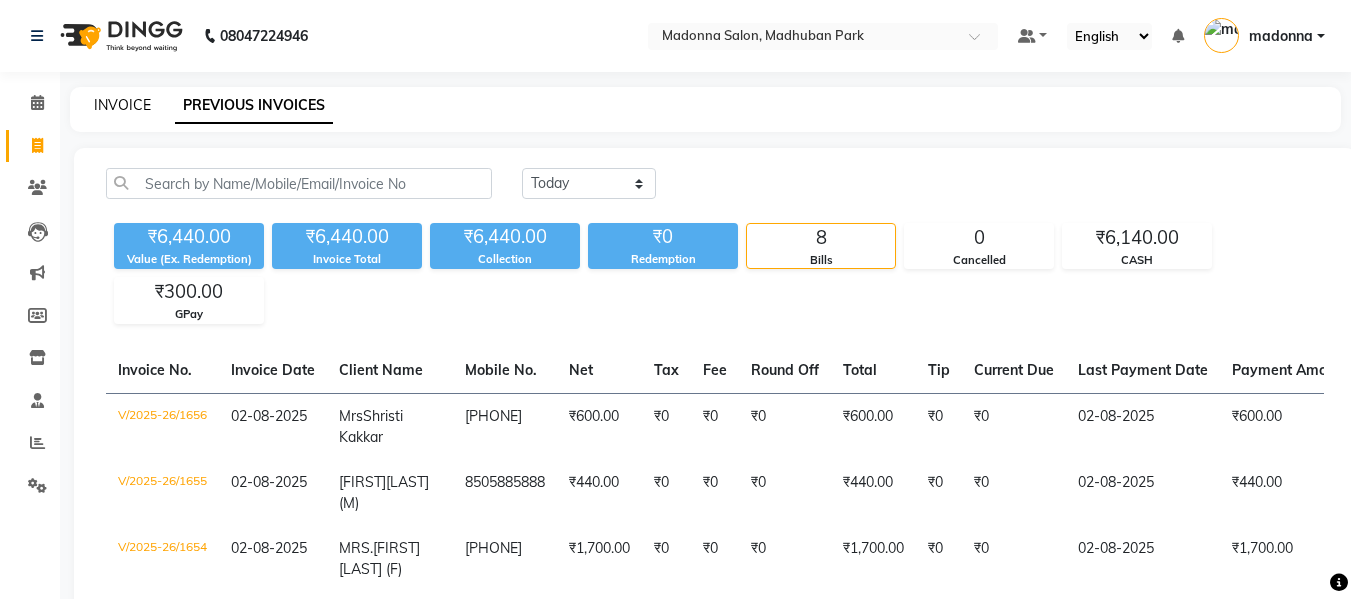 scroll, scrollTop: 88, scrollLeft: 0, axis: vertical 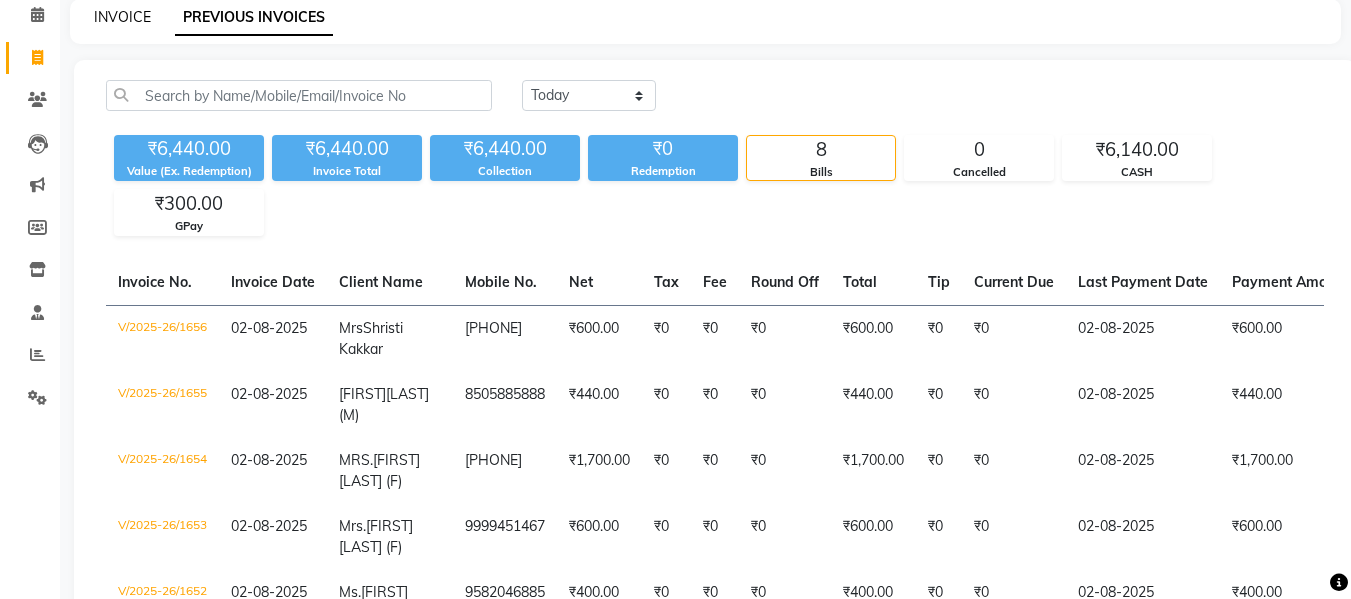 click on "INVOICE" 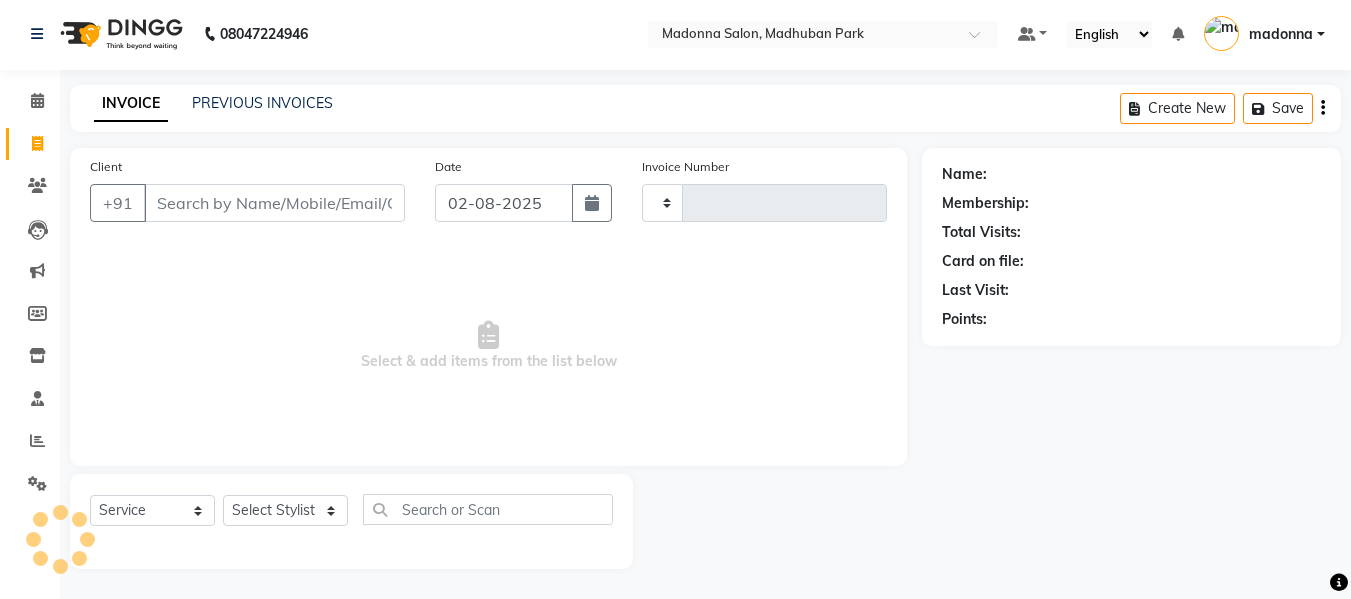 scroll, scrollTop: 2, scrollLeft: 0, axis: vertical 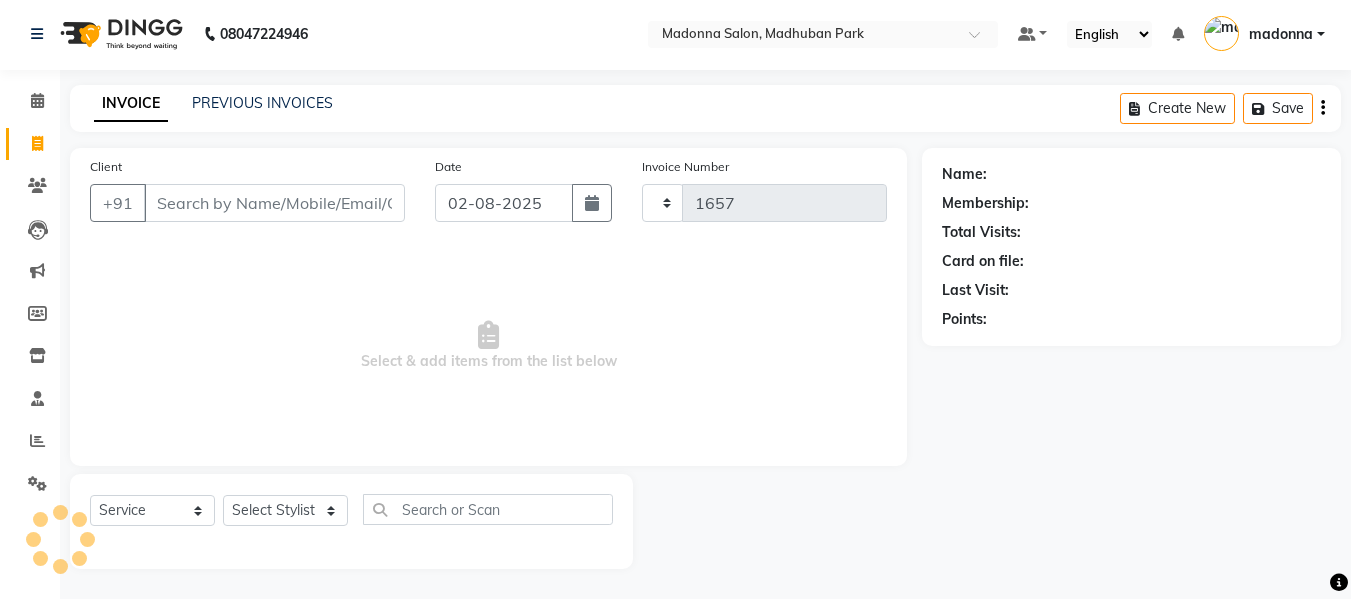 select on "6469" 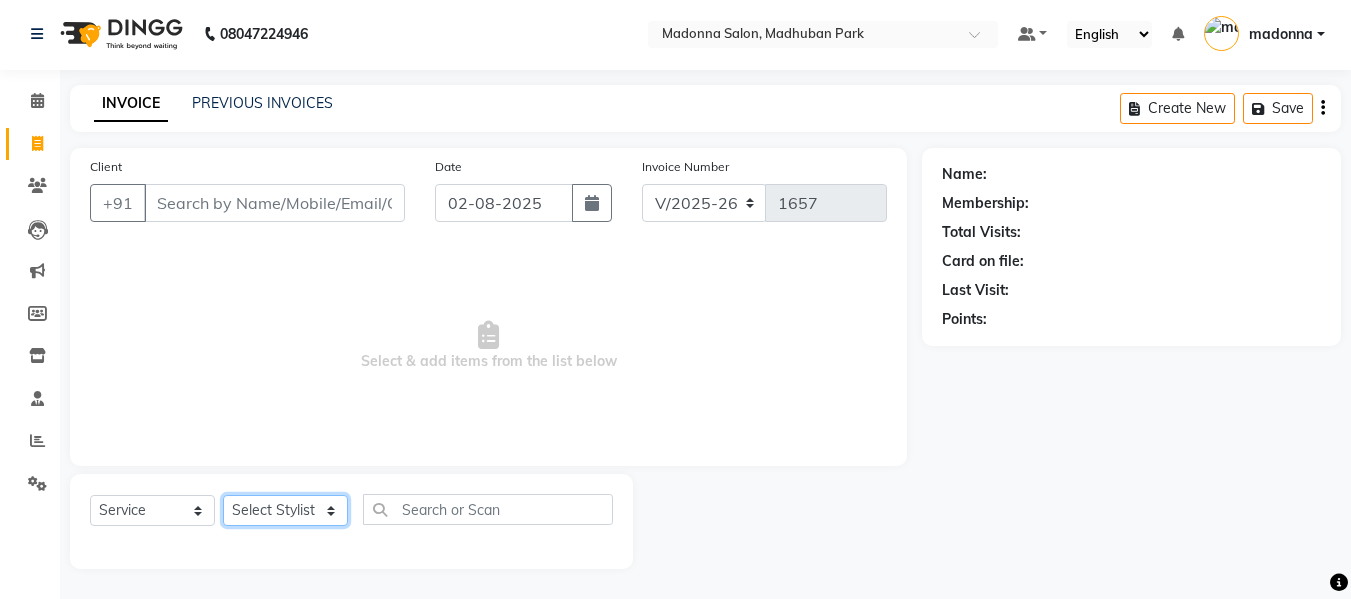 click on "Select Stylist Afsar salmani Amjad Khan Armaan  Dipika fardeen Kajal Tyagi Kirti Rajput madonna Nikhil Prince Rizwan Samaksh Shahnawaz Shoib Ahmad  Twinkle Gupta" 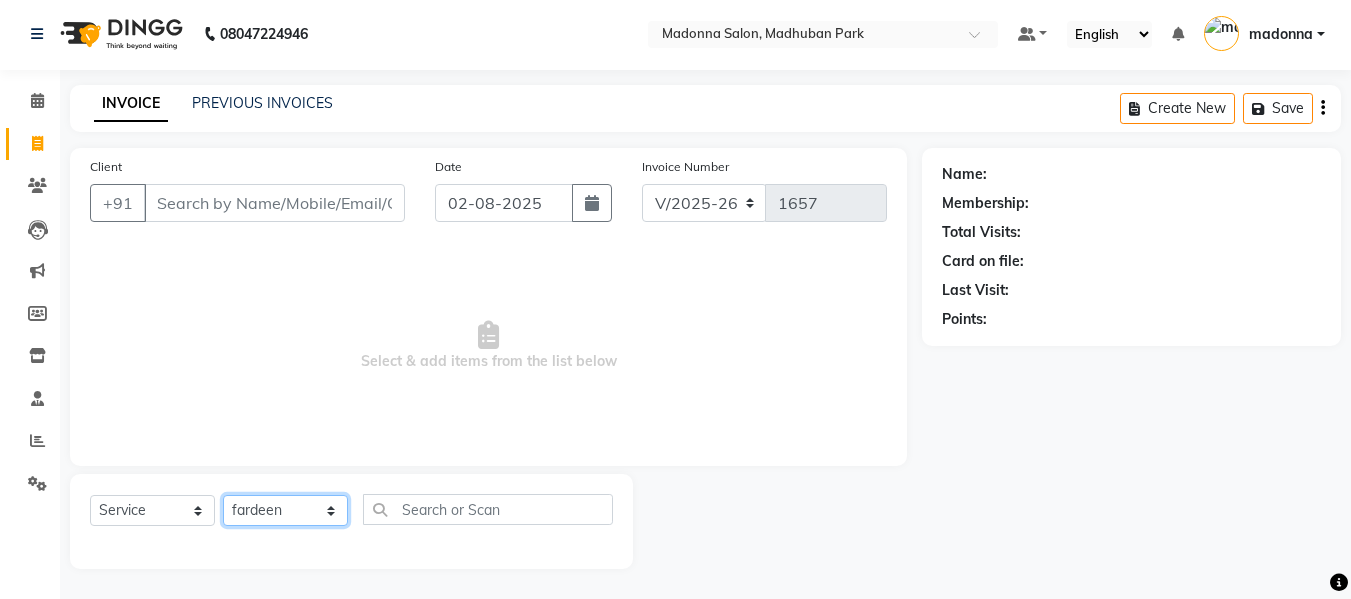 click on "Select Stylist Afsar salmani Amjad Khan Armaan  Dipika fardeen Kajal Tyagi Kirti Rajput madonna Nikhil Prince Rizwan Samaksh Shahnawaz Shoib Ahmad  Twinkle Gupta" 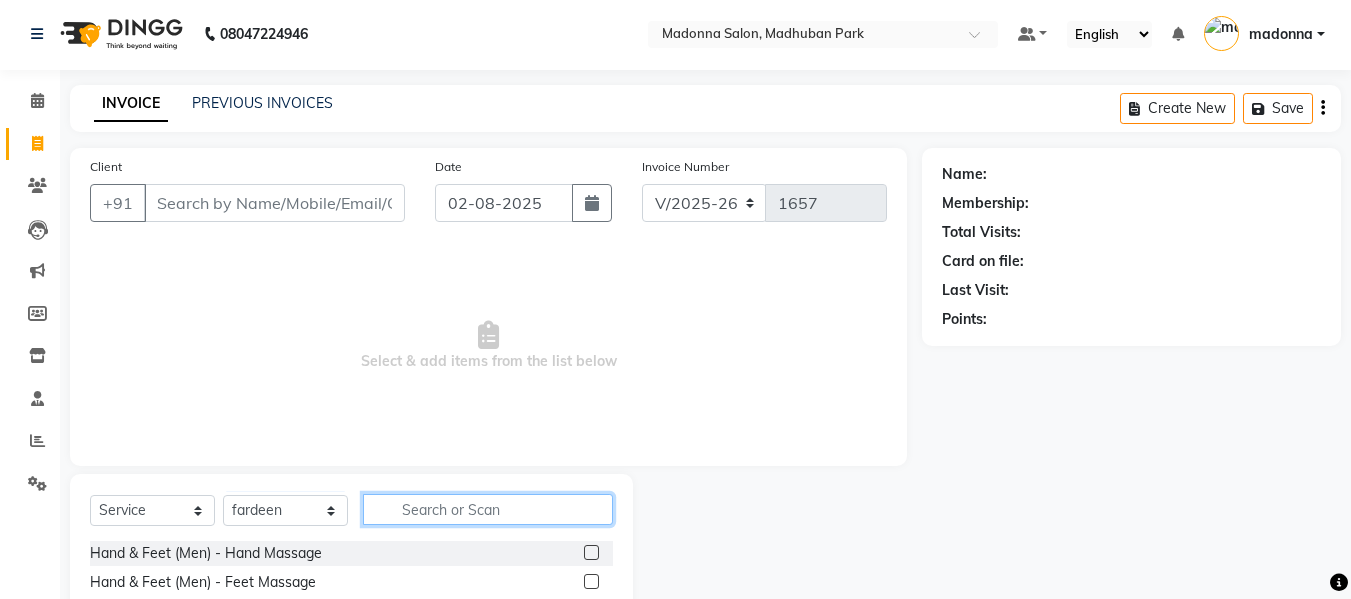 click 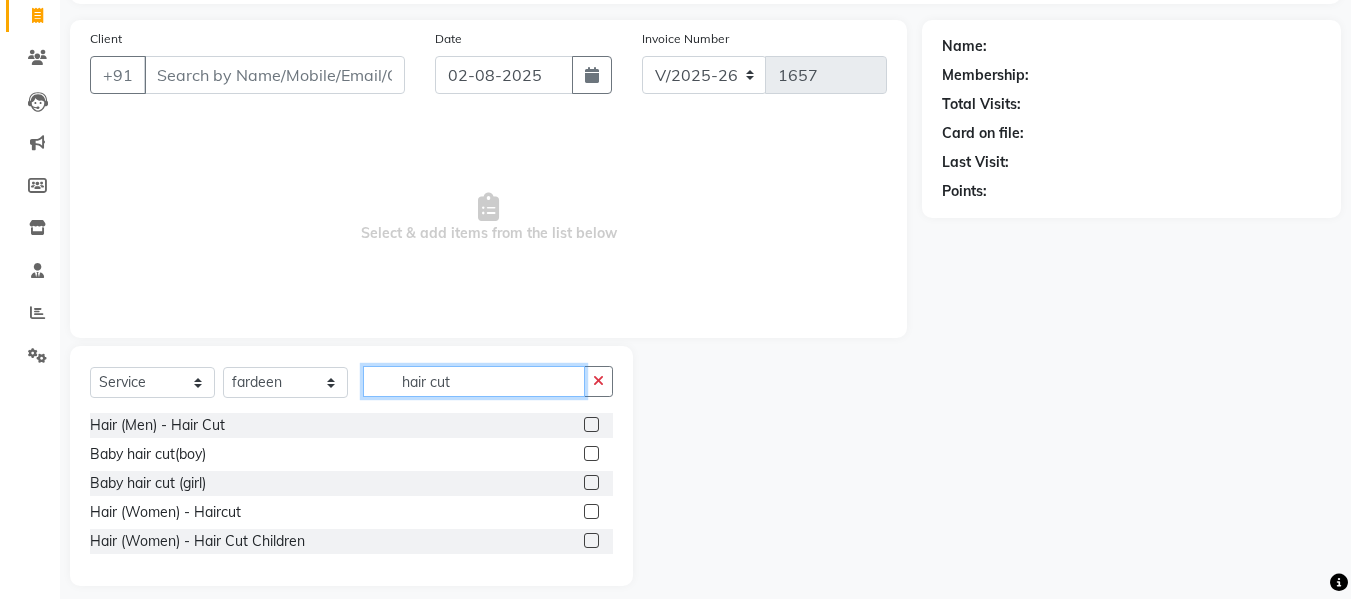 scroll, scrollTop: 140, scrollLeft: 0, axis: vertical 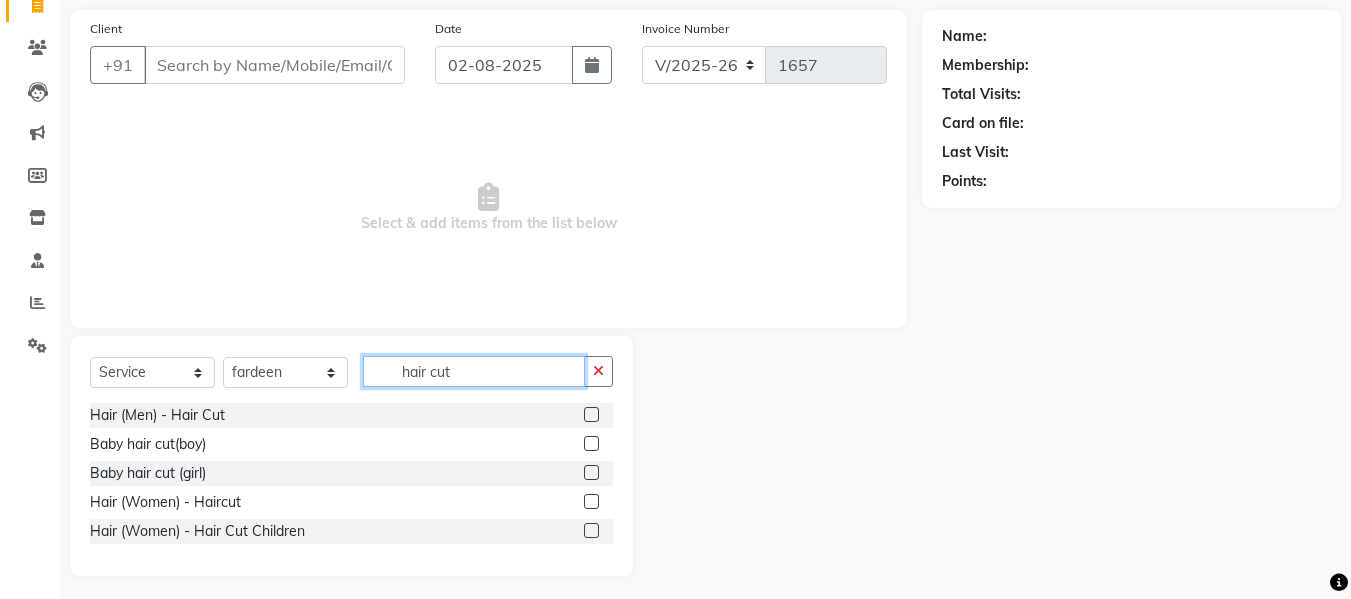 type on "hair cut" 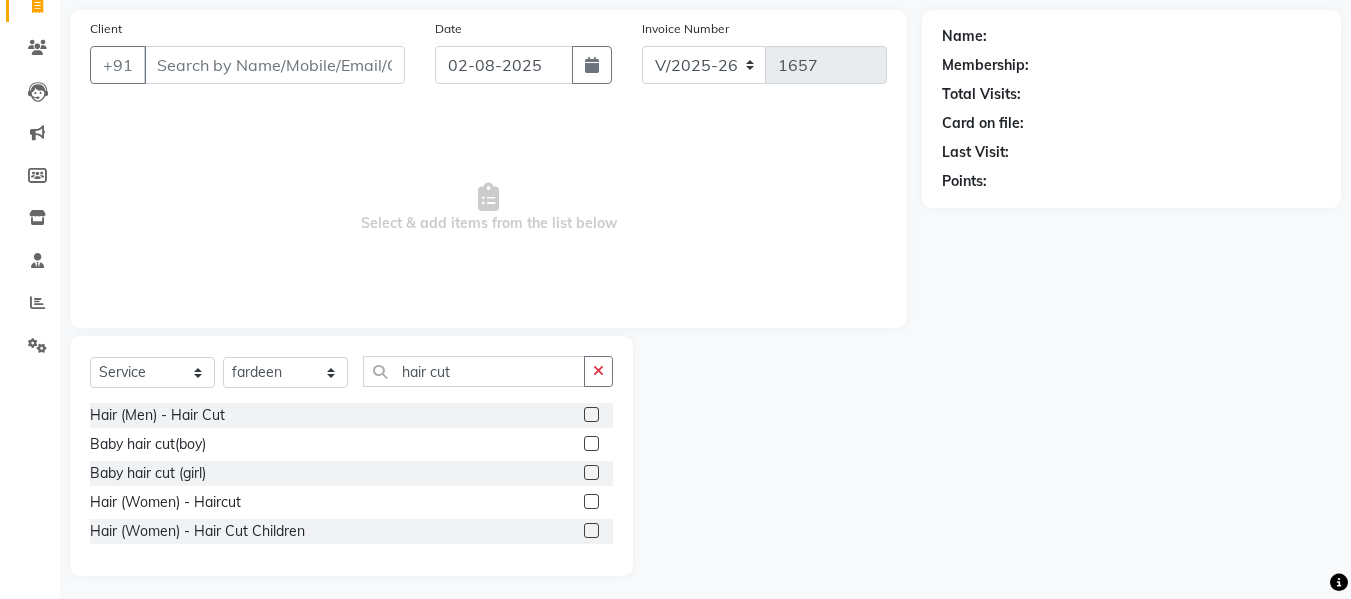 click 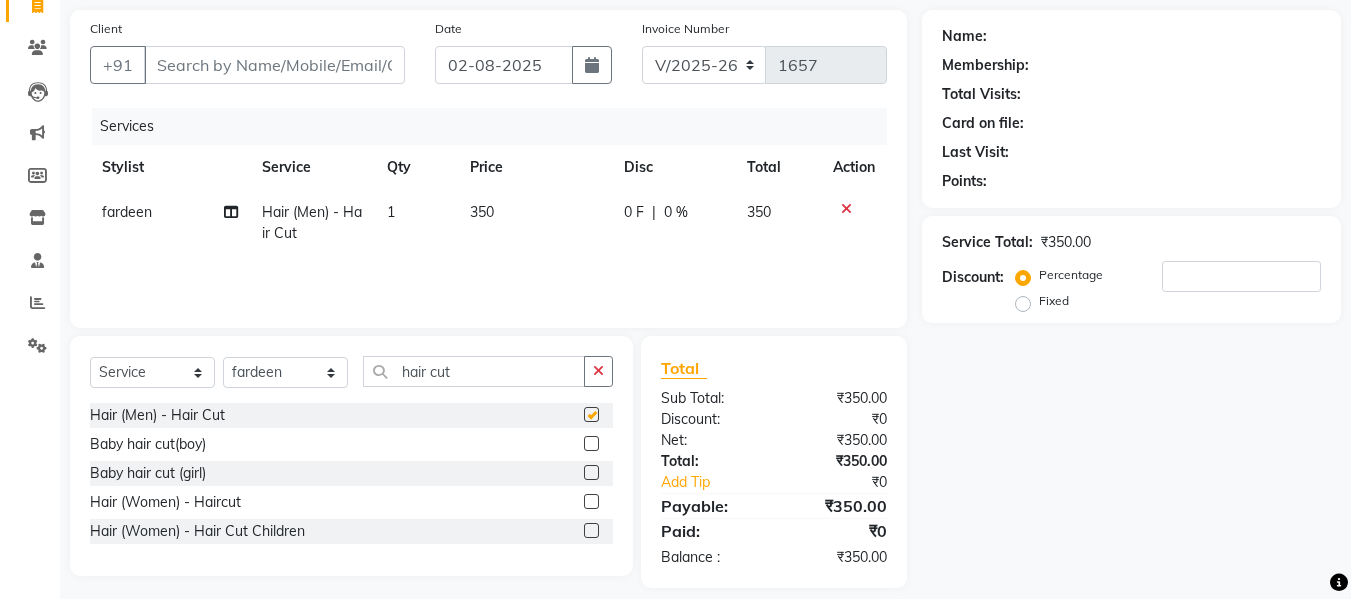 checkbox on "false" 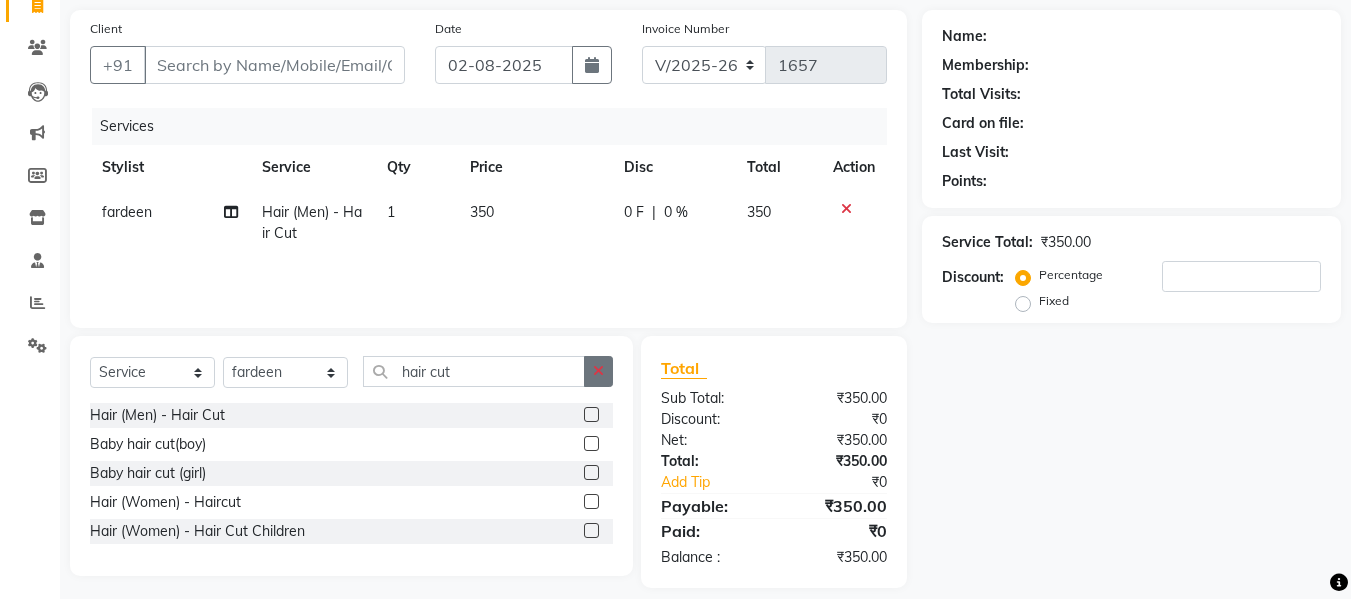 click 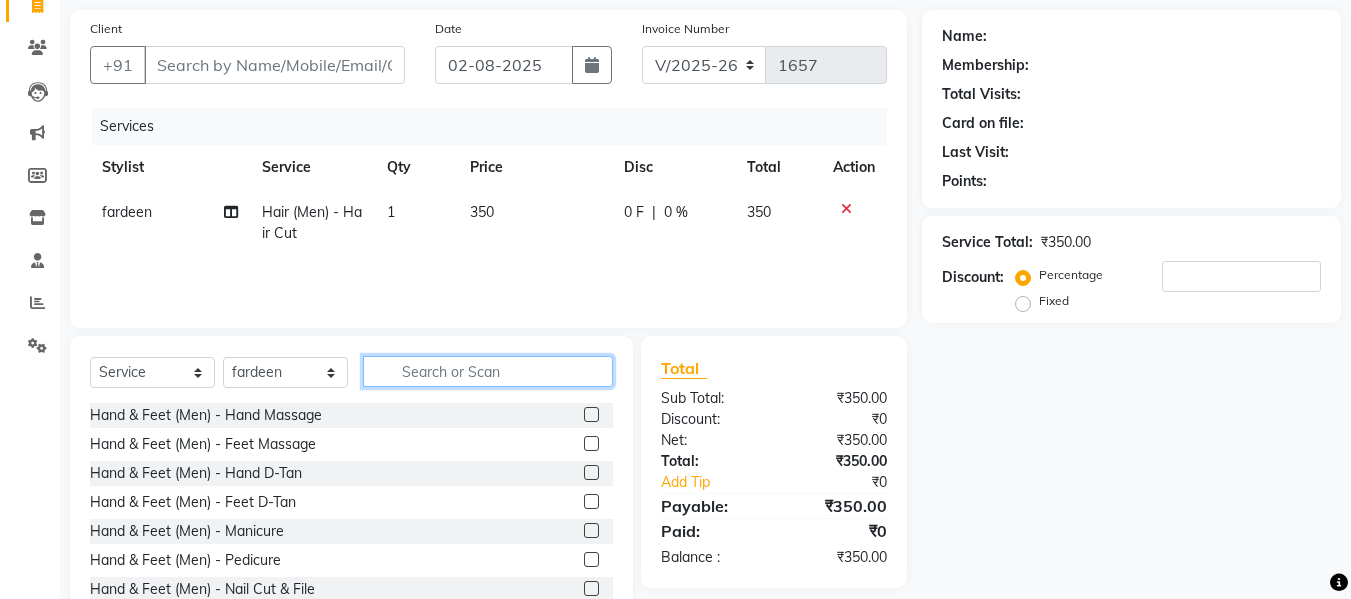 click 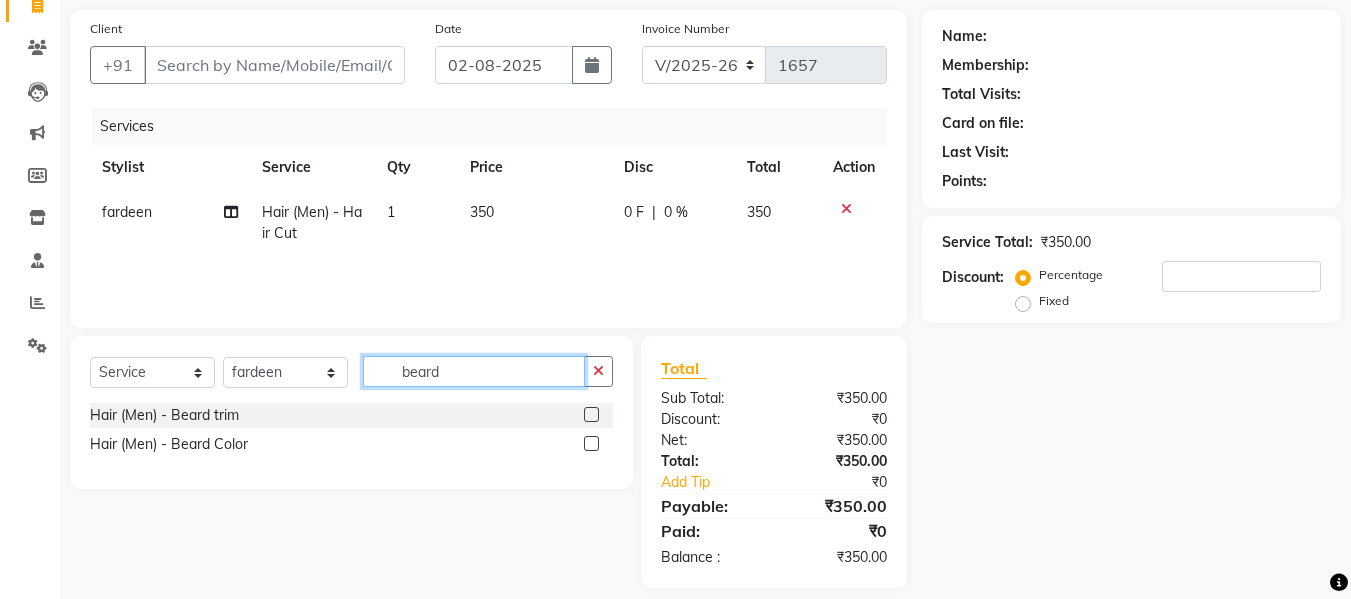 type on "beard" 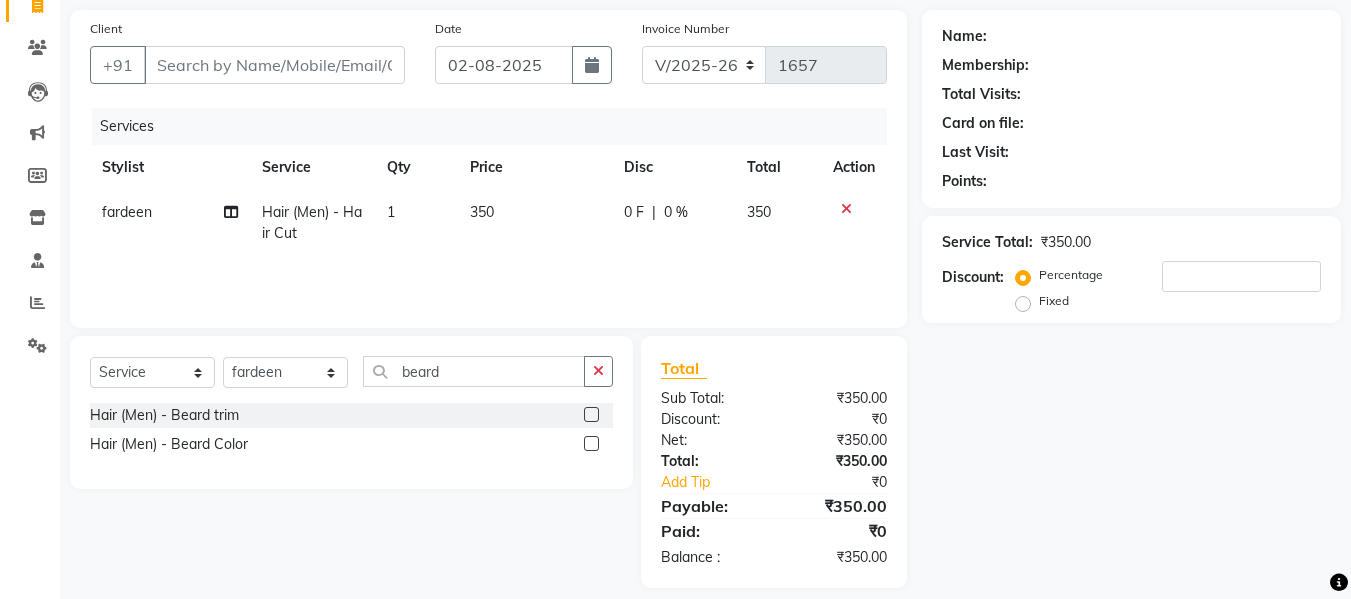 click 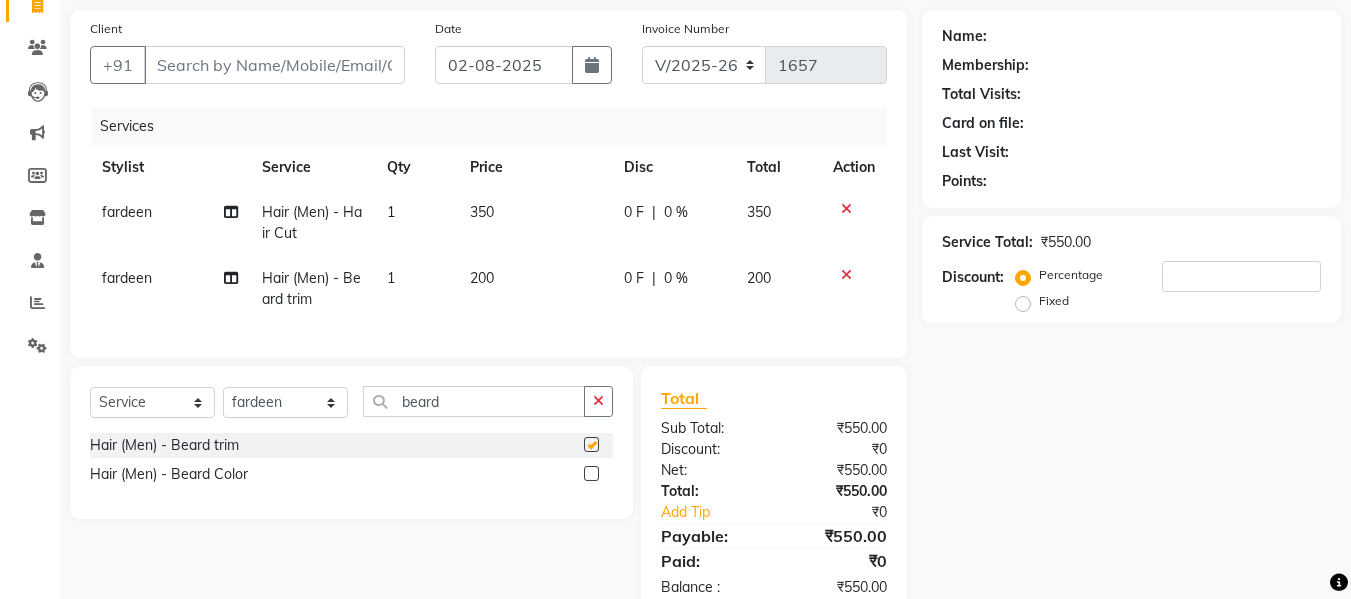 checkbox on "false" 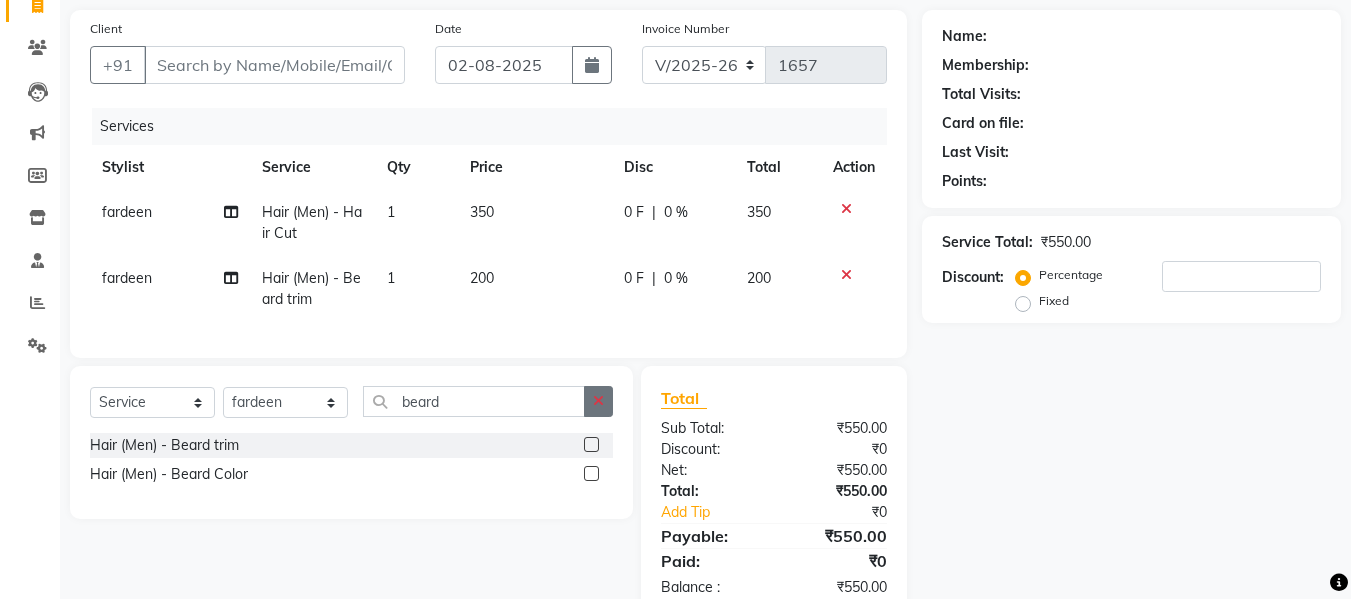click 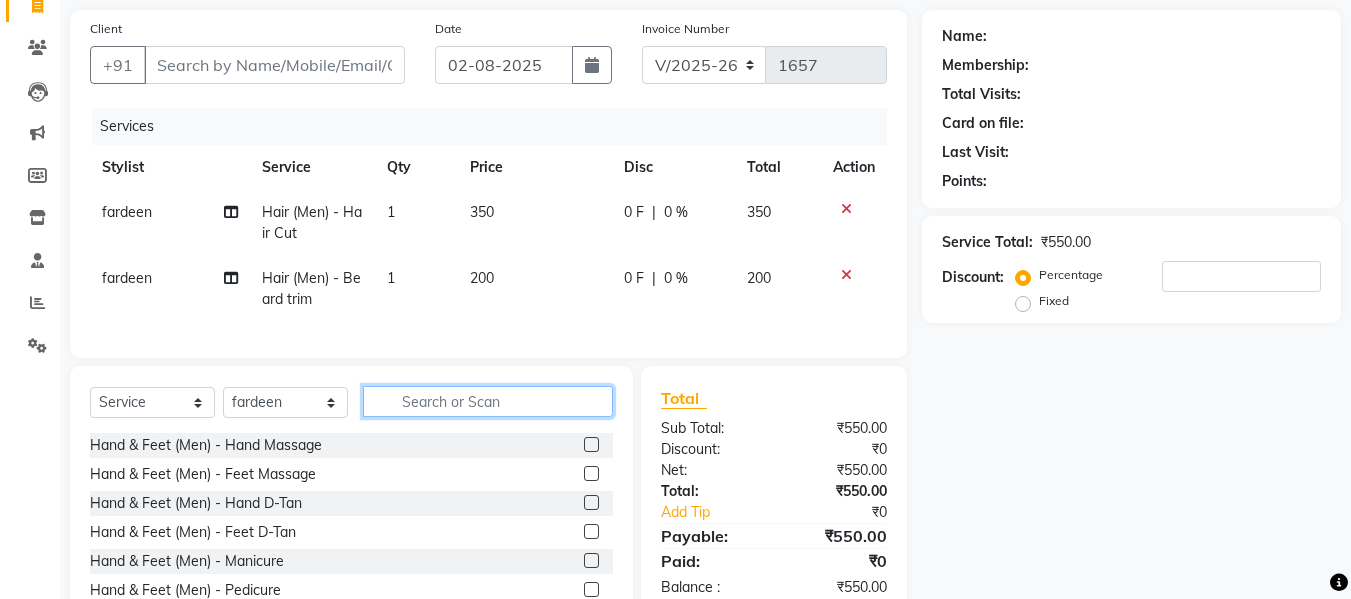 click 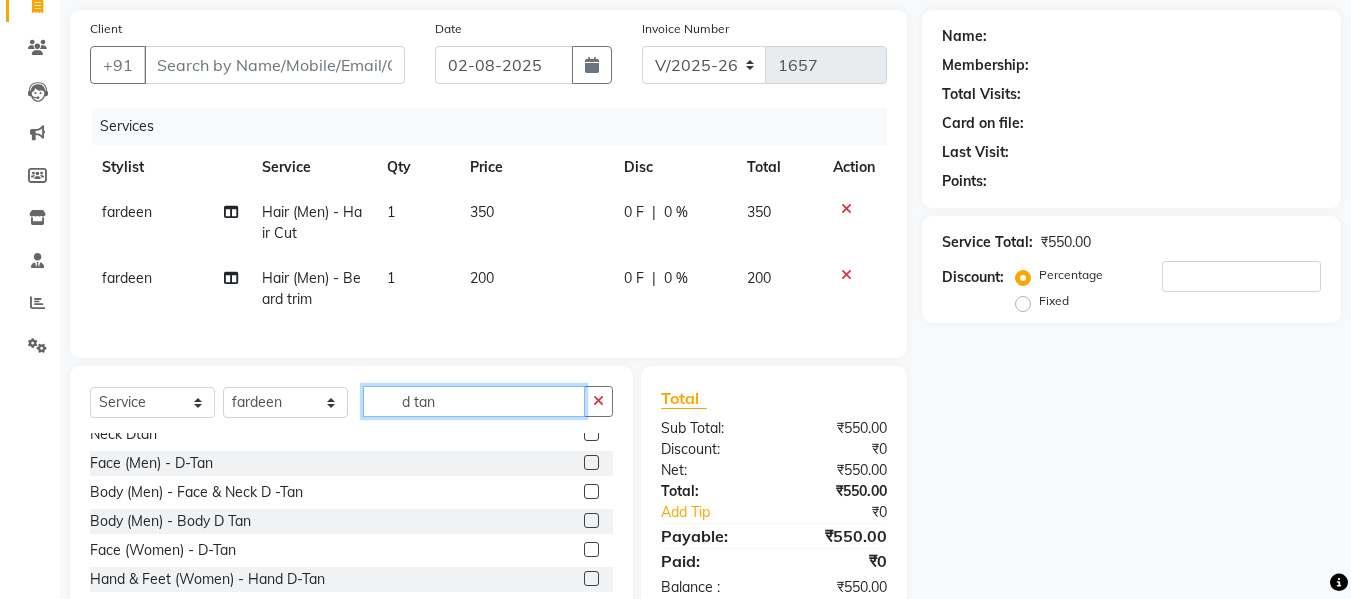 scroll, scrollTop: 99, scrollLeft: 0, axis: vertical 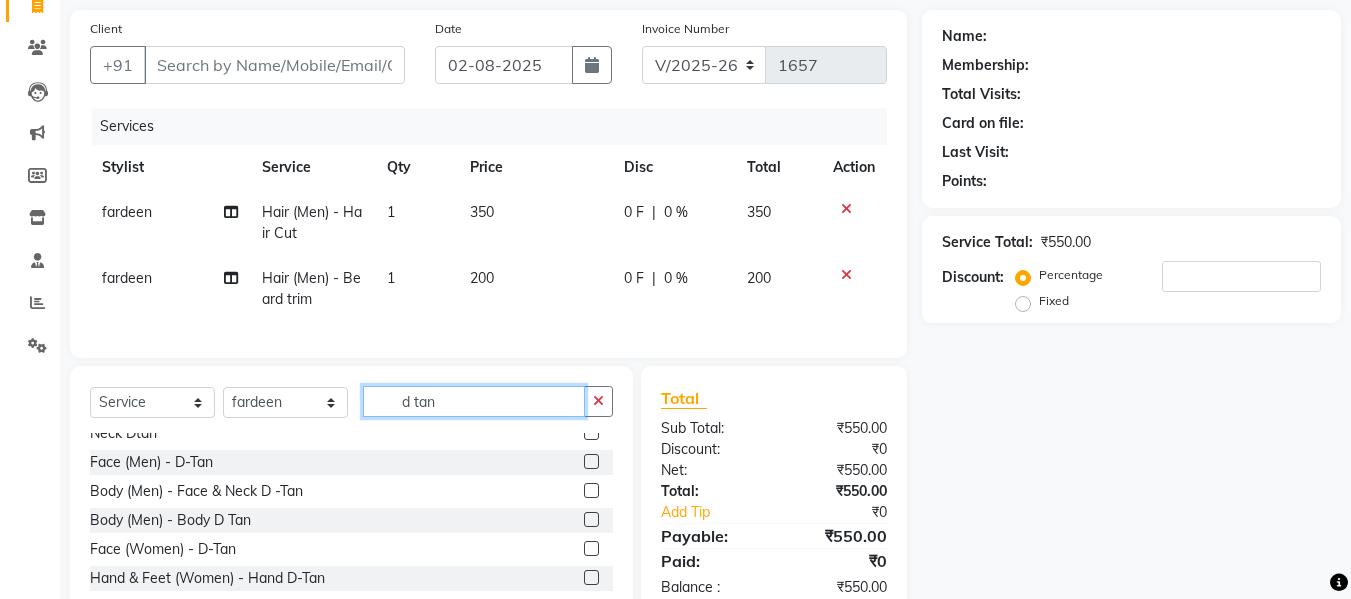 type on "d tan" 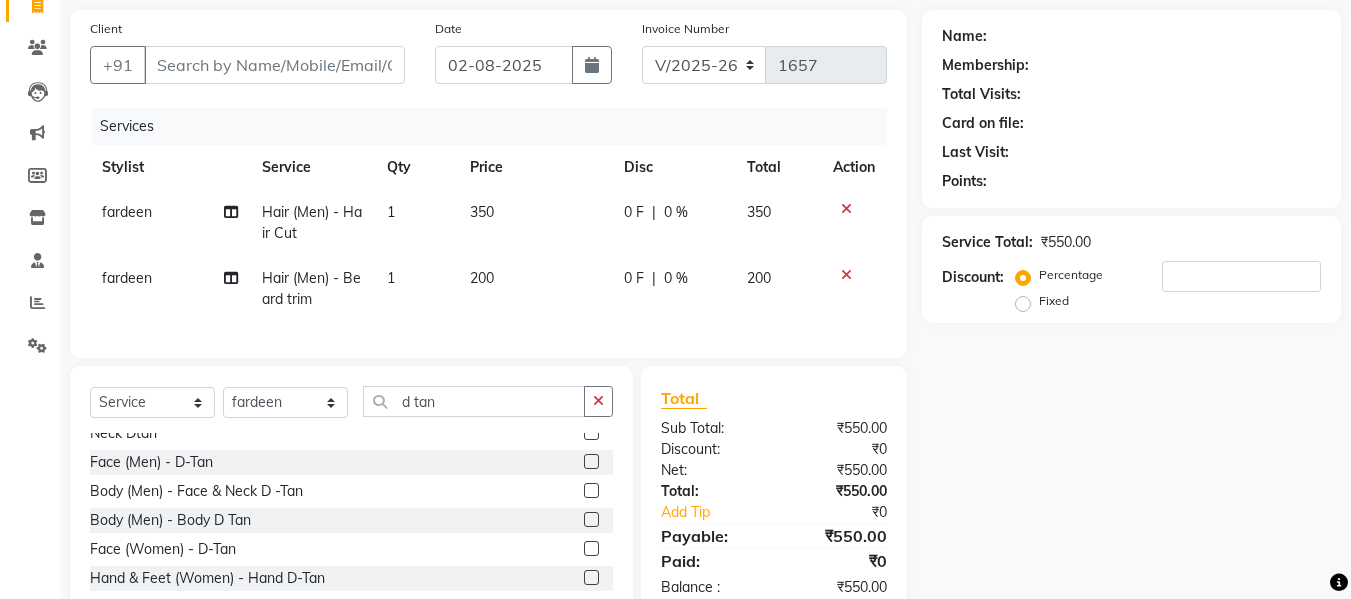 click 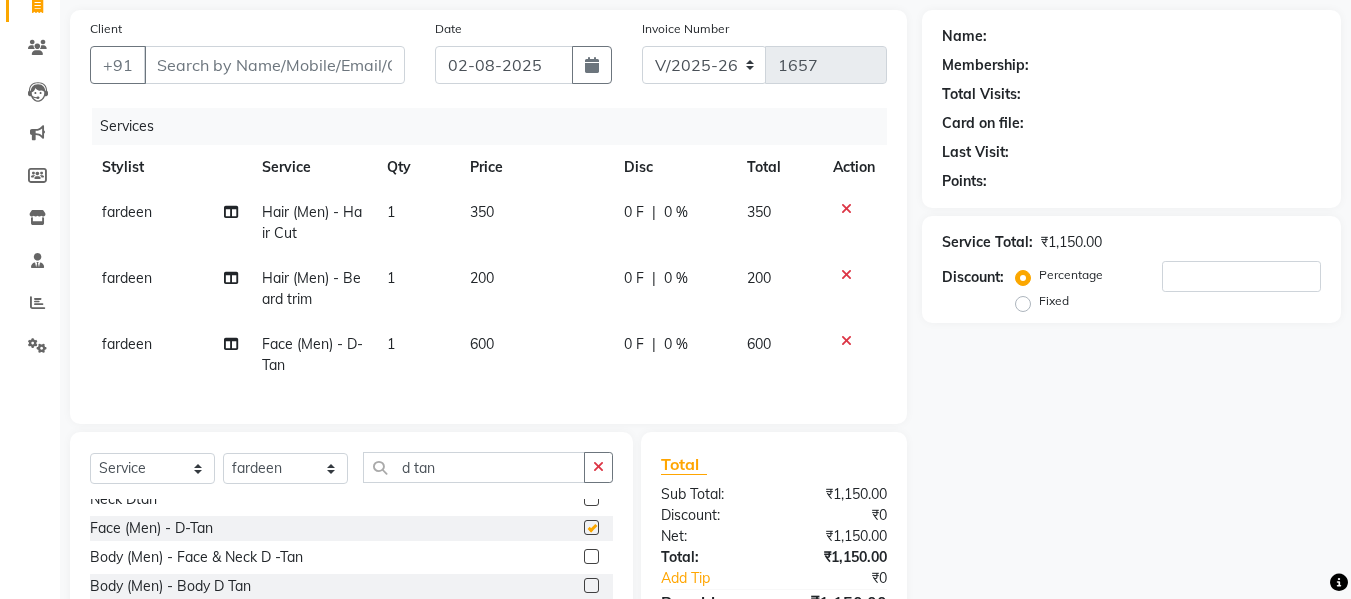checkbox on "false" 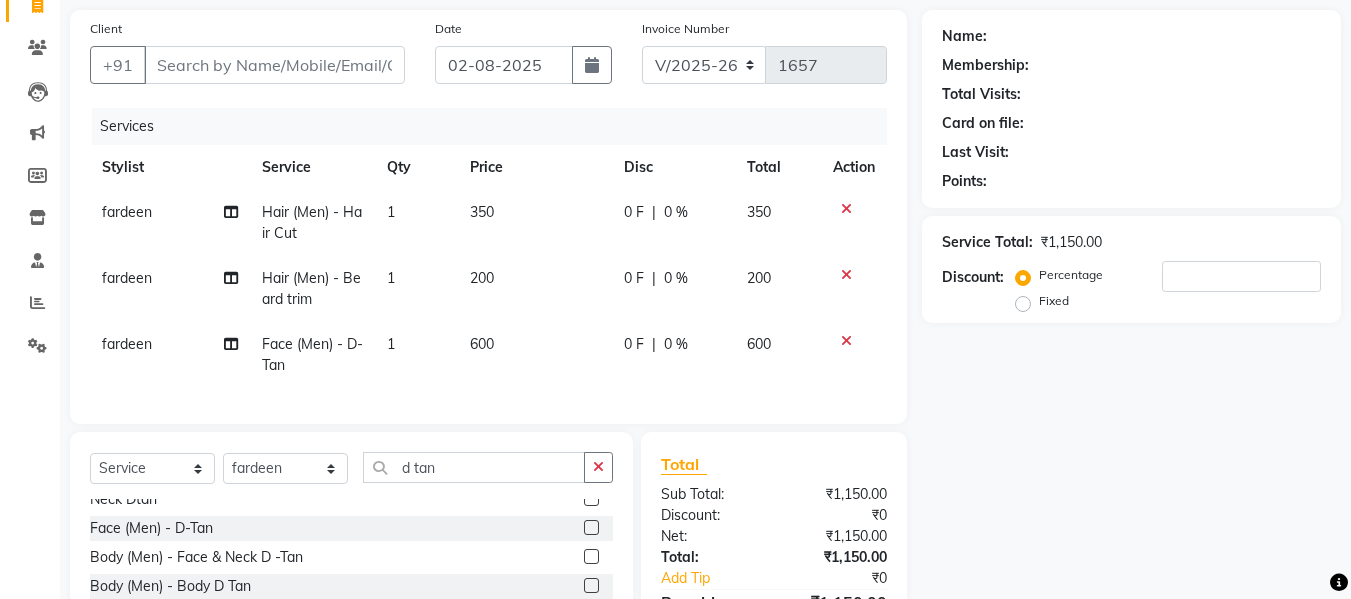 click on "350" 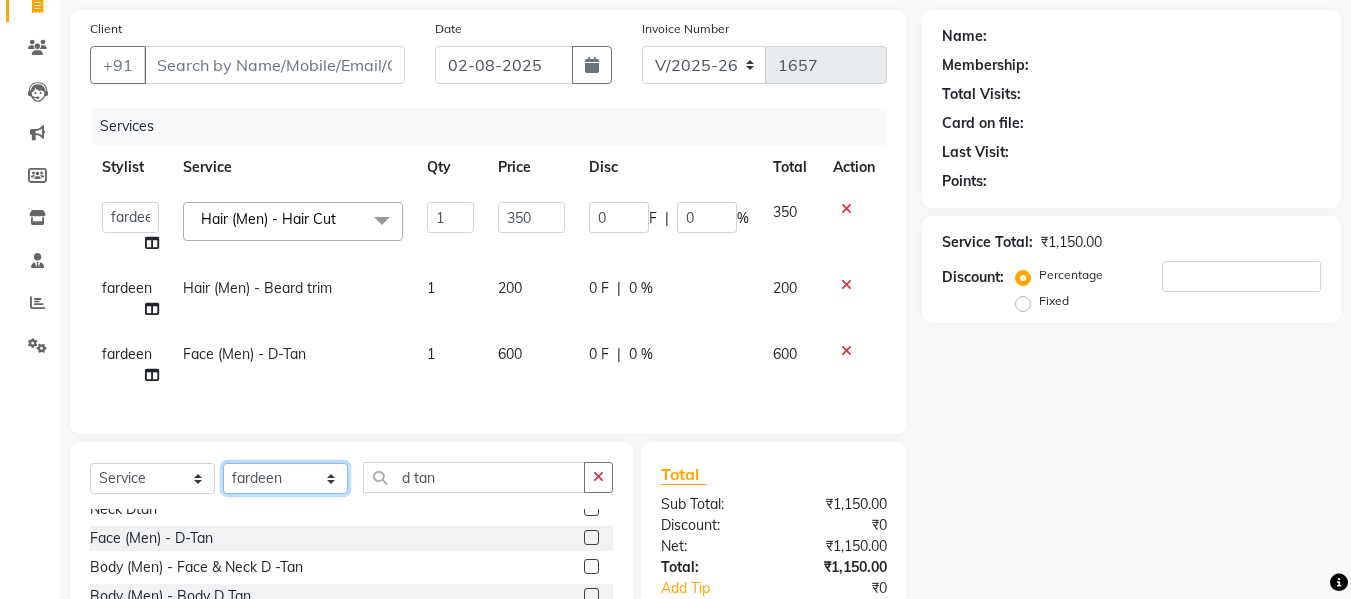 click on "Select Stylist Afsar salmani Amjad Khan Armaan  Dipika fardeen Kajal Tyagi Kirti Rajput madonna Nikhil Prince Rizwan Samaksh Shahnawaz Shoib Ahmad  Twinkle Gupta" 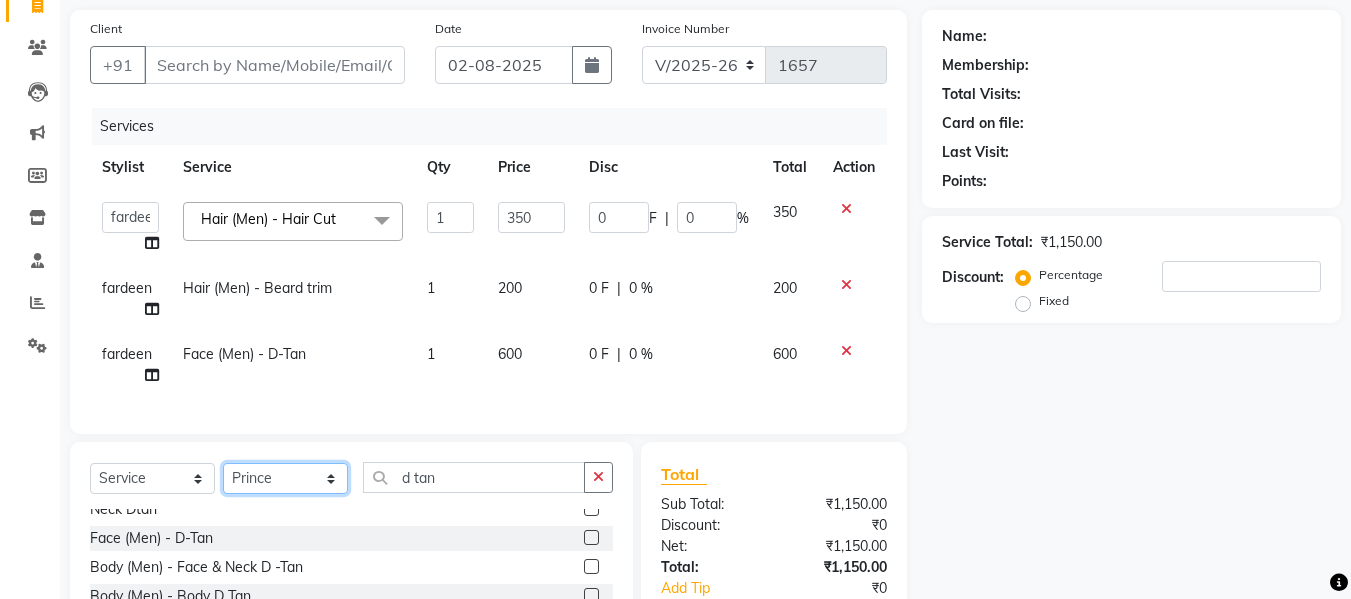 click on "Select Stylist Afsar salmani Amjad Khan Armaan  Dipika fardeen Kajal Tyagi Kirti Rajput madonna Nikhil Prince Rizwan Samaksh Shahnawaz Shoib Ahmad  Twinkle Gupta" 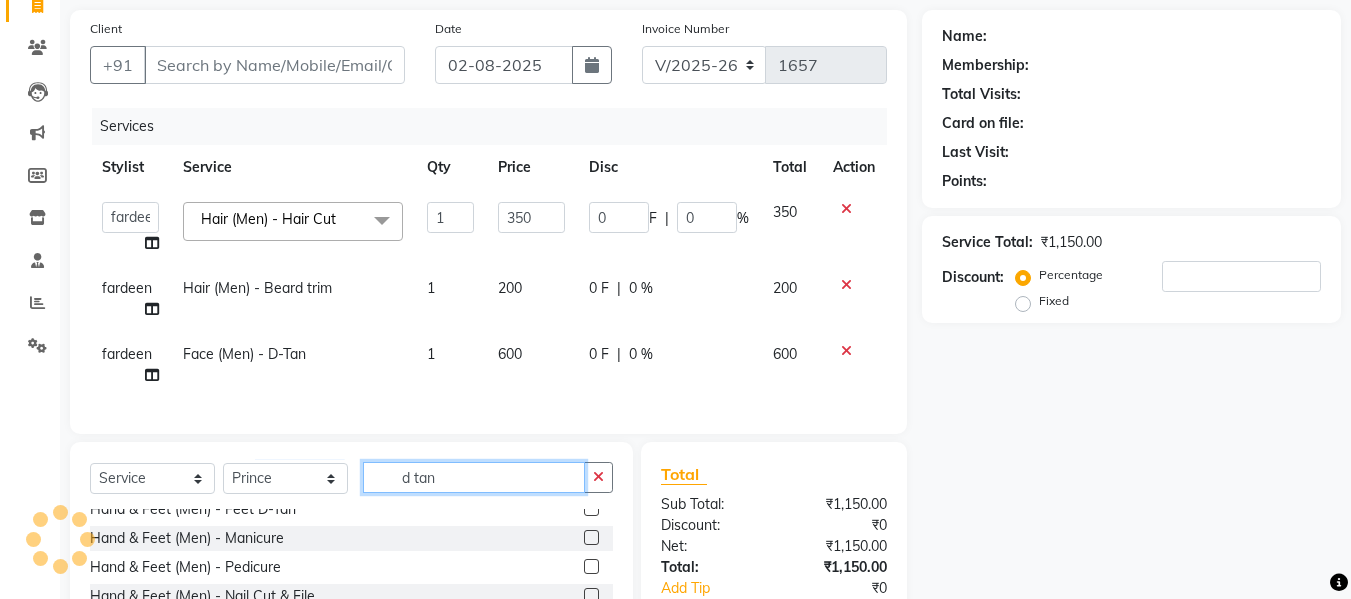 click on "d tan" 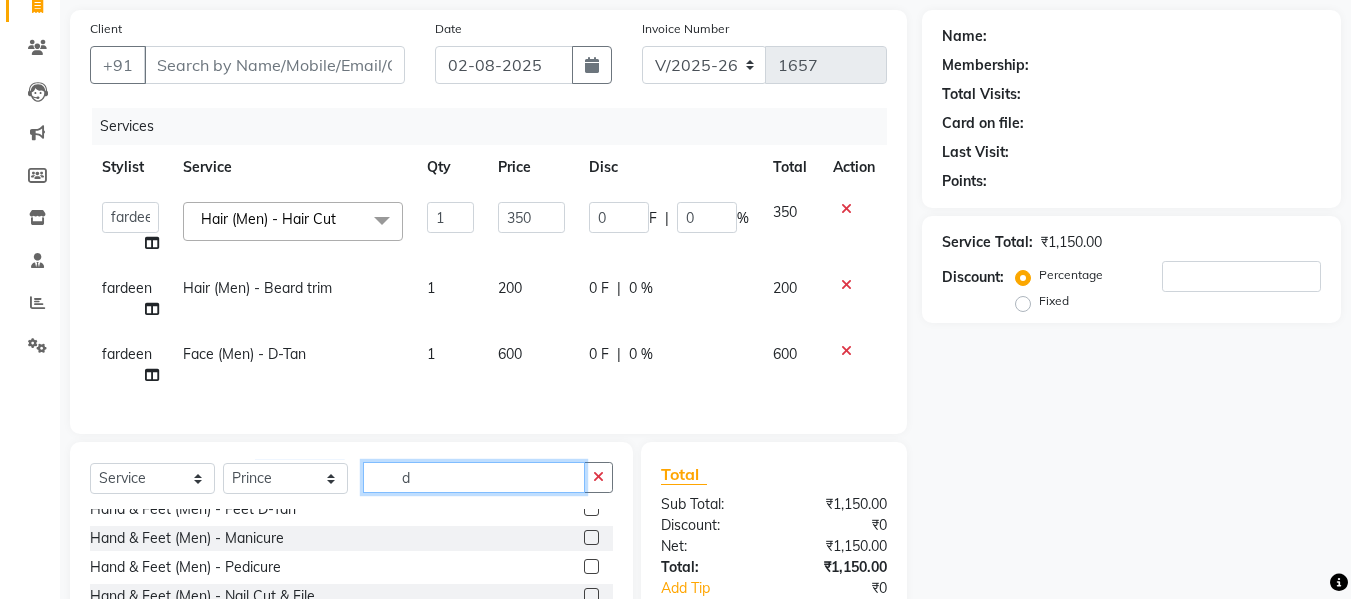 type on "d" 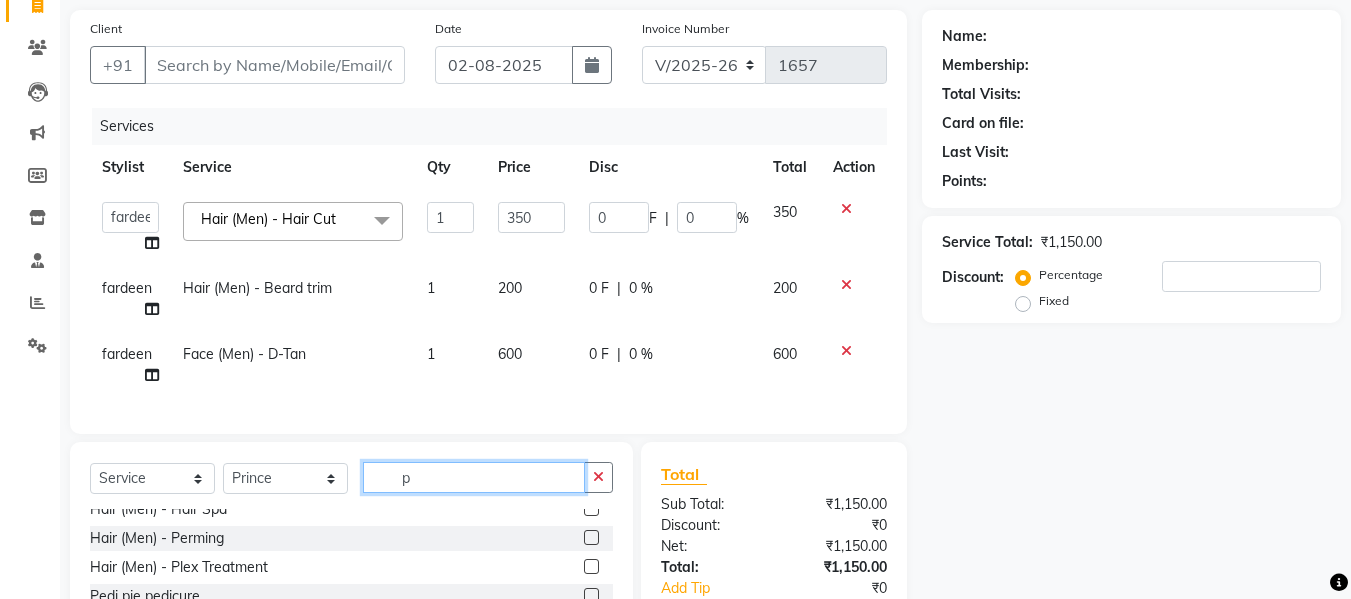 scroll, scrollTop: 0, scrollLeft: 0, axis: both 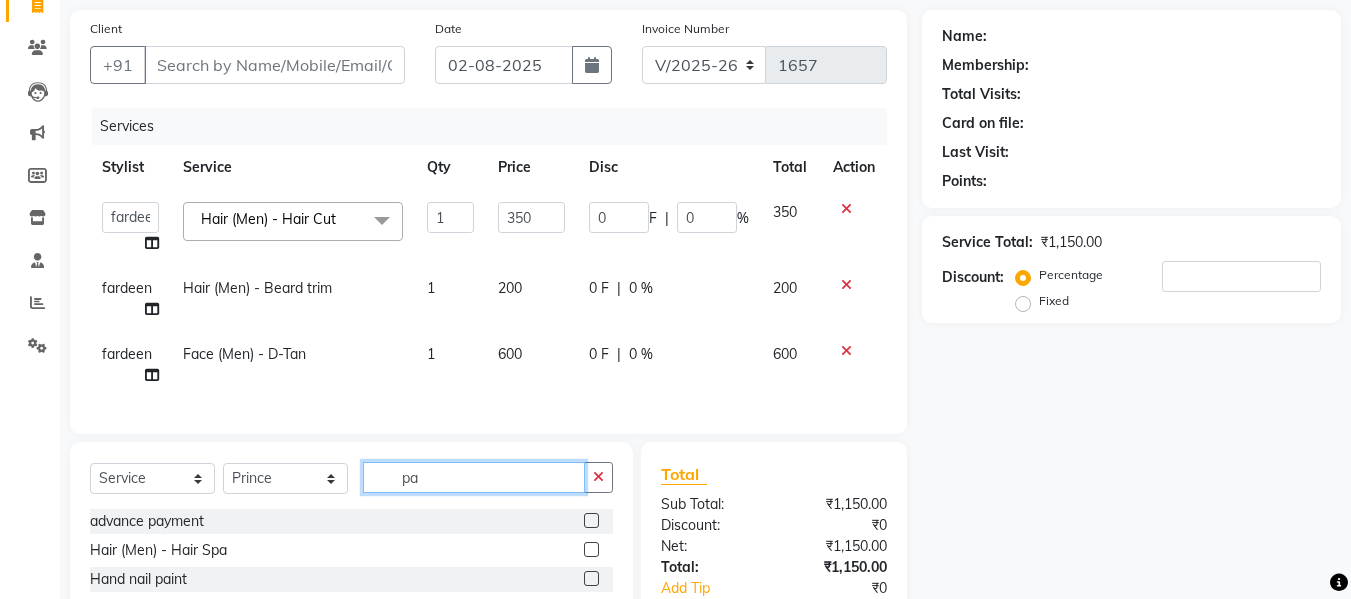 type on "p" 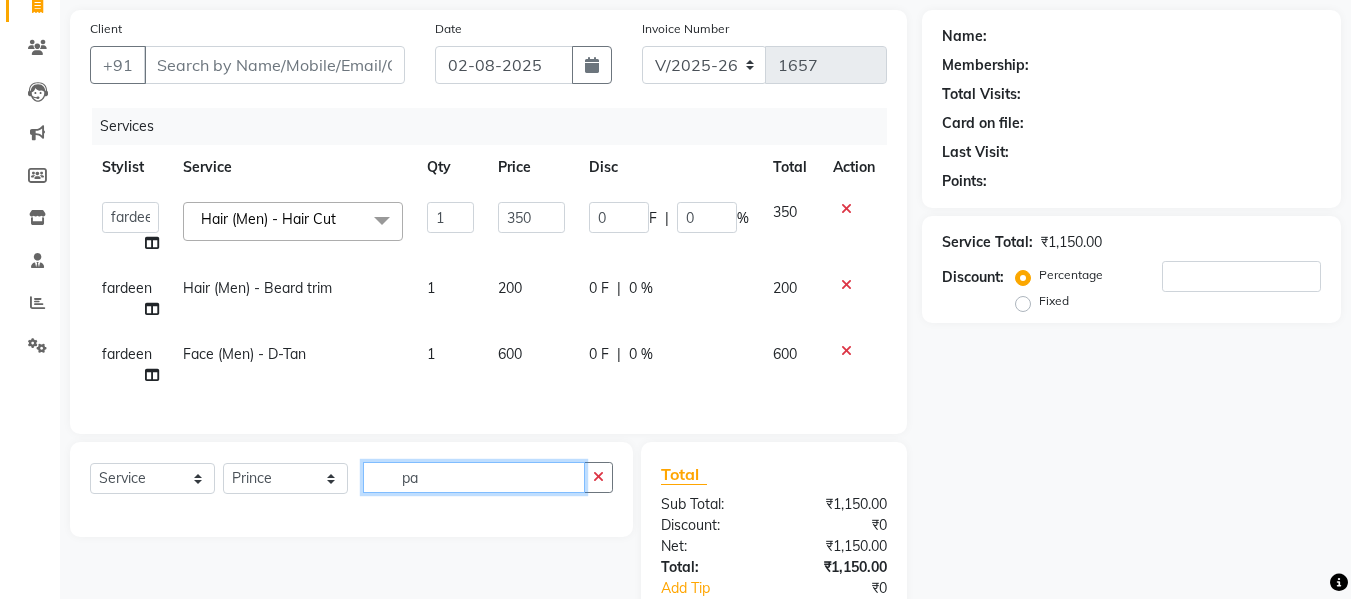 type on "p" 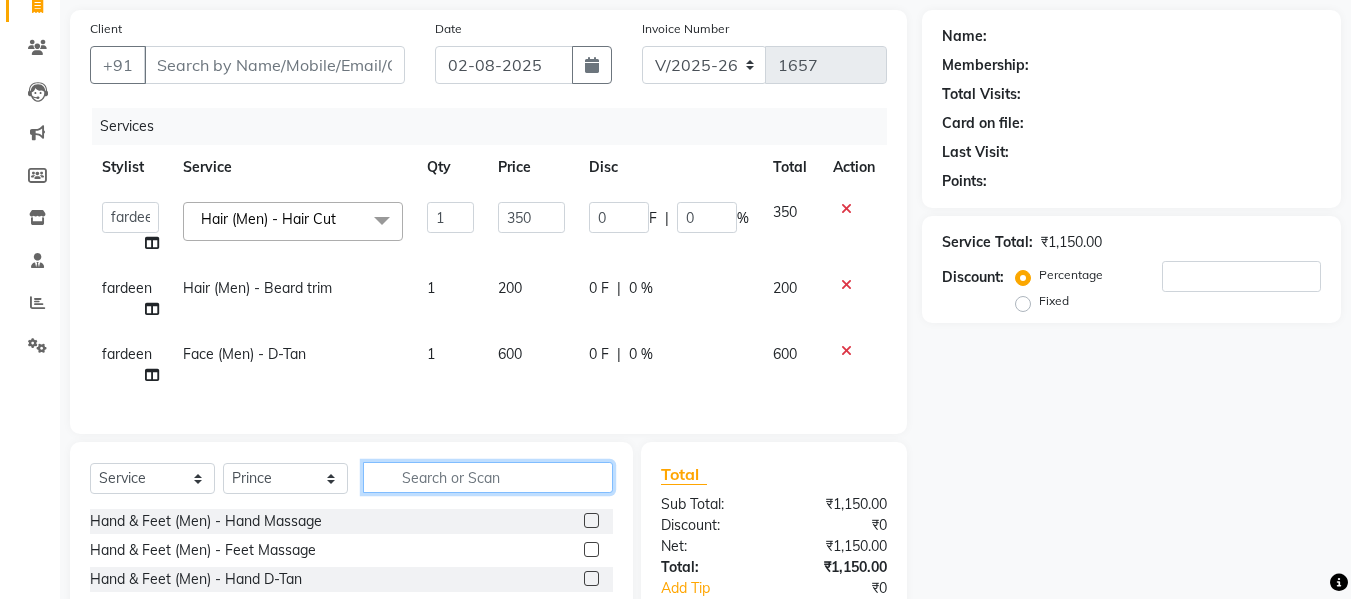 type on "o" 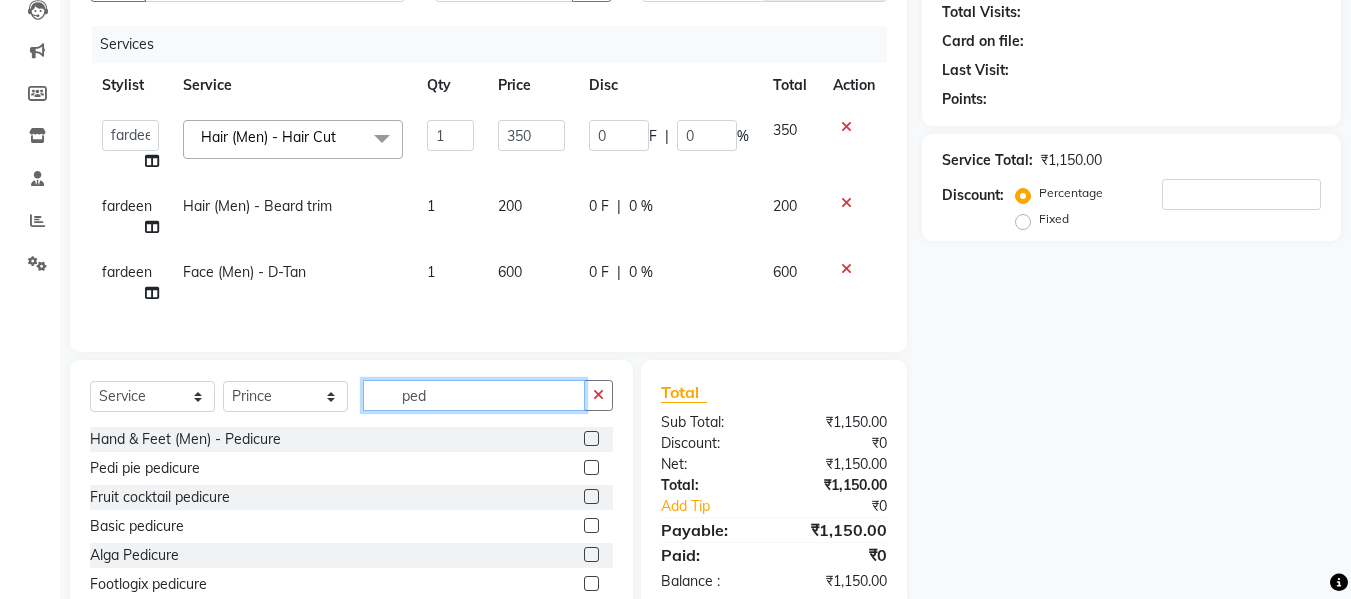 scroll, scrollTop: 223, scrollLeft: 0, axis: vertical 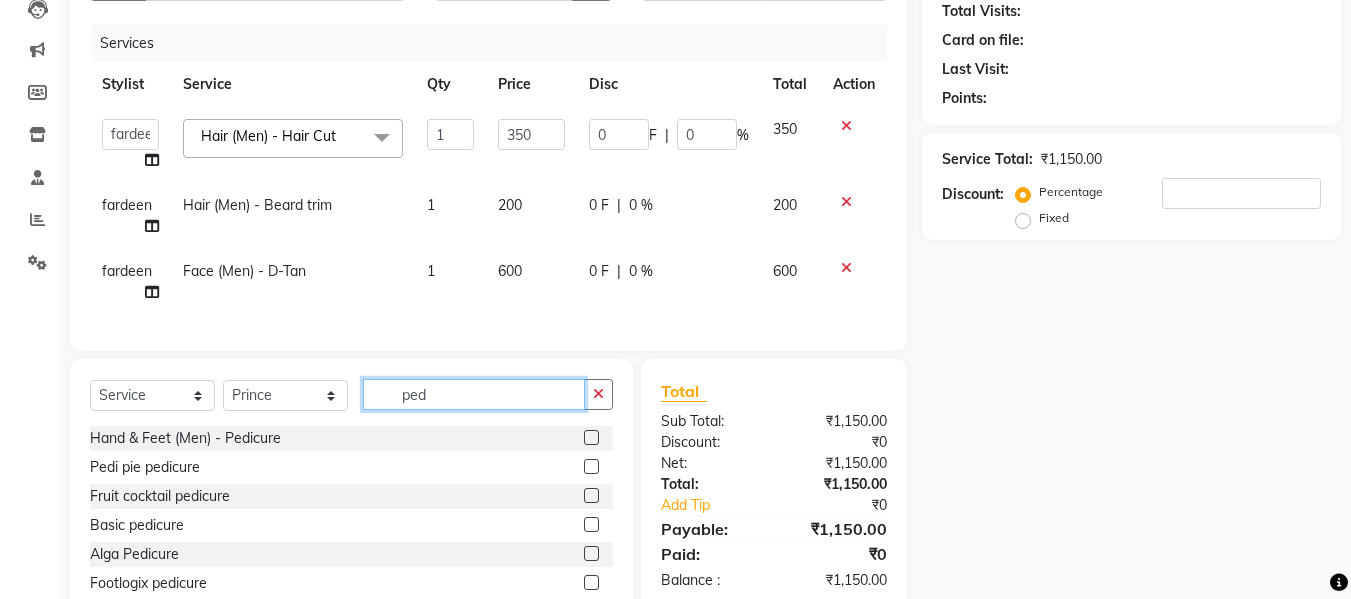 type on "ped" 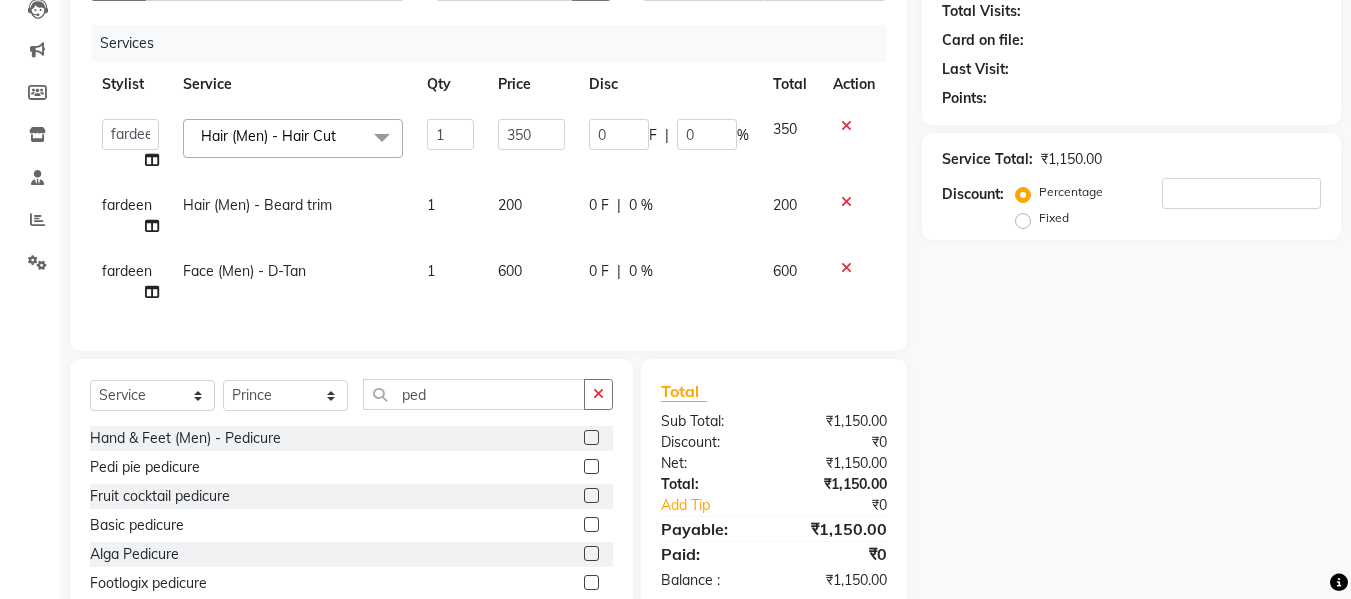 click 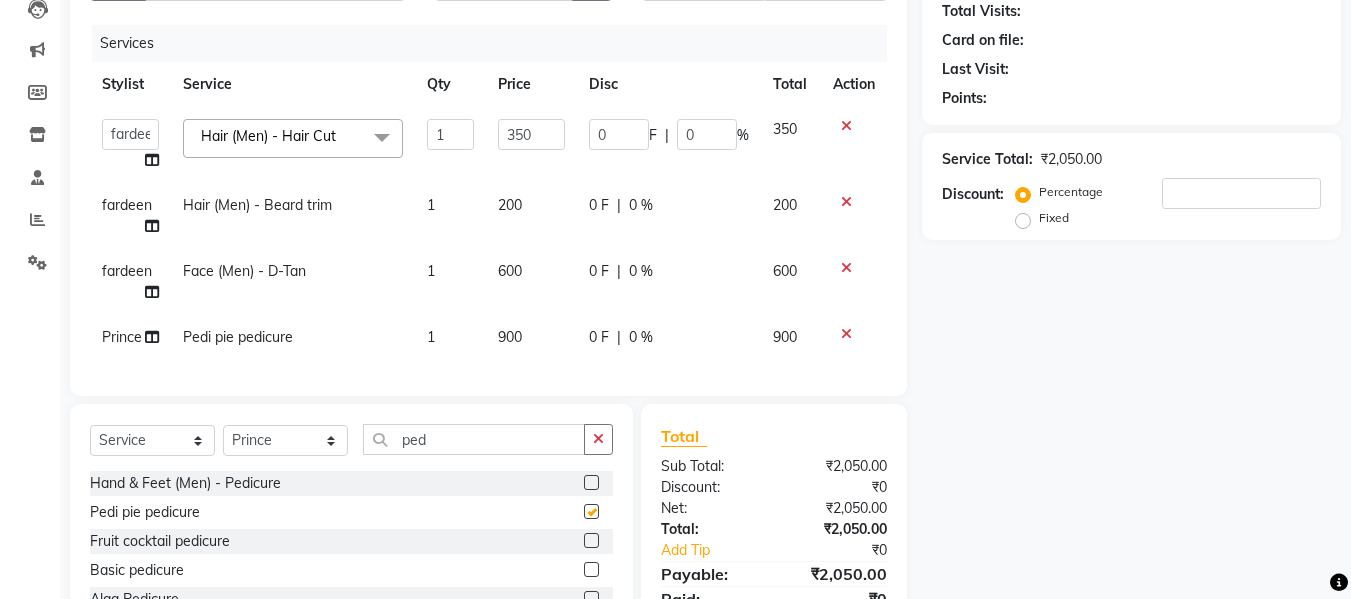 checkbox on "false" 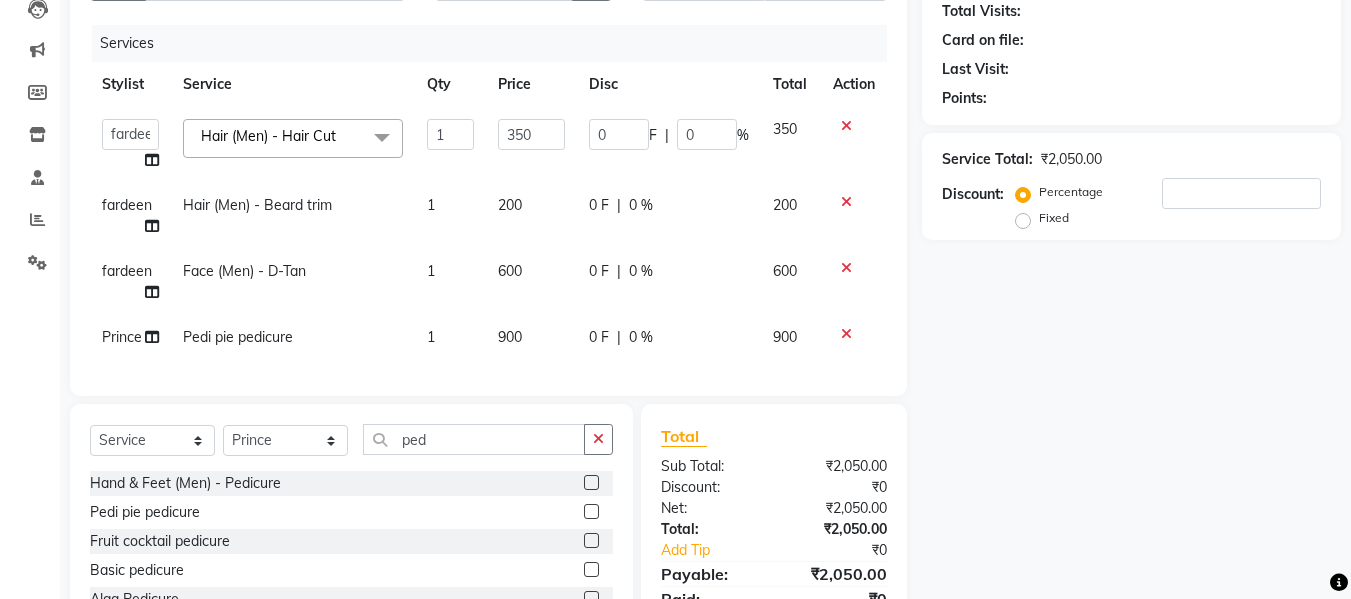 scroll, scrollTop: 0, scrollLeft: 0, axis: both 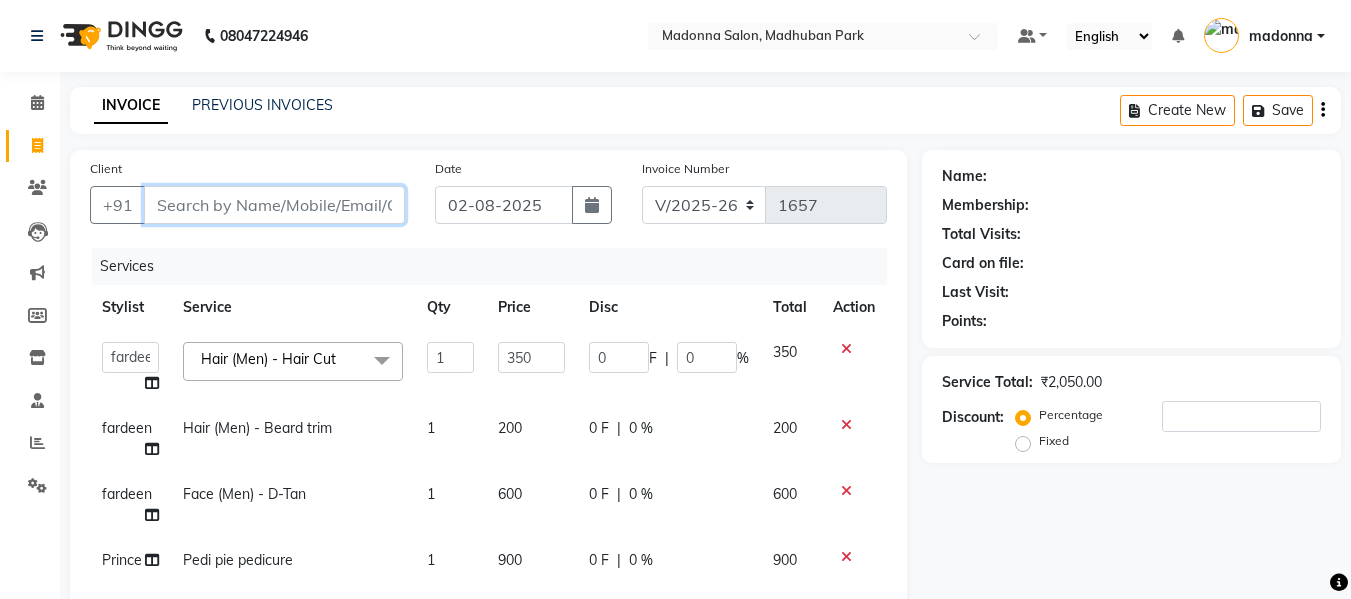 click on "Client" at bounding box center (274, 205) 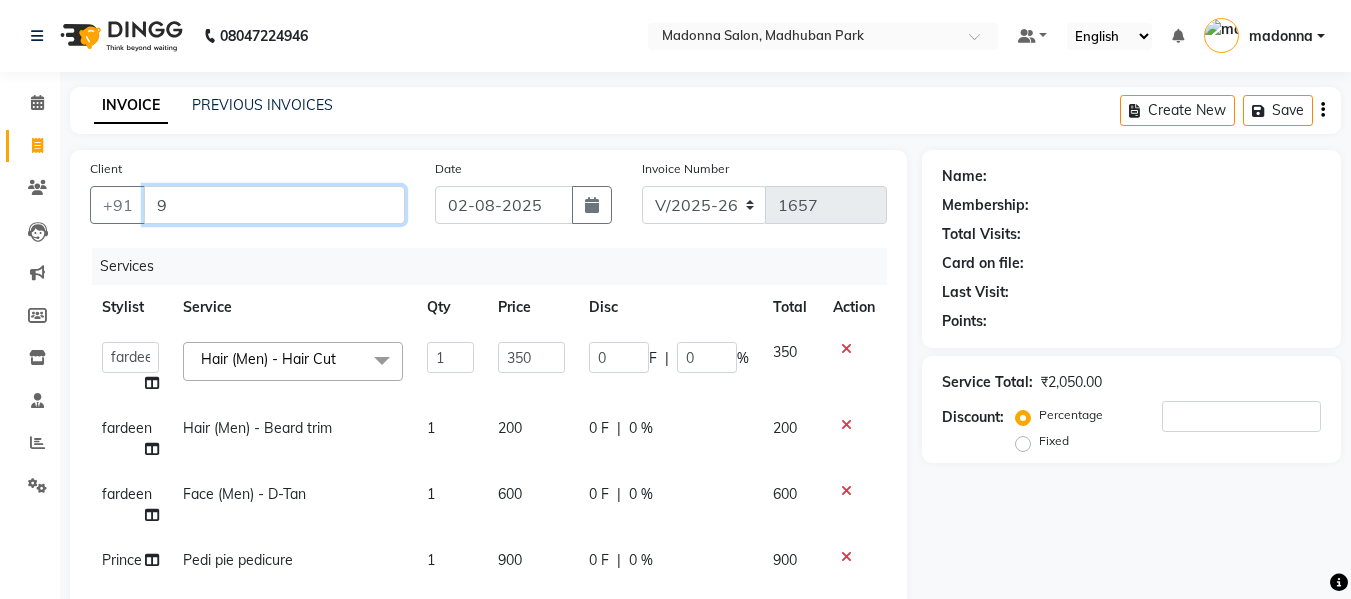 type on "0" 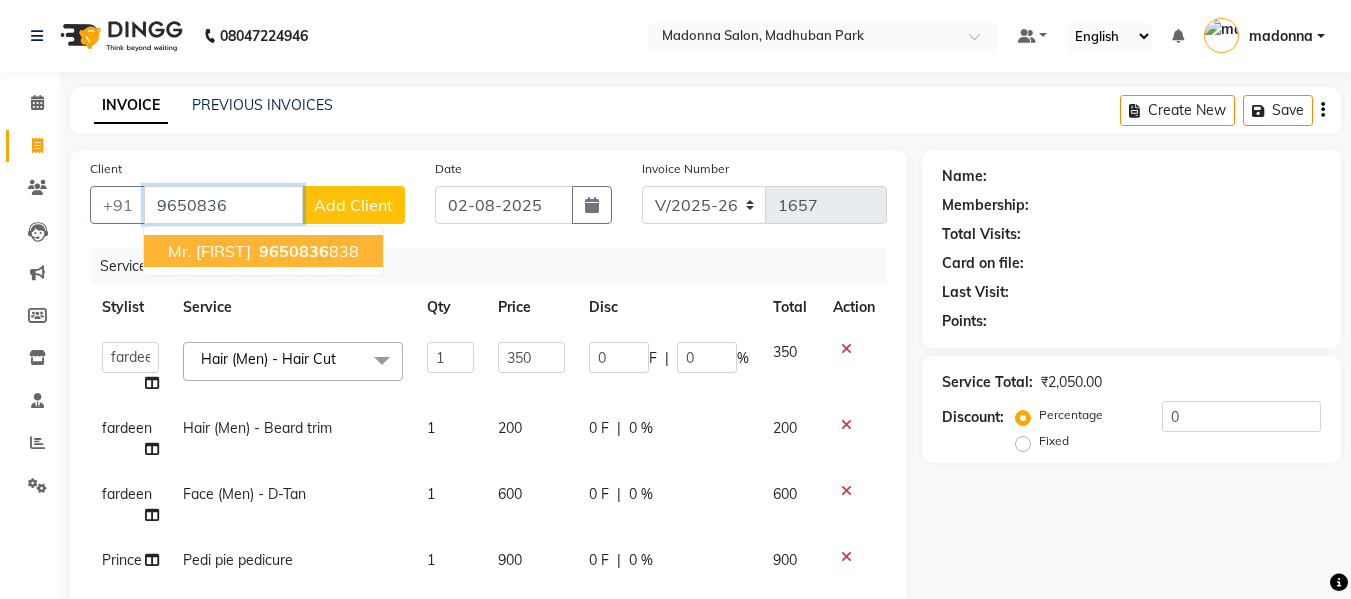click on "9650836" at bounding box center [294, 251] 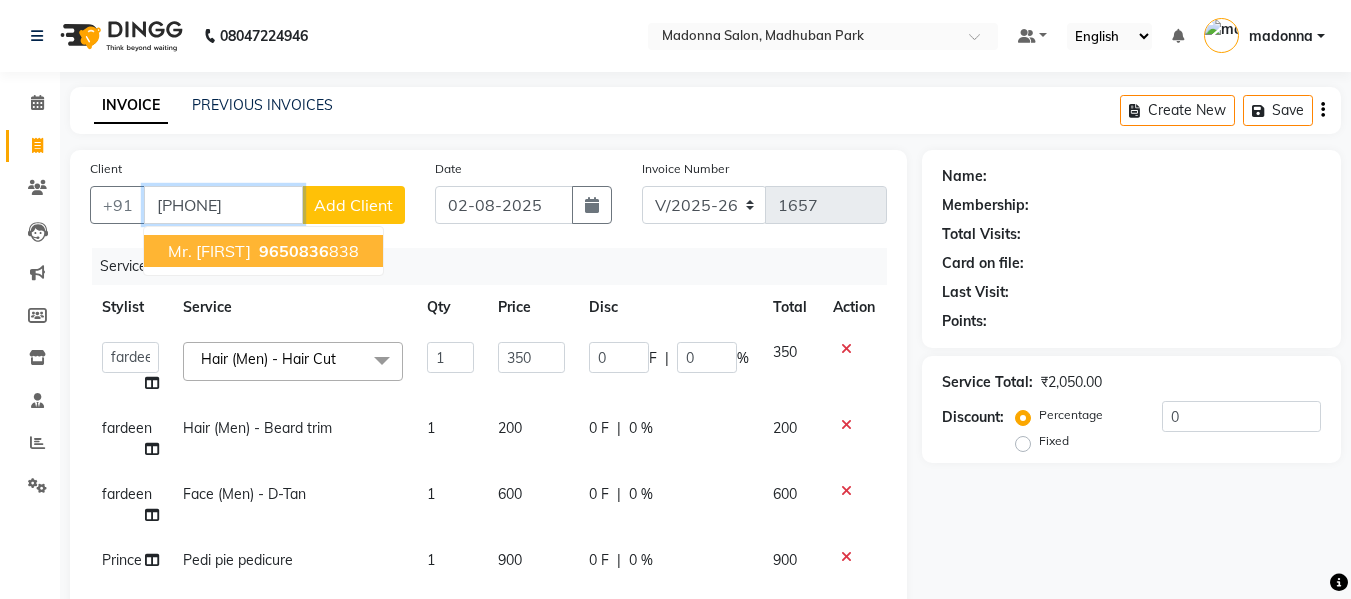 type on "9650836838" 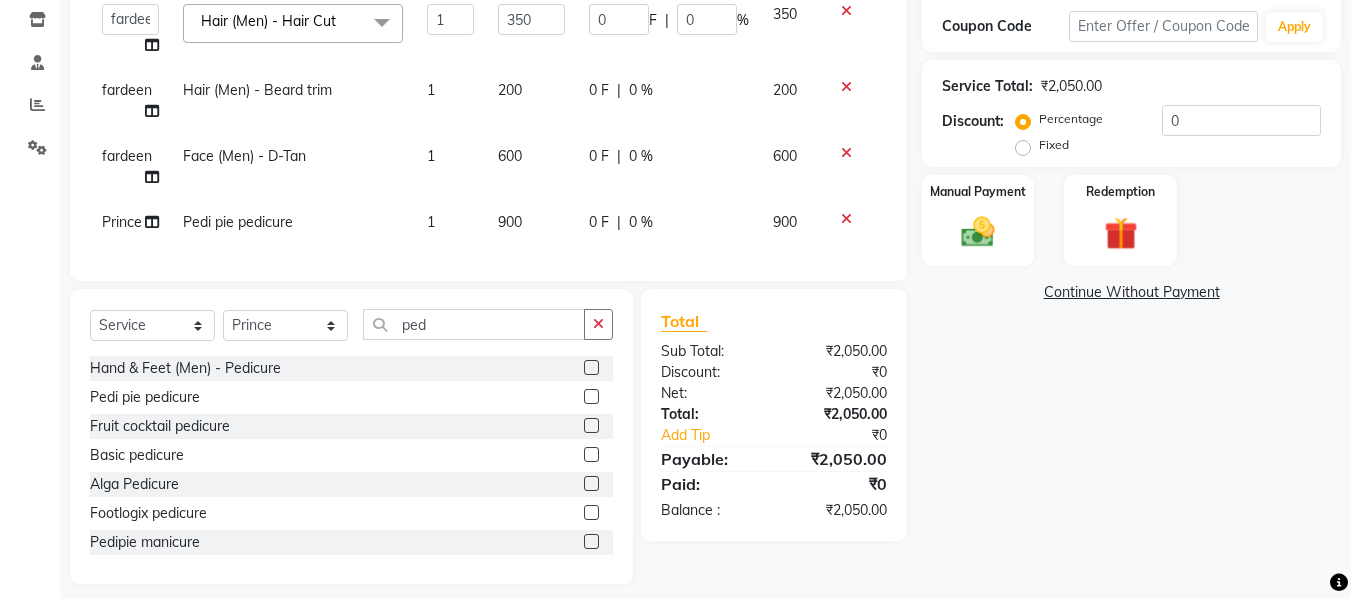 scroll, scrollTop: 368, scrollLeft: 0, axis: vertical 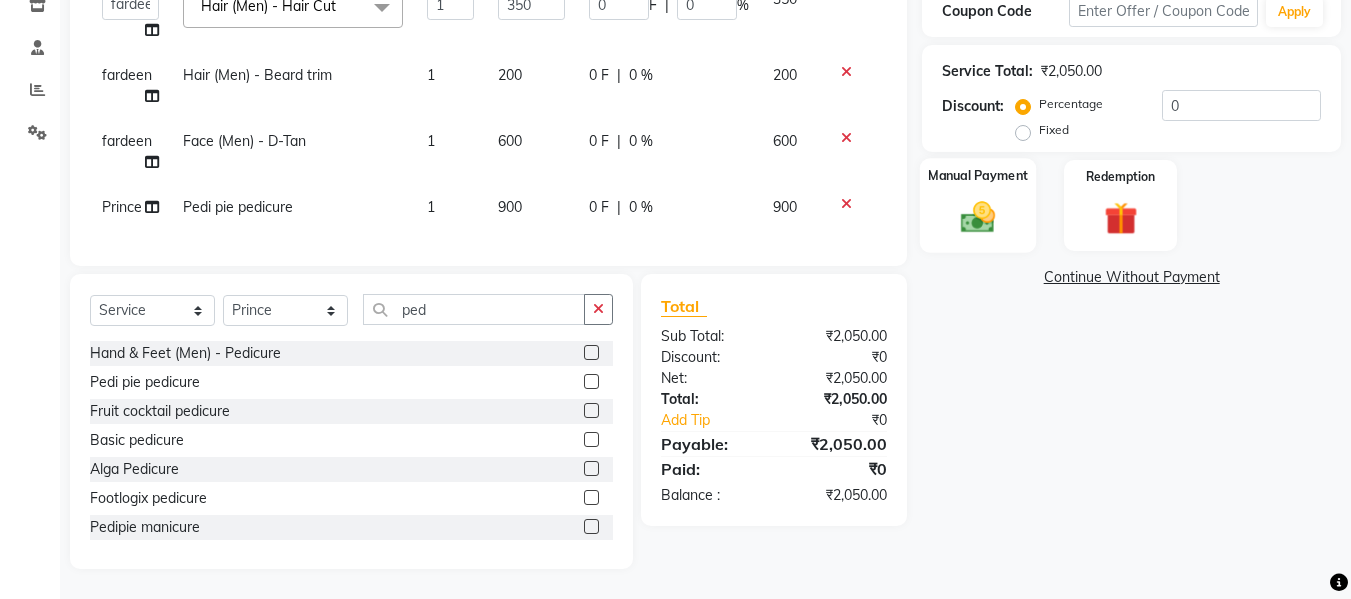 click 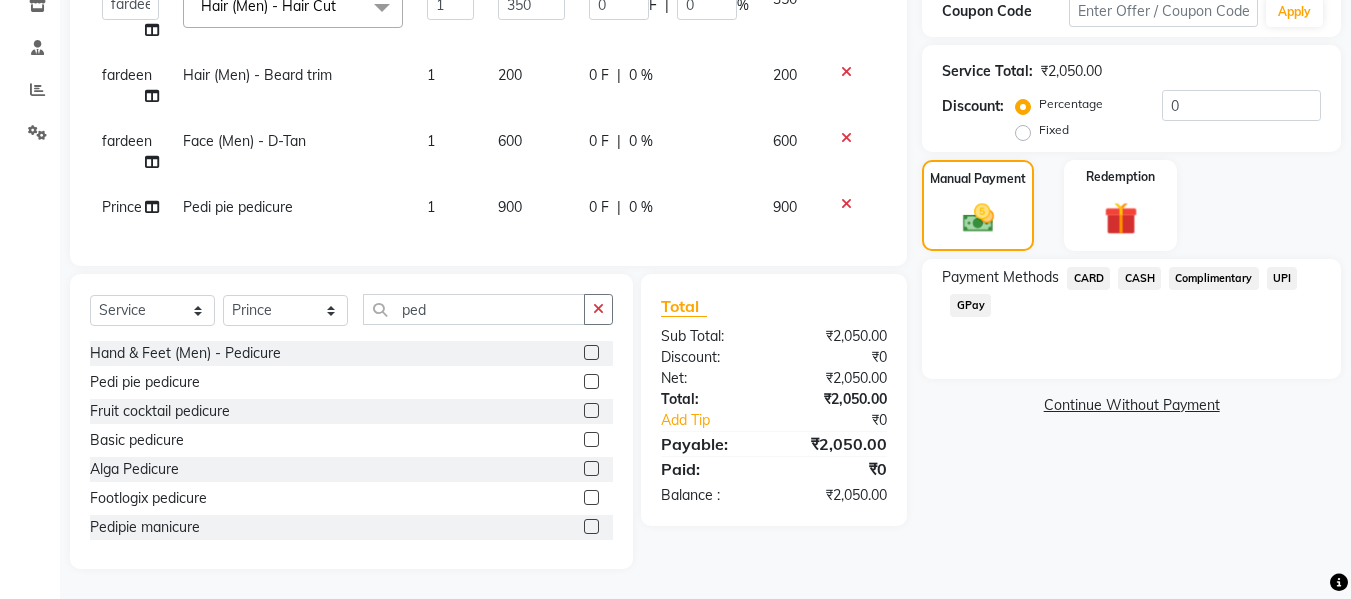 click on "GPay" 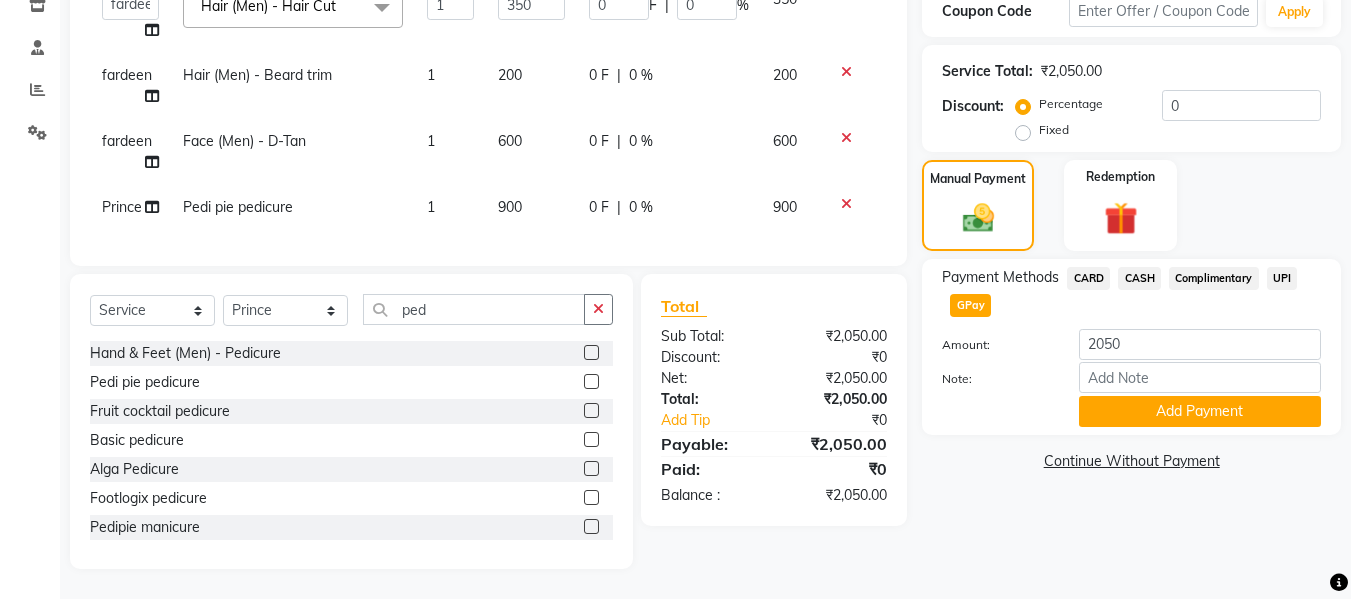 scroll, scrollTop: 364, scrollLeft: 0, axis: vertical 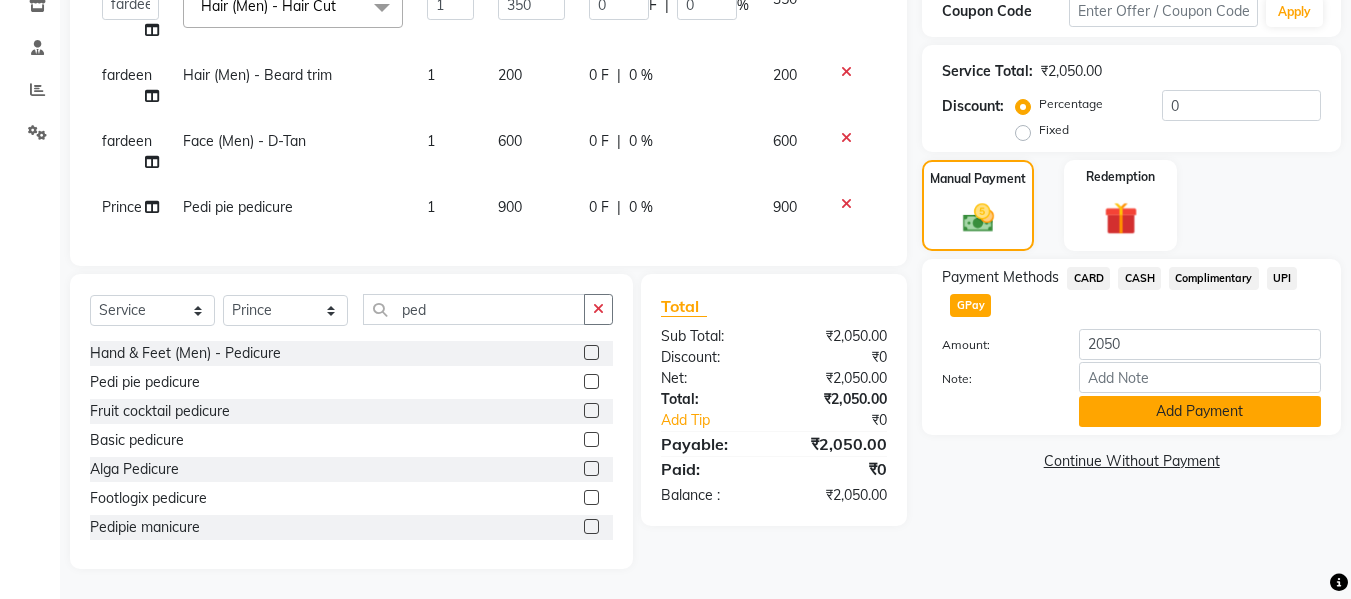 click on "Add Payment" 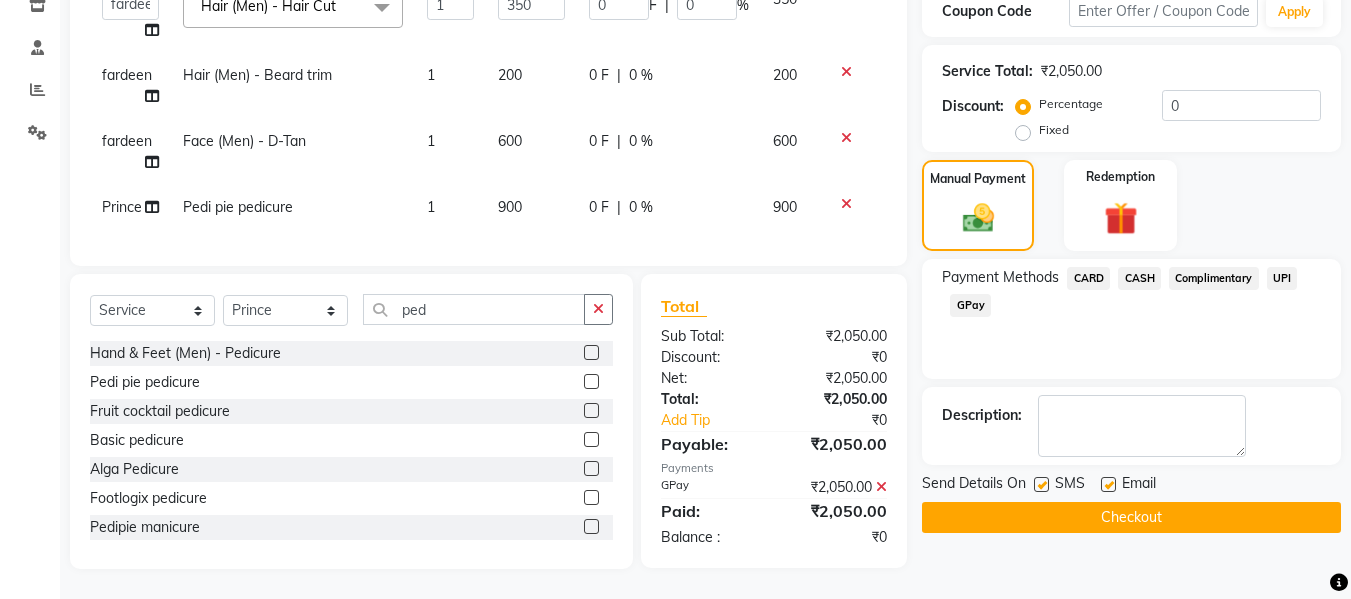 scroll, scrollTop: 368, scrollLeft: 0, axis: vertical 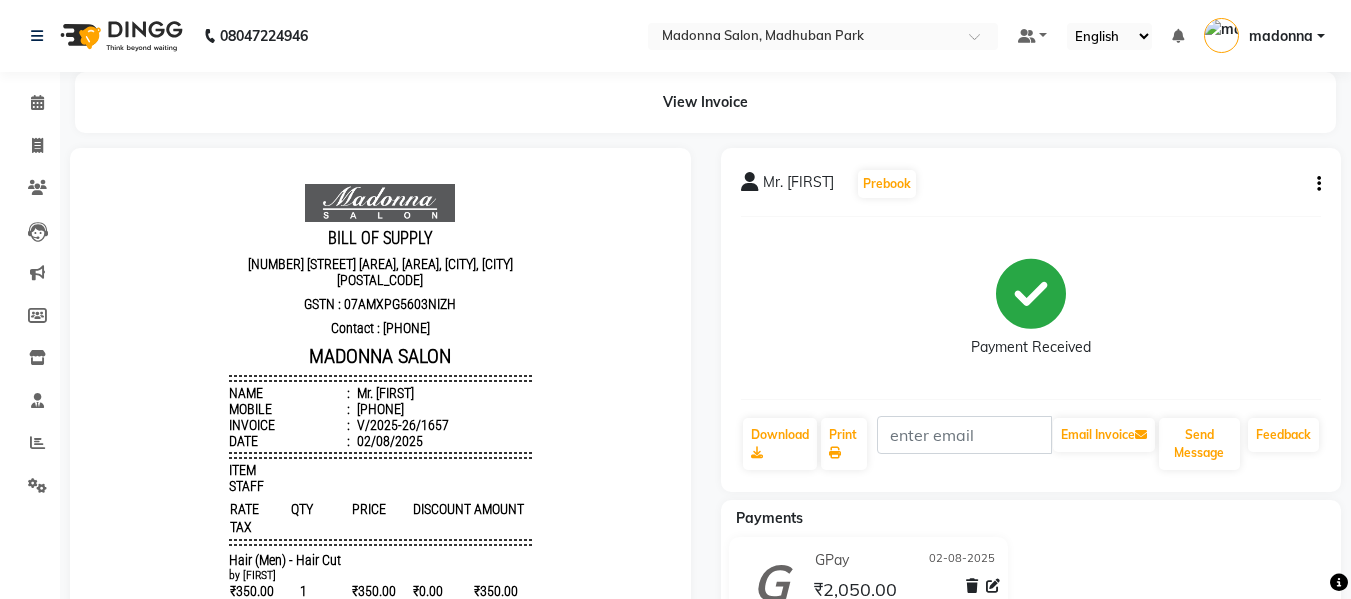 click on "Payments GPay 02-08-2025 ₹2,050.00  Added on 02-08-2025" 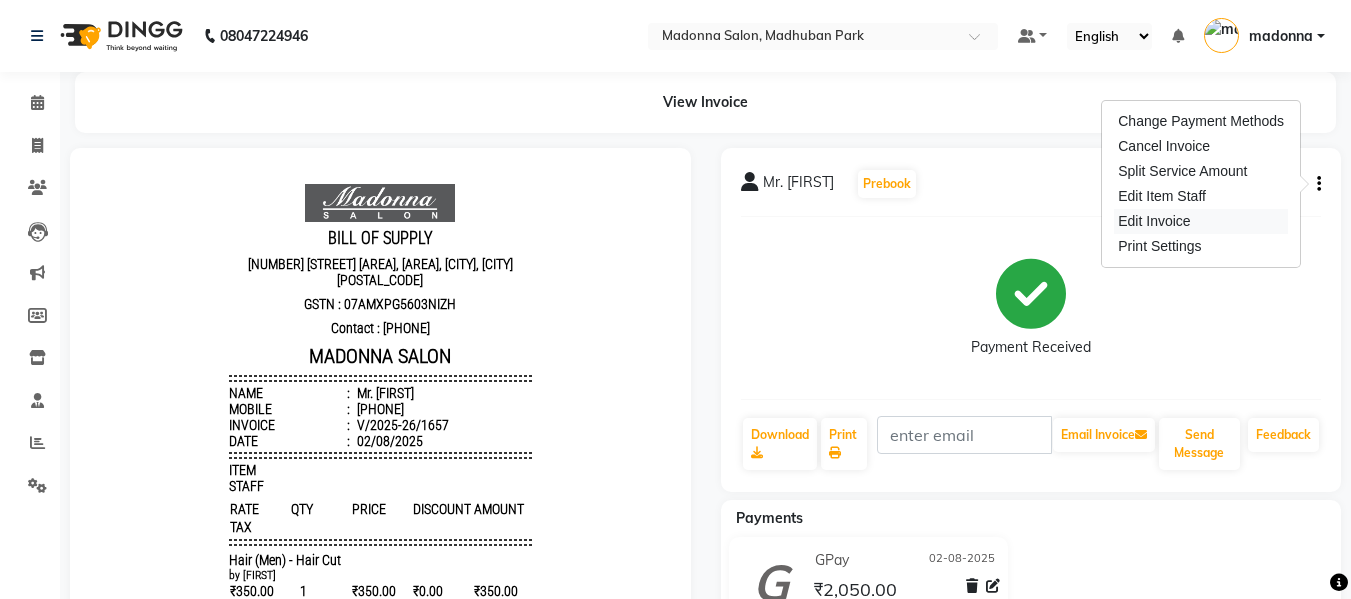 click on "Edit Invoice" at bounding box center (1201, 221) 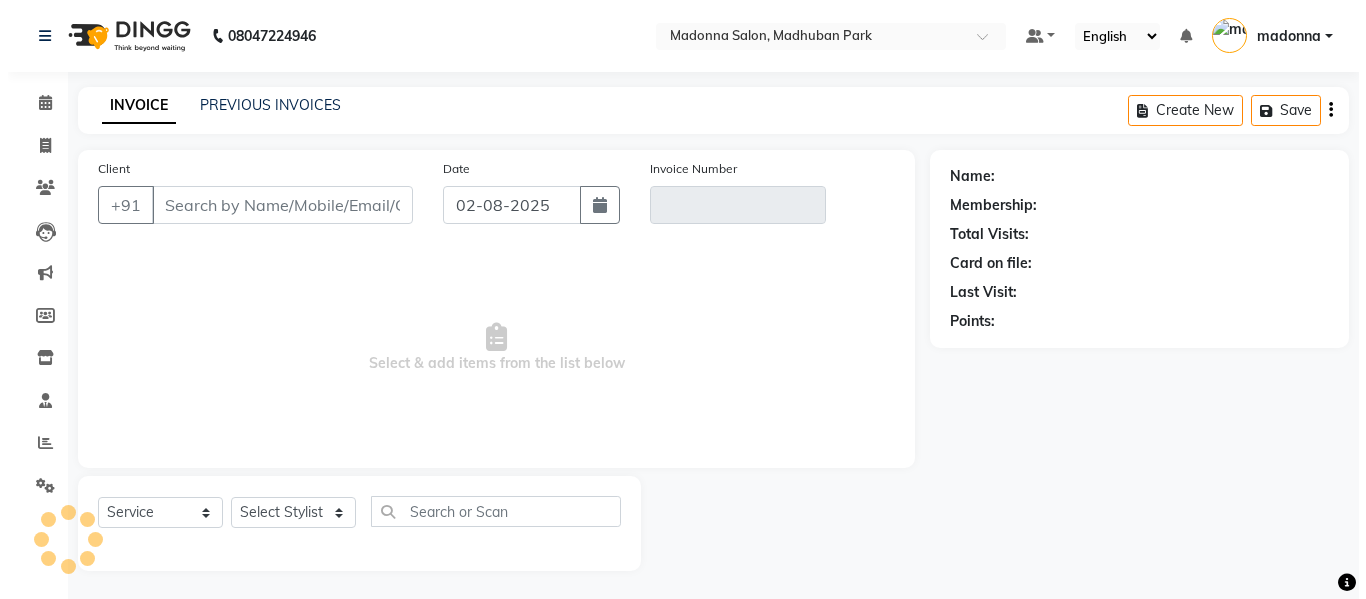 scroll, scrollTop: 2, scrollLeft: 0, axis: vertical 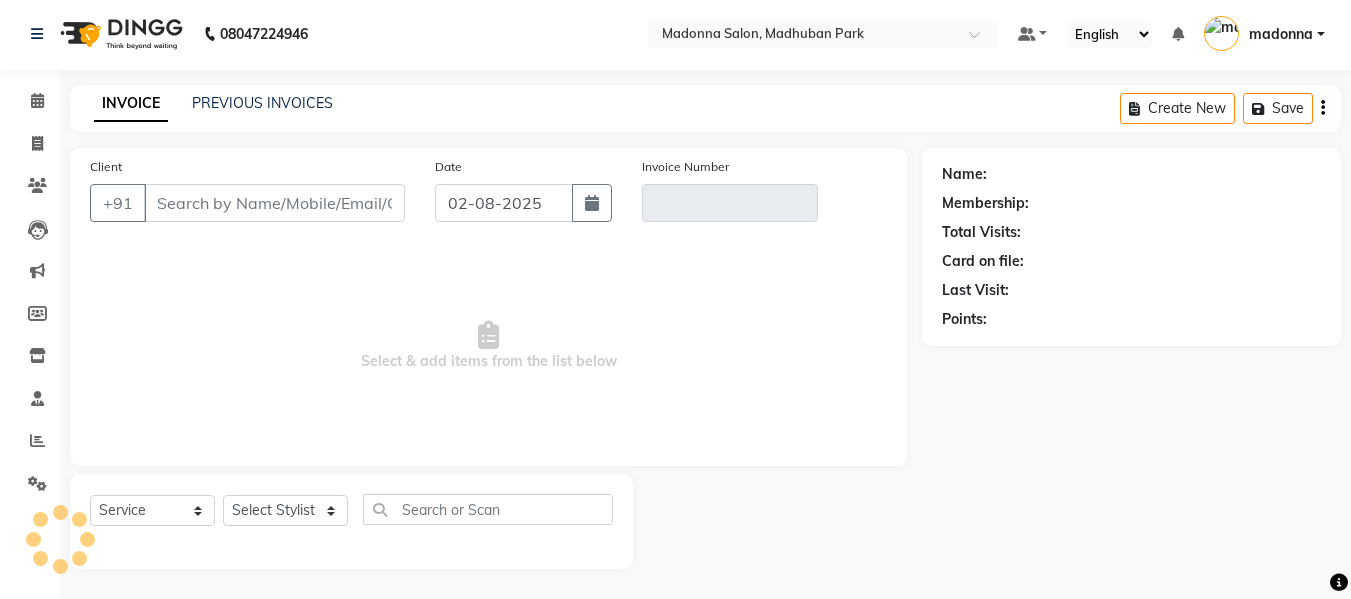 type on "[PHONE]" 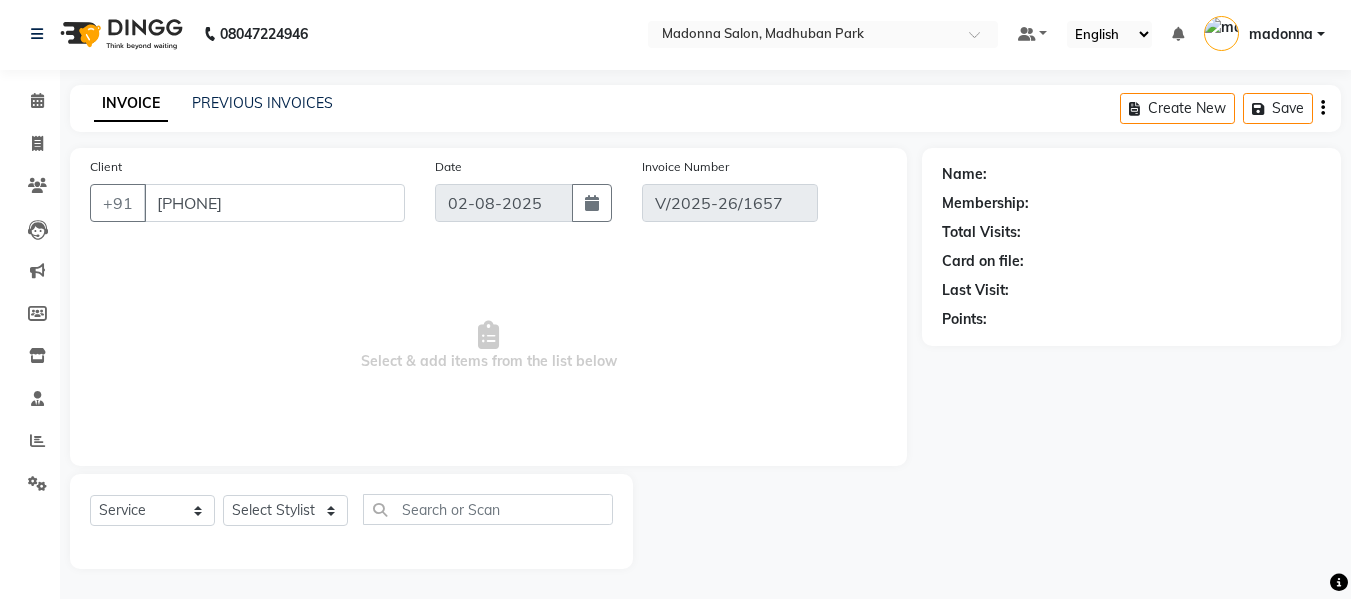 click on "[PHONE]" at bounding box center [274, 203] 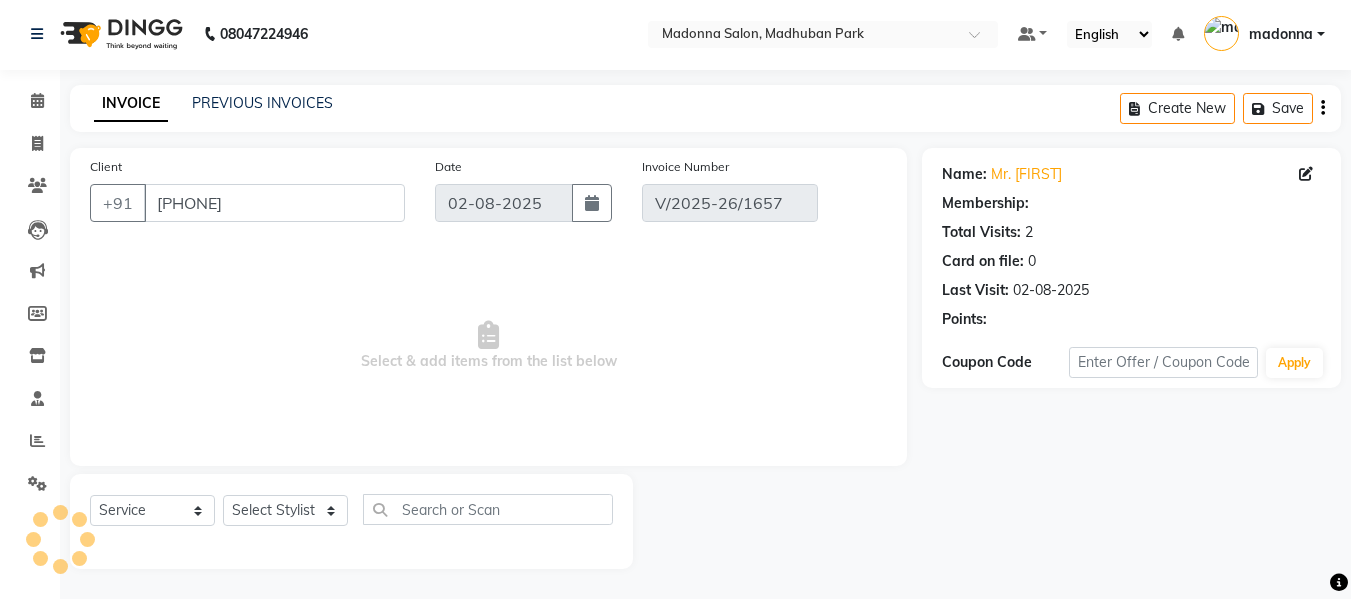 select on "select" 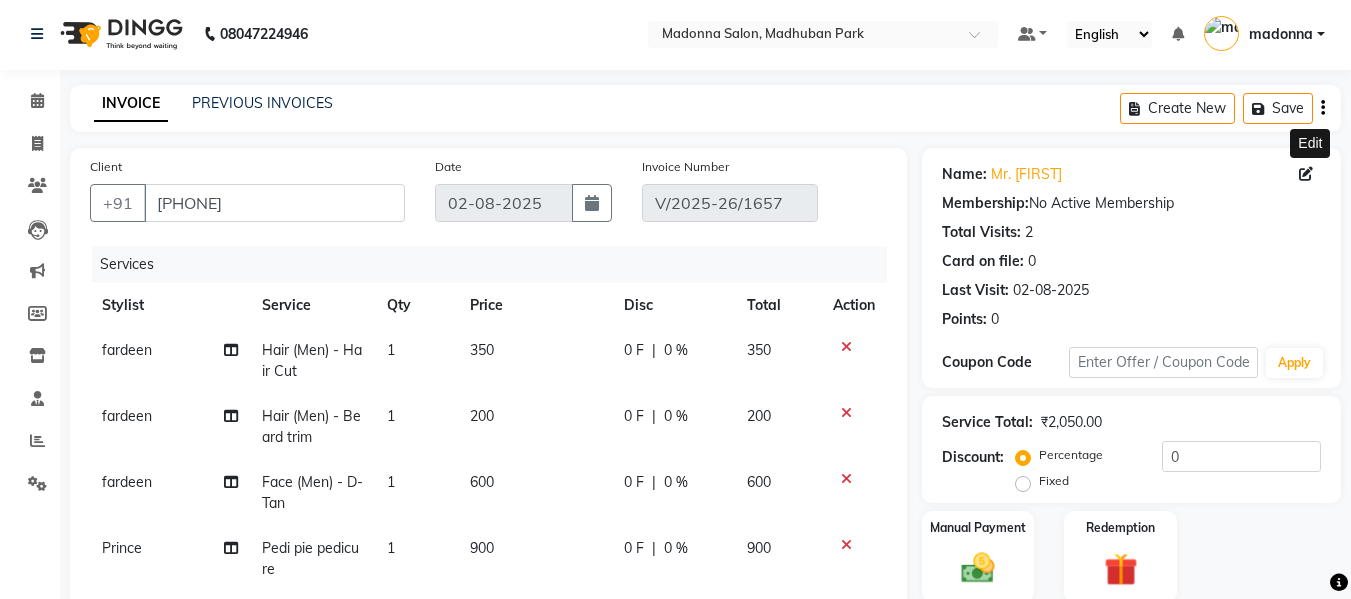 click 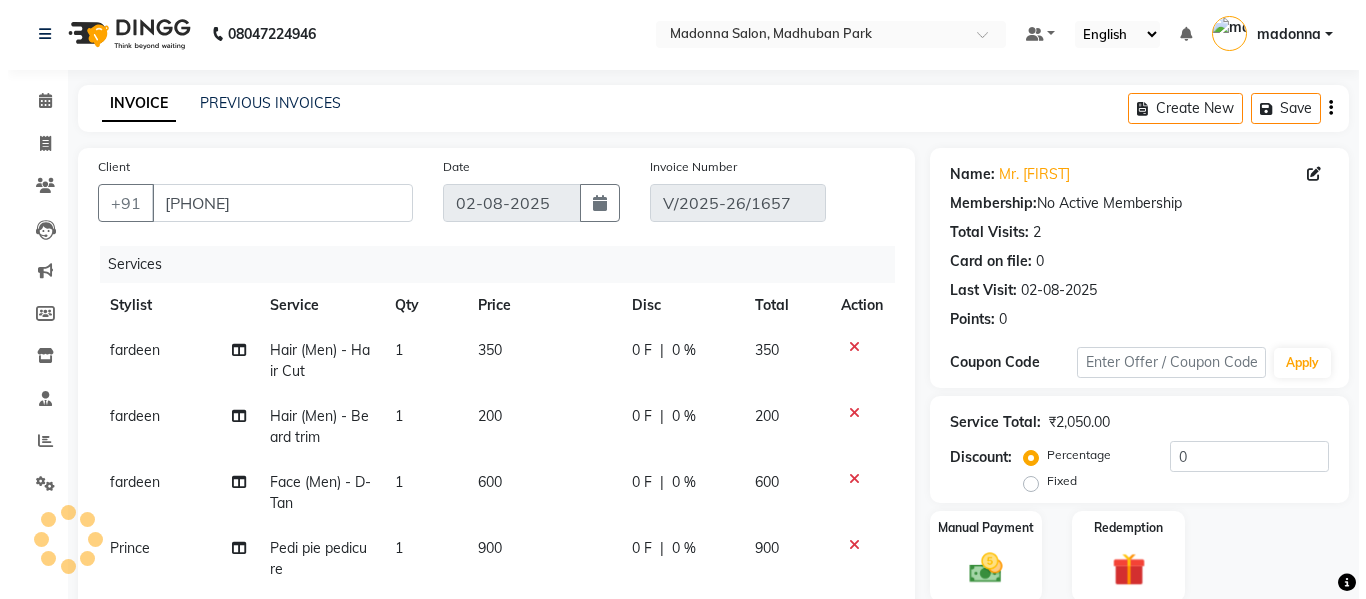 select on "male" 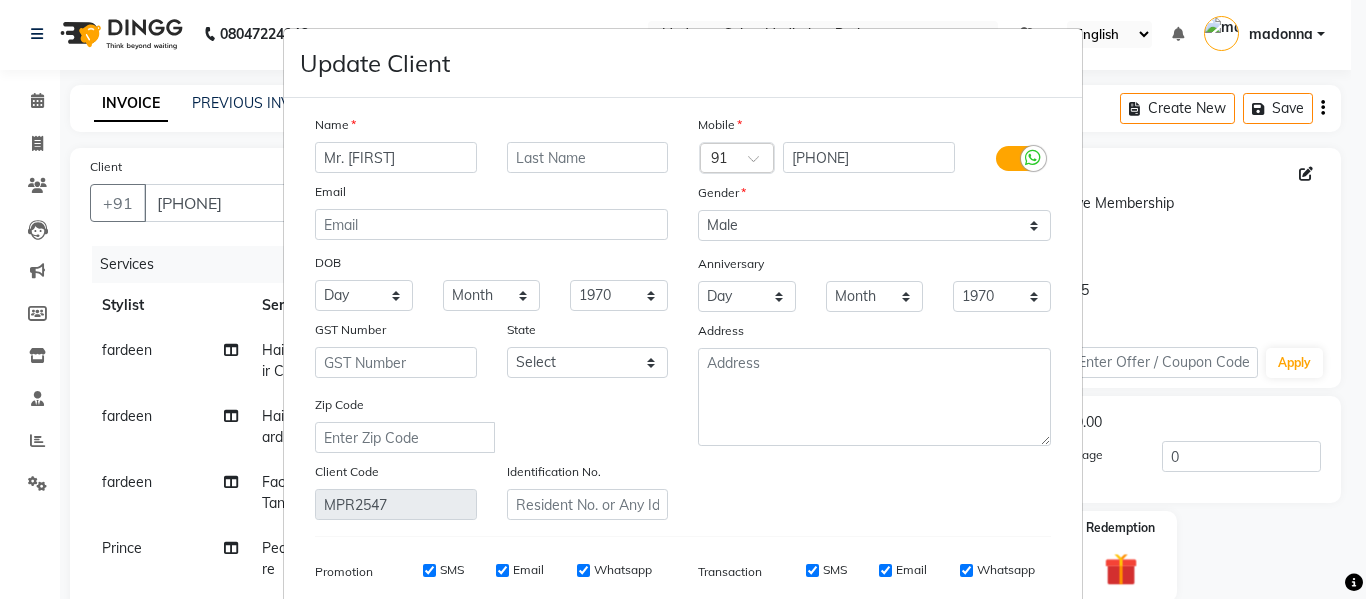 click on "Mr. Ekansha" at bounding box center [396, 157] 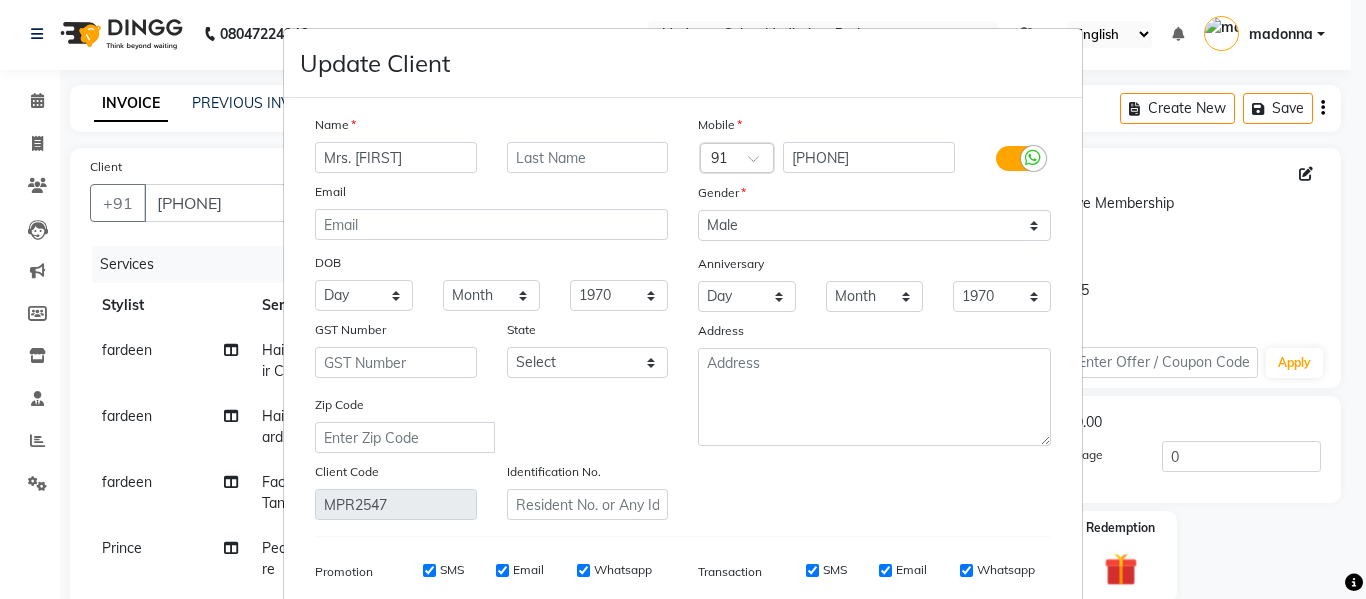type on "Mrs. [FIRST]" 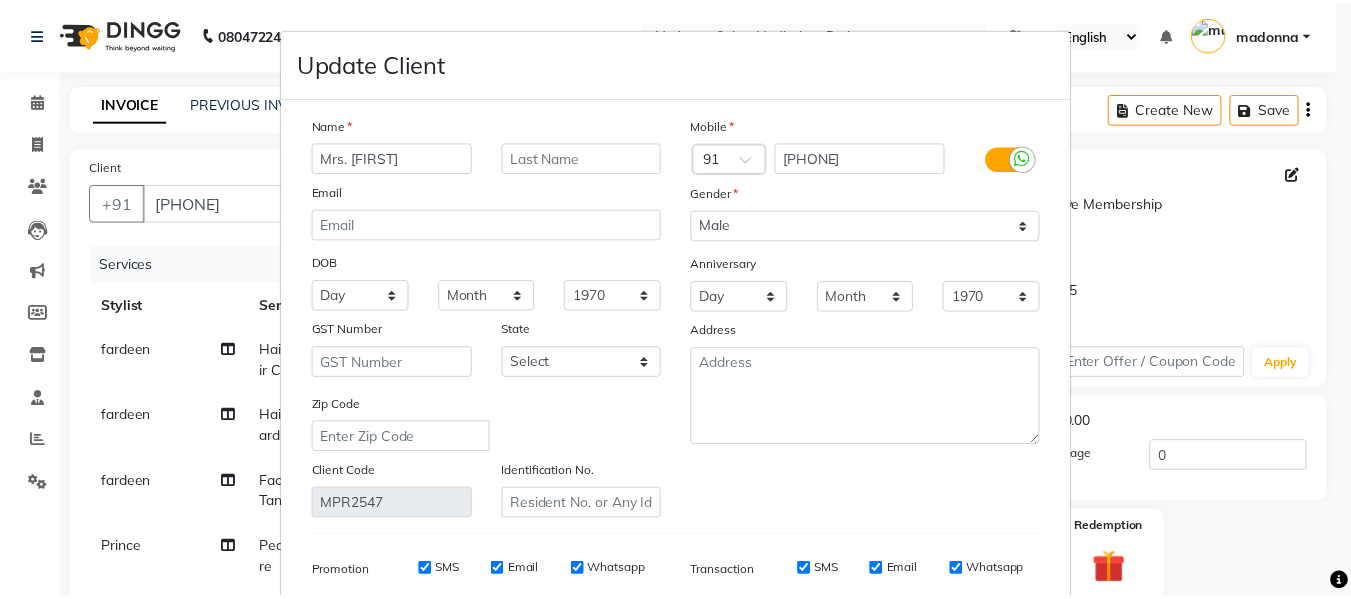 scroll, scrollTop: 288, scrollLeft: 0, axis: vertical 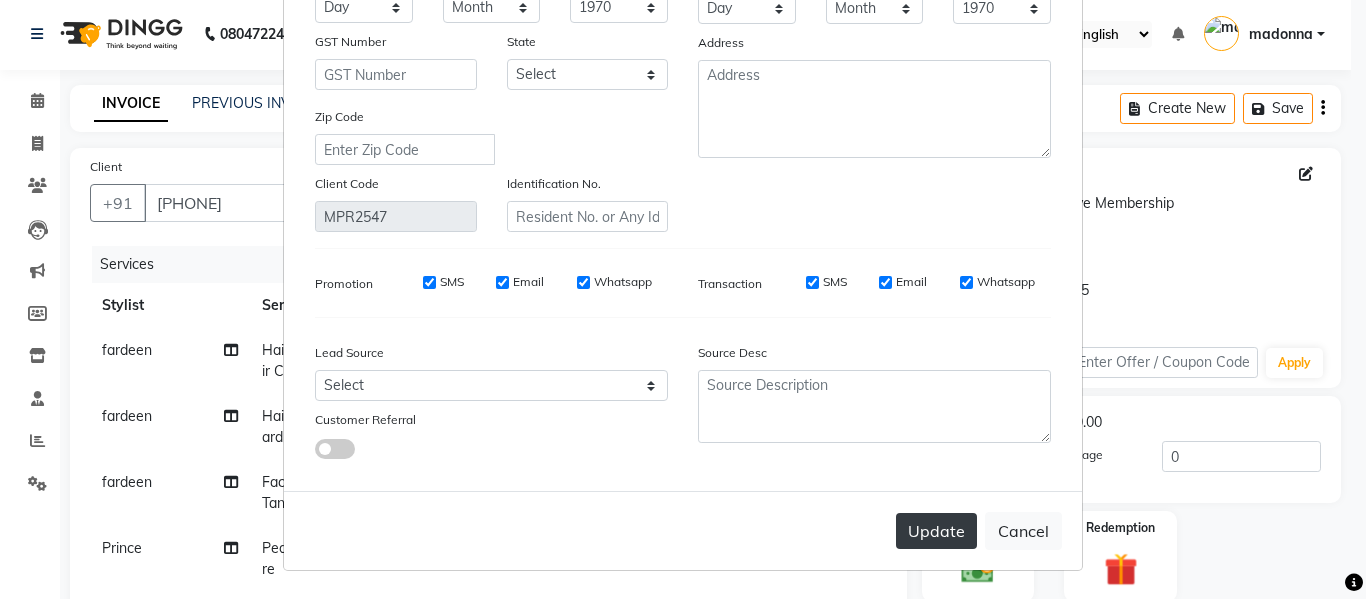 click on "Update" at bounding box center (936, 531) 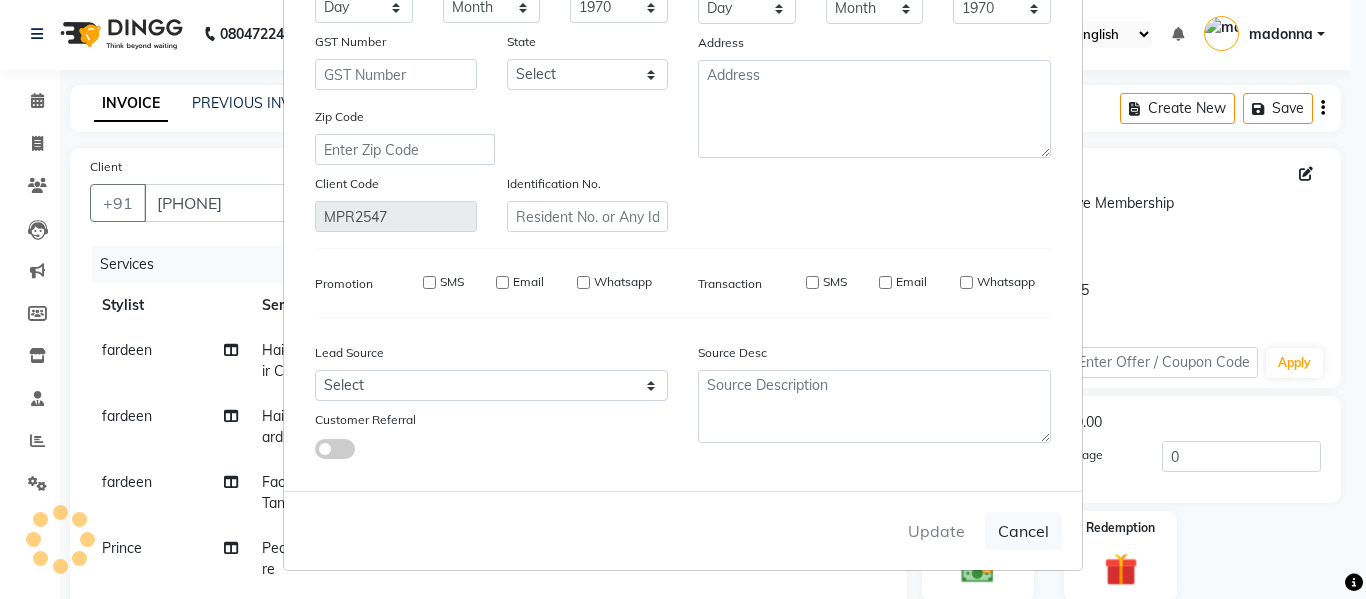 type 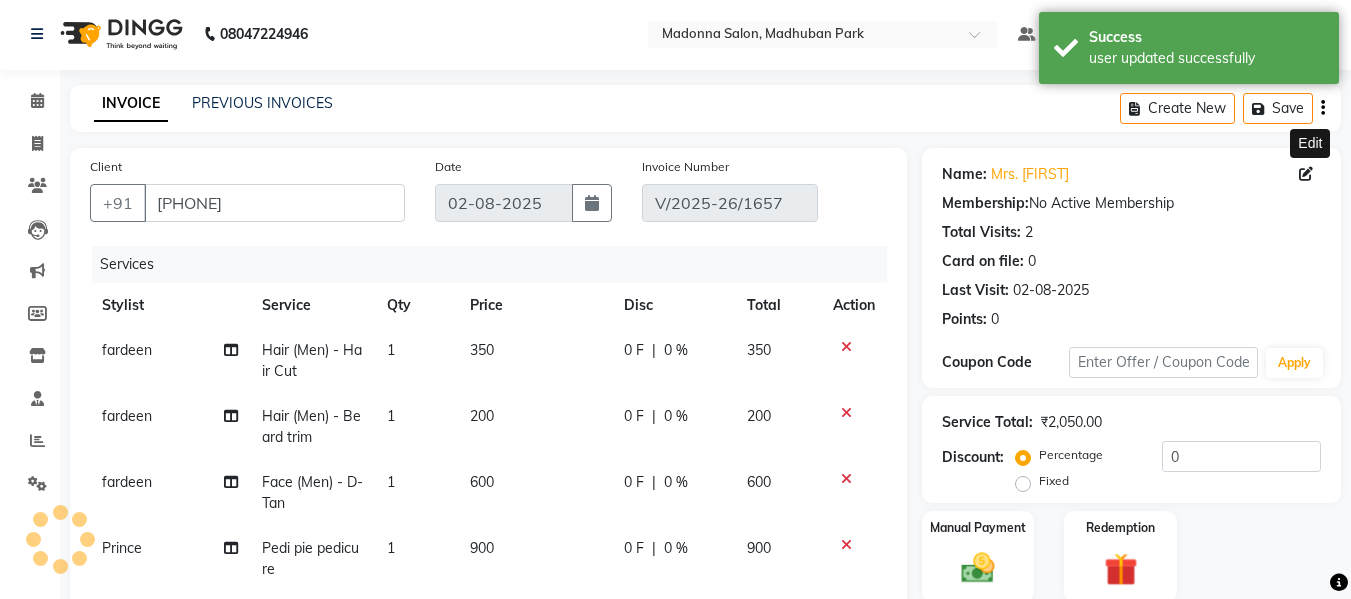 scroll, scrollTop: 378, scrollLeft: 0, axis: vertical 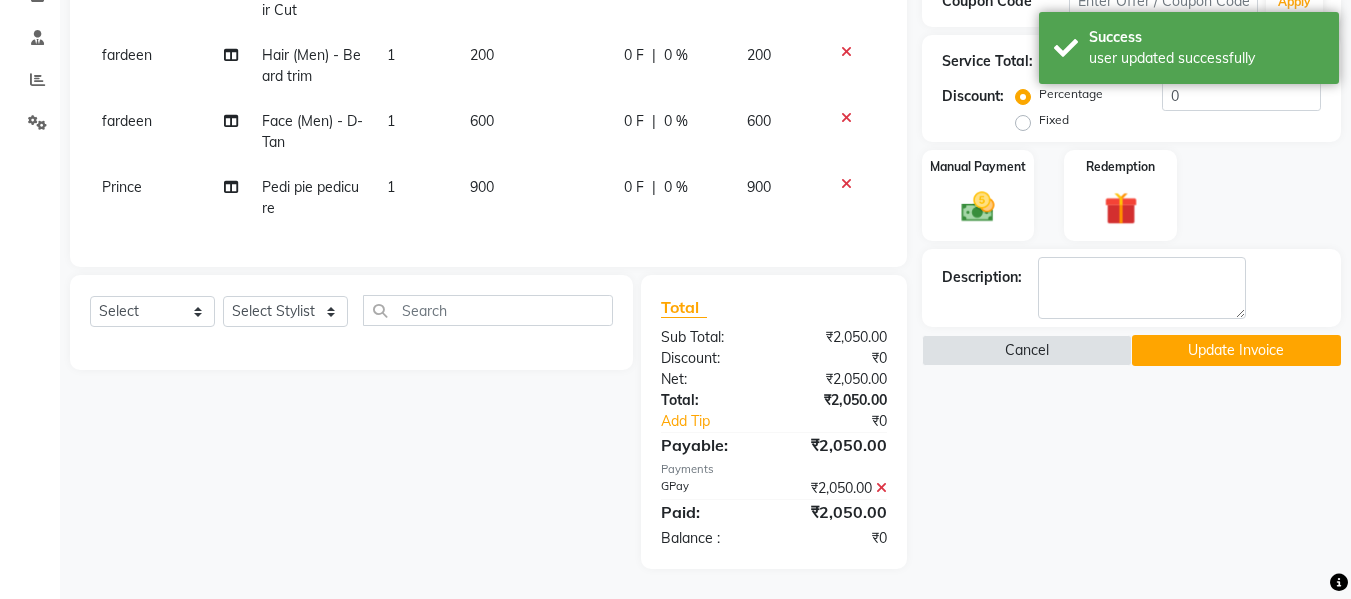 click on "Update Invoice" 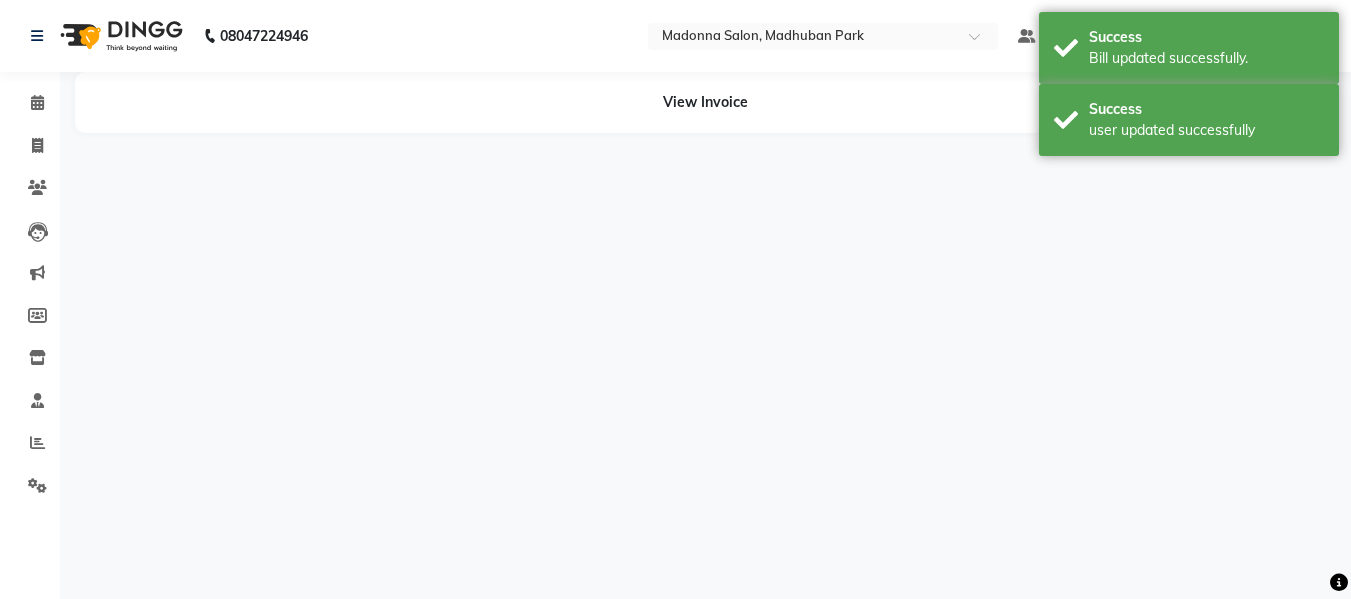scroll, scrollTop: 0, scrollLeft: 0, axis: both 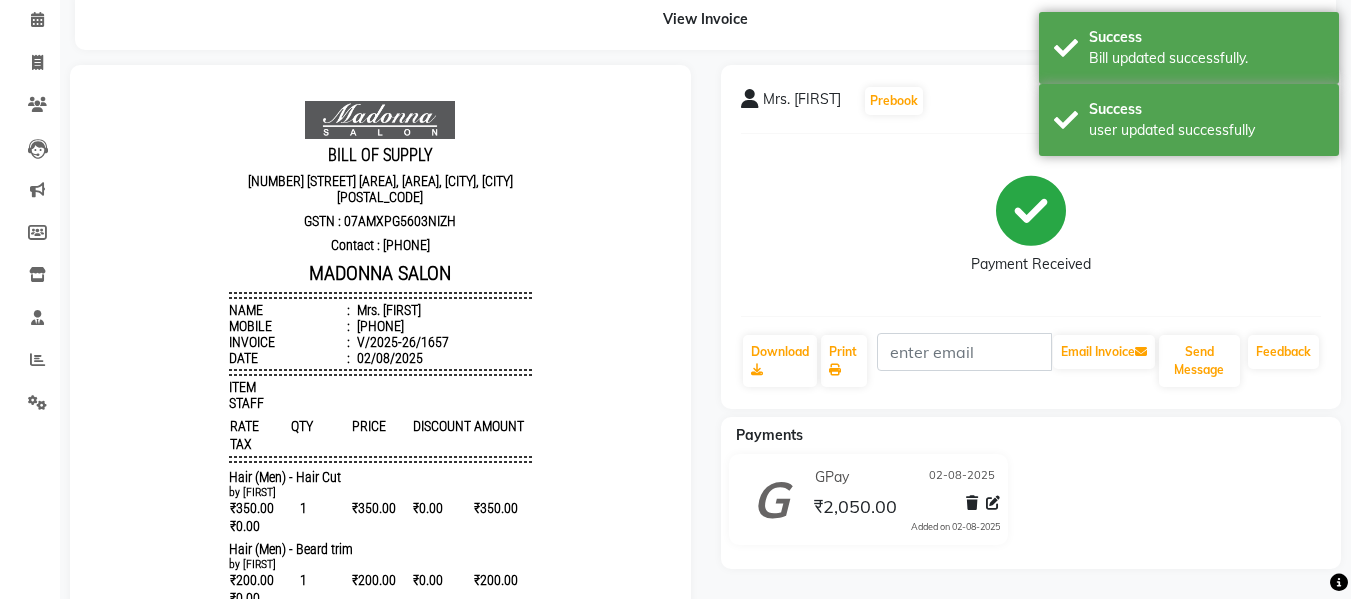 click on "Mrs. Ekansh   Prebook   Payment Received  Download  Print   Email Invoice   Send Message Feedback" 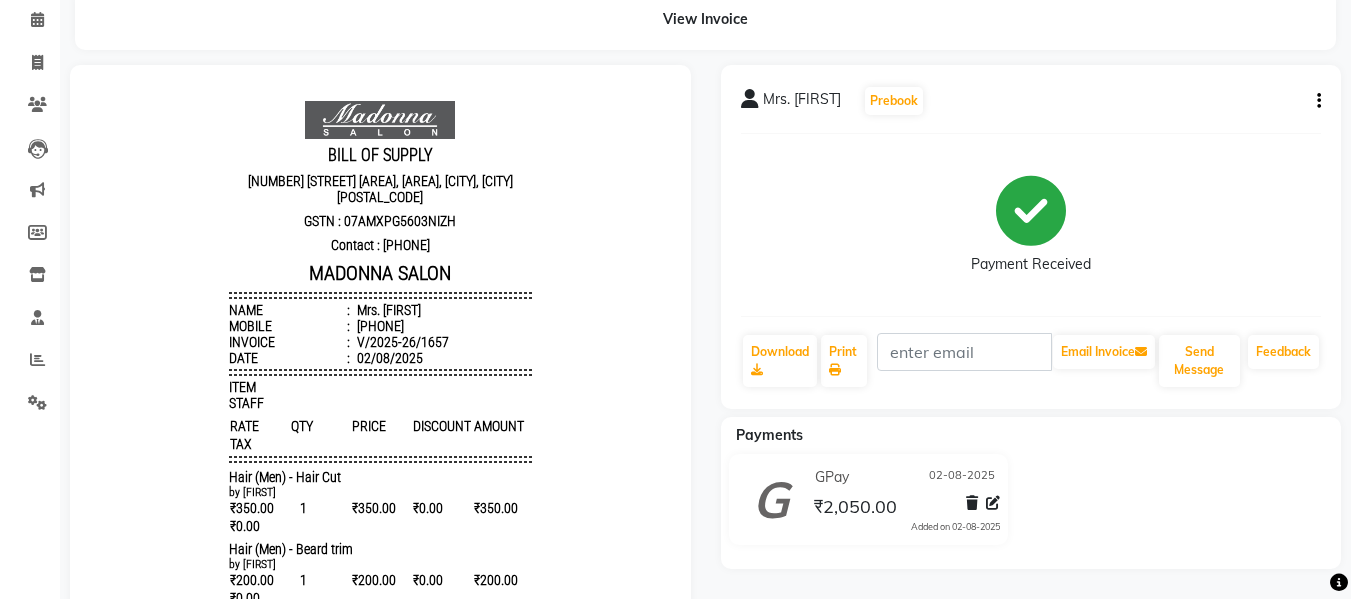 scroll, scrollTop: 0, scrollLeft: 0, axis: both 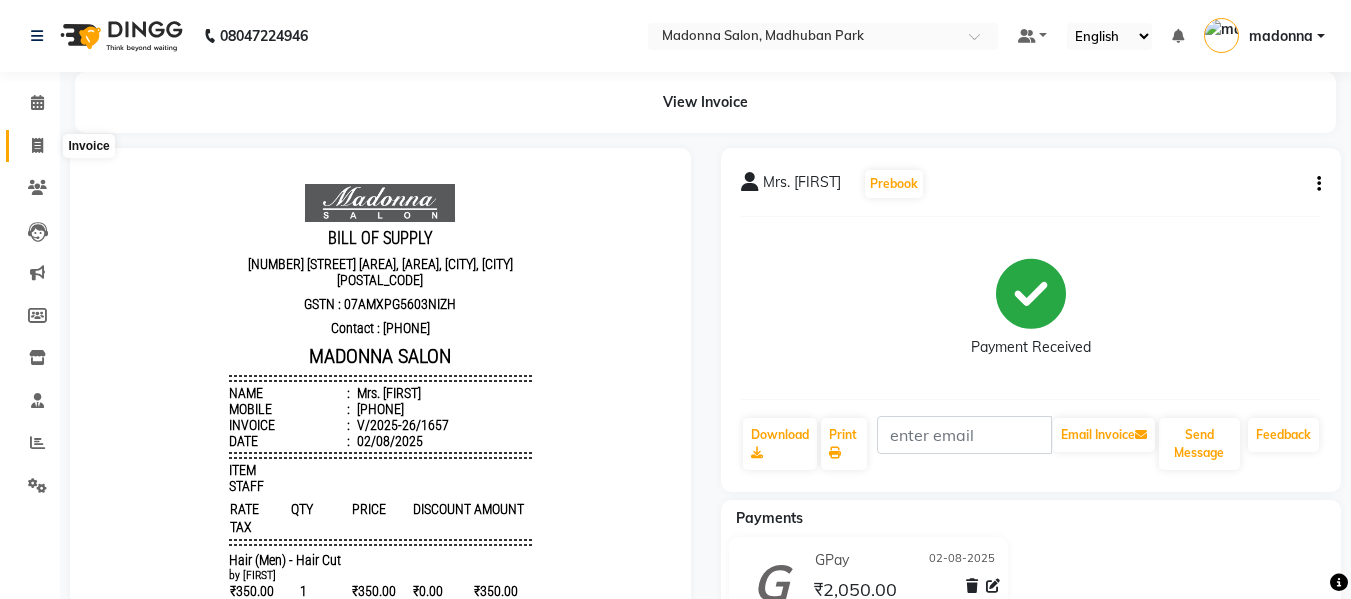 click 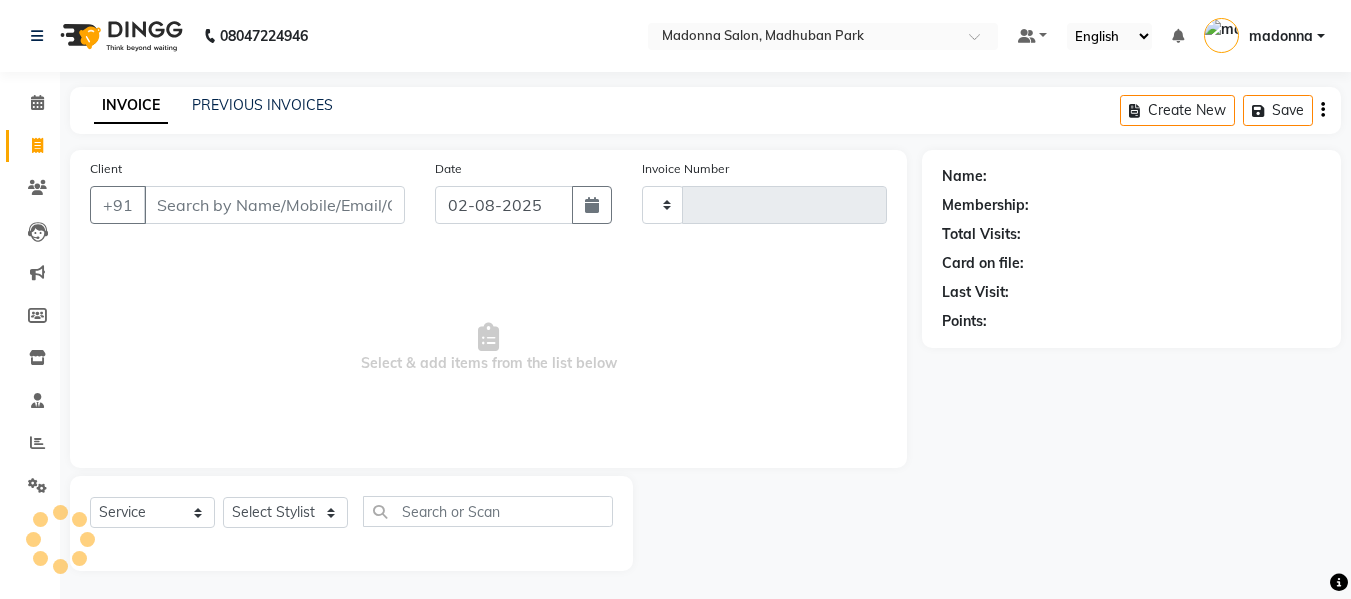 scroll, scrollTop: 2, scrollLeft: 0, axis: vertical 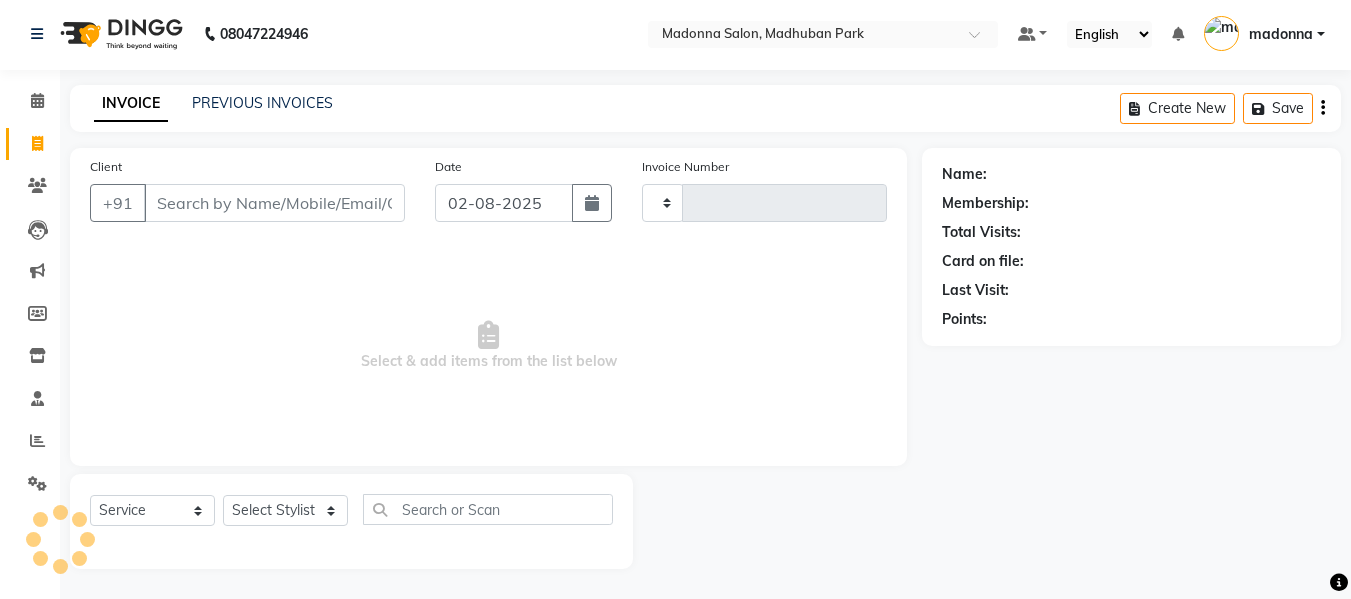 type on "1658" 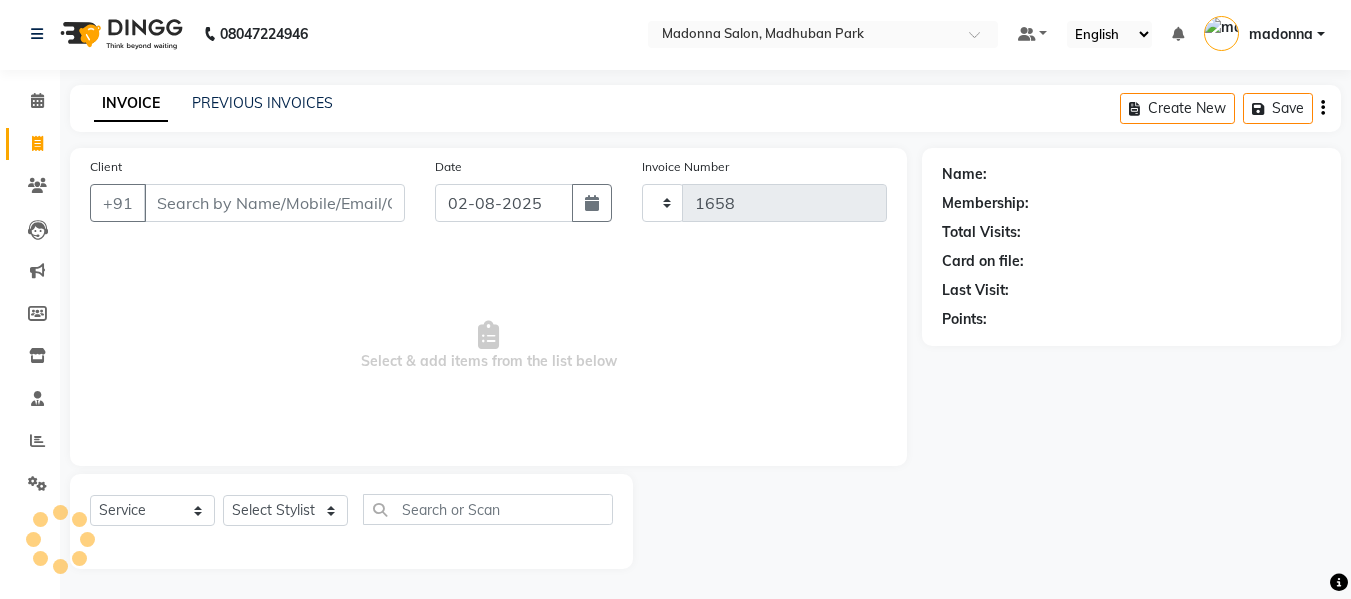 select on "6469" 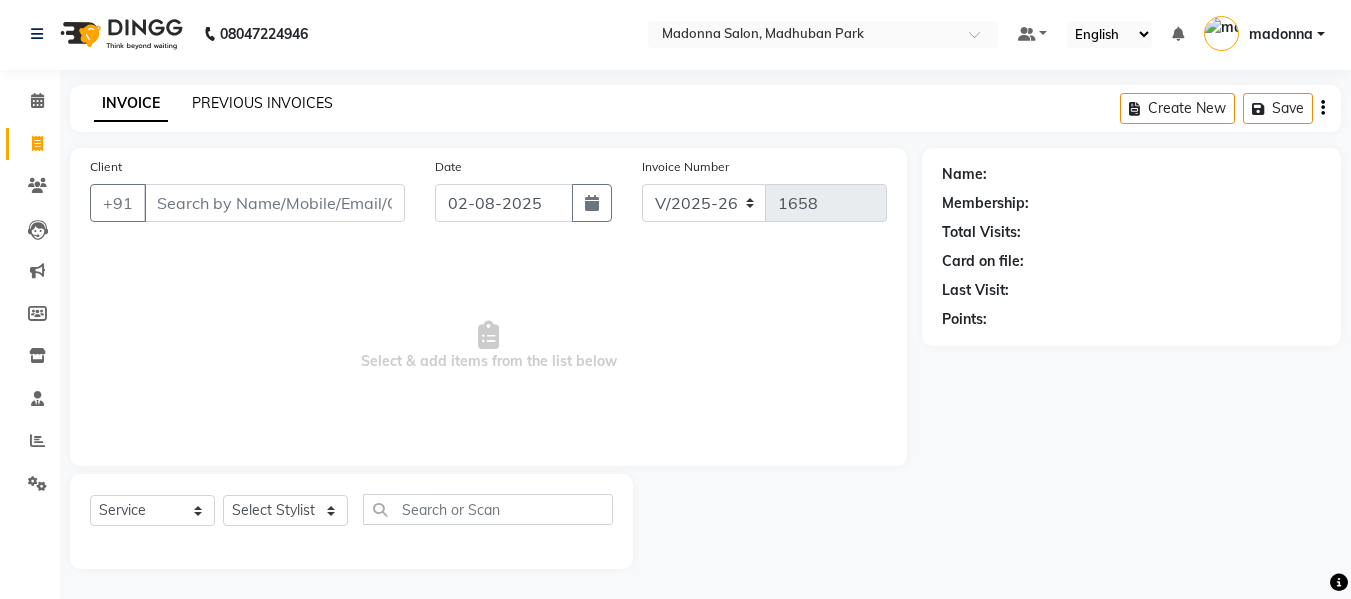 click on "PREVIOUS INVOICES" 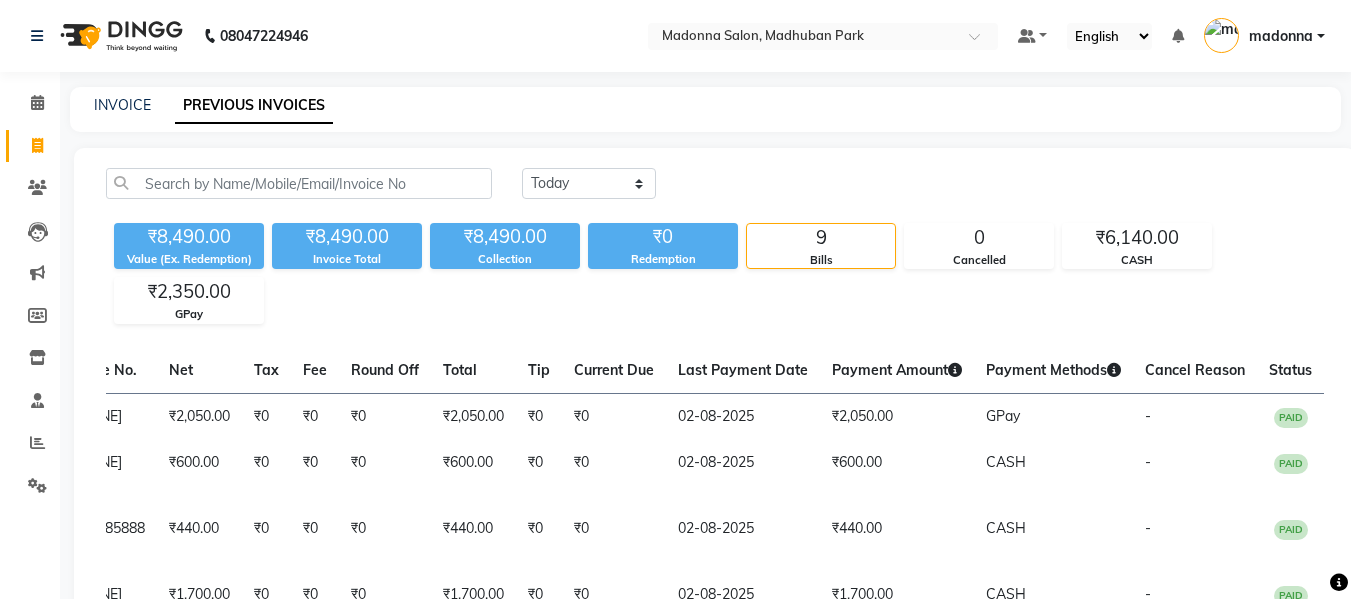 scroll, scrollTop: 0, scrollLeft: 0, axis: both 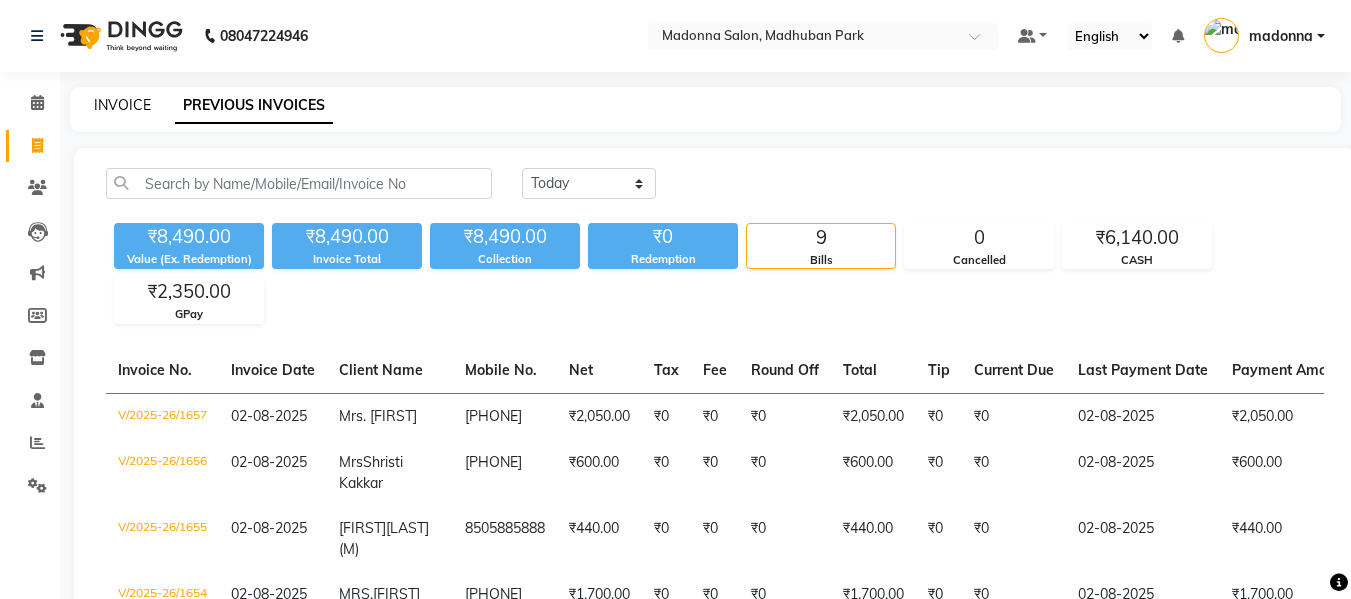 click on "INVOICE" 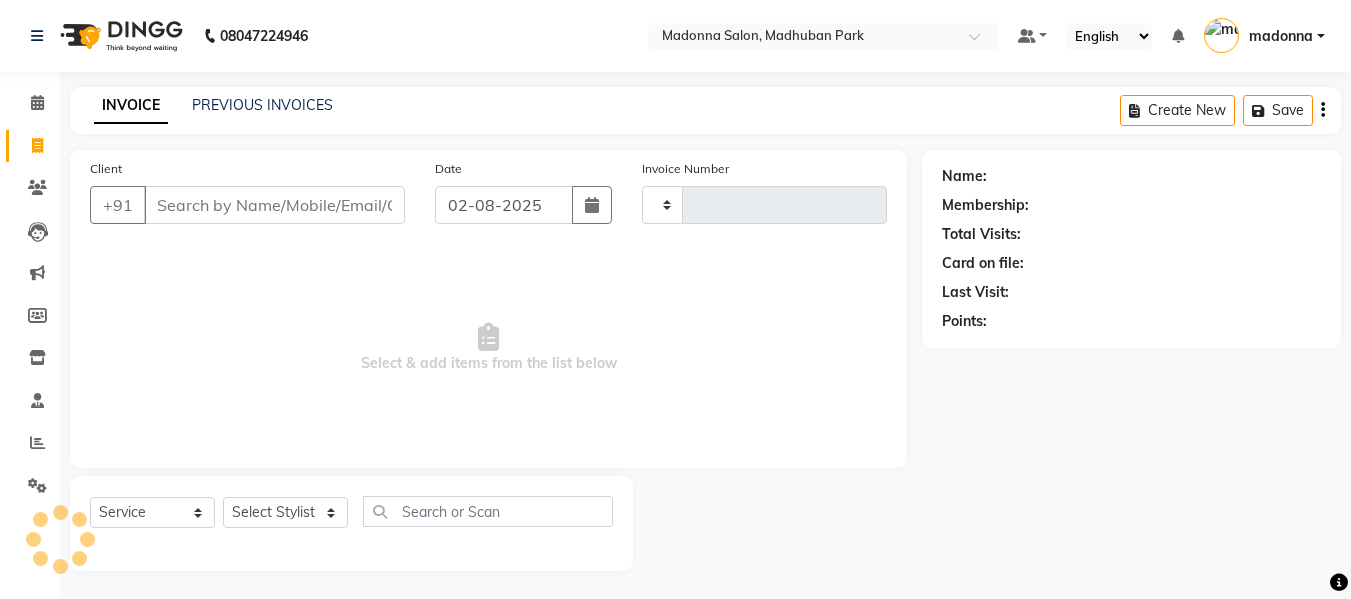 scroll, scrollTop: 2, scrollLeft: 0, axis: vertical 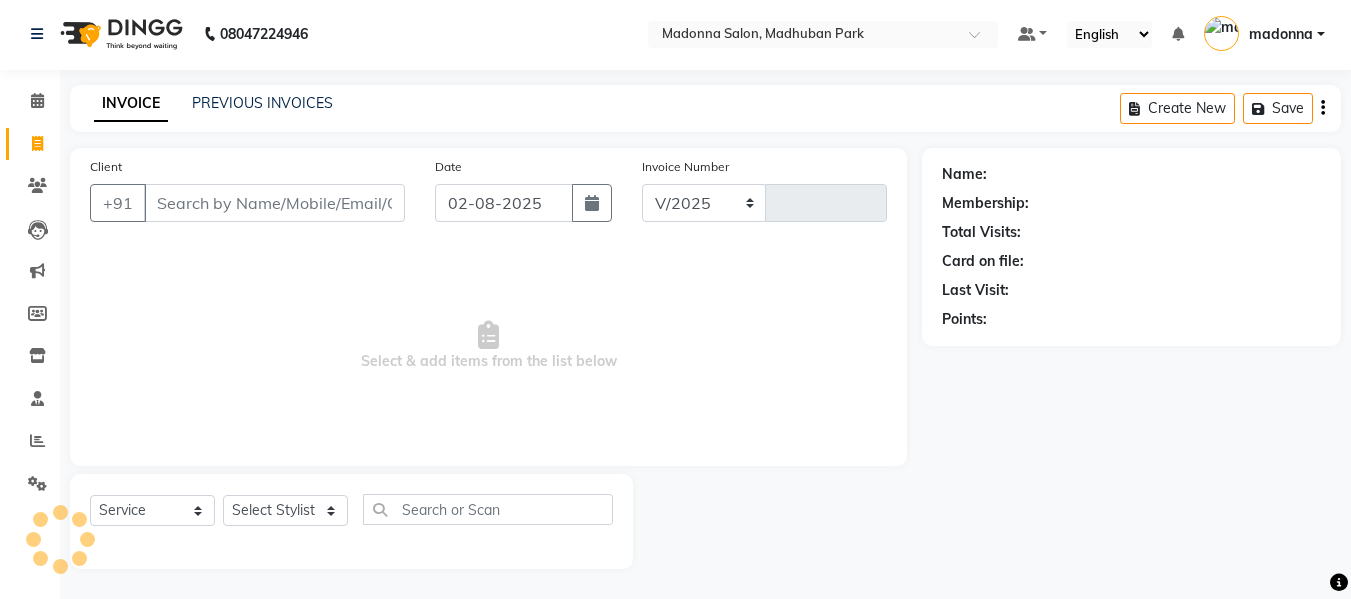 select on "6469" 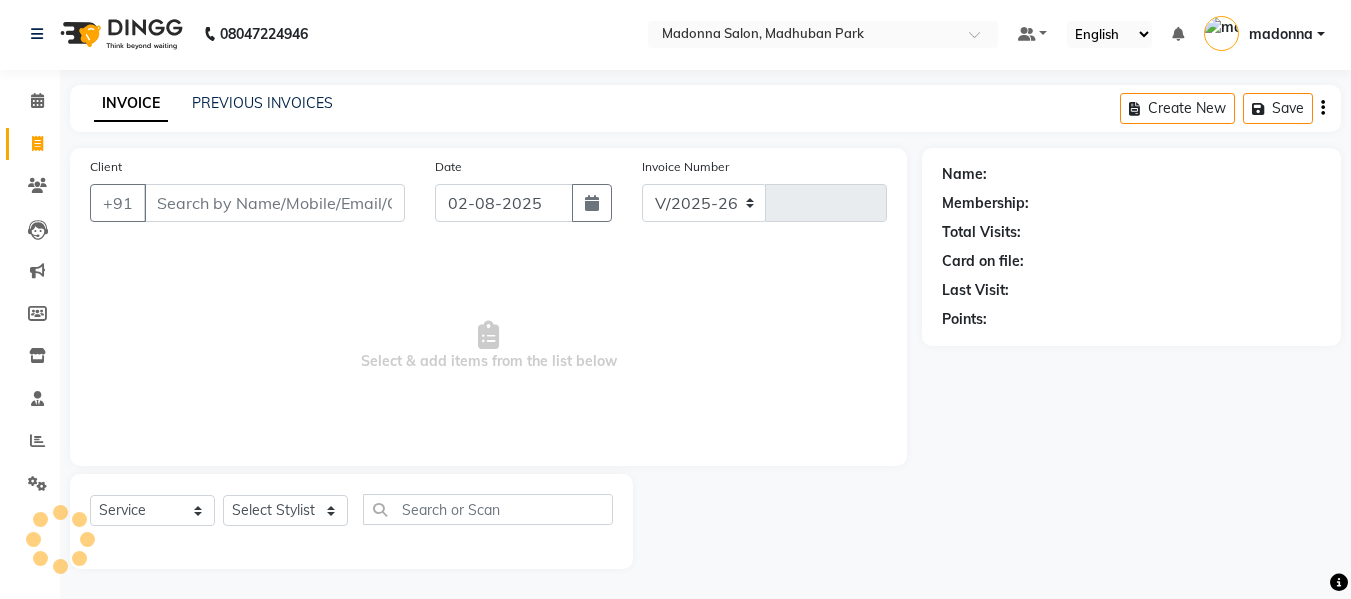 type on "1658" 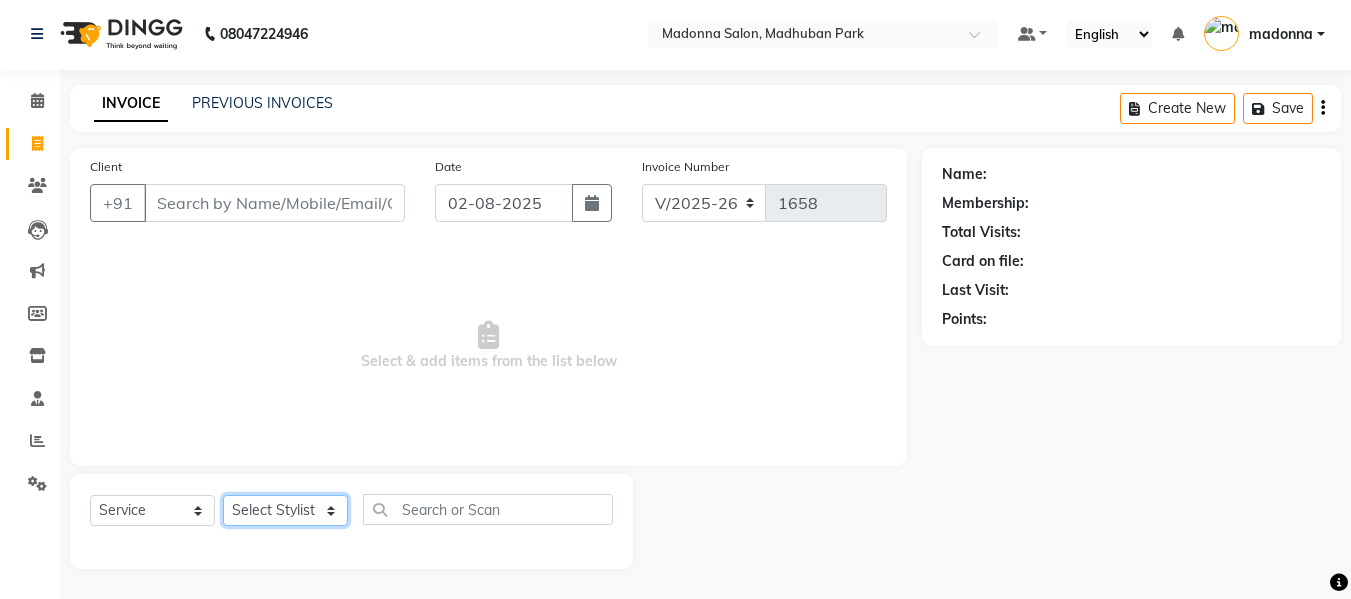 click on "Select Stylist Afsar salmani Amjad Khan Armaan  Dipika fardeen Kajal Tyagi Kirti Rajput madonna Nikhil Prince Rizwan Samaksh Shahnawaz Shoib Ahmad  Twinkle Gupta" 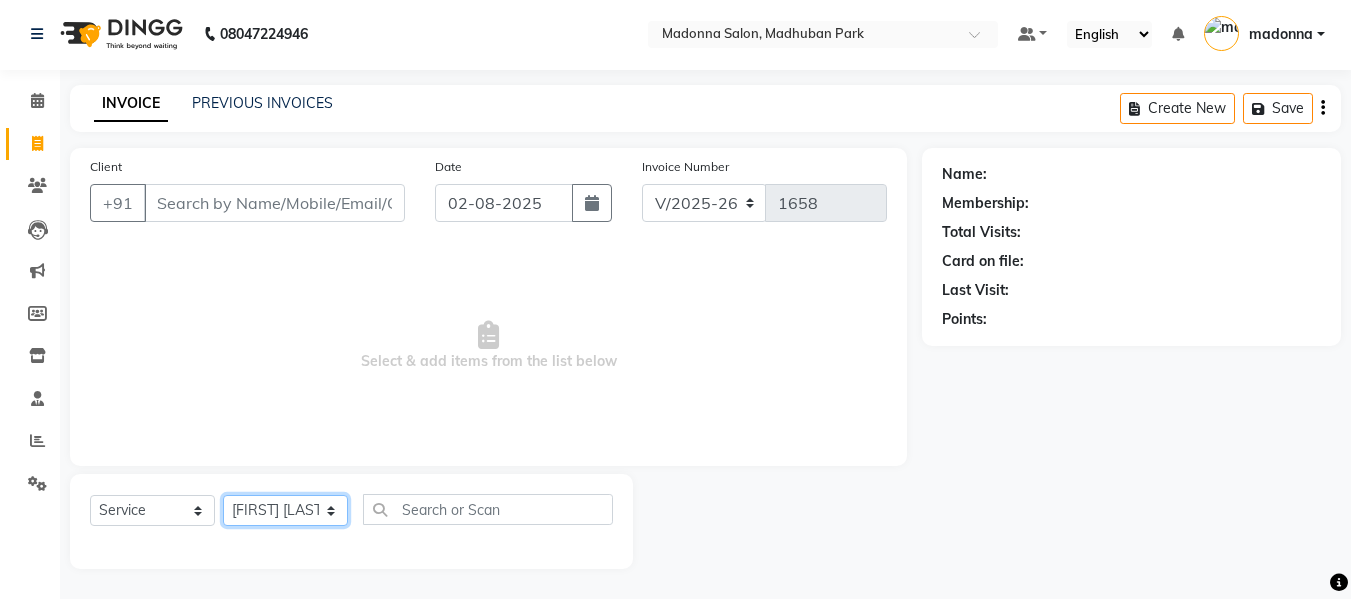 click on "Select Stylist Afsar salmani Amjad Khan Armaan  Dipika fardeen Kajal Tyagi Kirti Rajput madonna Nikhil Prince Rizwan Samaksh Shahnawaz Shoib Ahmad  Twinkle Gupta" 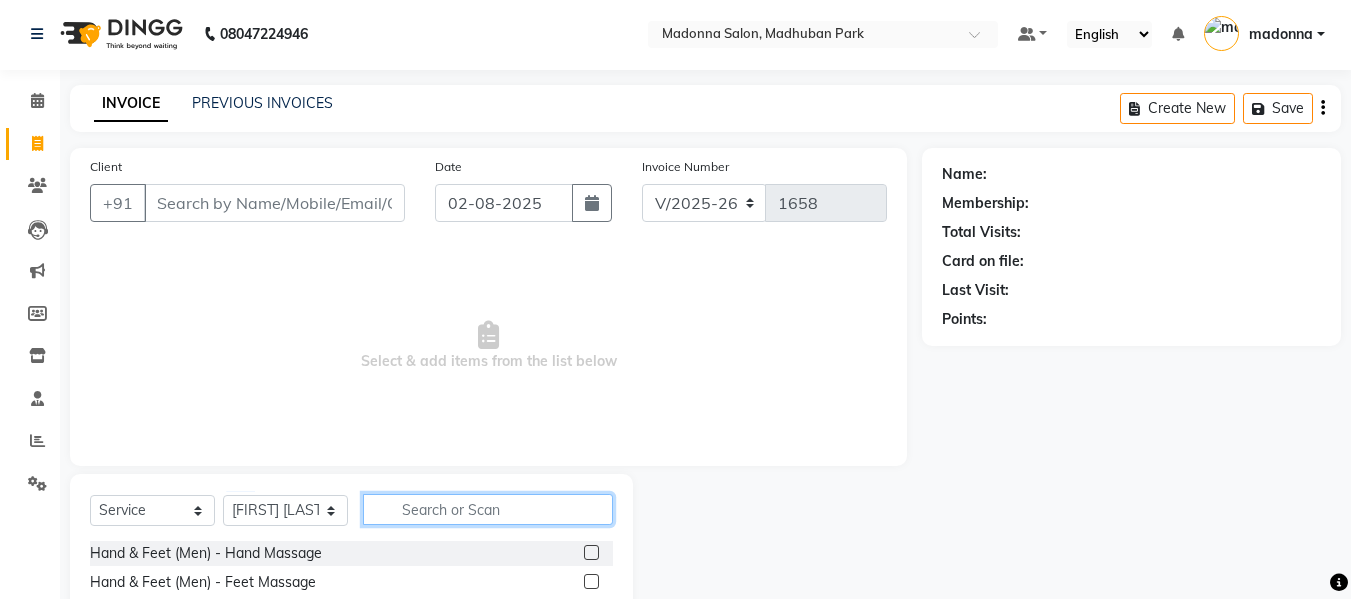 click 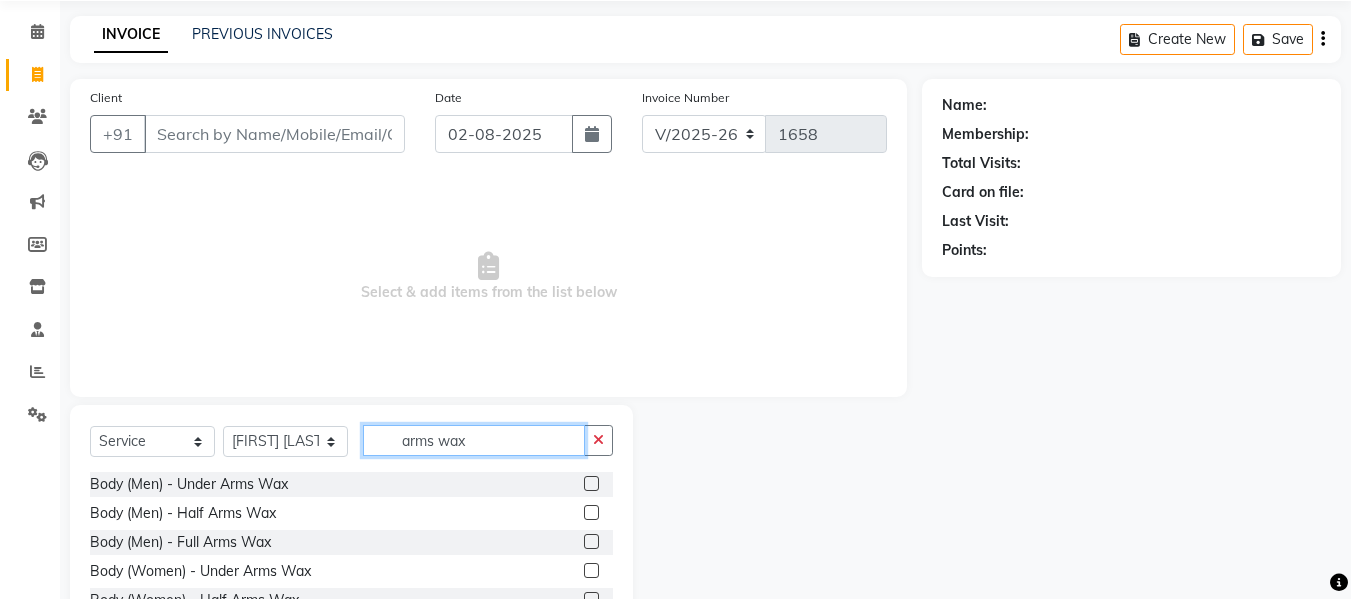 scroll, scrollTop: 72, scrollLeft: 0, axis: vertical 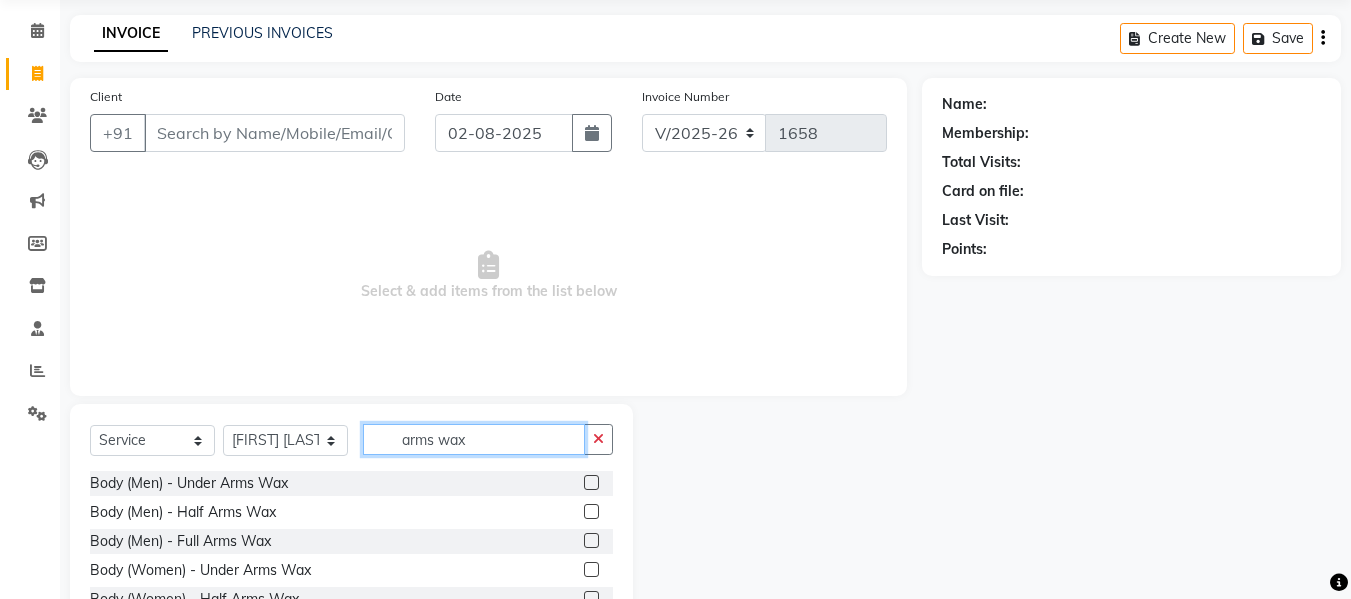 type on "arms wax" 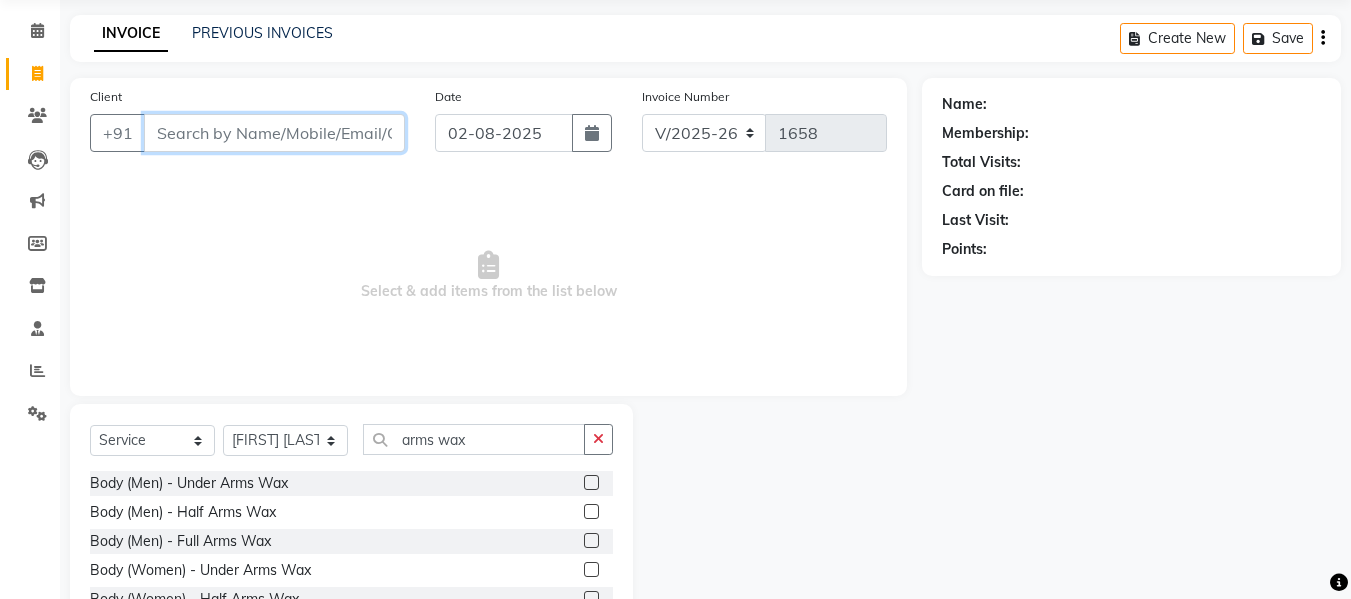 click on "Client" at bounding box center [274, 133] 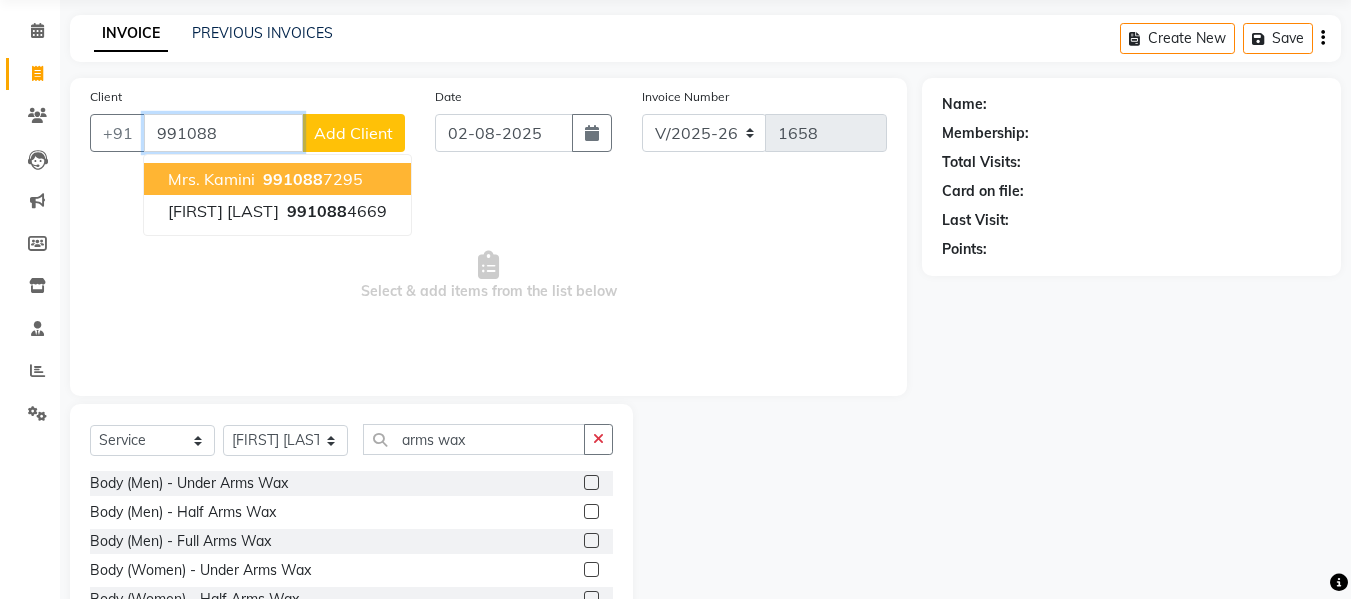 click on "991088 7295" at bounding box center [311, 179] 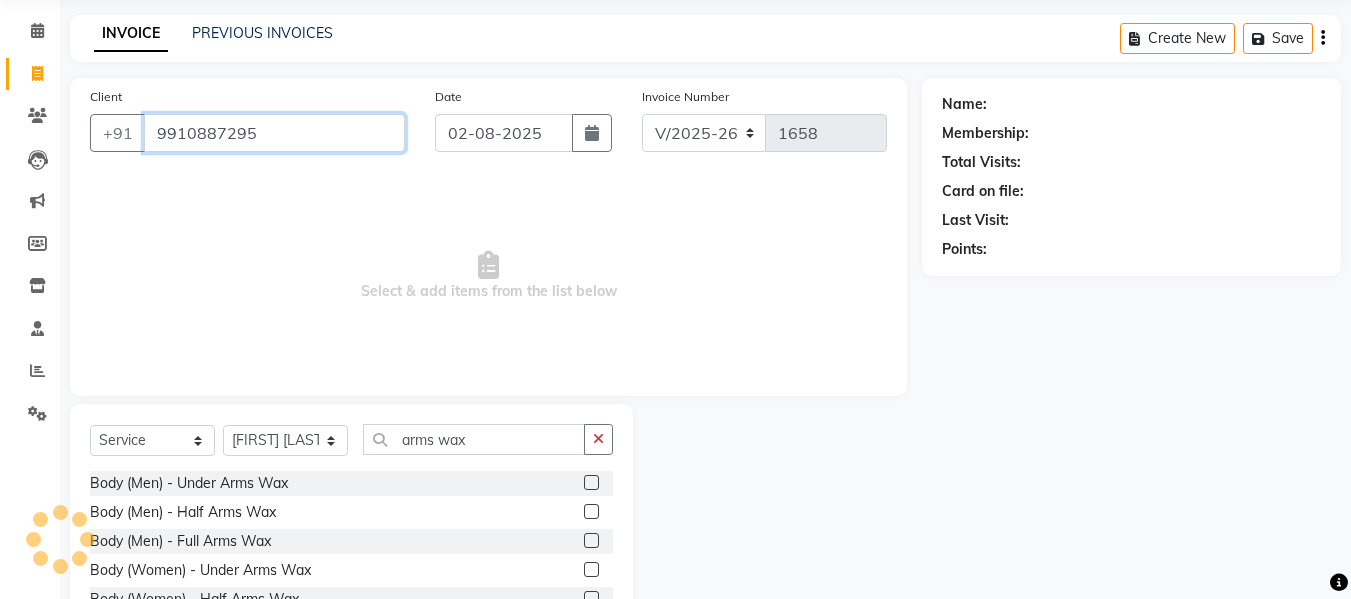 type on "9910887295" 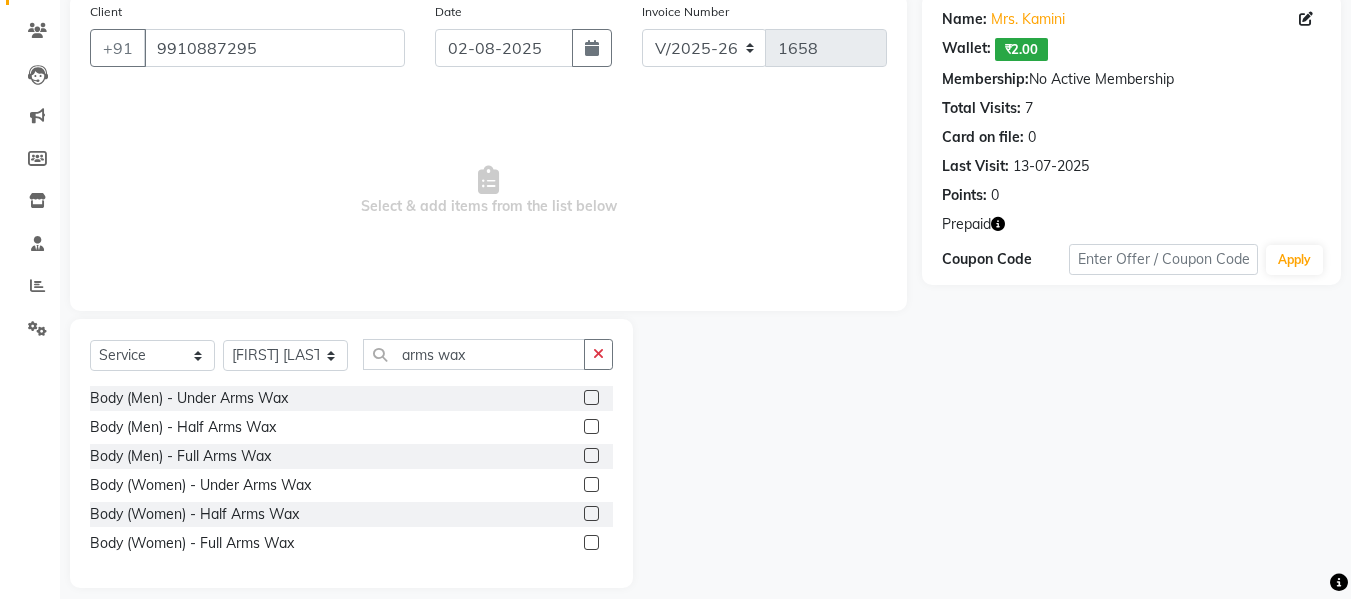 scroll, scrollTop: 164, scrollLeft: 0, axis: vertical 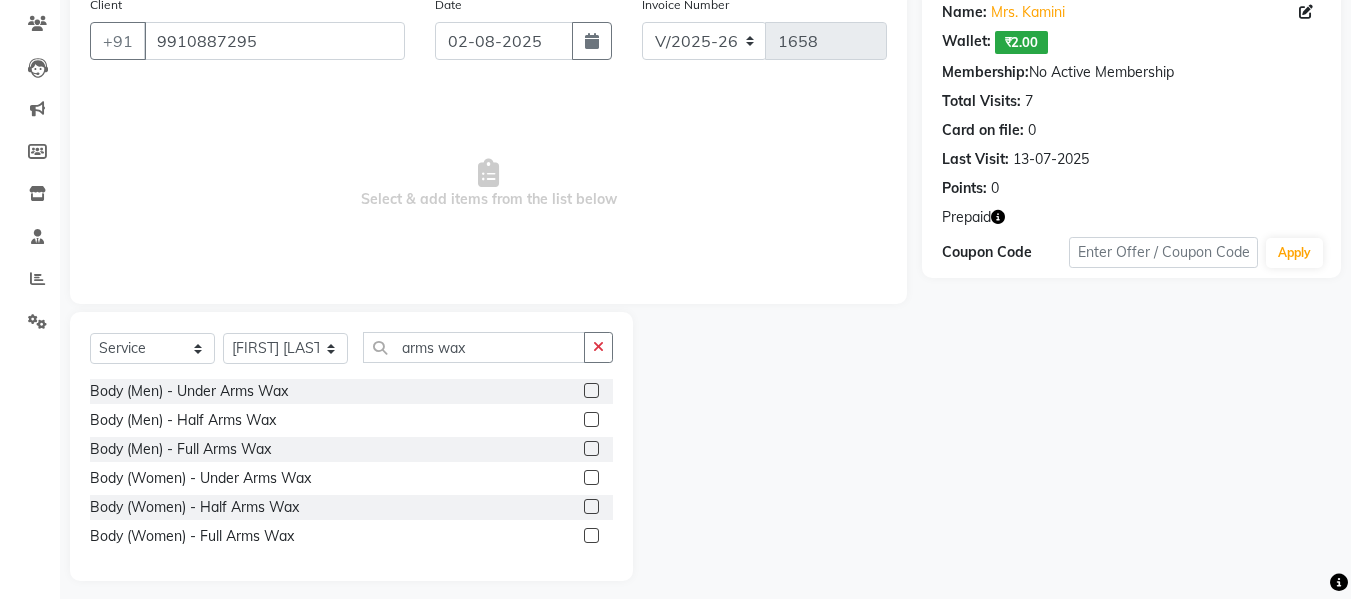 click 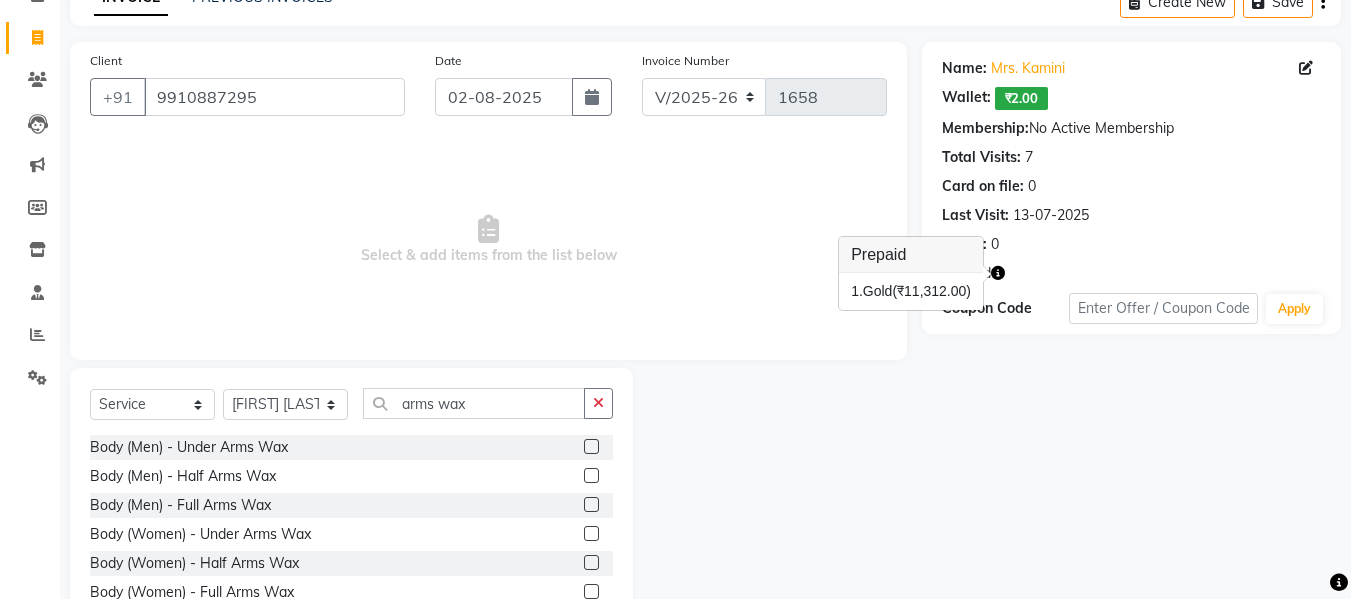 scroll, scrollTop: 86, scrollLeft: 0, axis: vertical 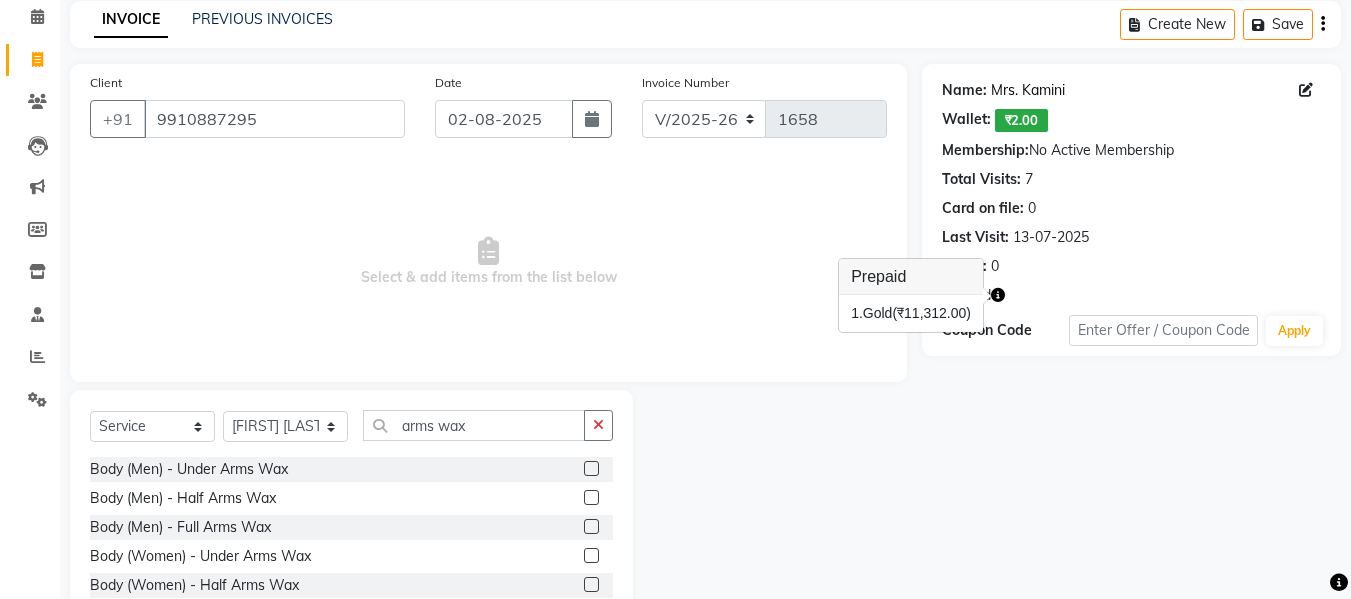 click on "Mrs. Kamini" 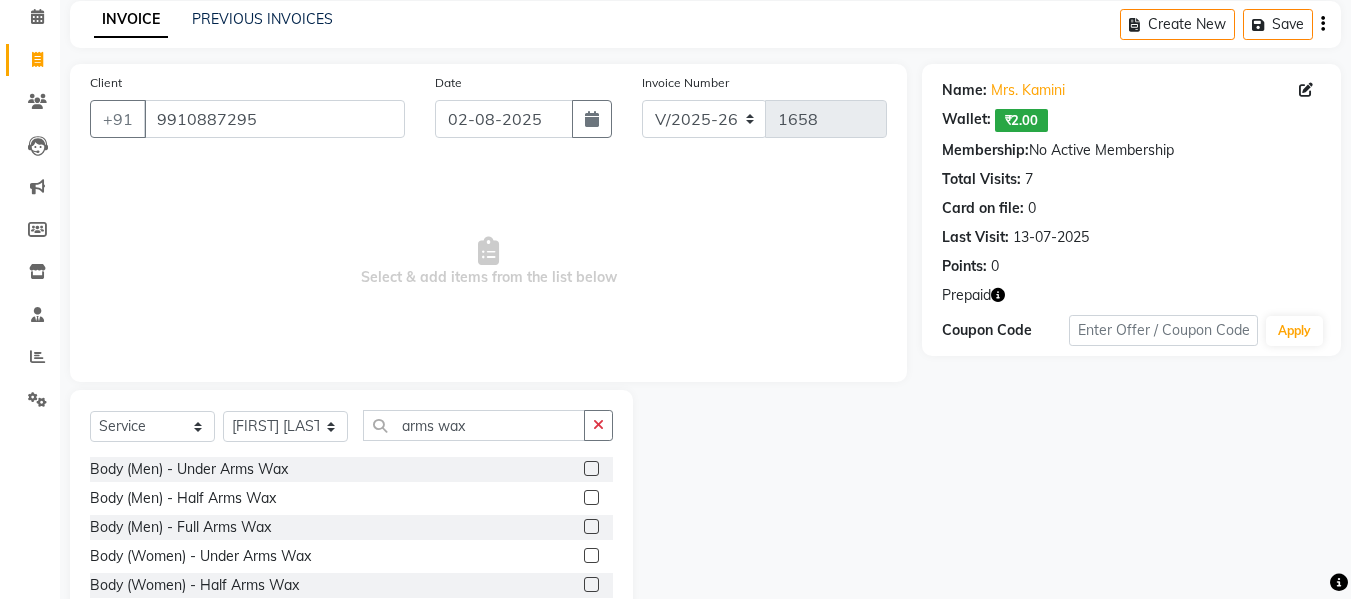 click on "Client +91 9910887295 Date 02-08-2025 Invoice Number V/2025 V/2025-26 1658  Select & add items from the list below" 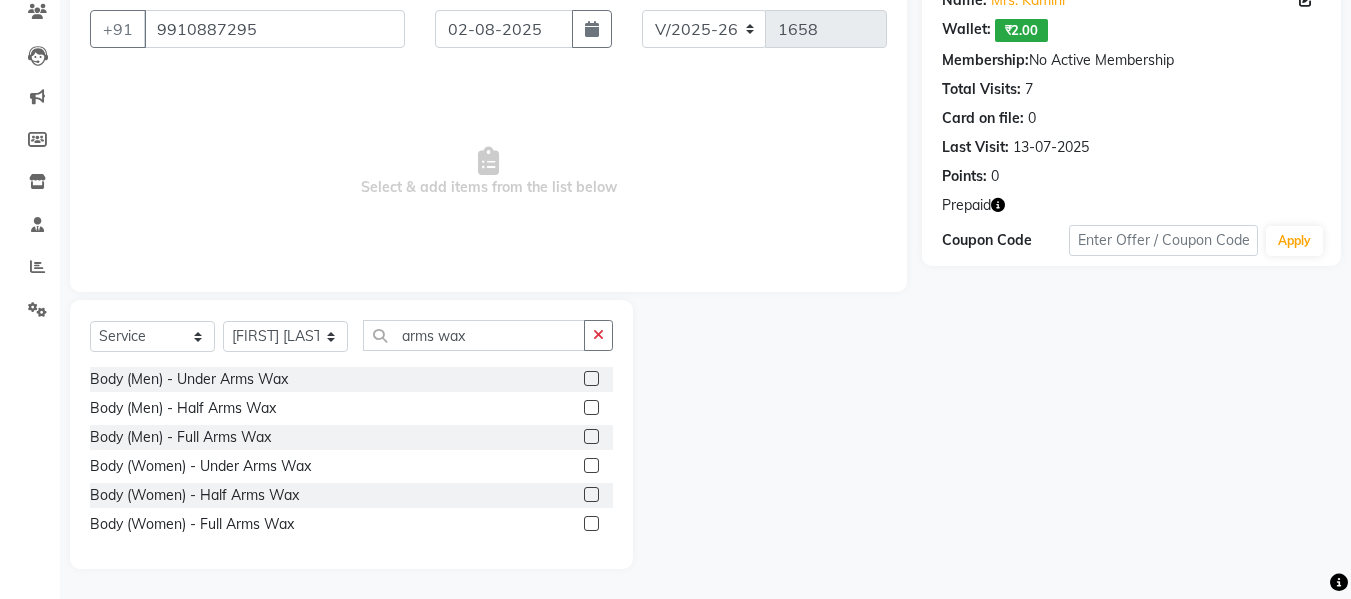 click 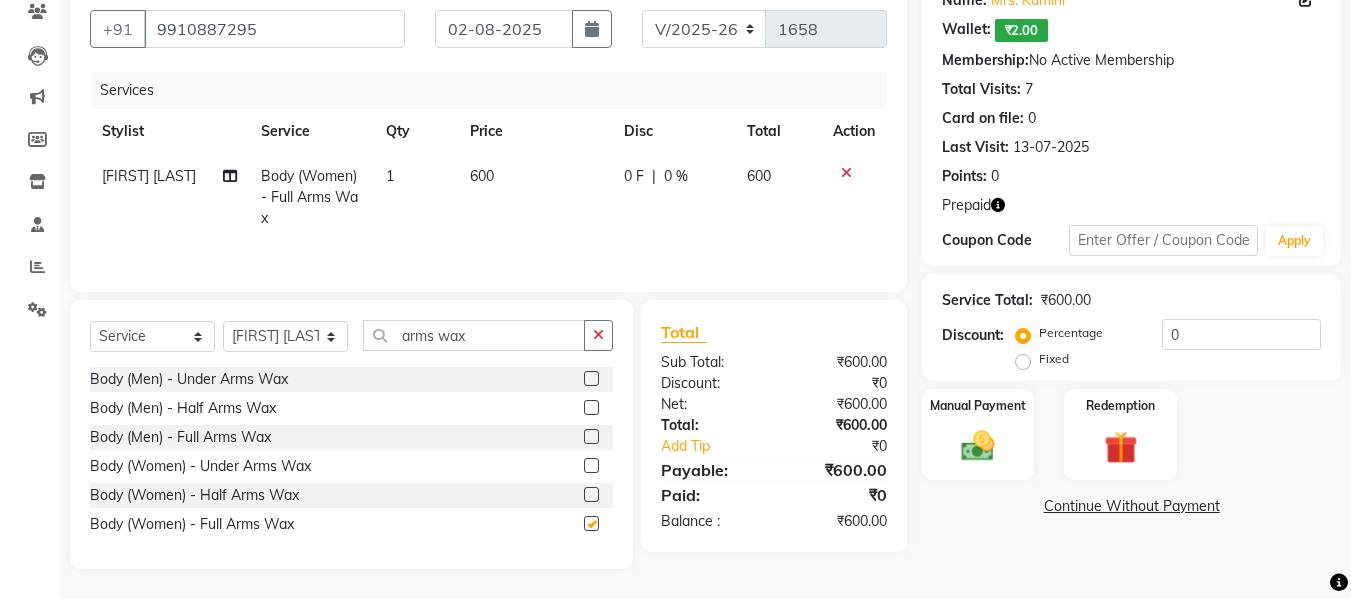 checkbox on "false" 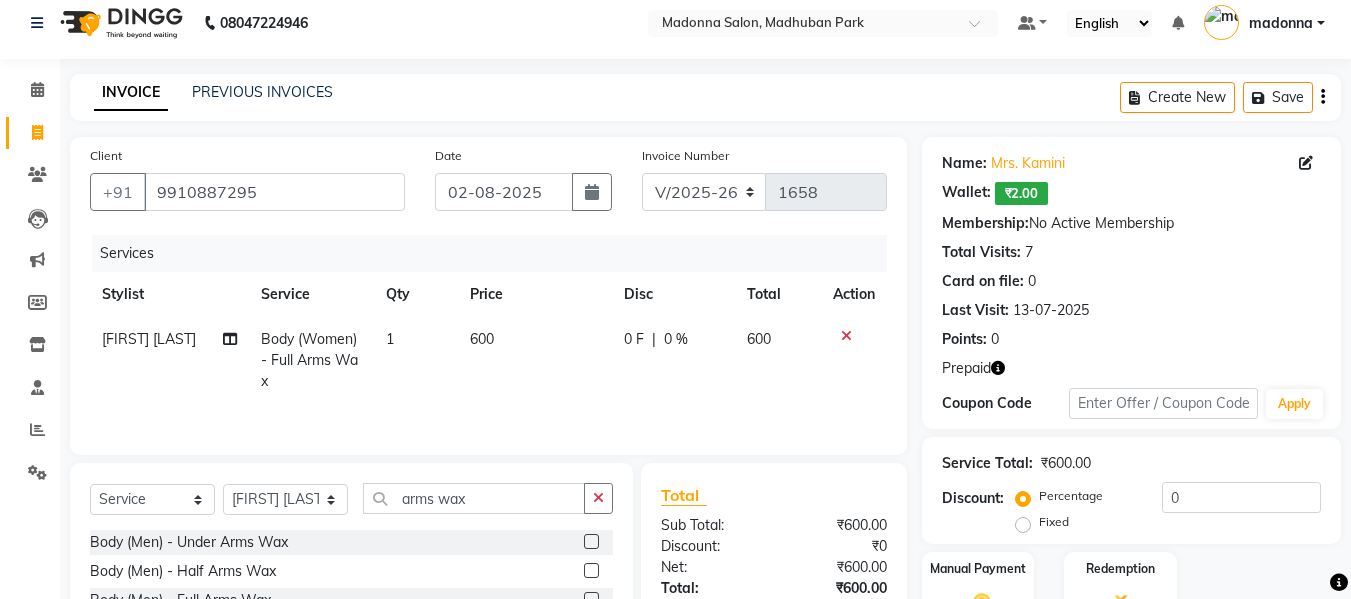 scroll, scrollTop: 0, scrollLeft: 0, axis: both 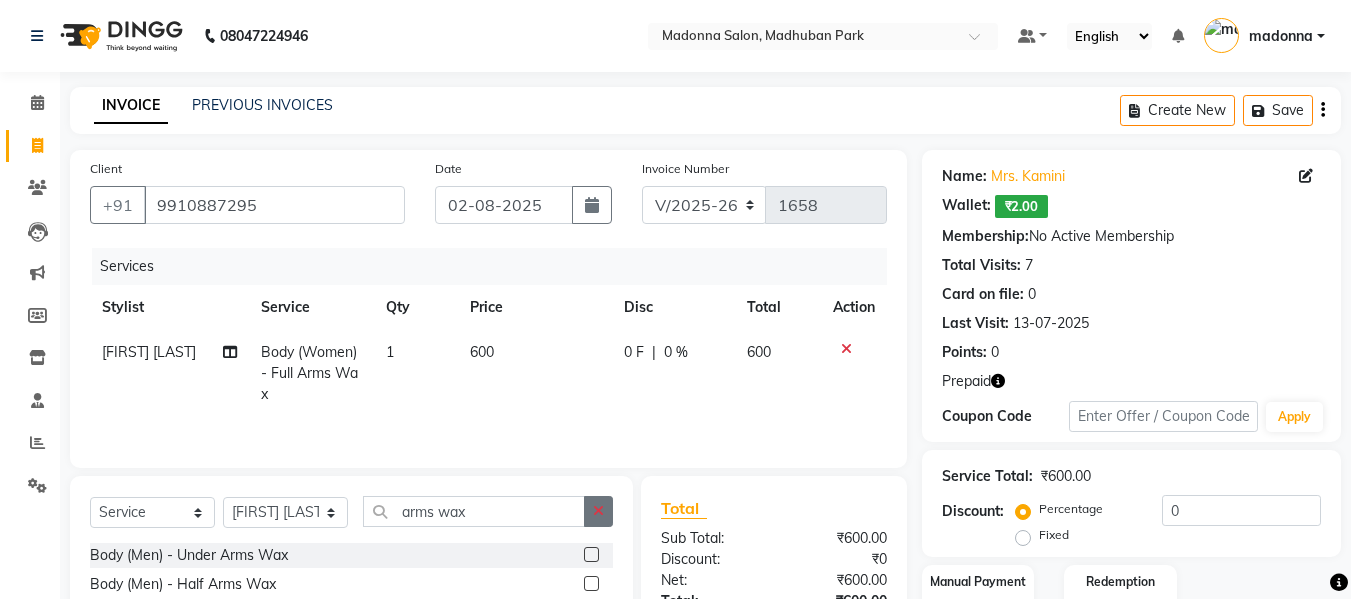 click 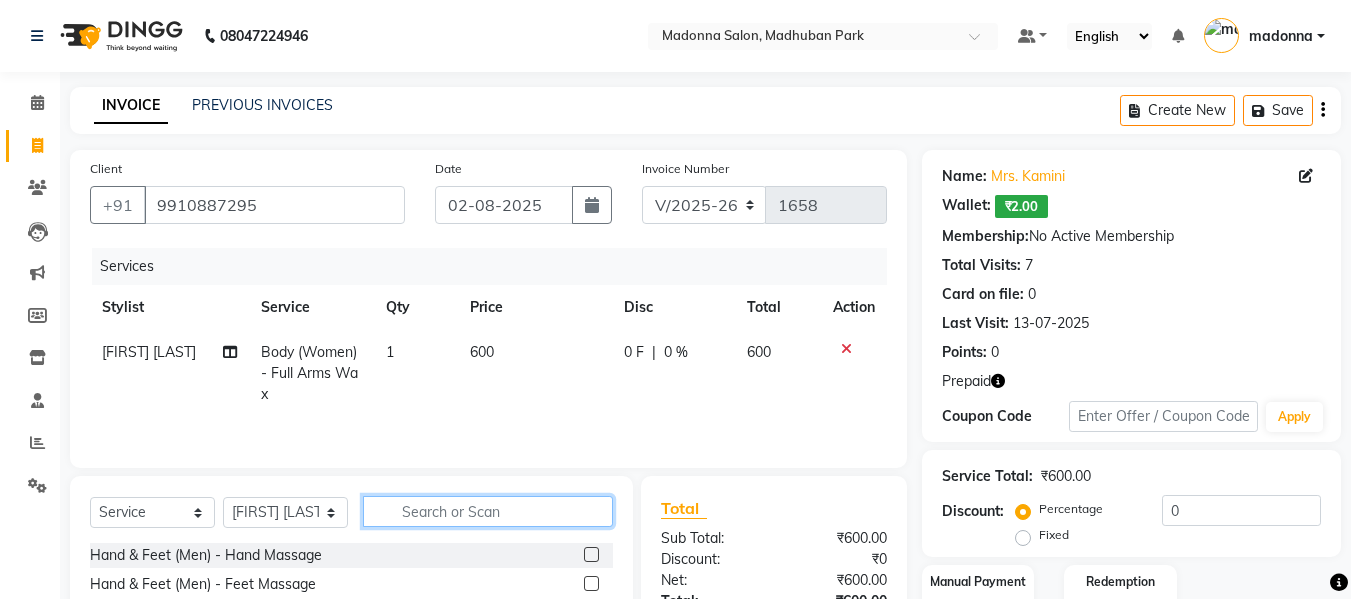click 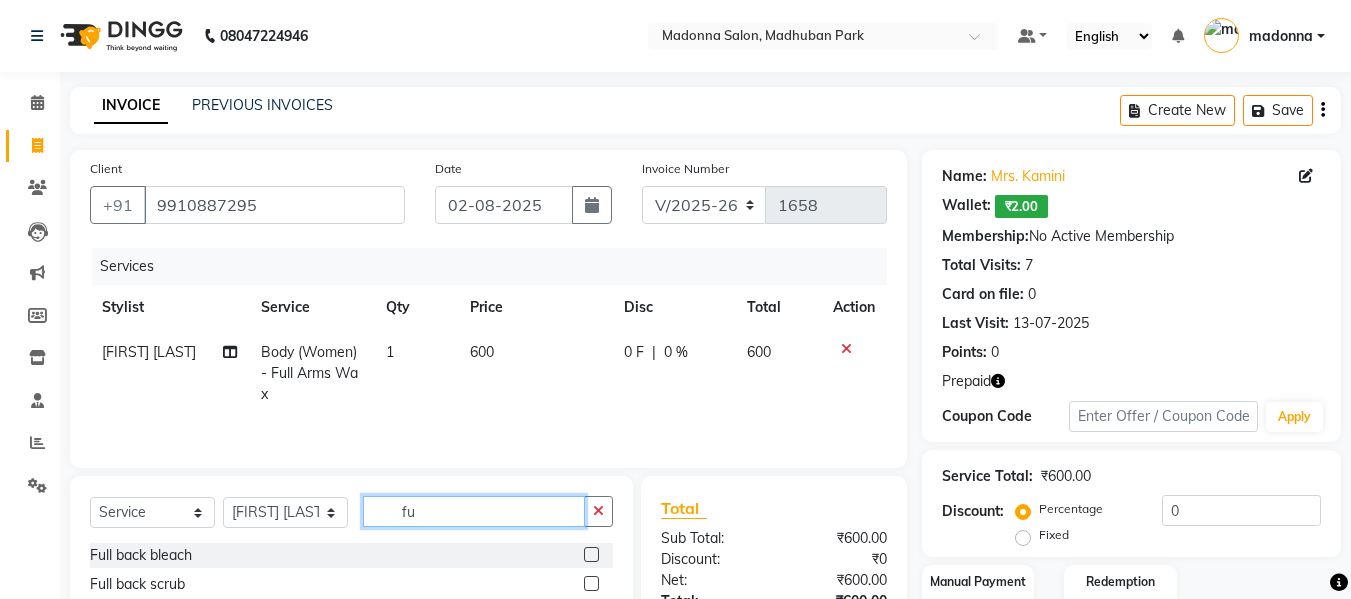 type on "f" 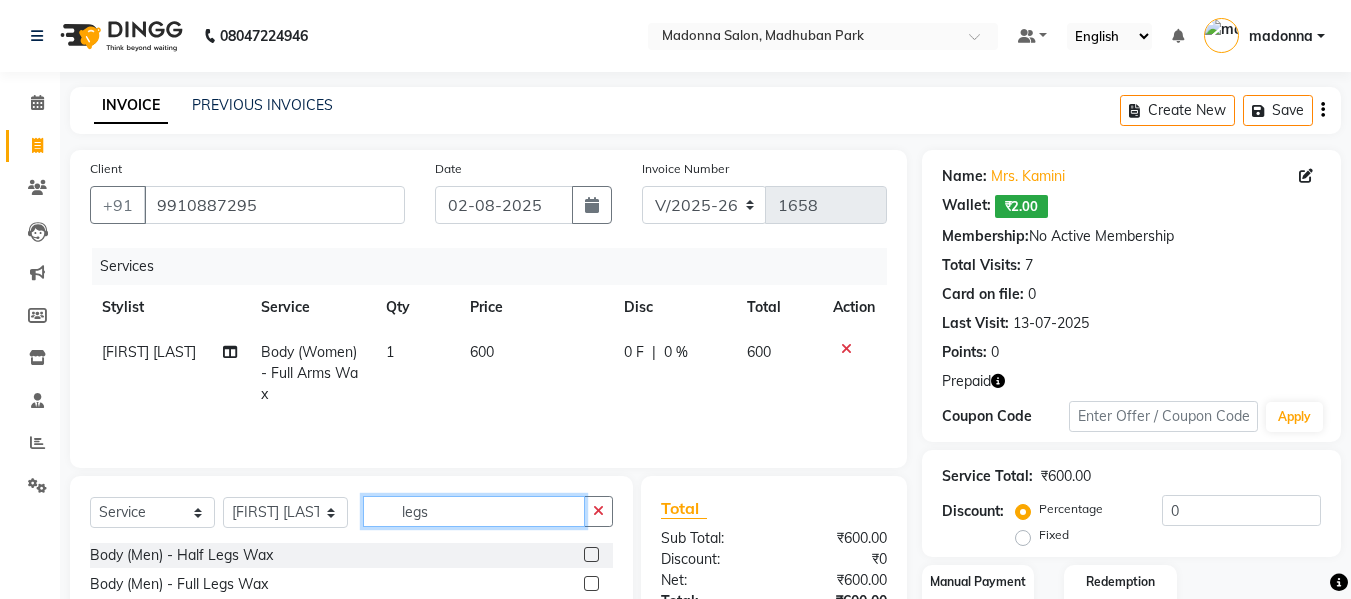 scroll, scrollTop: 159, scrollLeft: 0, axis: vertical 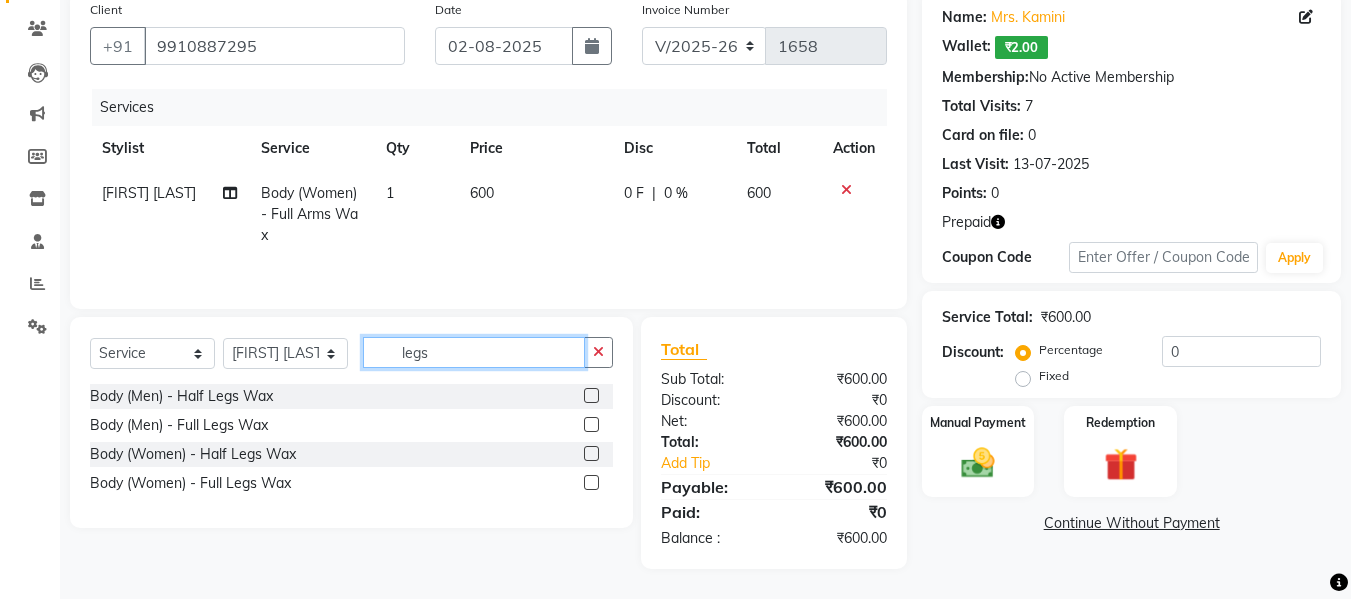 type on "legs" 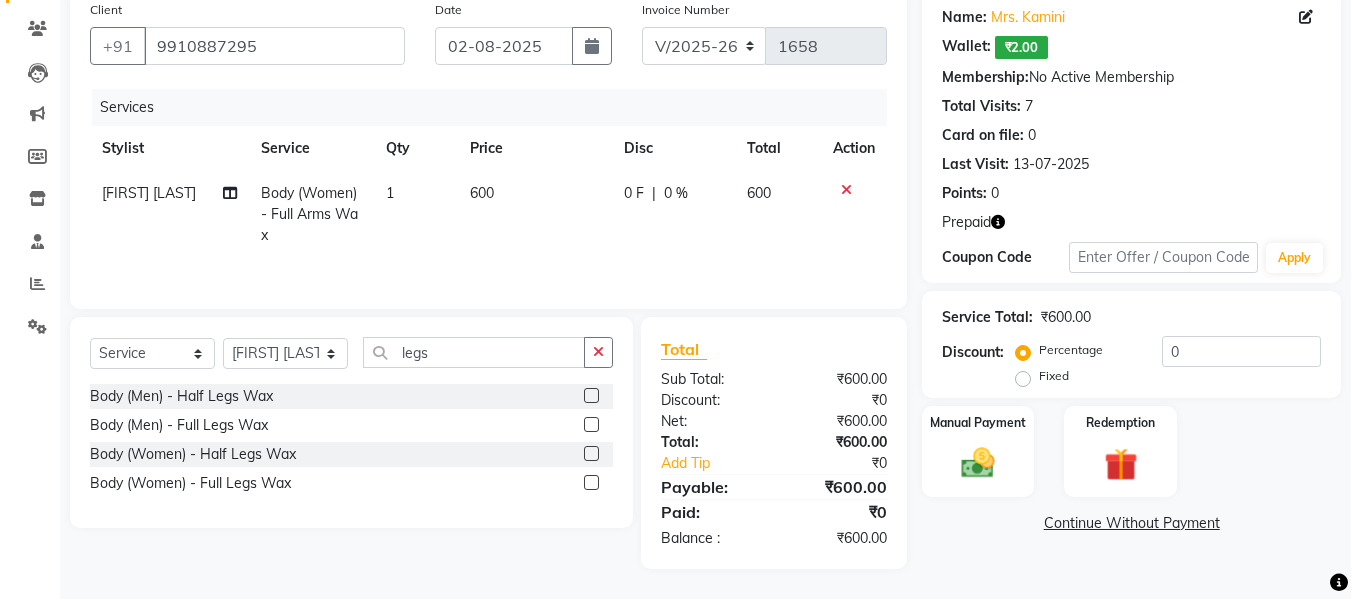 click 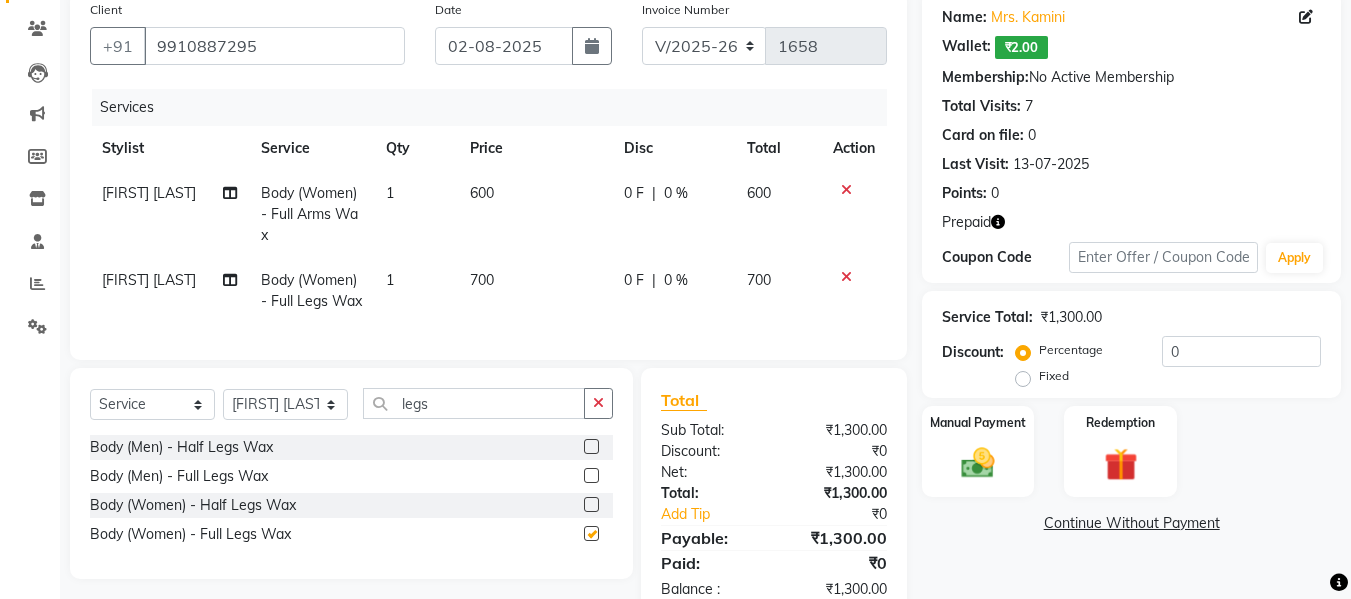checkbox on "false" 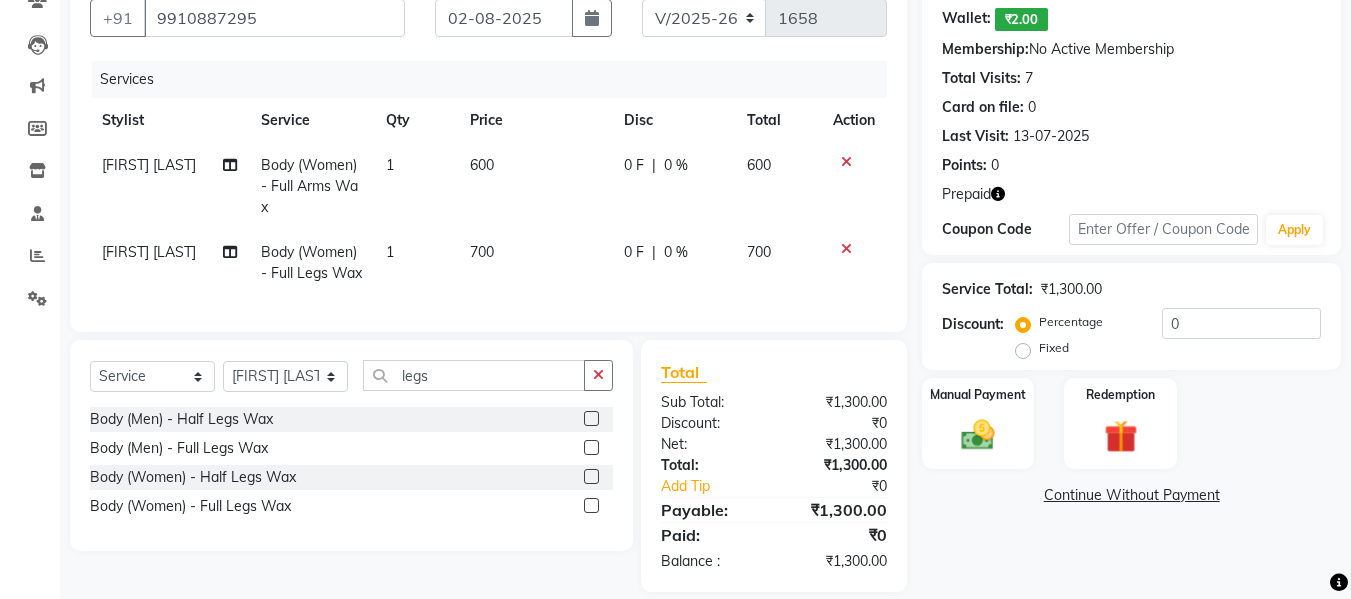 scroll, scrollTop: 225, scrollLeft: 0, axis: vertical 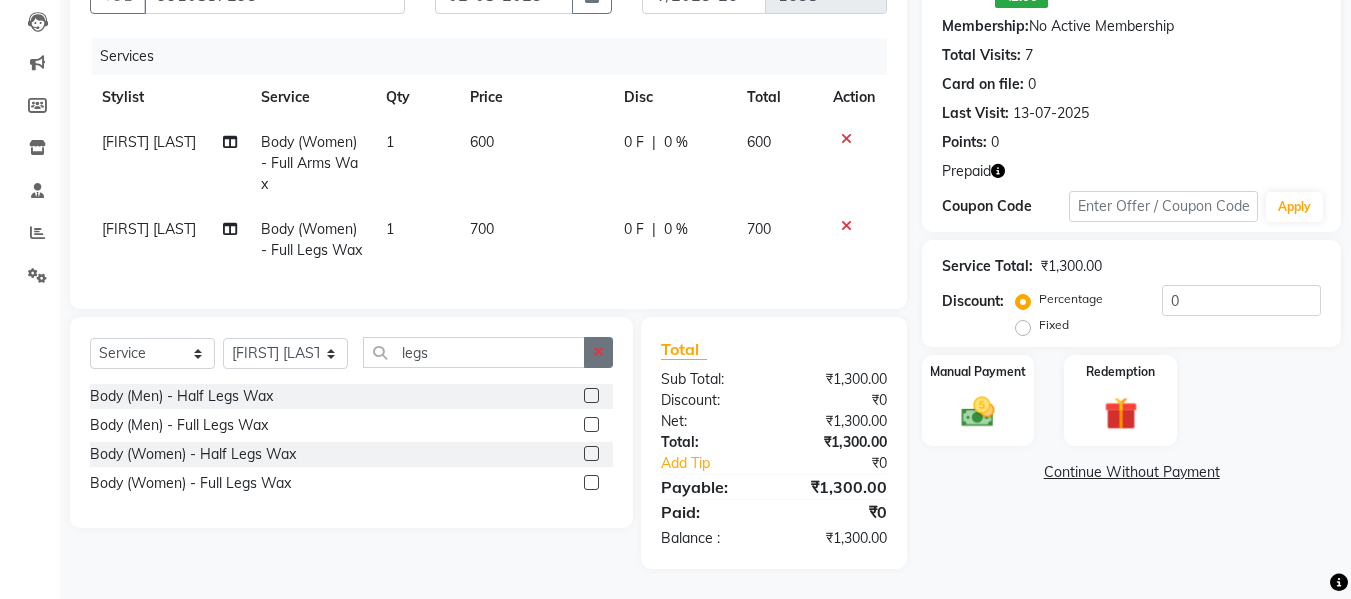 click 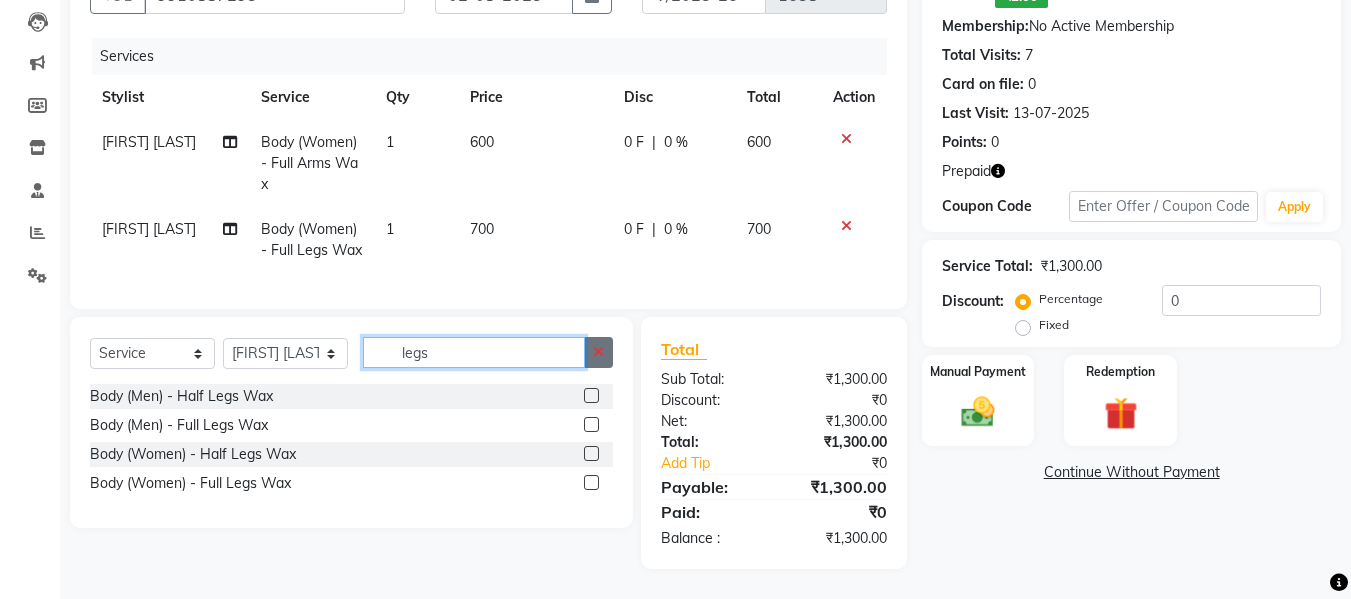 type 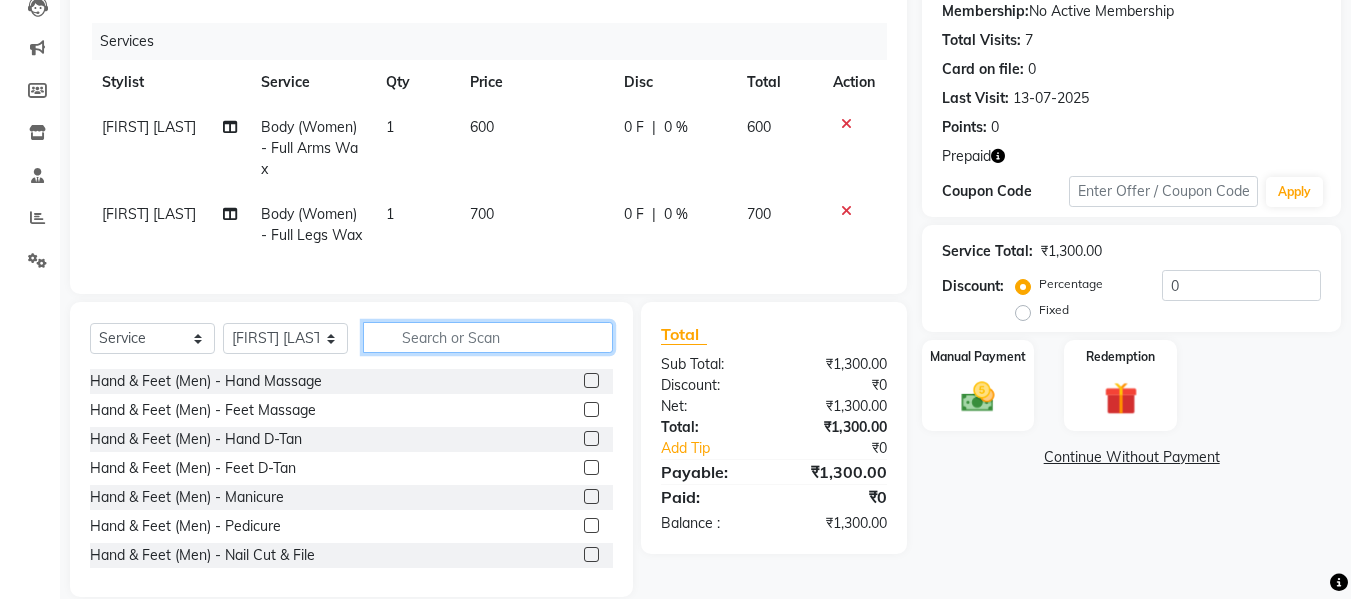 click 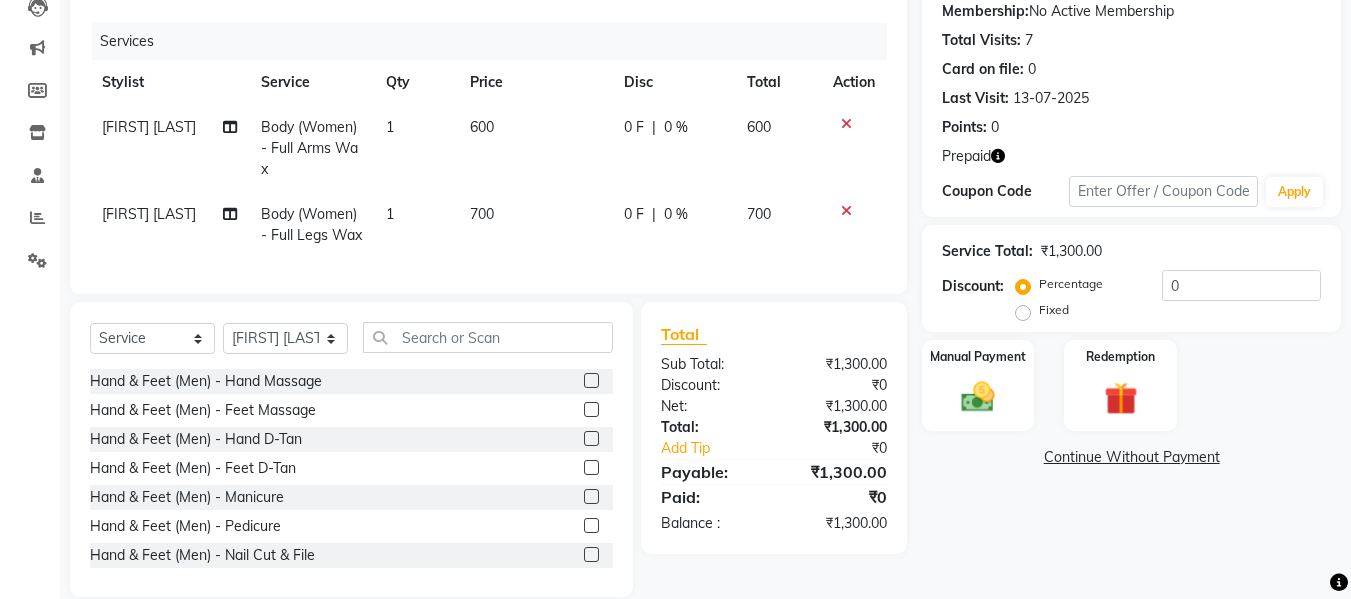 click on "600" 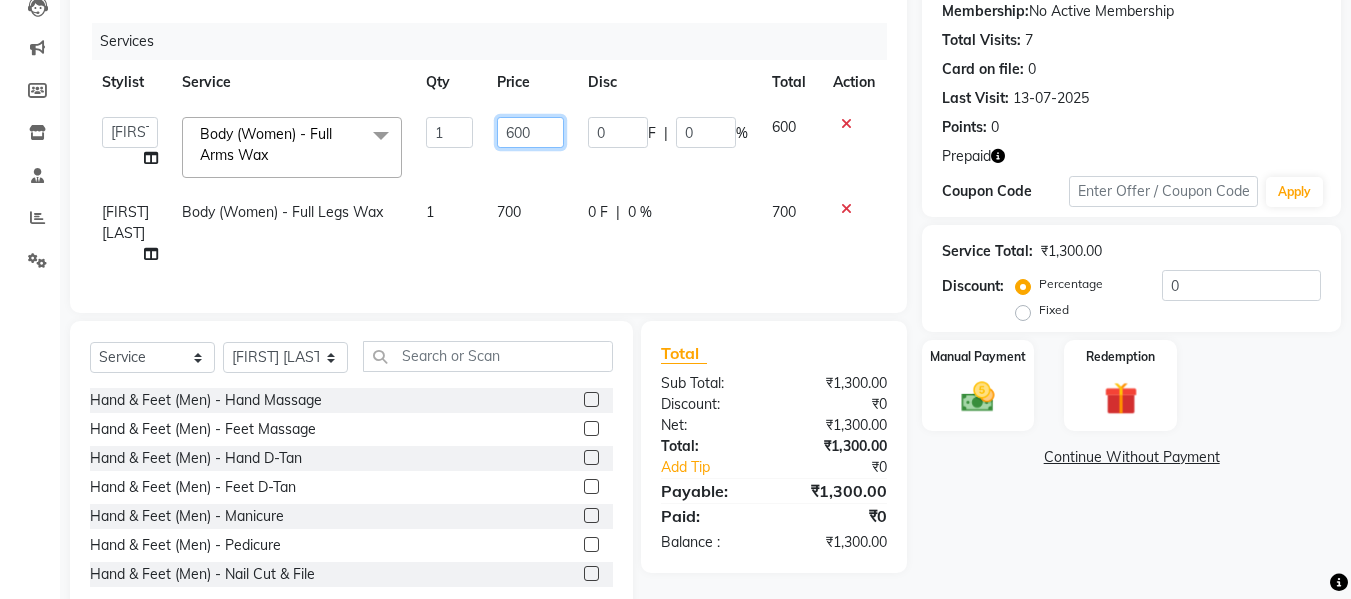 click on "600" 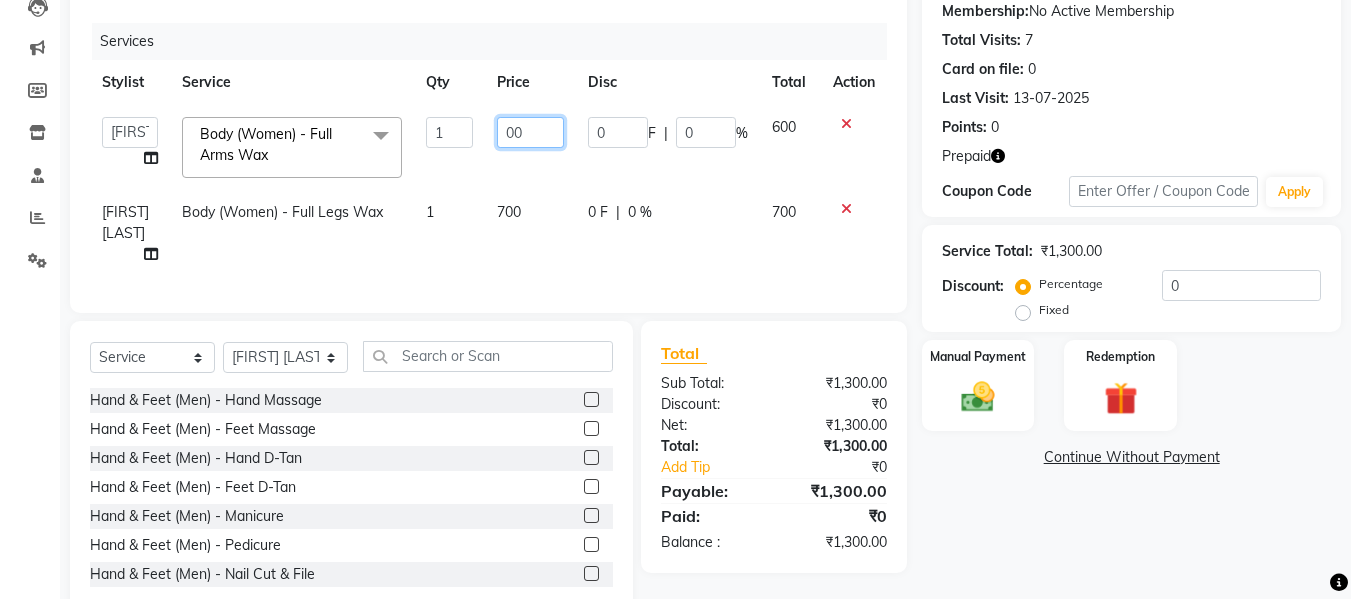 type on "700" 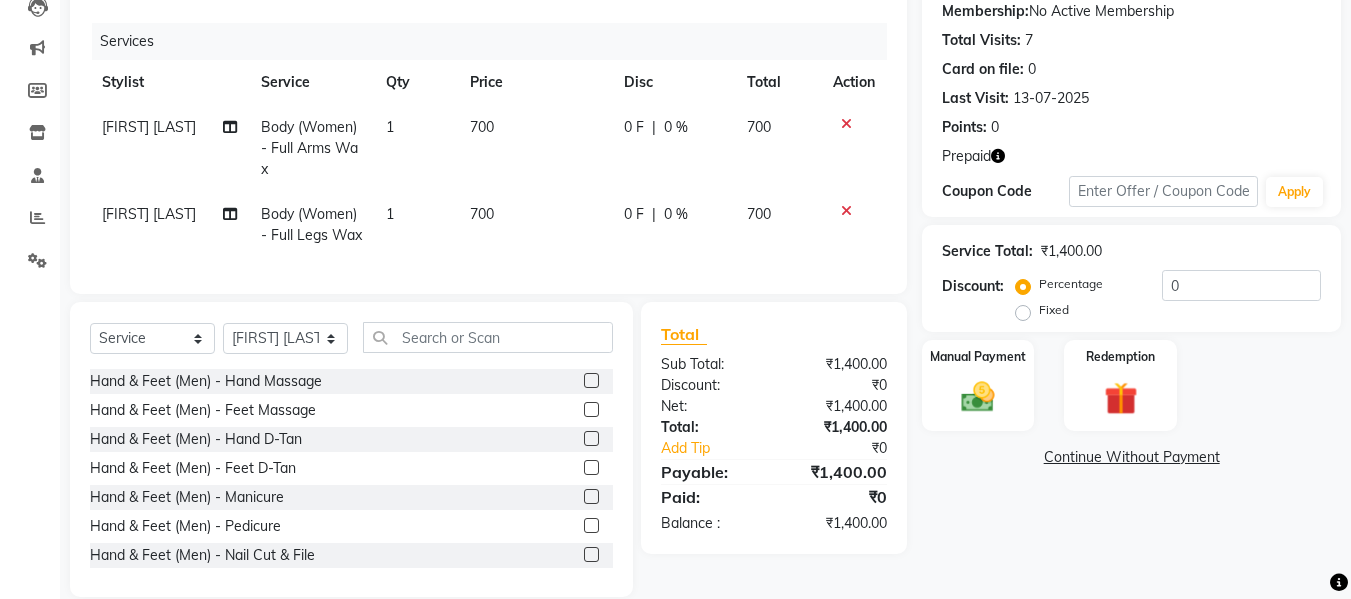 click on "700" 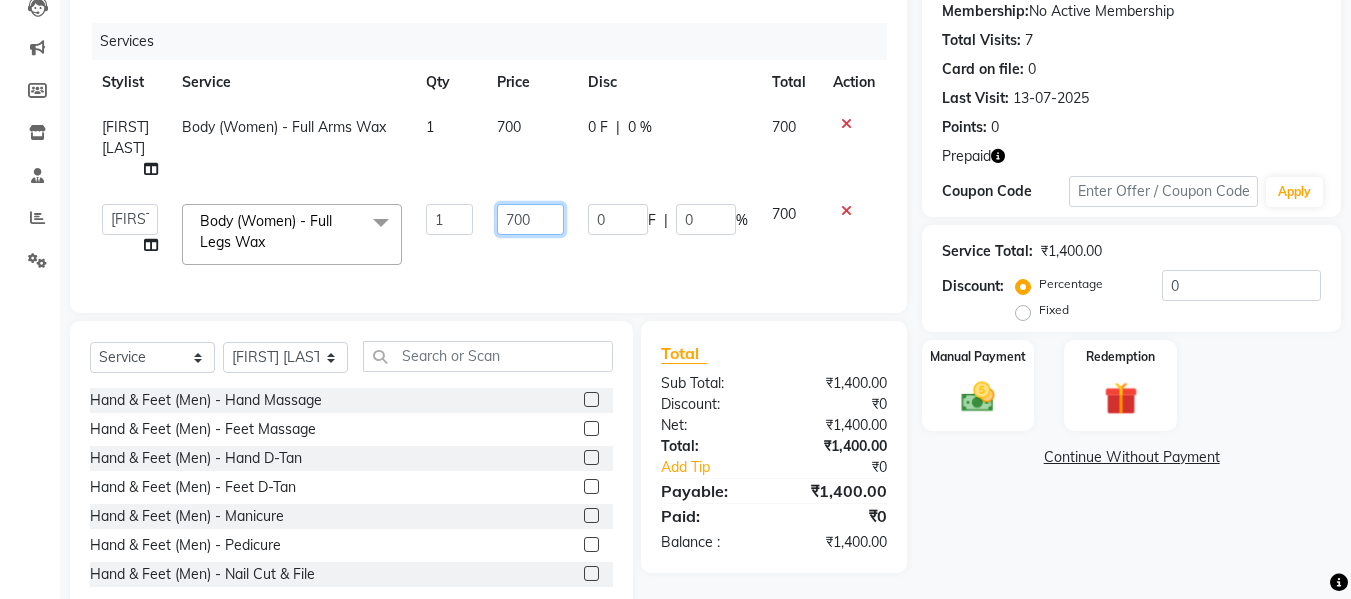 click on "700" 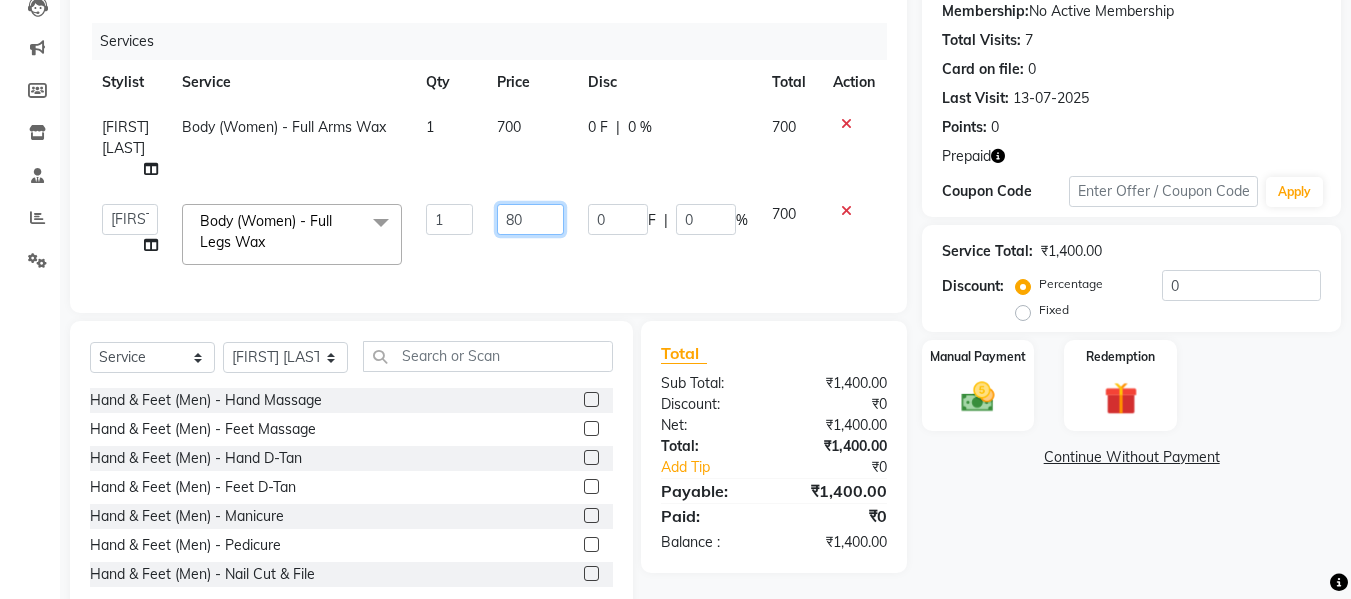 type on "800" 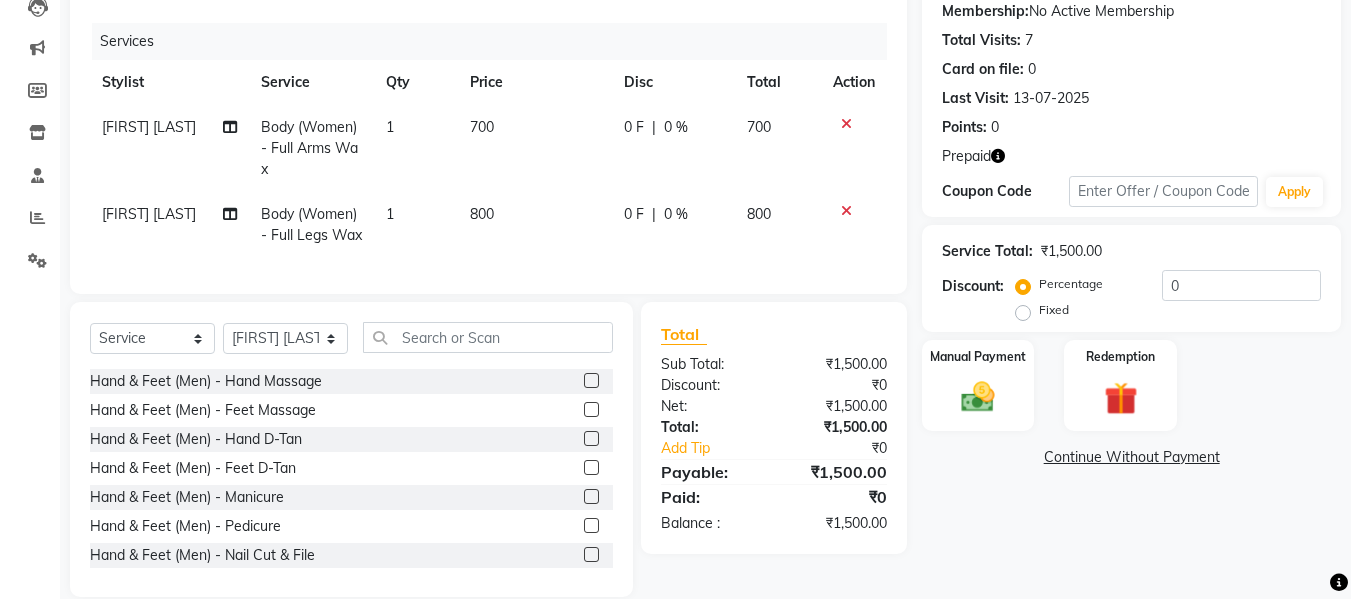 click on "Name: Mrs. Kamini  Wallet:   ₹2.00  Membership:  No Active Membership  Total Visits:  7 Card on file:  0 Last Visit:   13-07-2025 Points:   0  Prepaid Coupon Code Apply Service Total:  ₹1,500.00  Discount:  Percentage   Fixed  0 Manual Payment Redemption  Continue Without Payment" 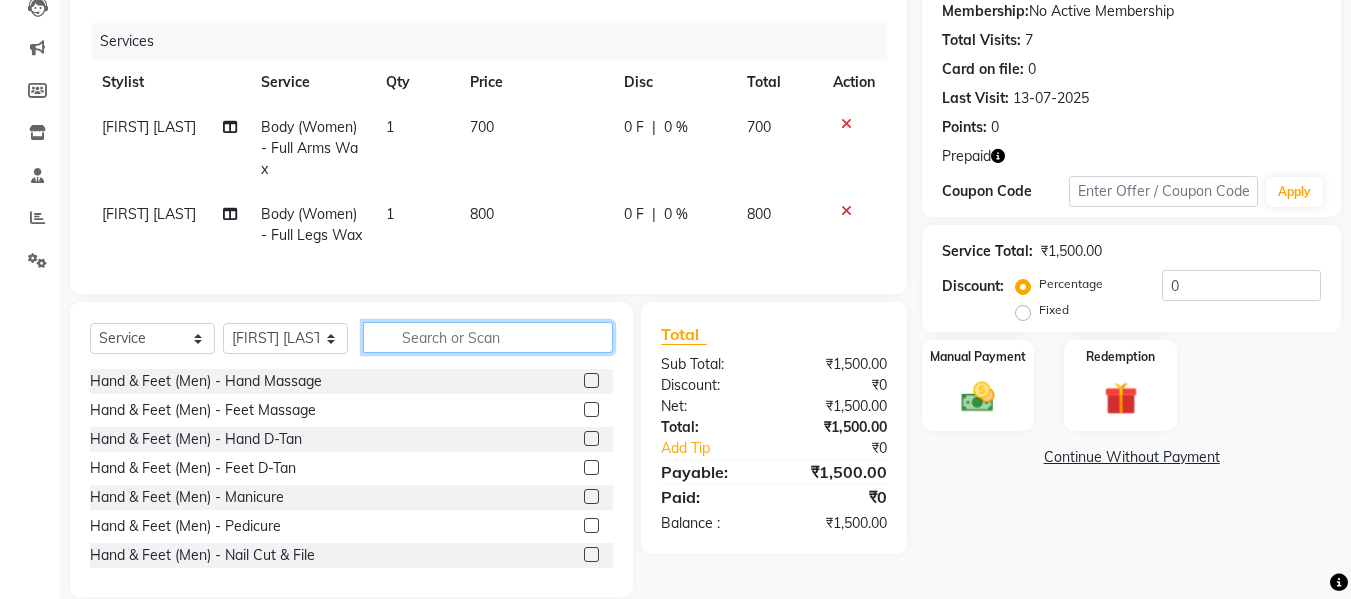 click 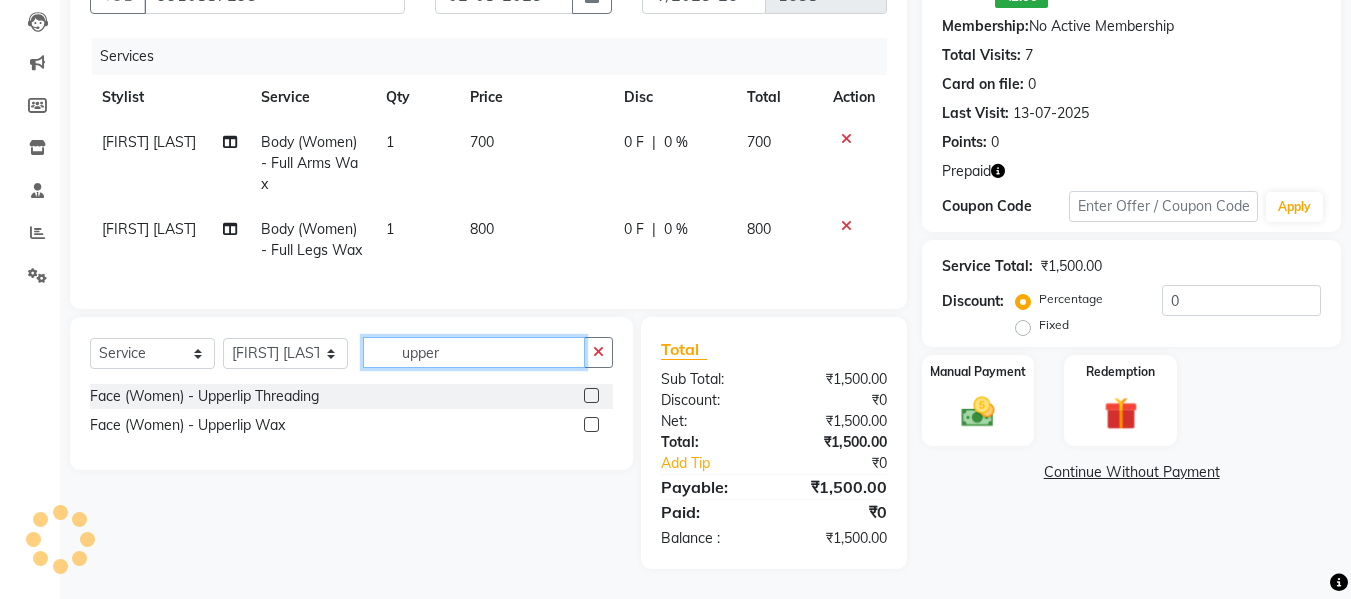 type on "upper" 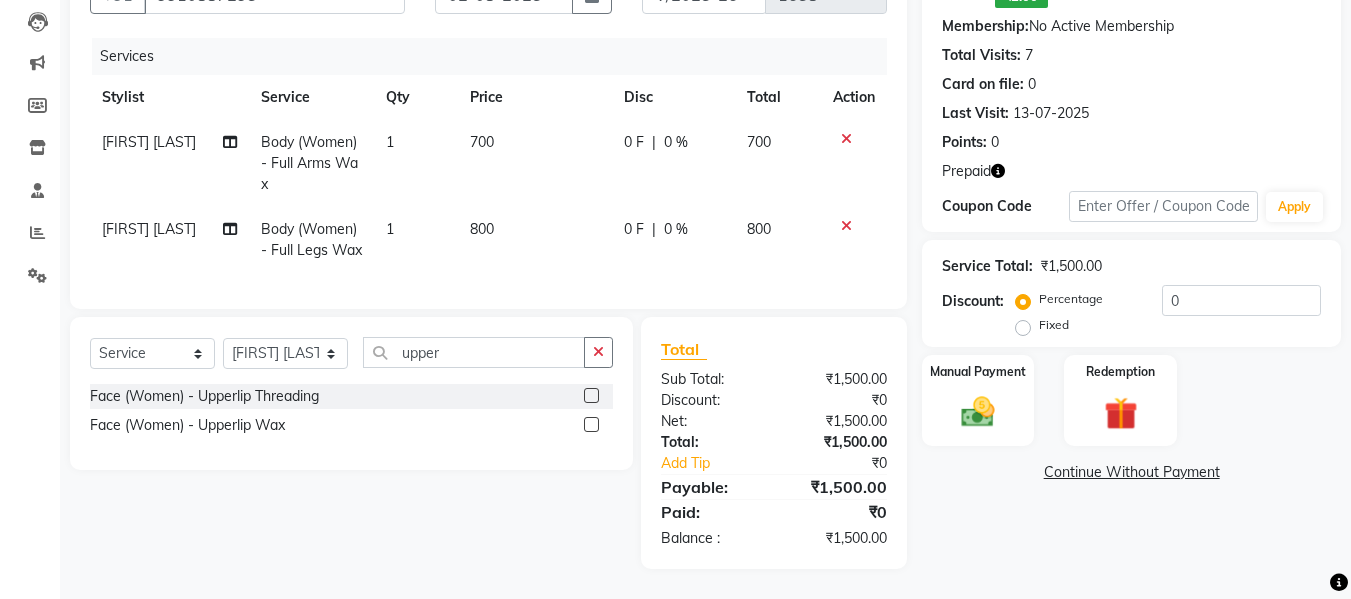 click 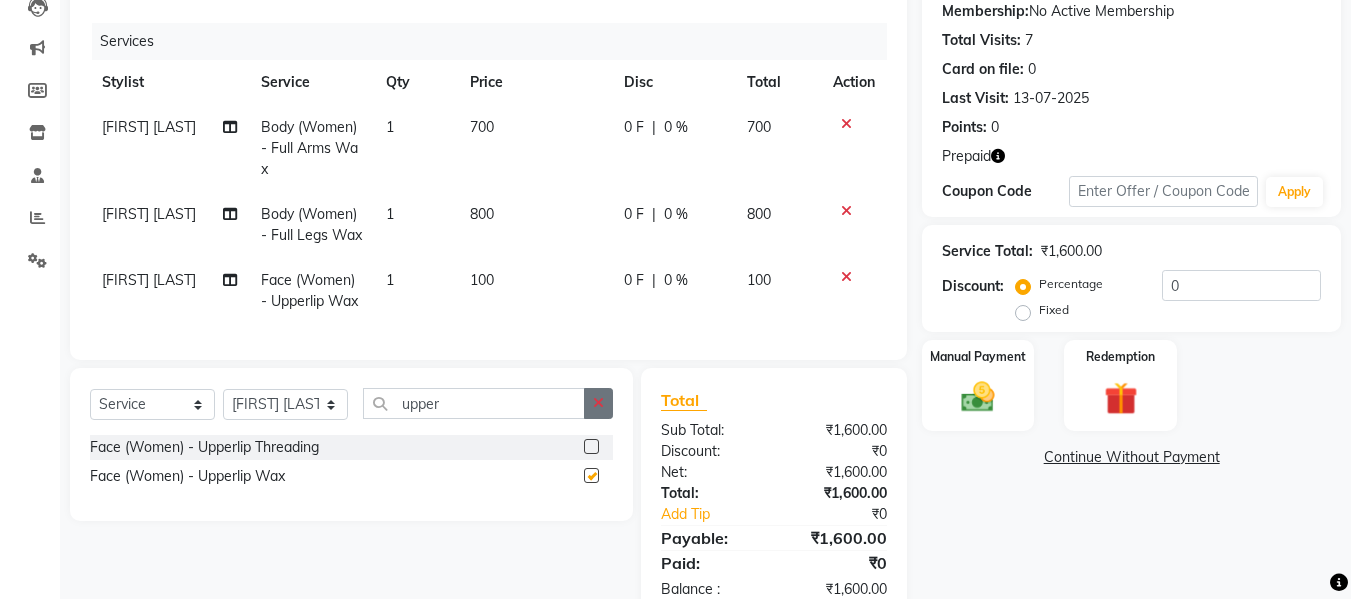 checkbox on "false" 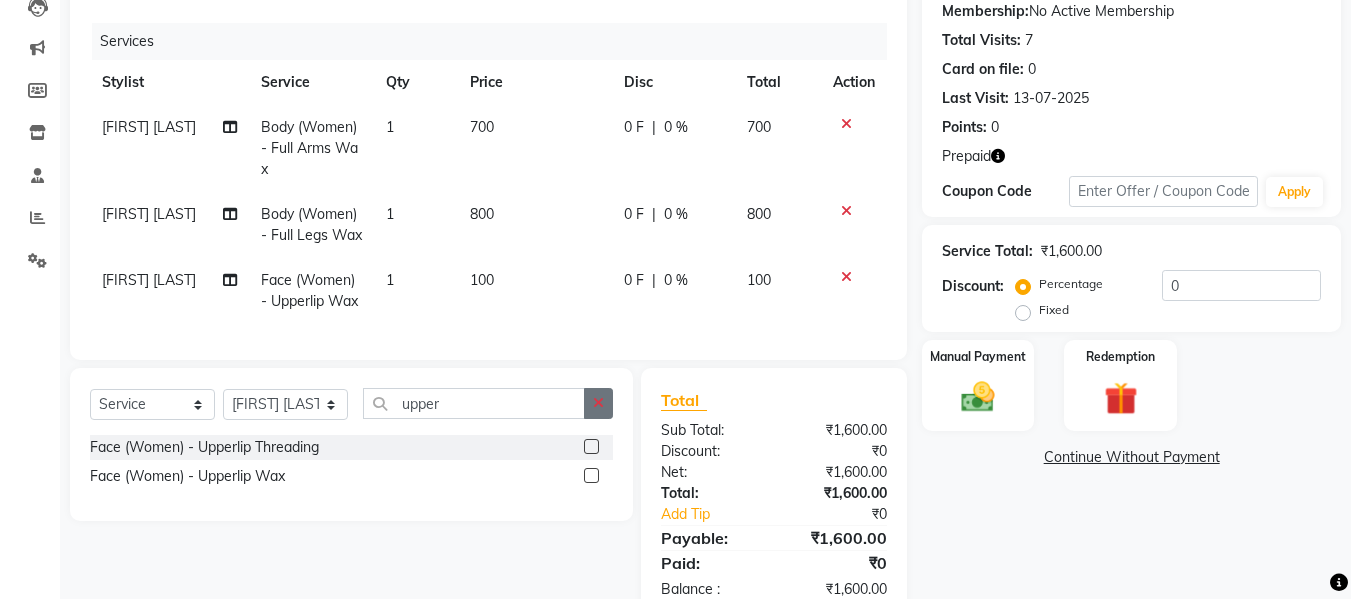 click 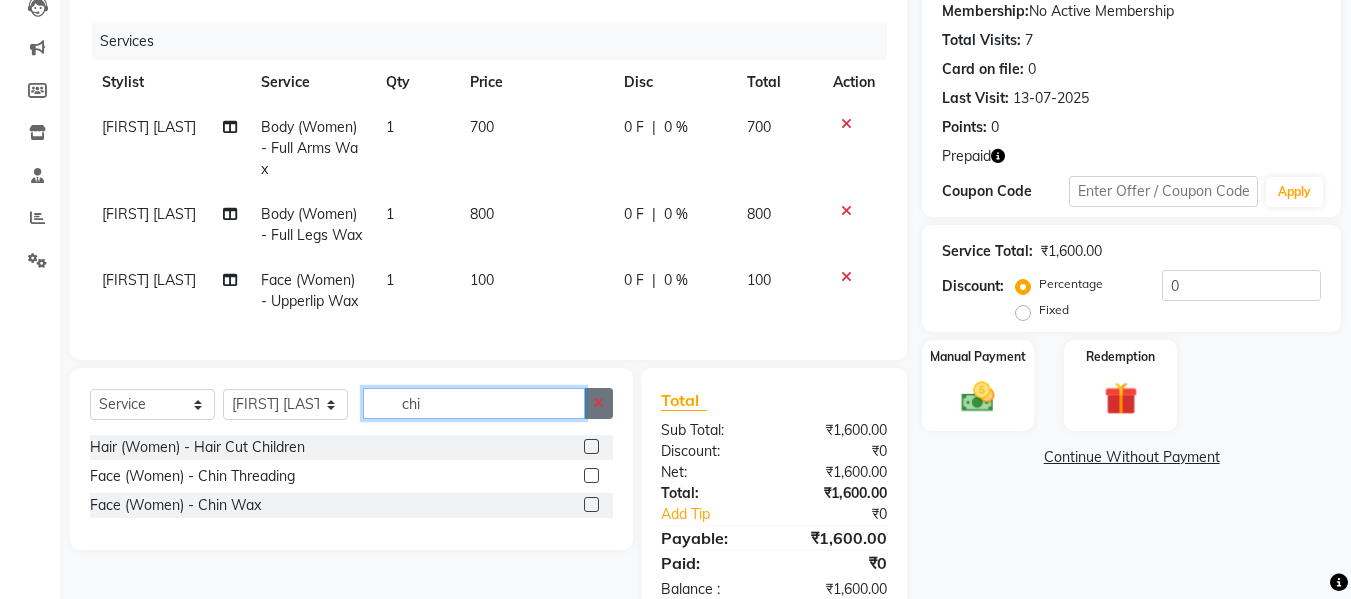 type on "chi" 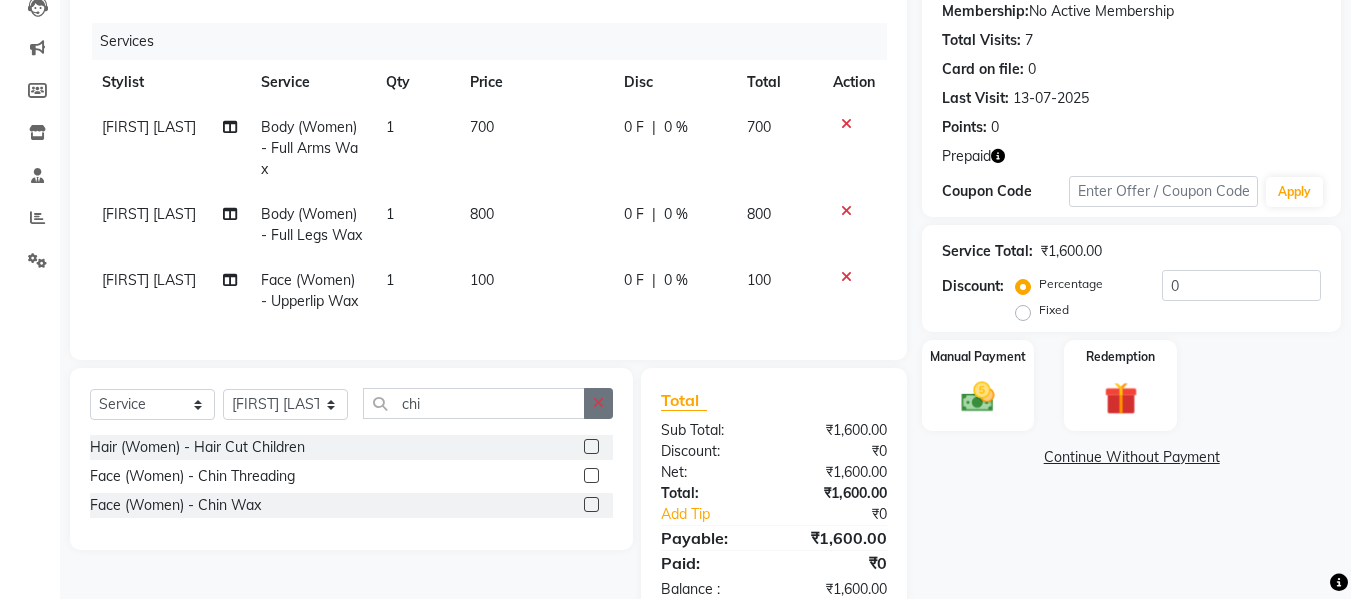 click 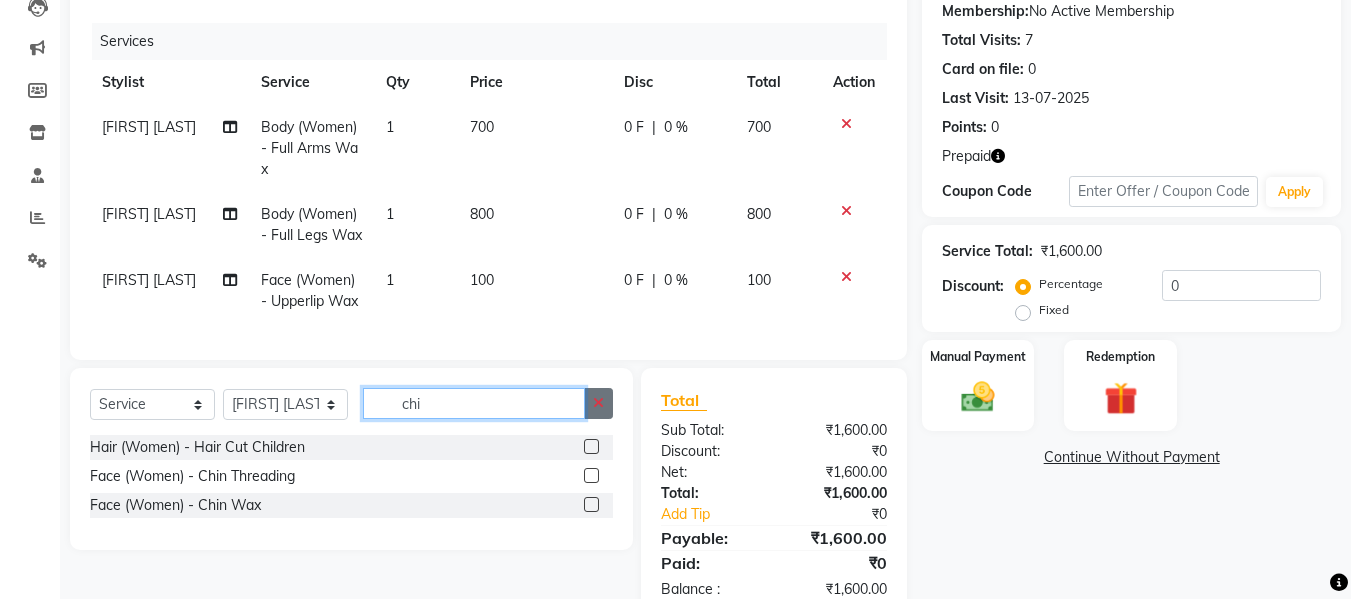 type 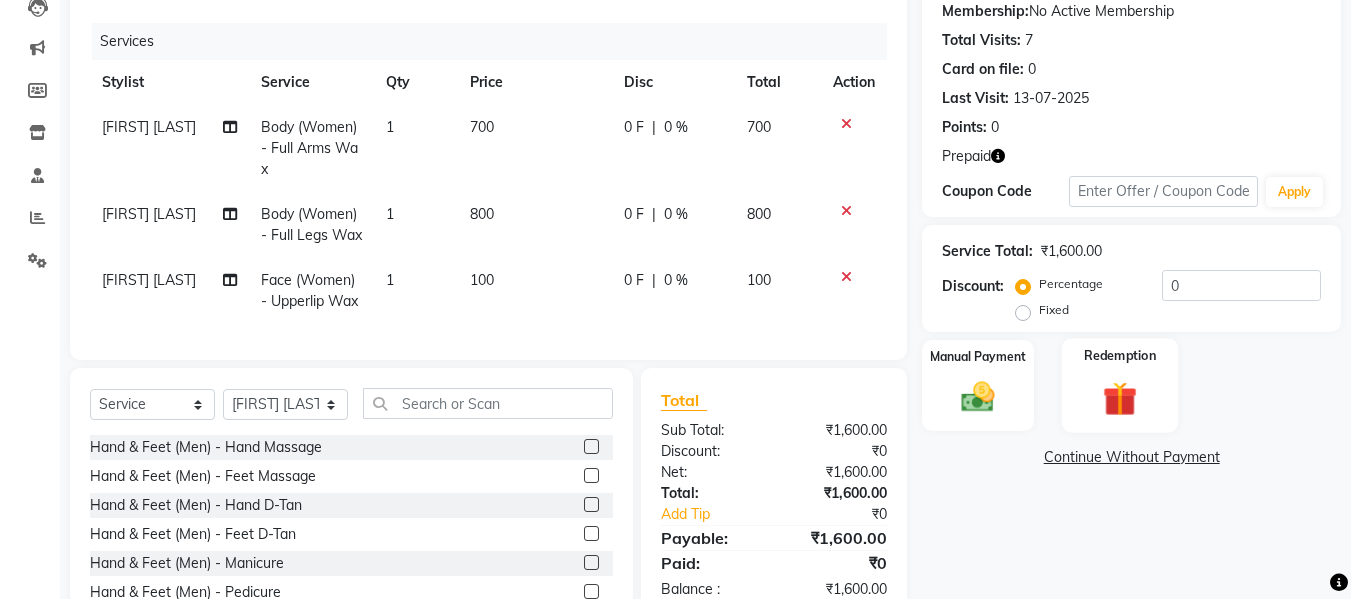 click 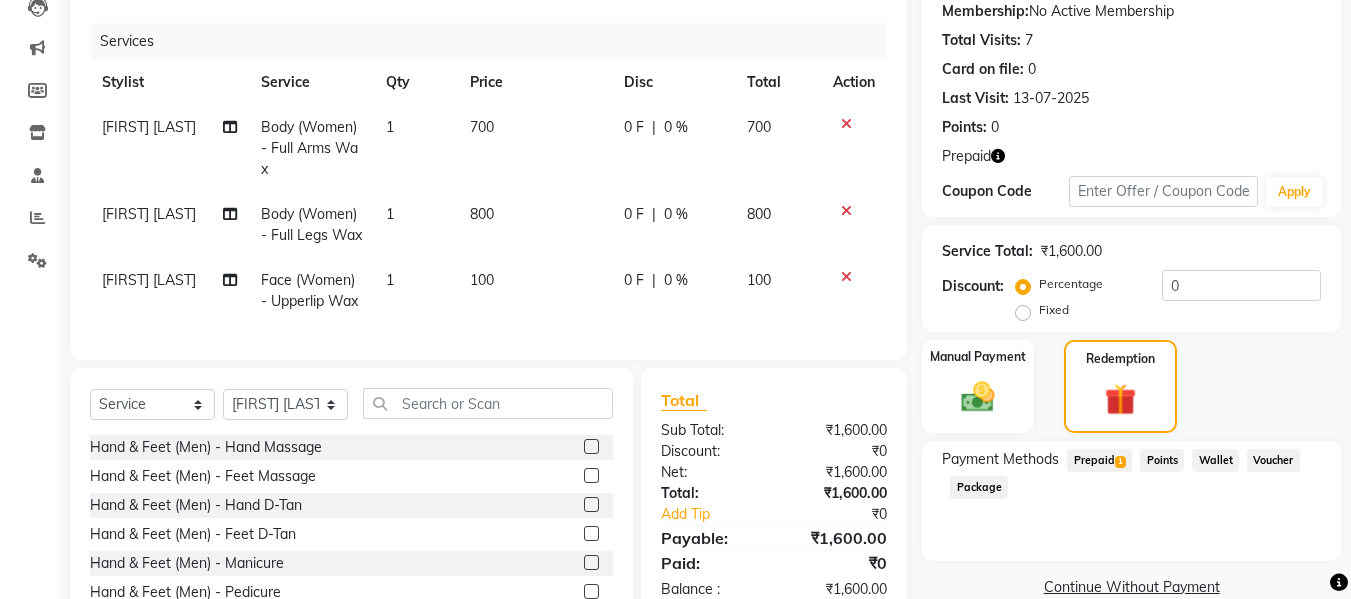 scroll, scrollTop: 334, scrollLeft: 0, axis: vertical 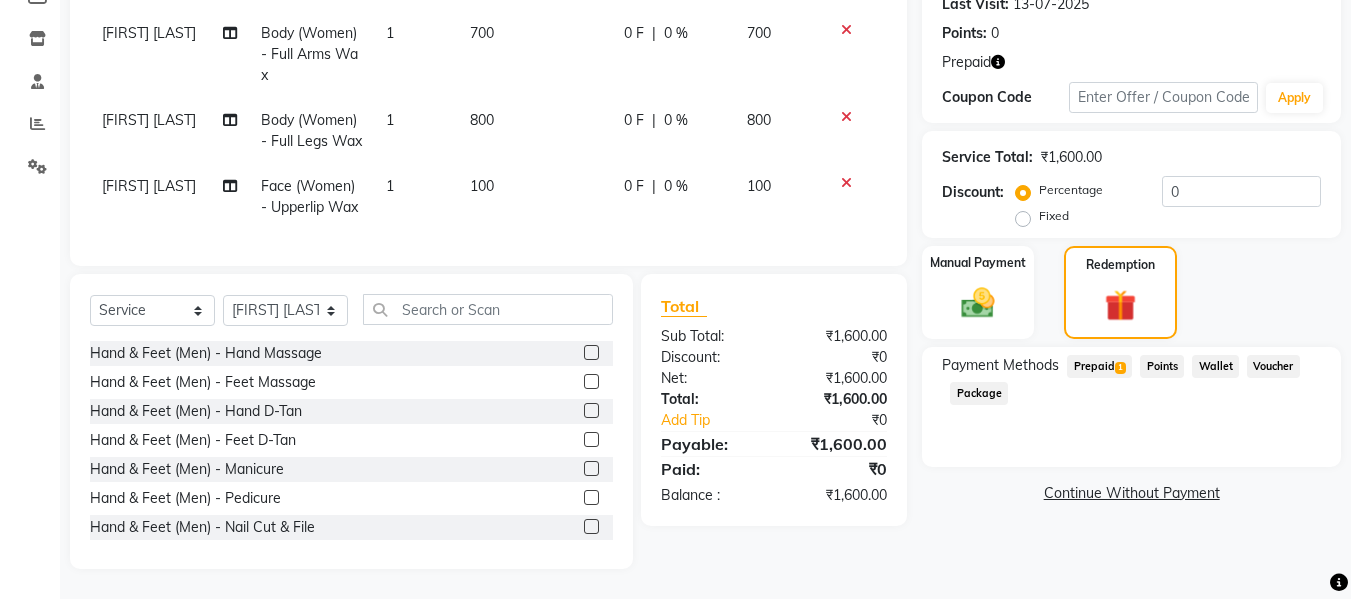click on "Prepaid  1" 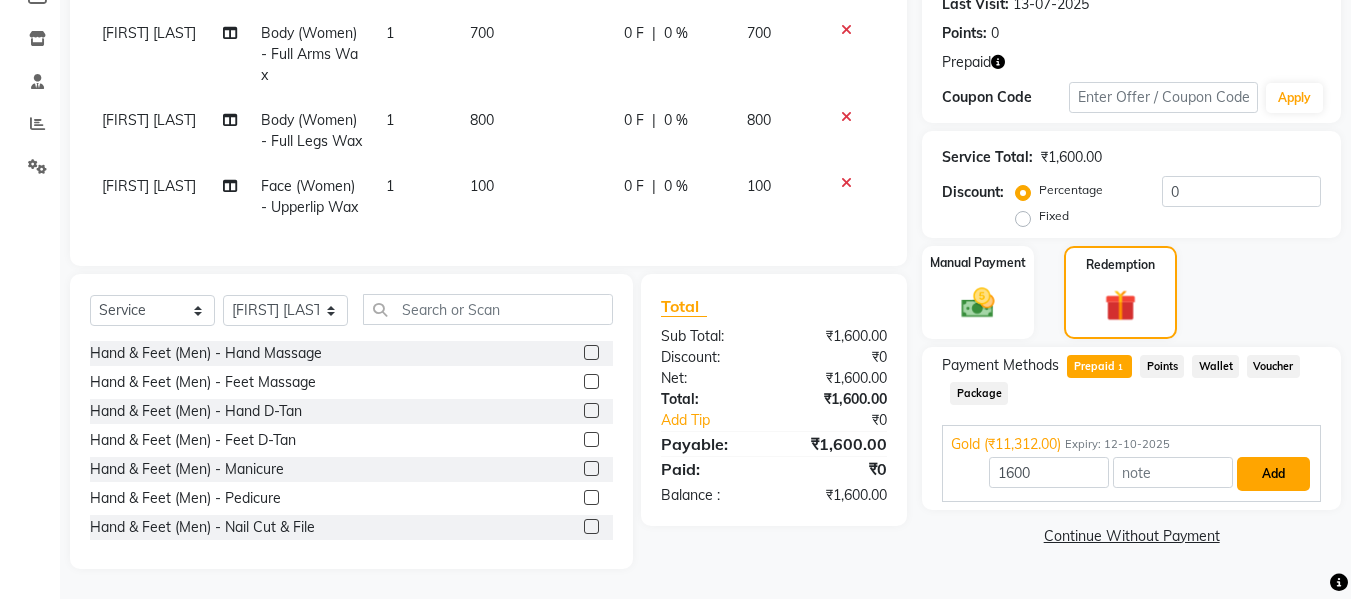 click on "Add" at bounding box center [1273, 474] 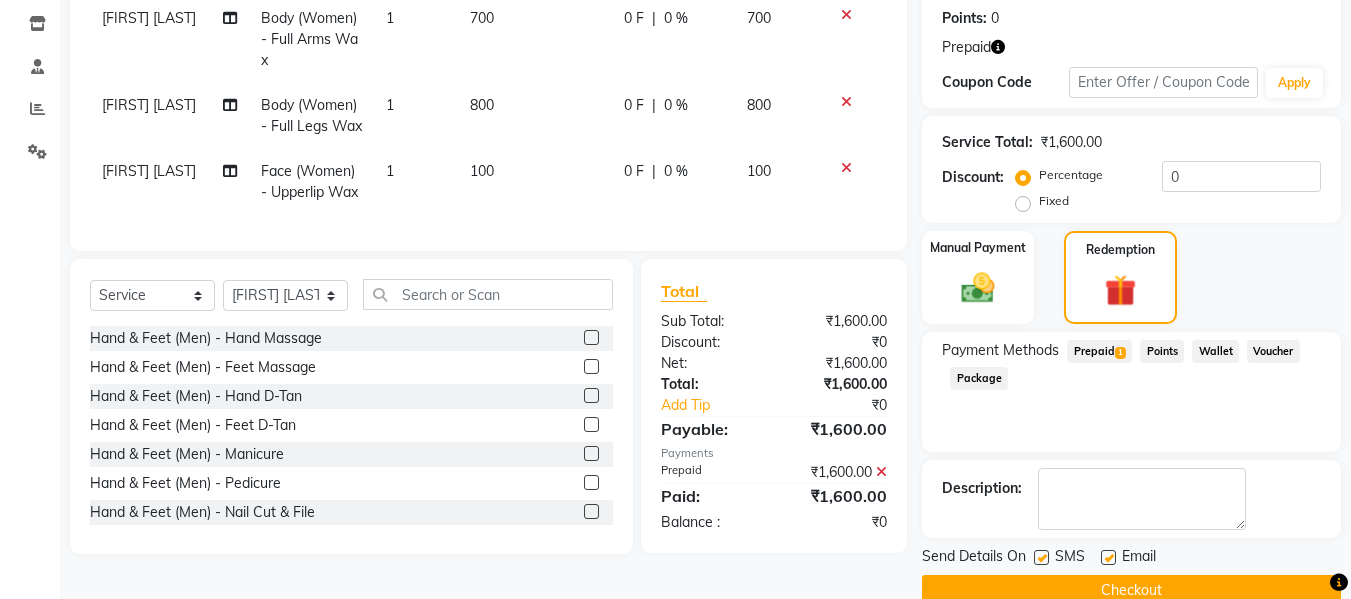 scroll, scrollTop: 371, scrollLeft: 0, axis: vertical 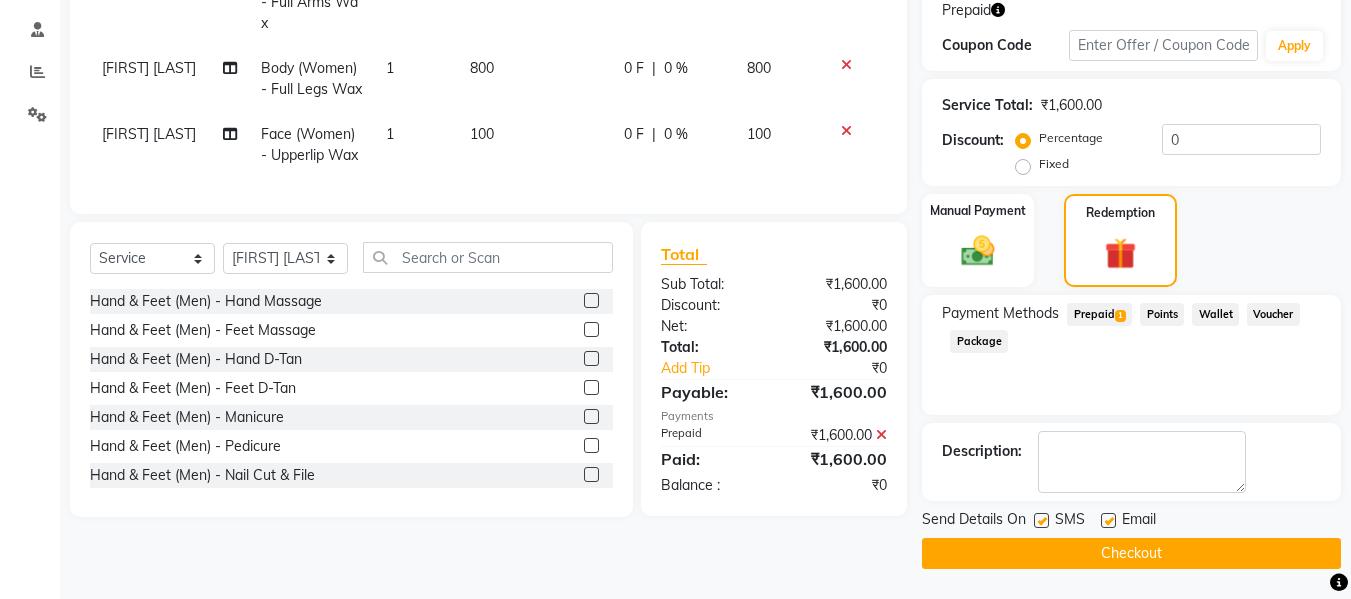 click on "Checkout" 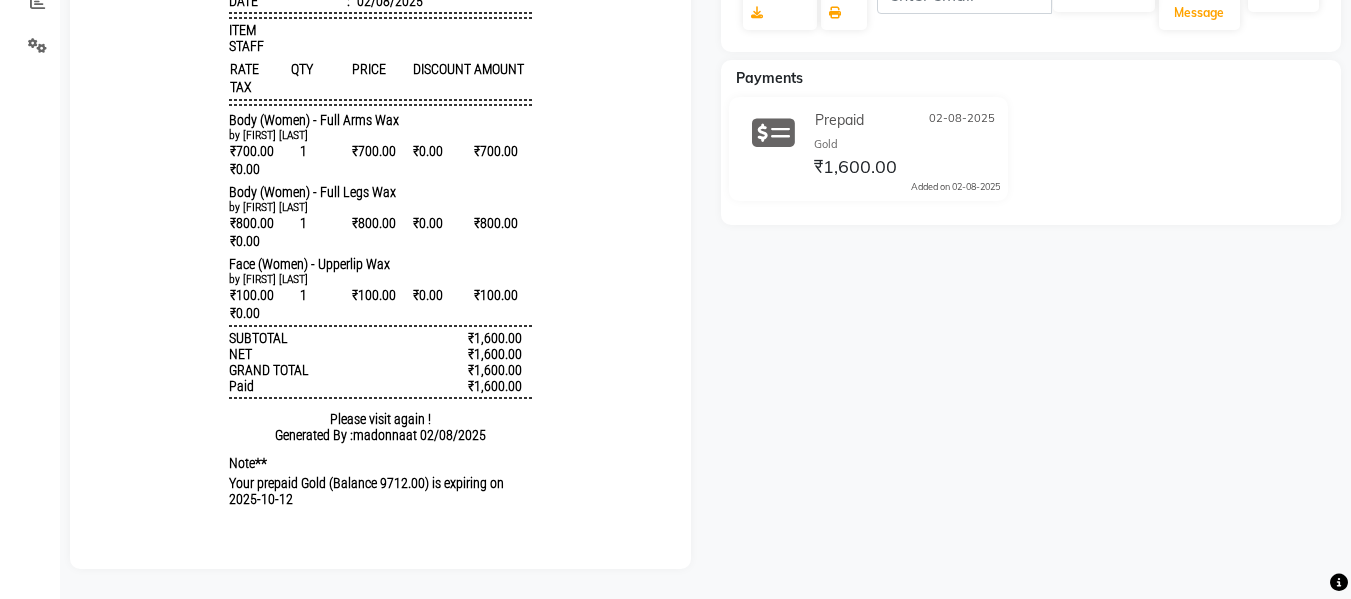 scroll, scrollTop: 0, scrollLeft: 0, axis: both 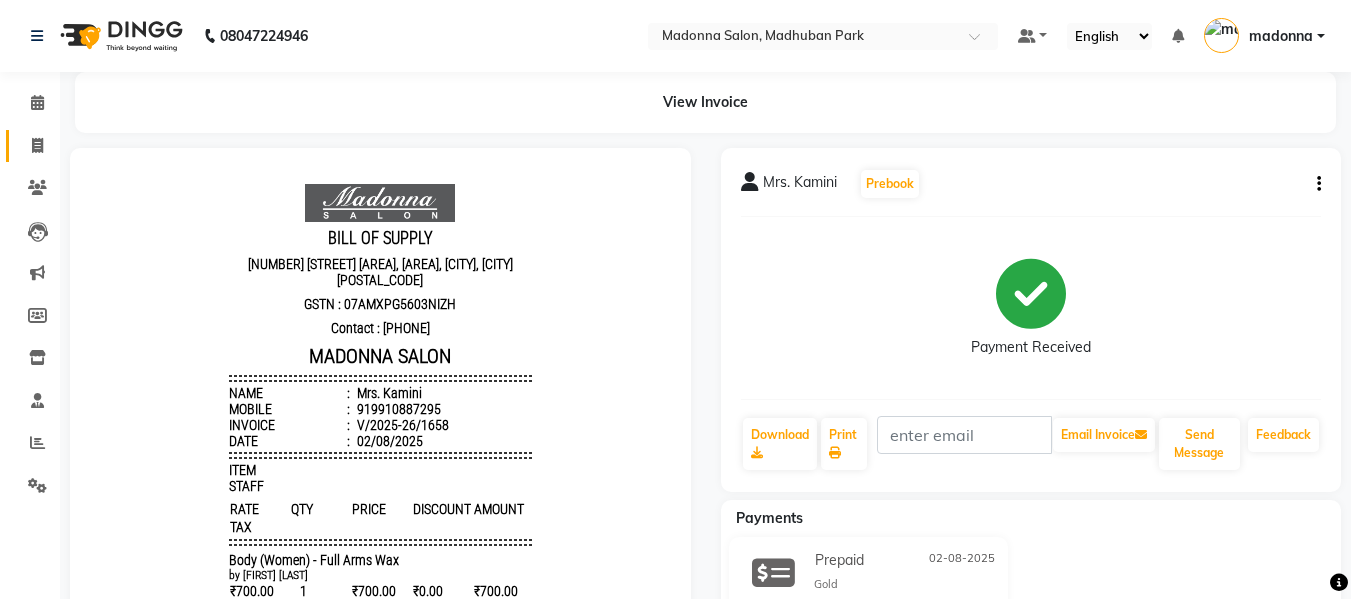 click 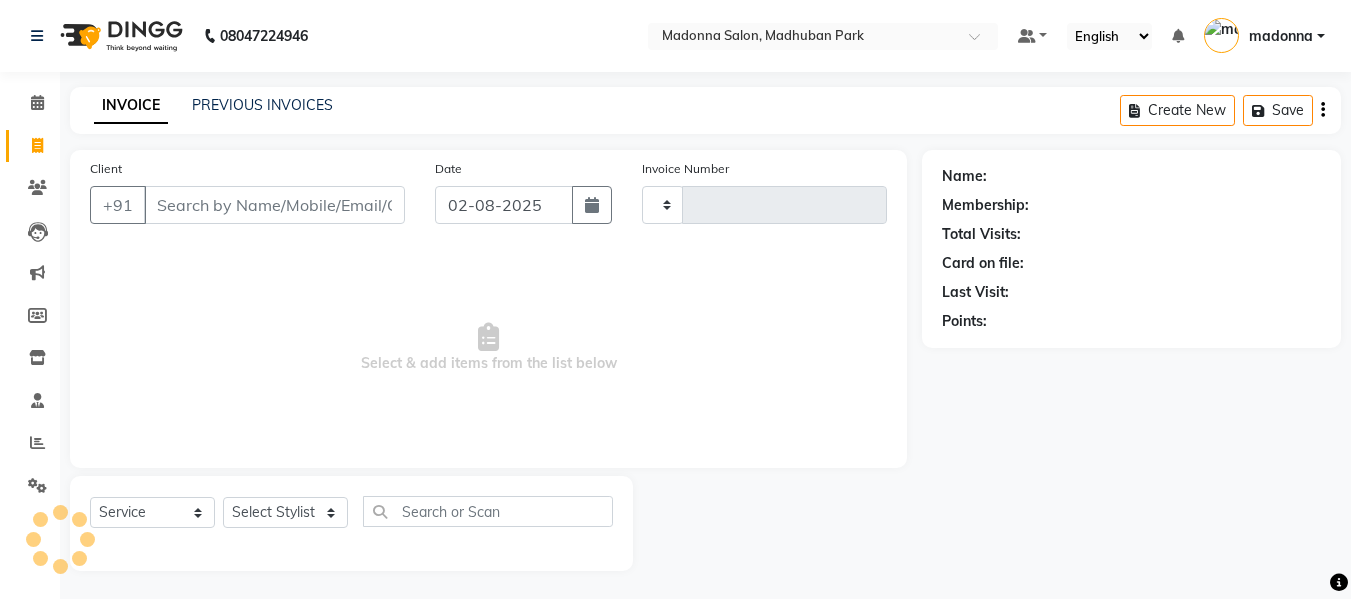 scroll, scrollTop: 2, scrollLeft: 0, axis: vertical 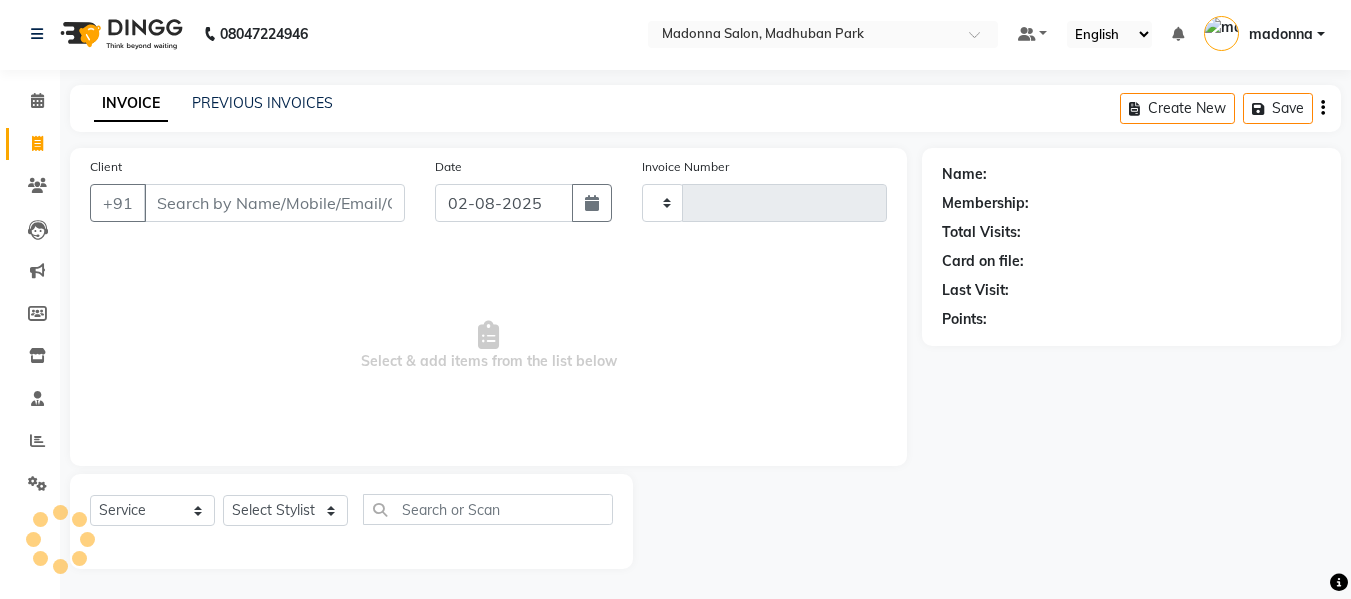 type on "1659" 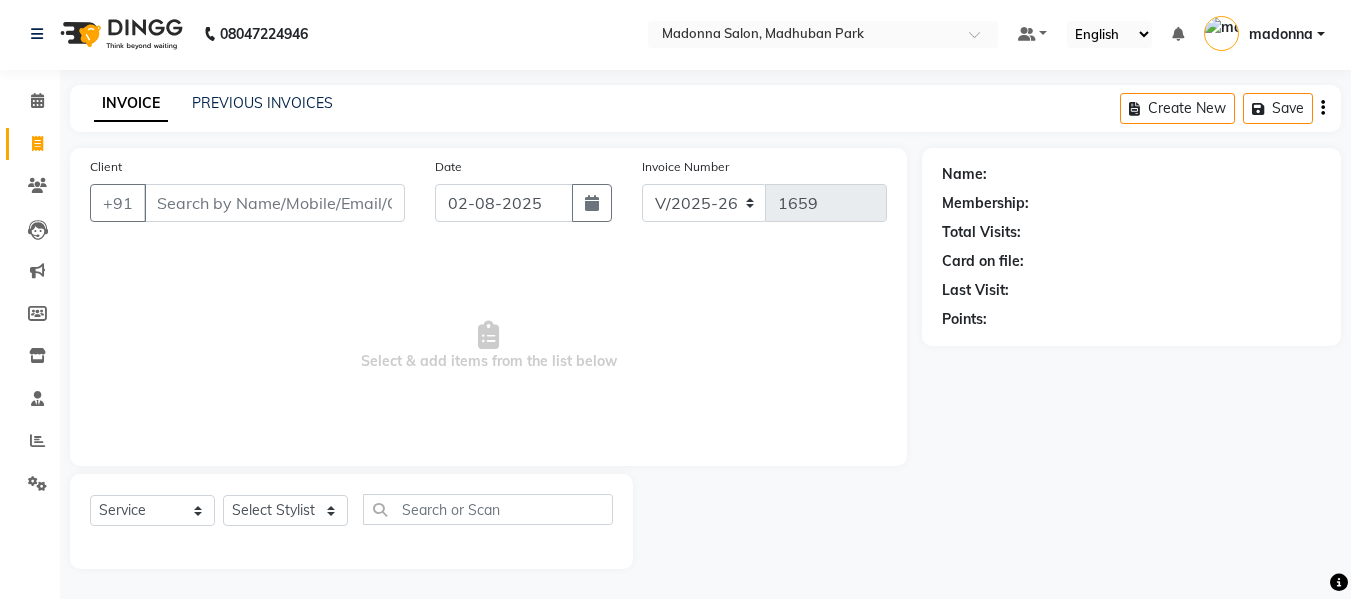 click on "Client" at bounding box center [274, 203] 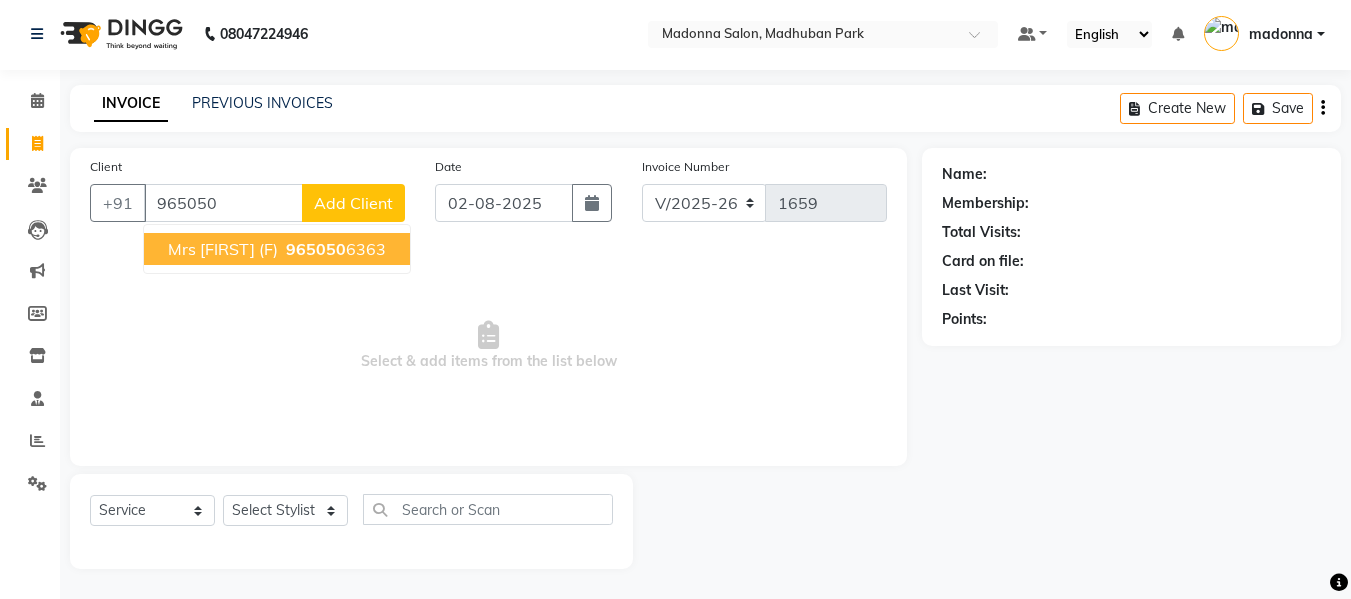 click on "Mrs Niharika (F)" at bounding box center [223, 249] 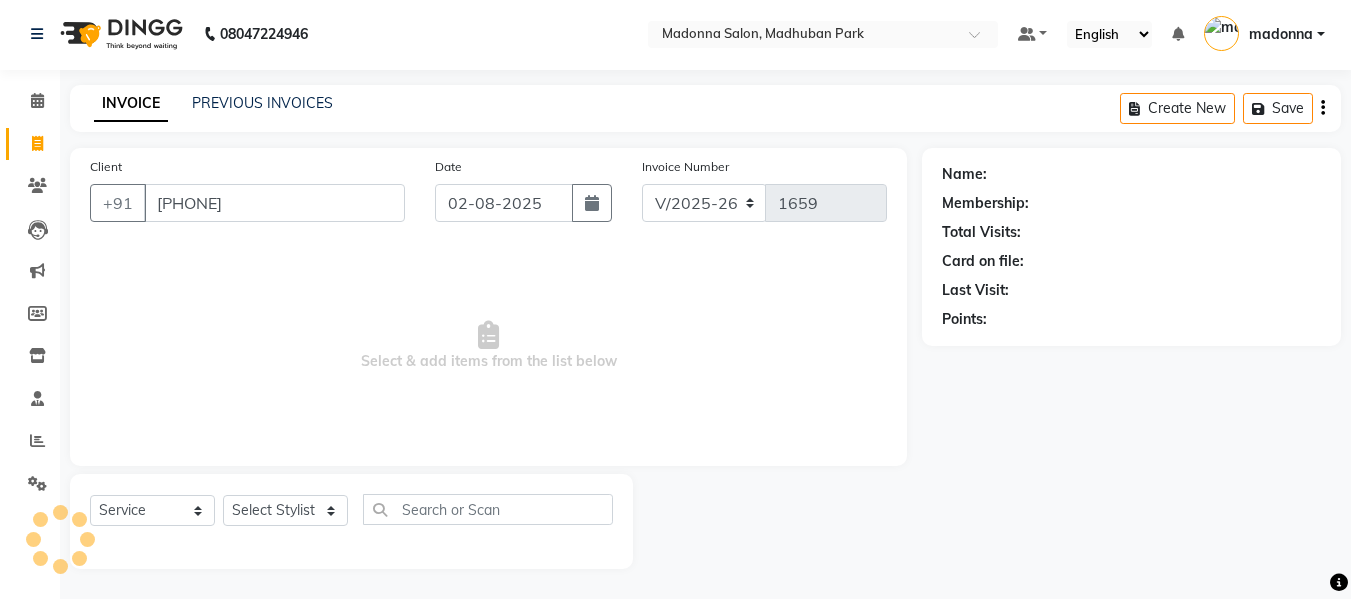 type on "[PHONE]" 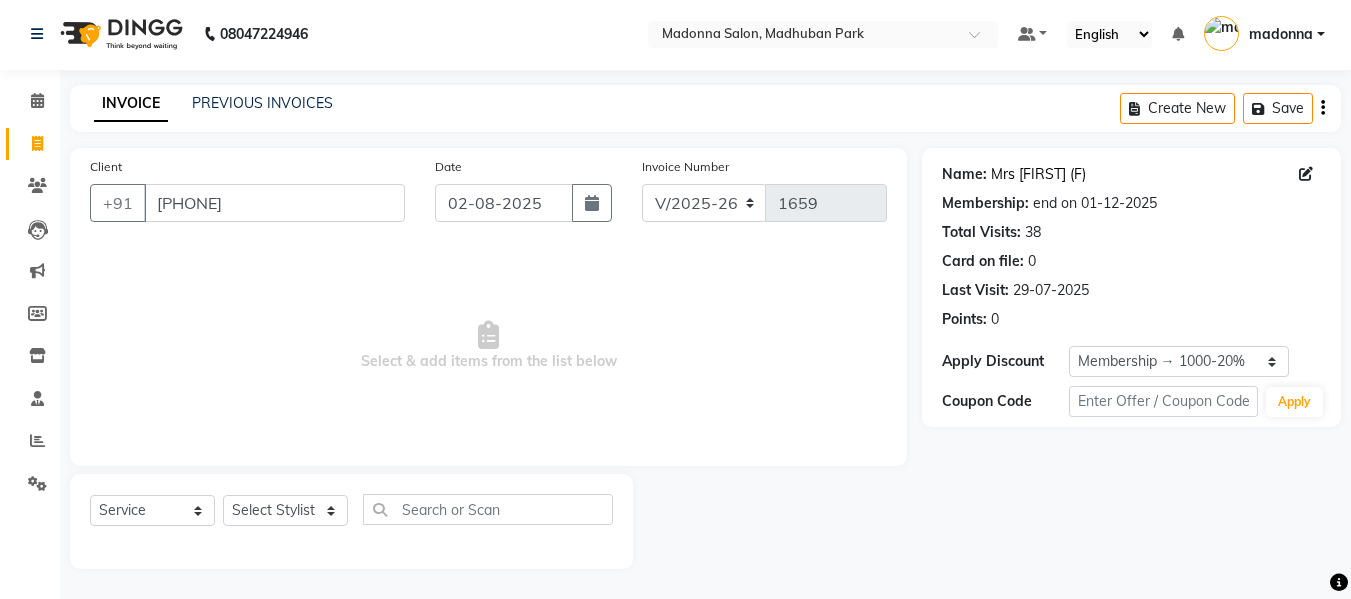 click on "Mrs Niharika (F)" 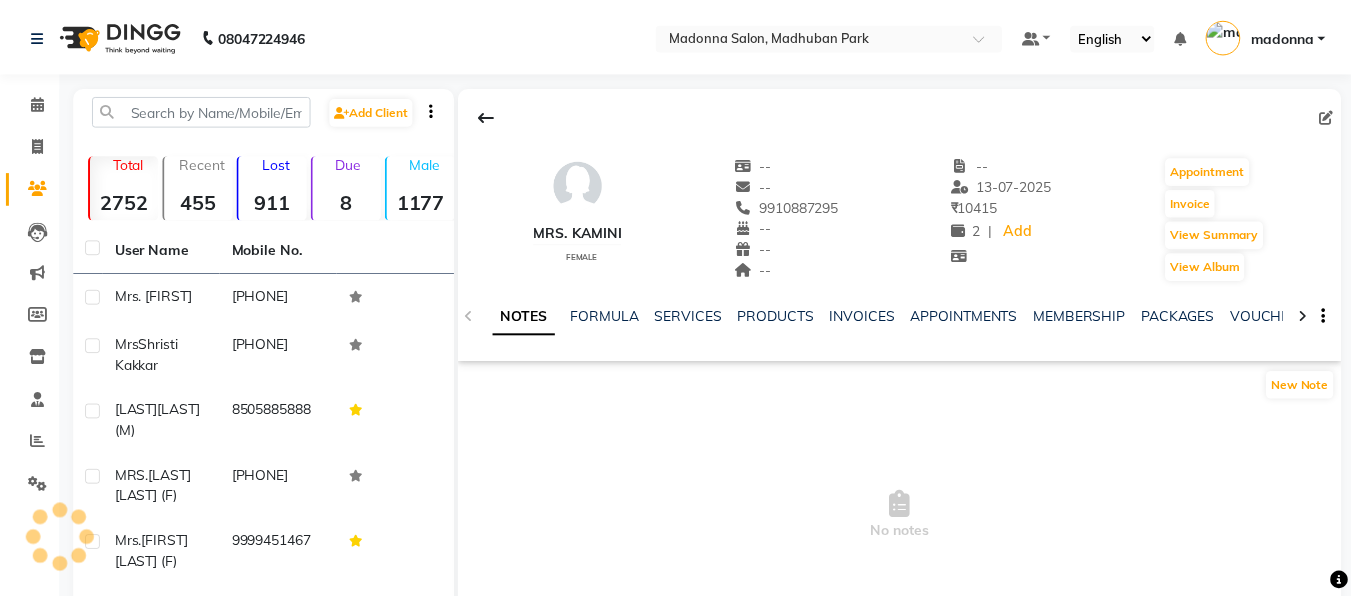 scroll, scrollTop: 0, scrollLeft: 0, axis: both 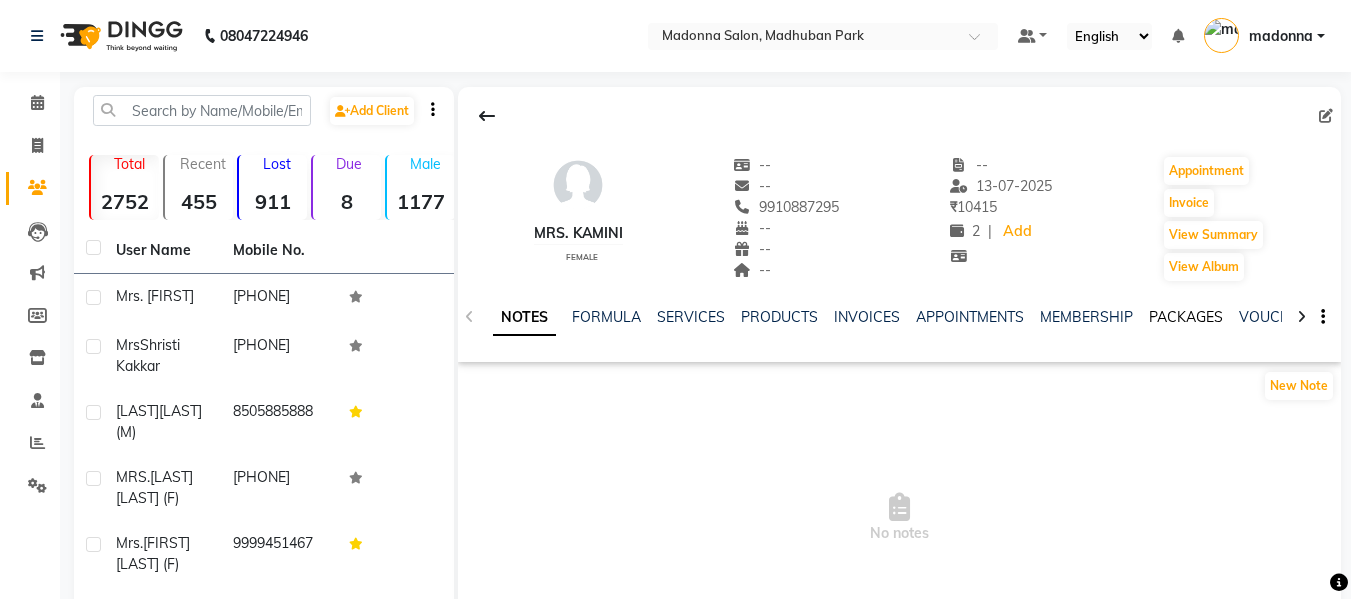 click on "PACKAGES" 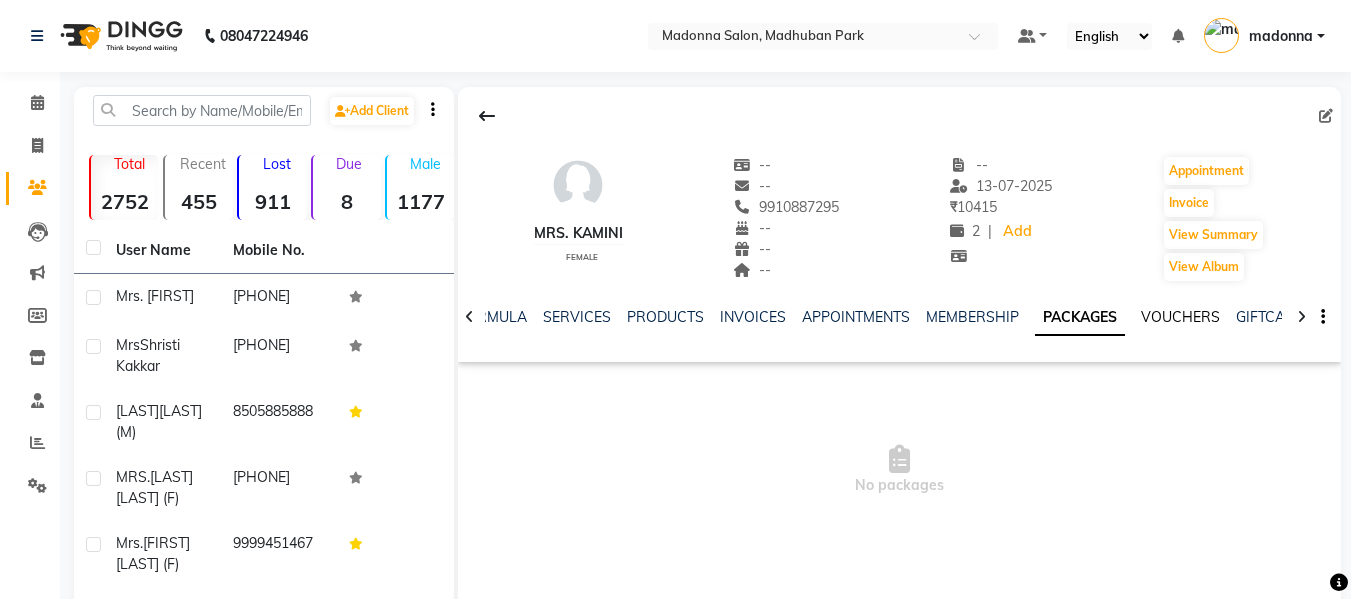 click on "VOUCHERS" 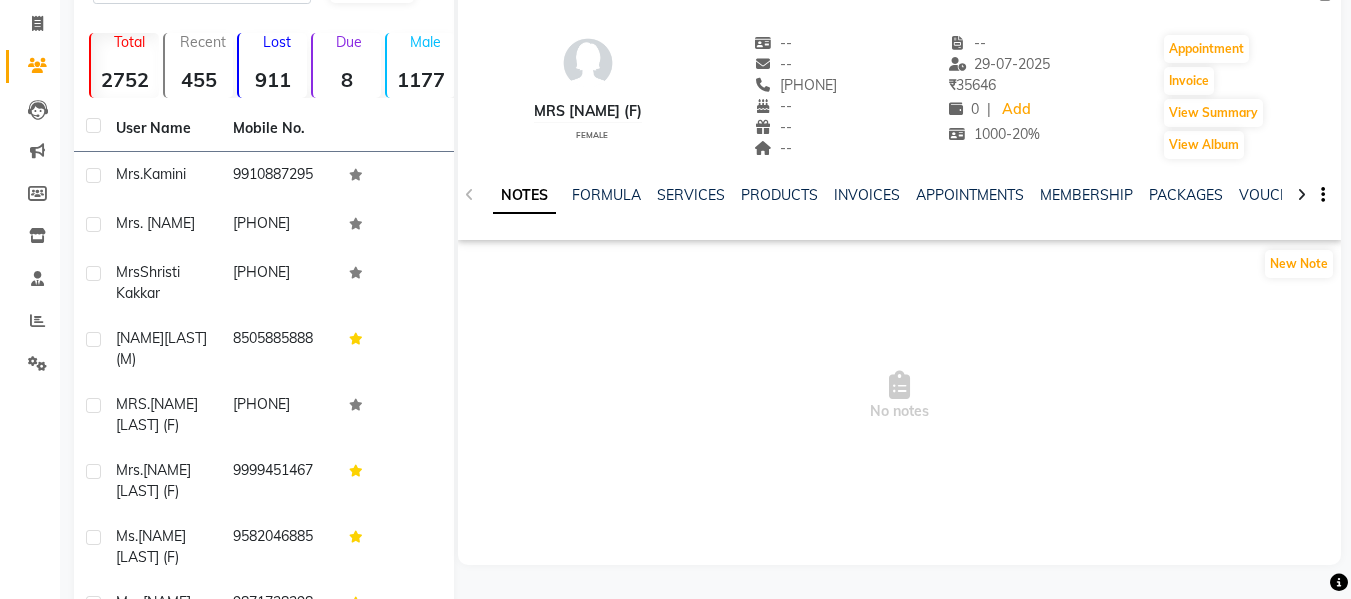 scroll, scrollTop: 122, scrollLeft: 0, axis: vertical 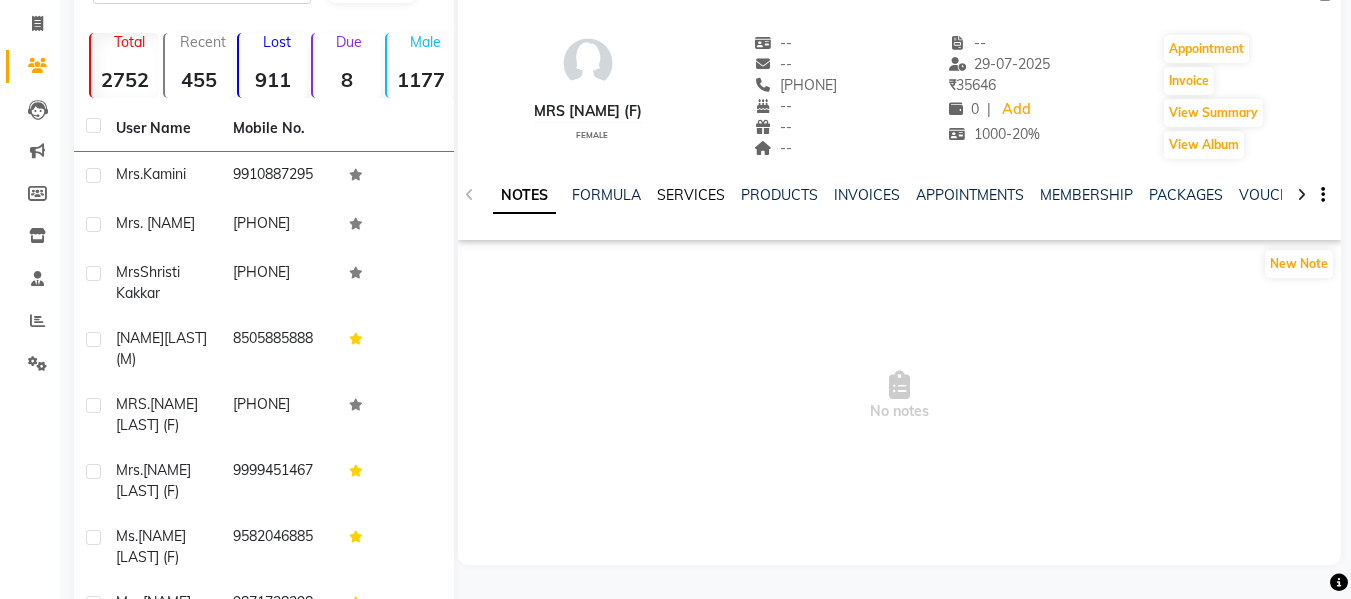 click on "SERVICES" 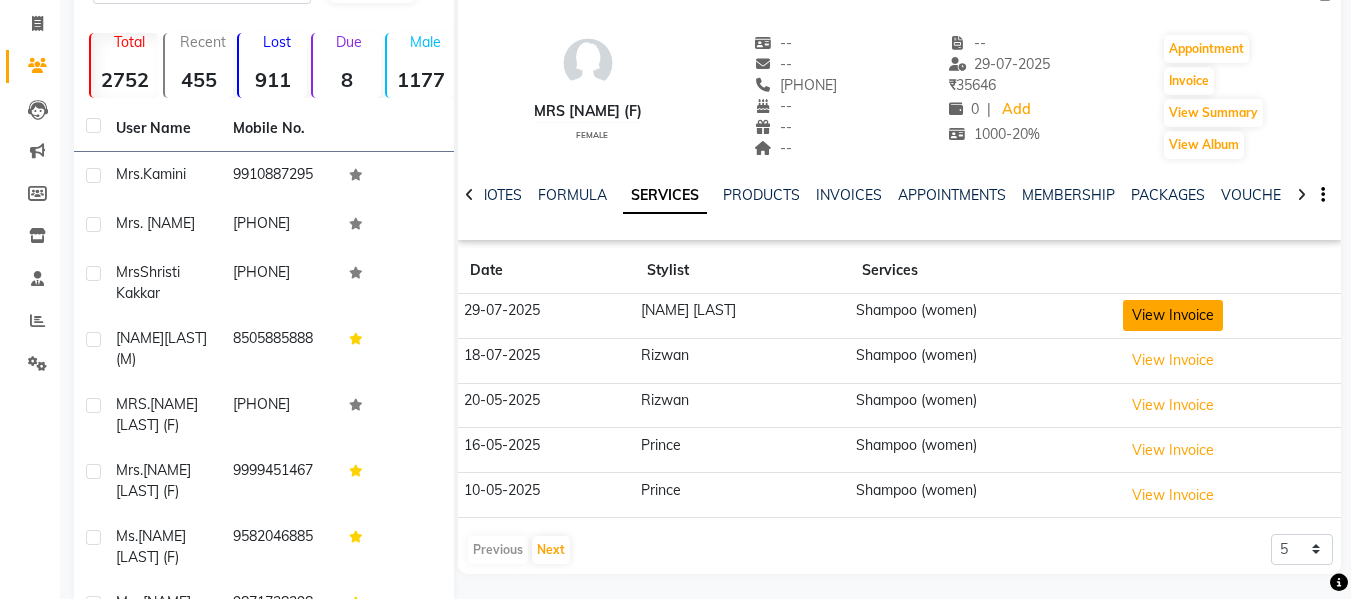 click on "View Invoice" 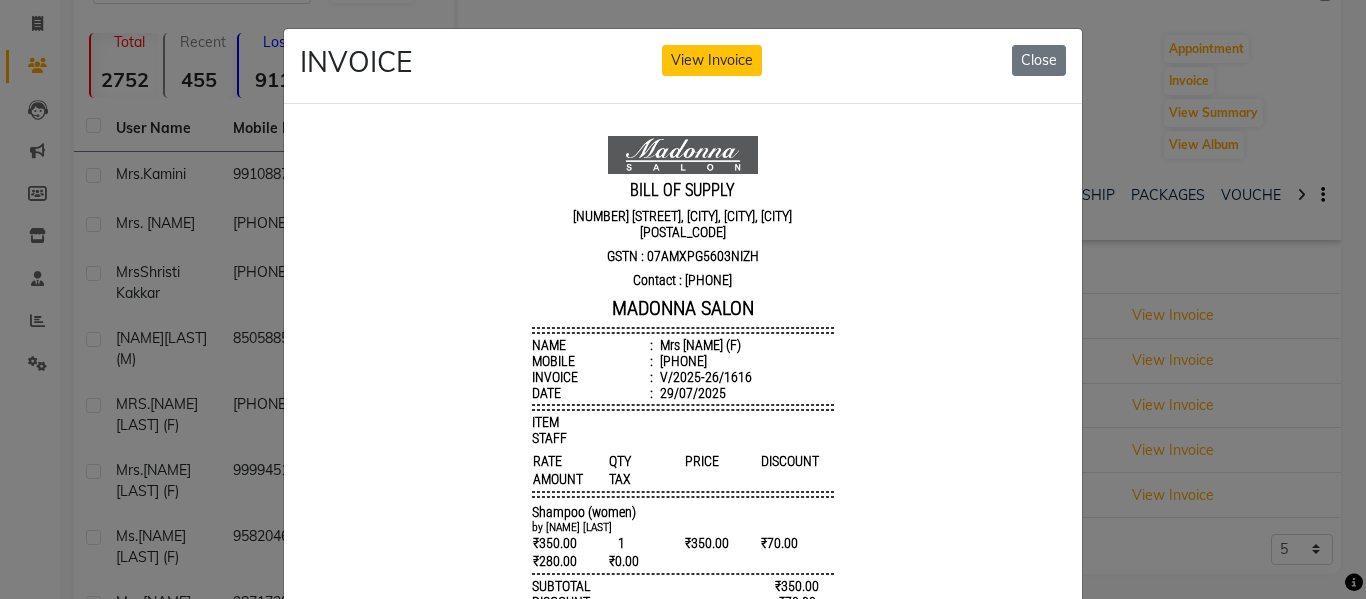 scroll, scrollTop: 0, scrollLeft: 0, axis: both 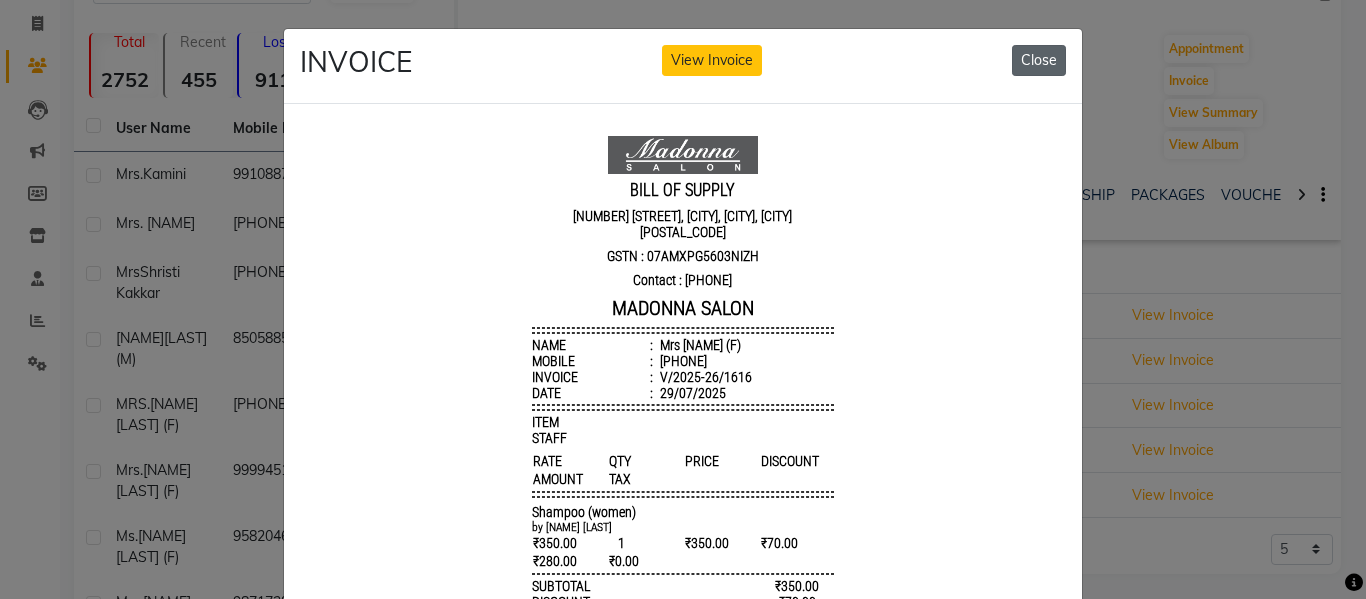 click on "Close" 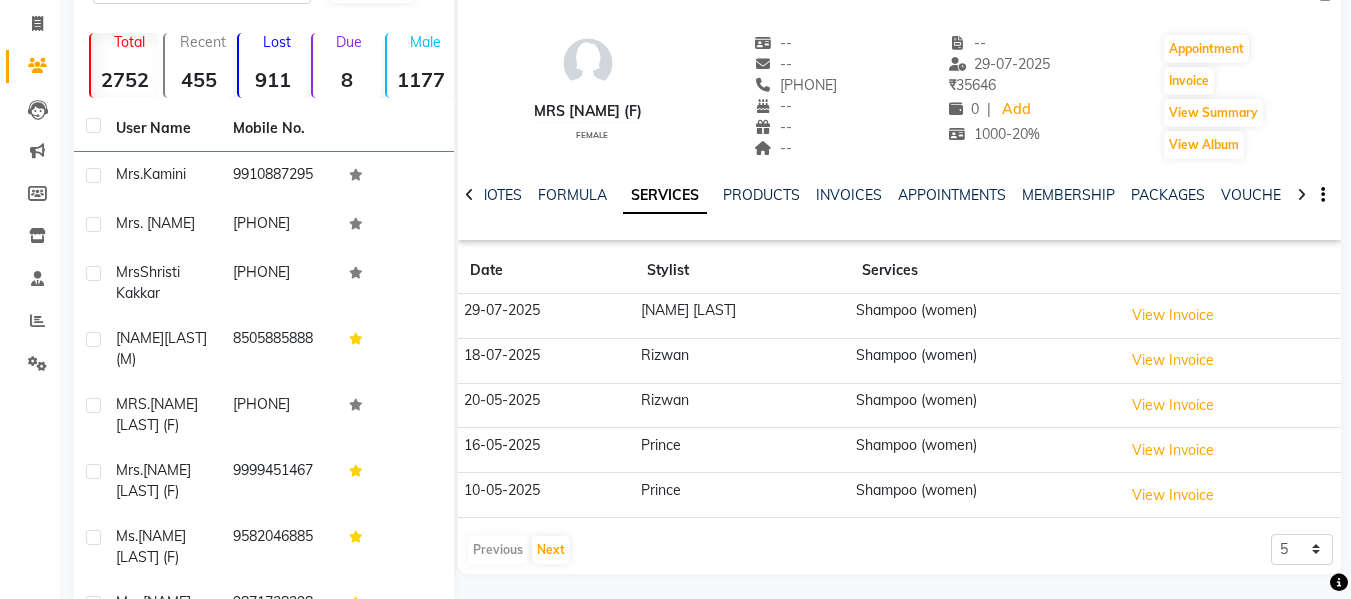 click on "29-07-2025" 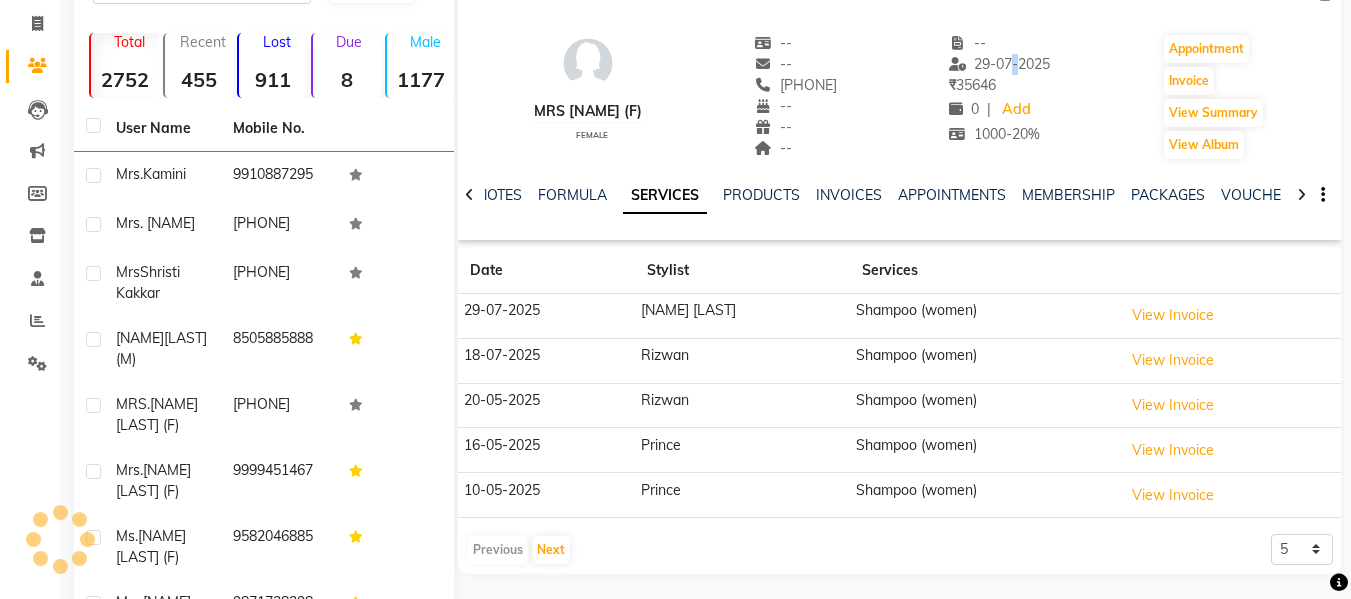 click on "29-07-2025" 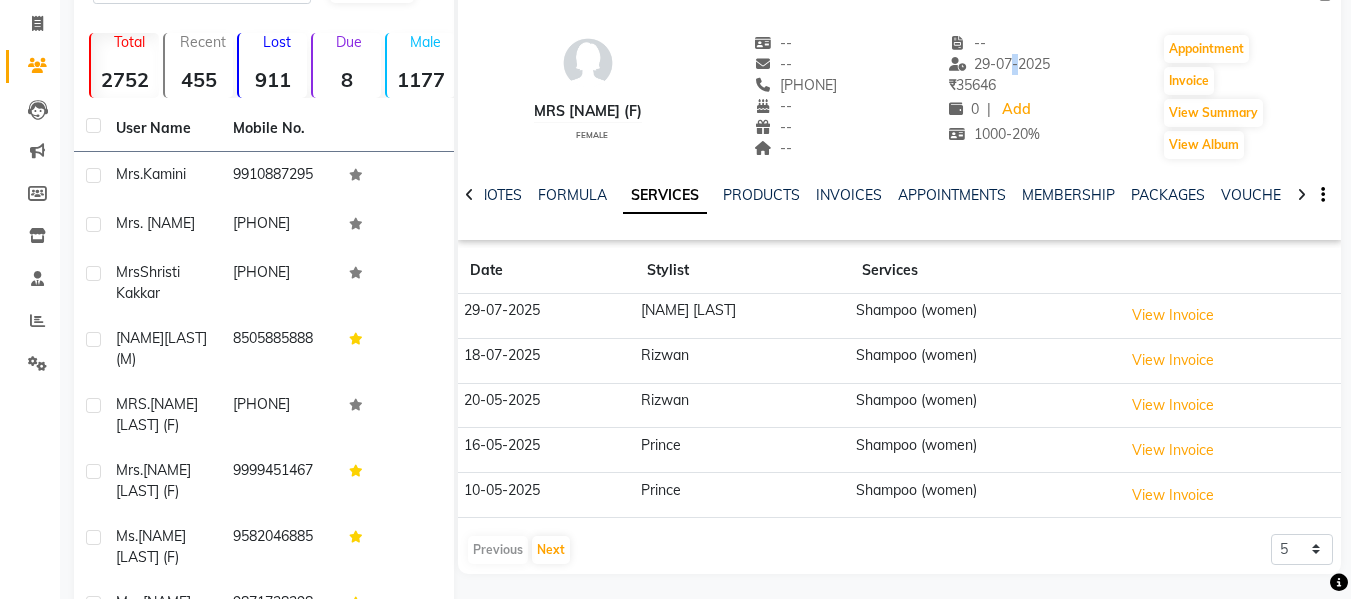 click on "29-07-2025" 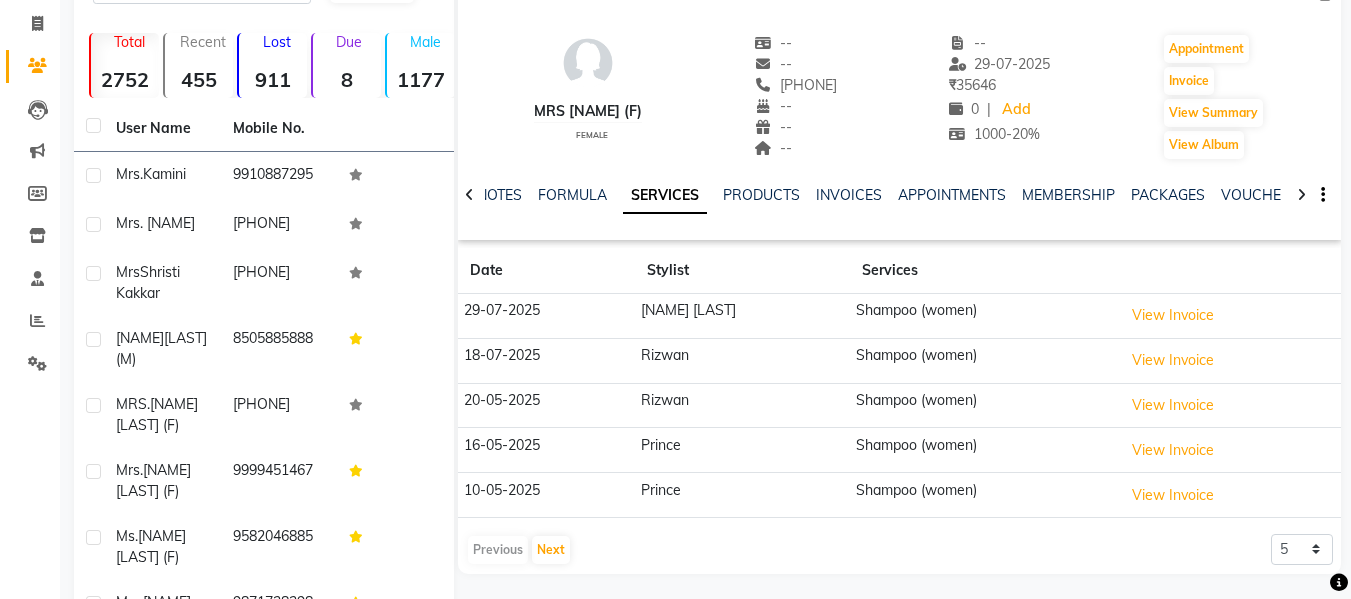 click on "29-07-2025" 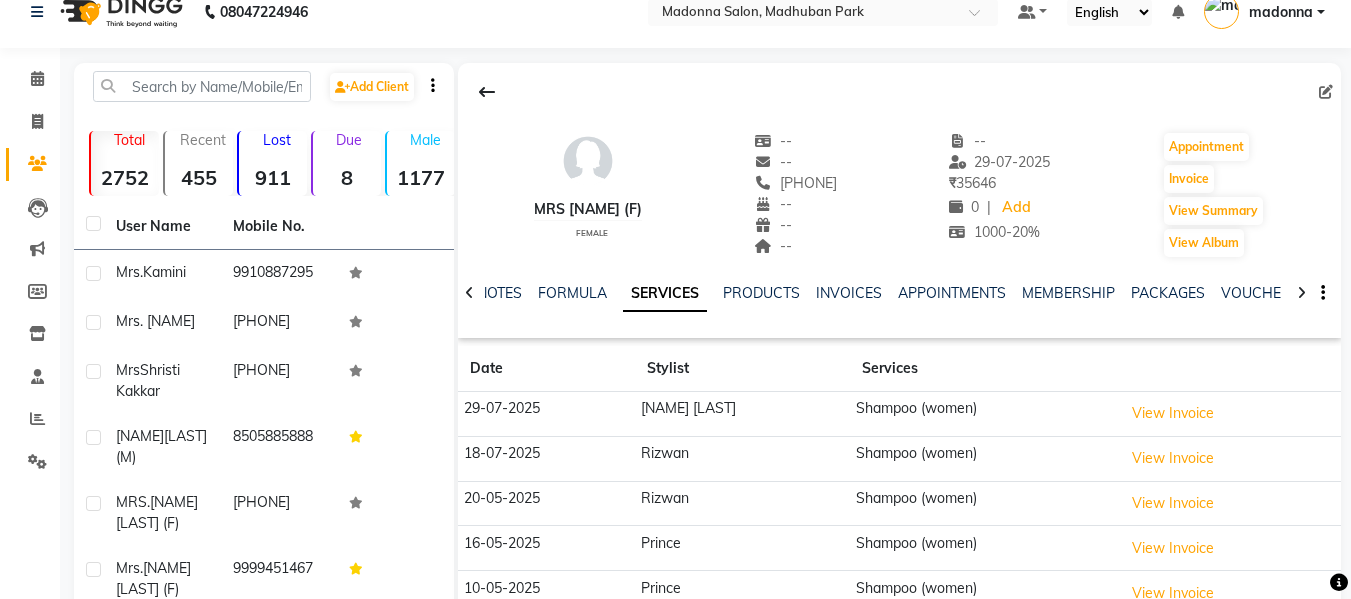 scroll, scrollTop: 23, scrollLeft: 0, axis: vertical 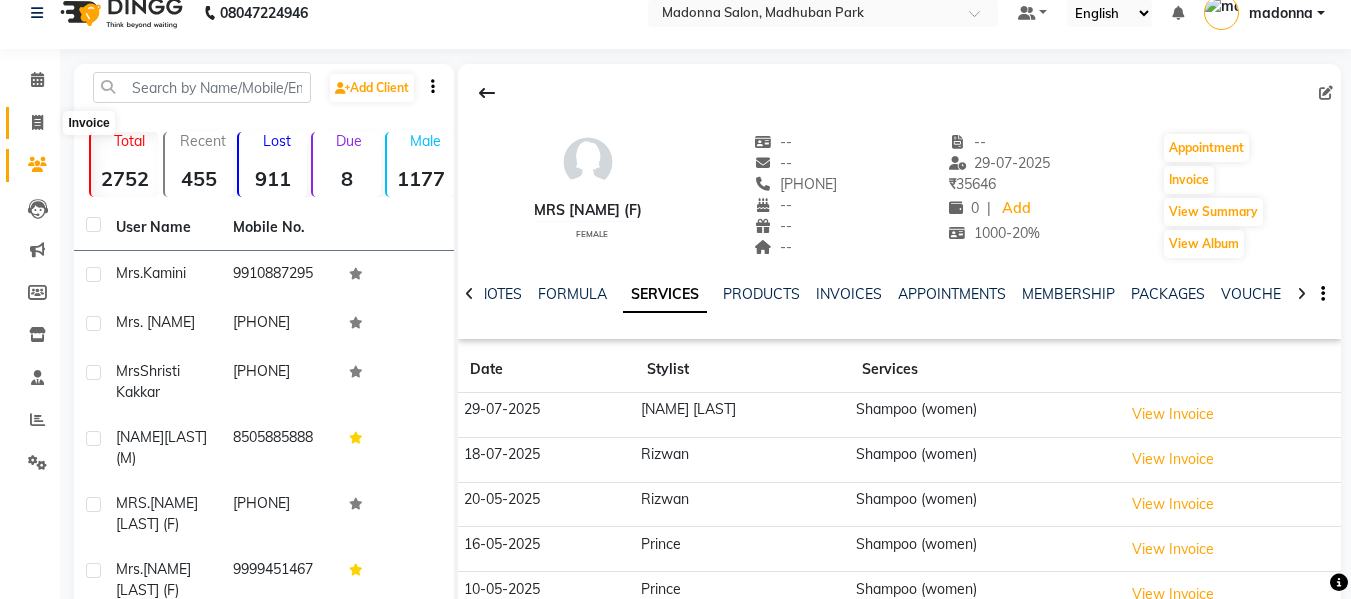 click 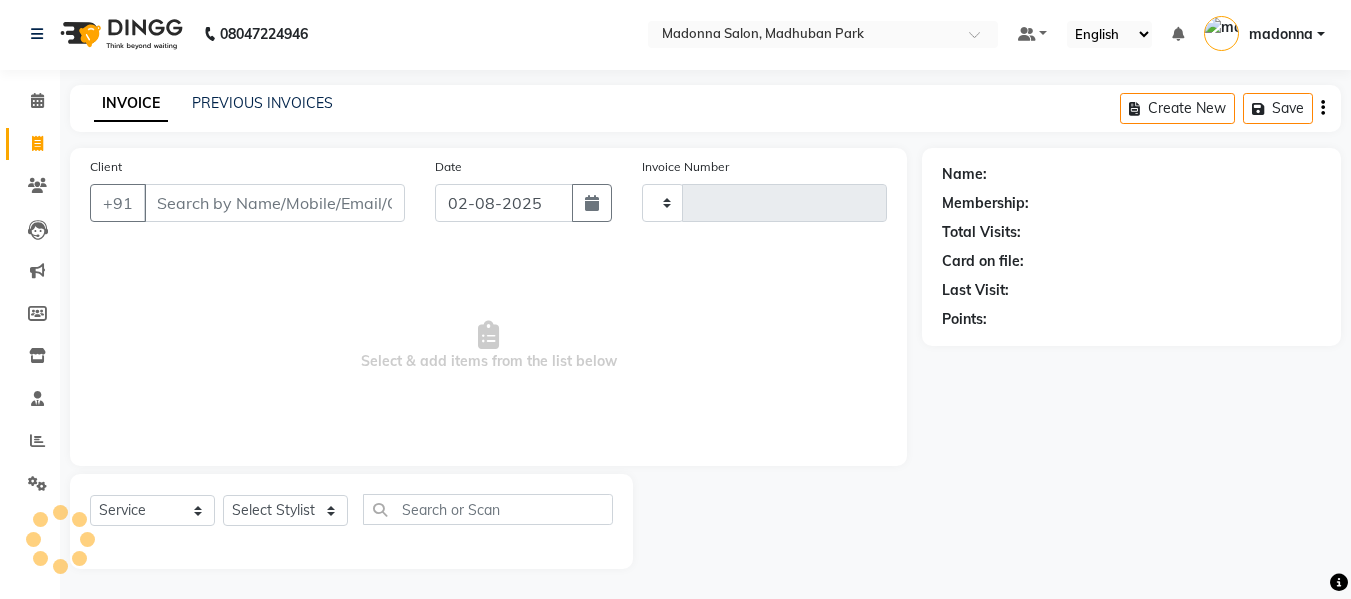type on "1659" 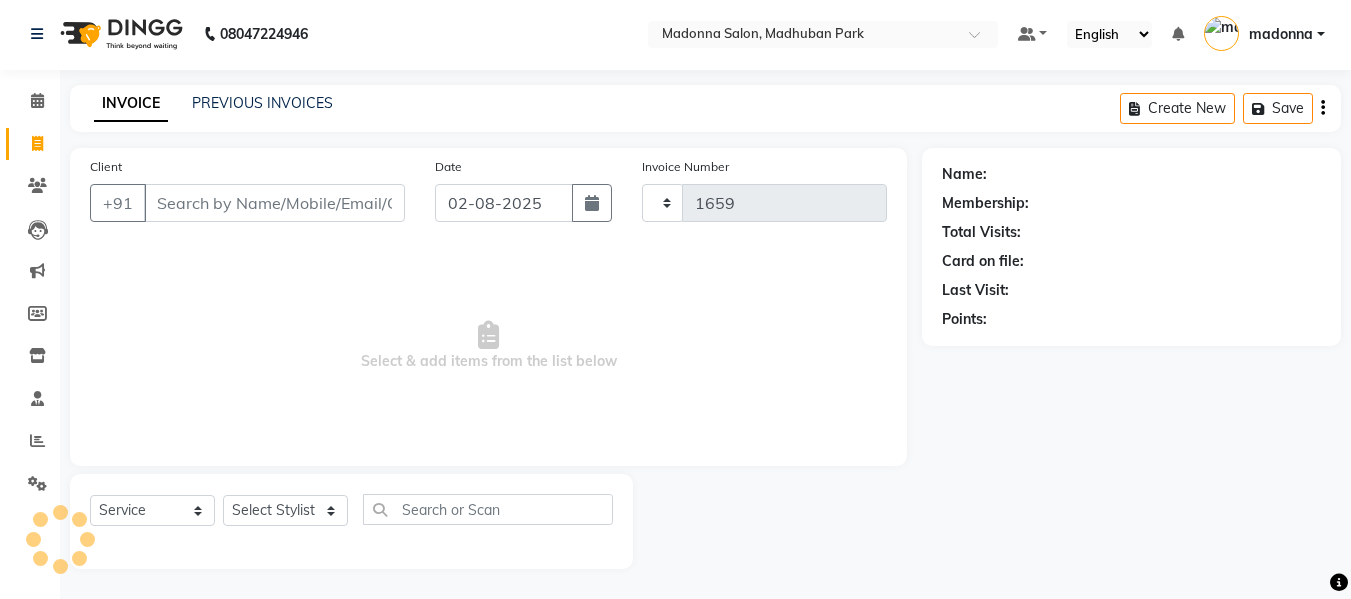 scroll, scrollTop: 2, scrollLeft: 0, axis: vertical 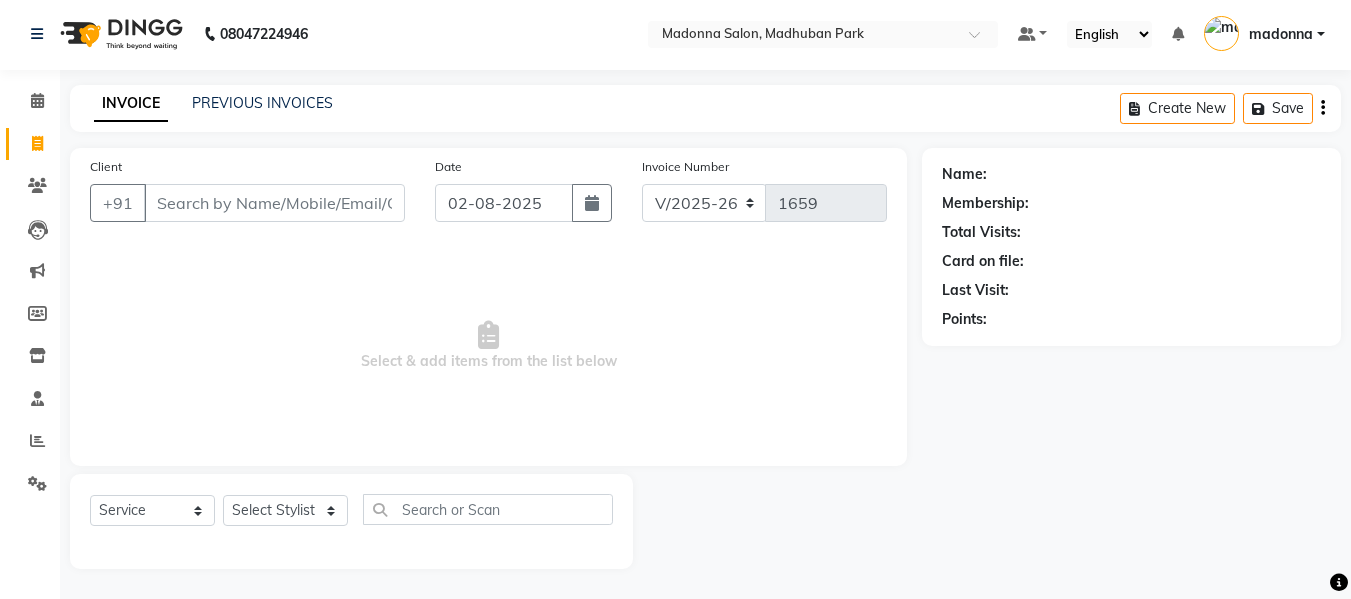 click on "PREVIOUS INVOICES" 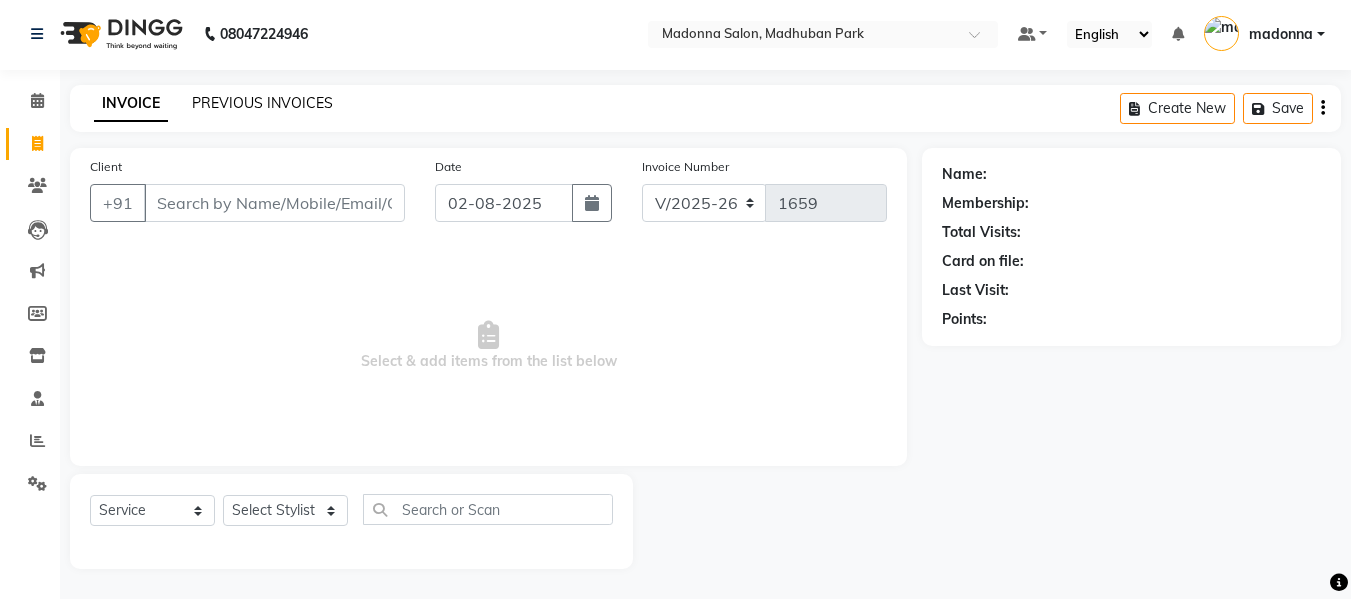 click on "PREVIOUS INVOICES" 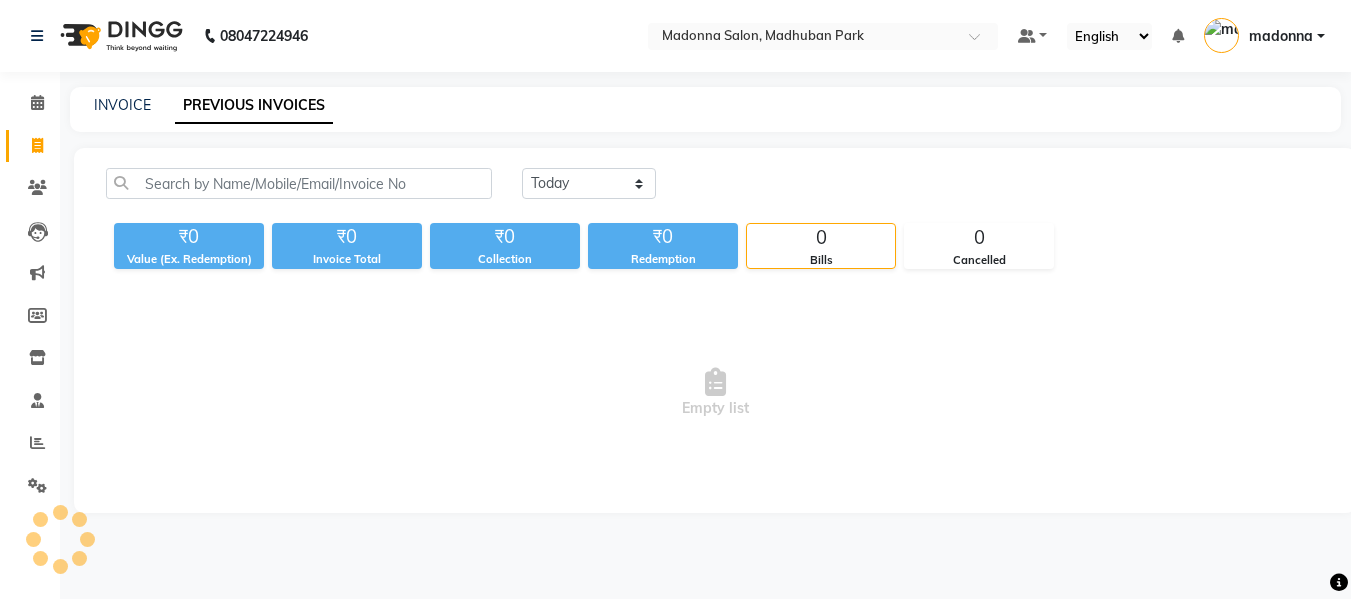 scroll, scrollTop: 0, scrollLeft: 0, axis: both 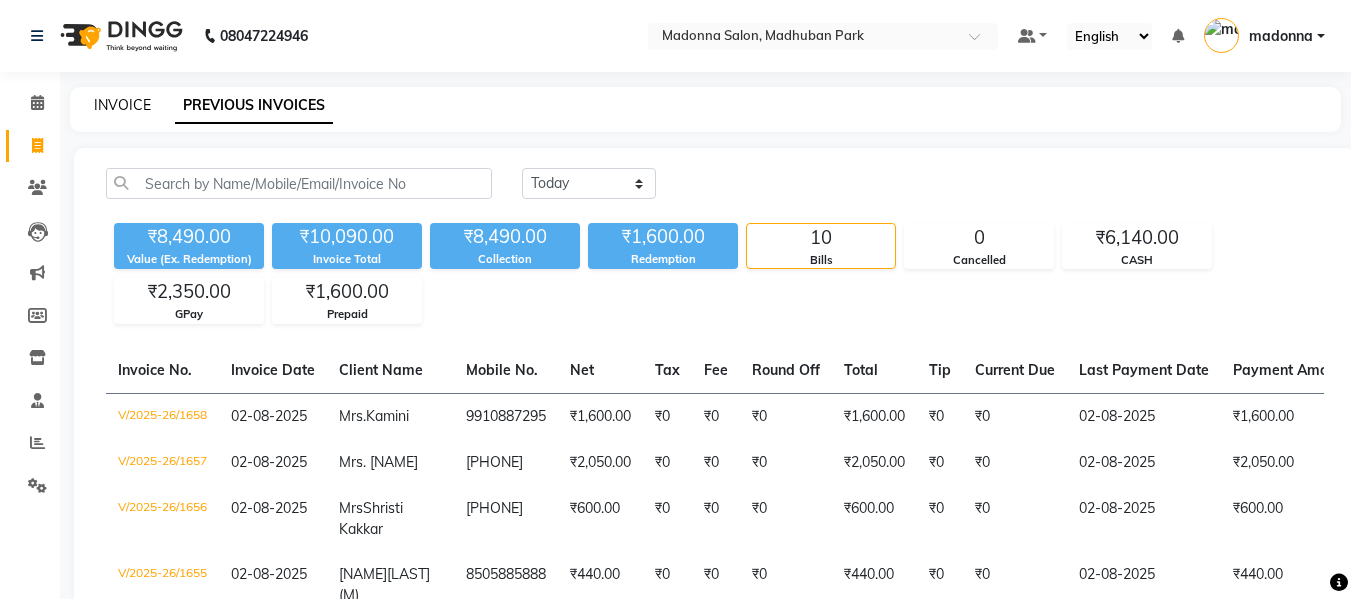 click on "INVOICE" 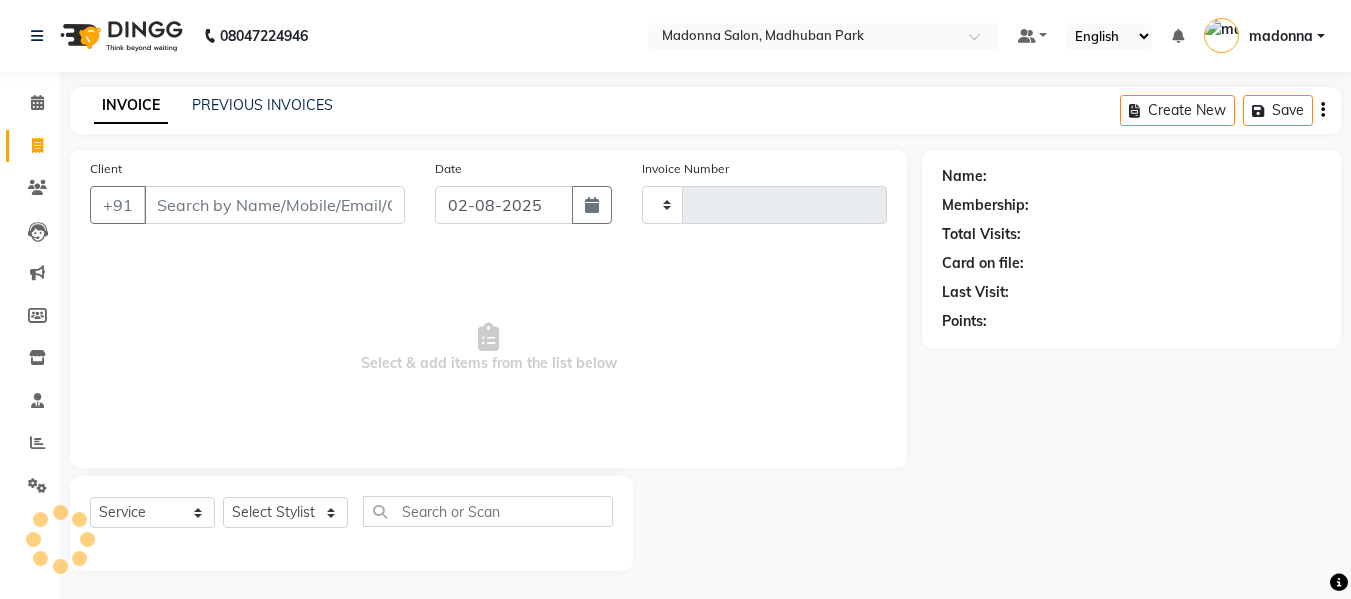 type on "1659" 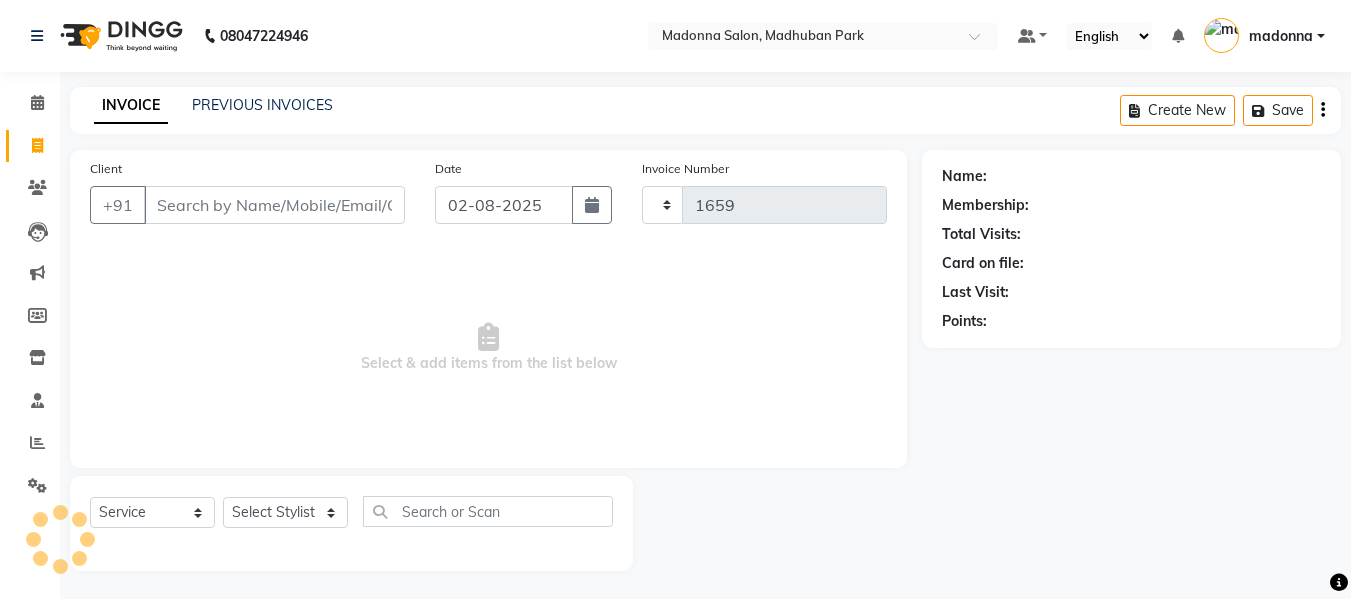 scroll, scrollTop: 2, scrollLeft: 0, axis: vertical 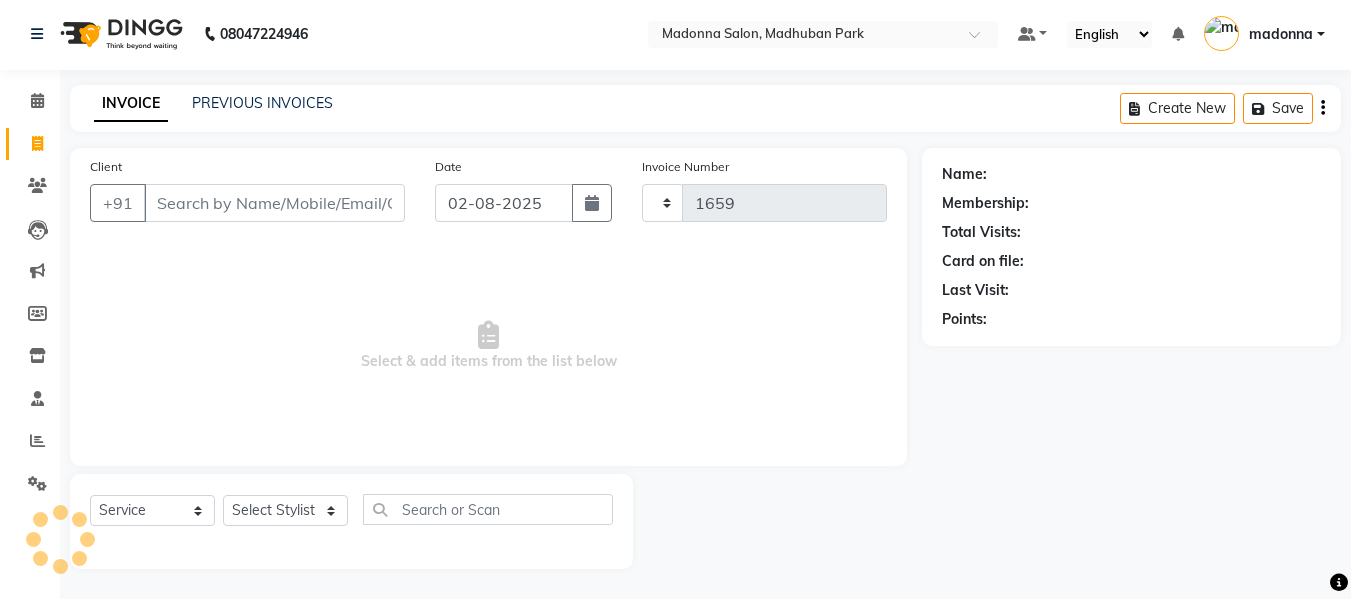select on "6469" 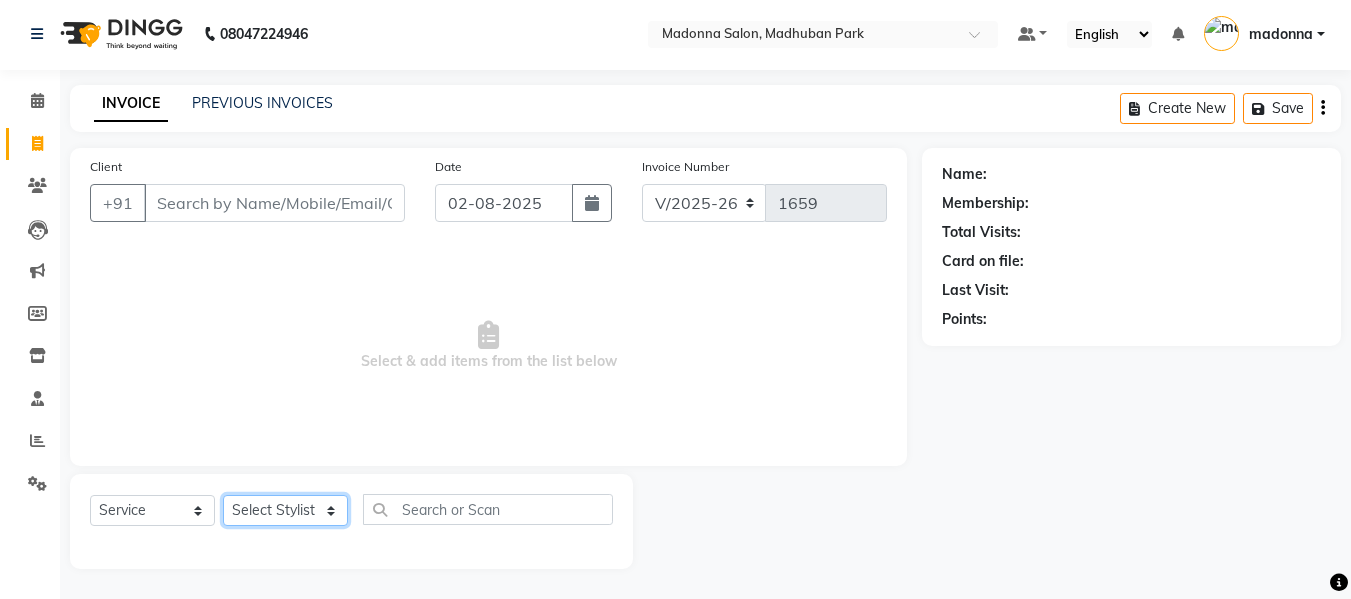 click on "Select Stylist Afsar salmani Amjad Khan Armaan  Dipika fardeen Kajal Tyagi Kirti Rajput madonna Nikhil Prince Rizwan Samaksh Shahnawaz Shoib Ahmad  Twinkle Gupta" 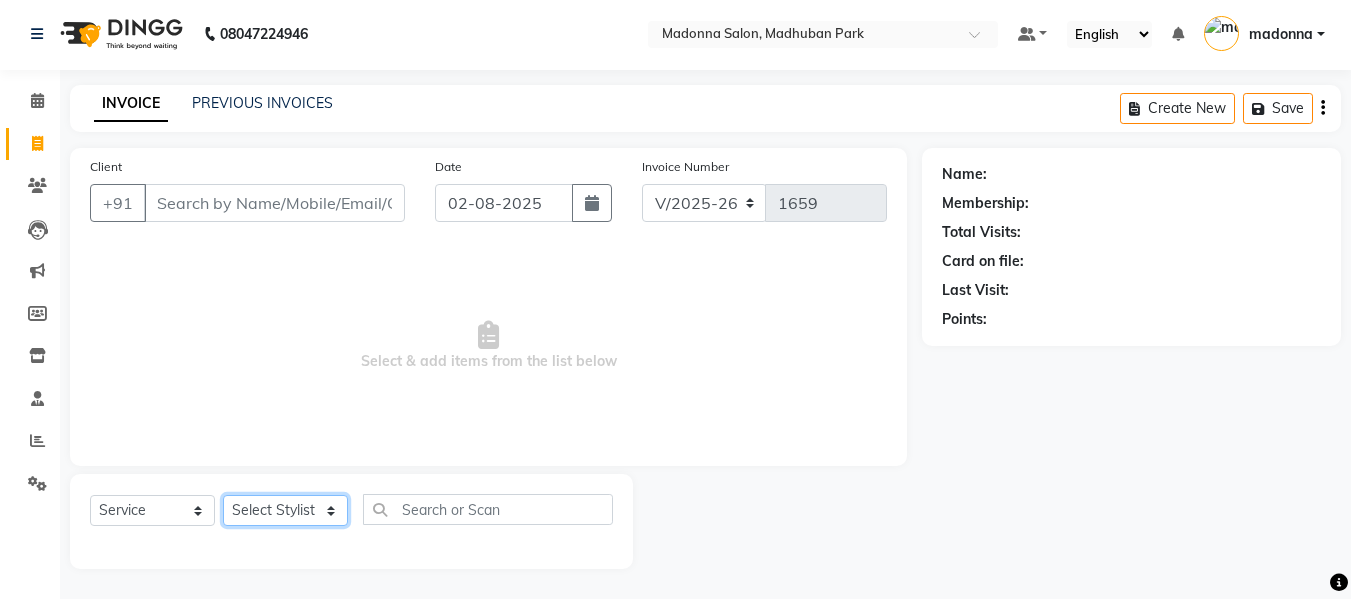 select on "49739" 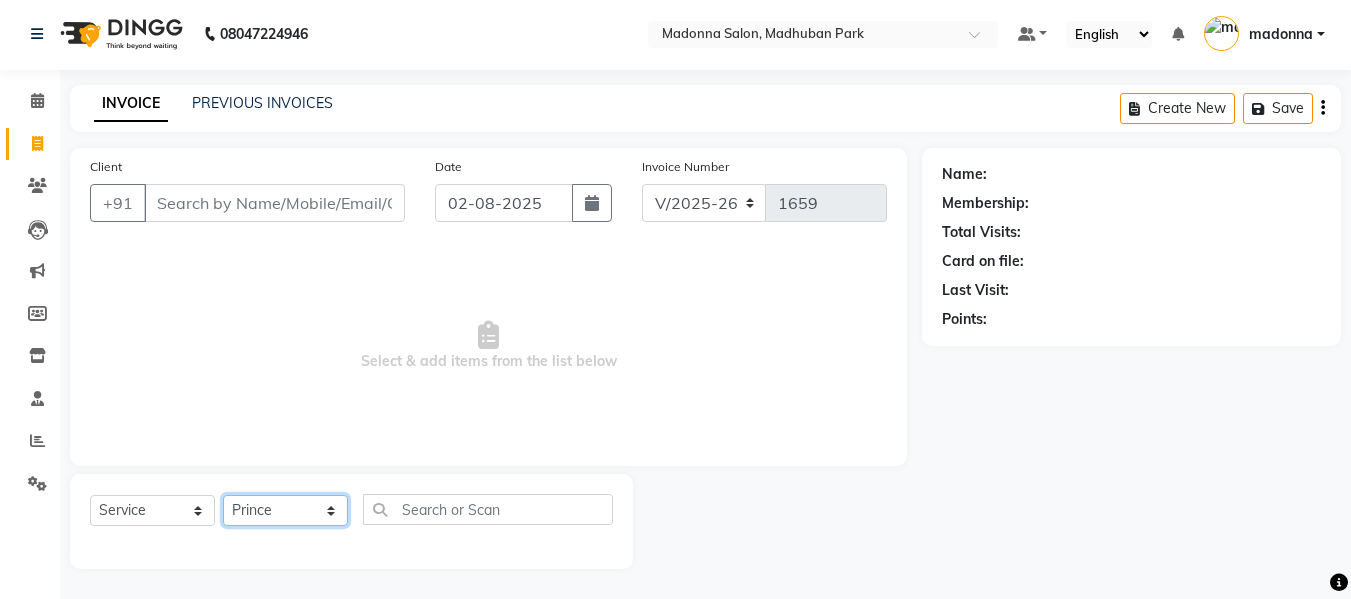 click on "Select Stylist Afsar salmani Amjad Khan Armaan  Dipika fardeen Kajal Tyagi Kirti Rajput madonna Nikhil Prince Rizwan Samaksh Shahnawaz Shoib Ahmad  Twinkle Gupta" 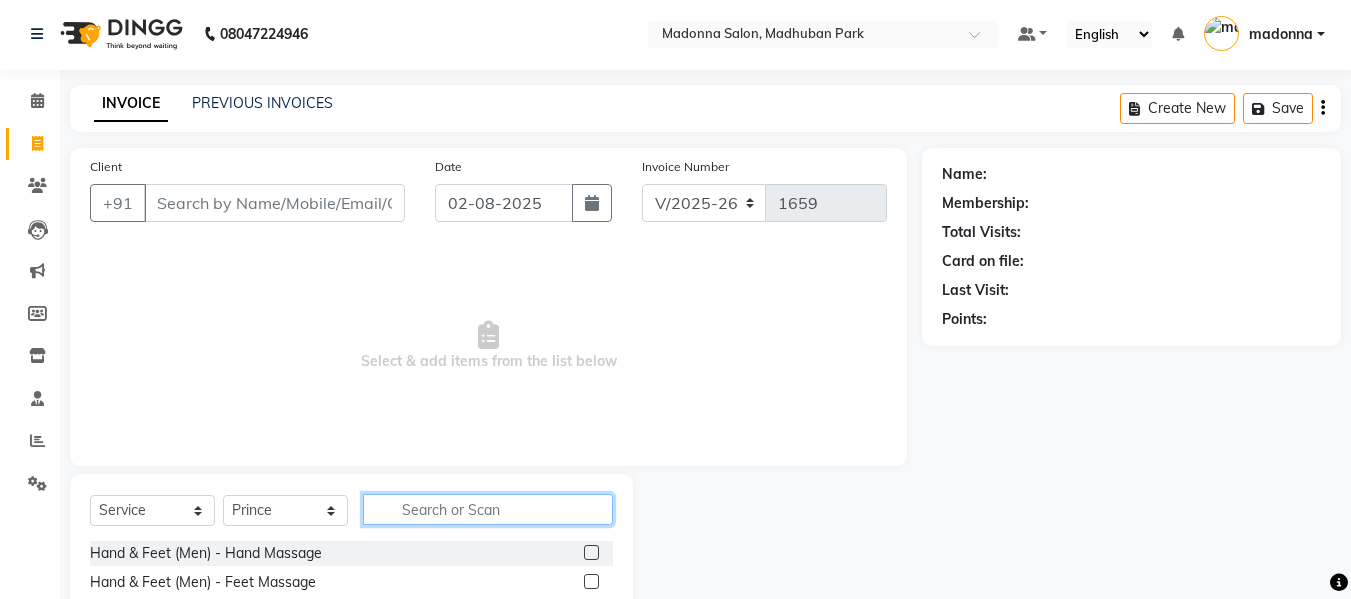 click 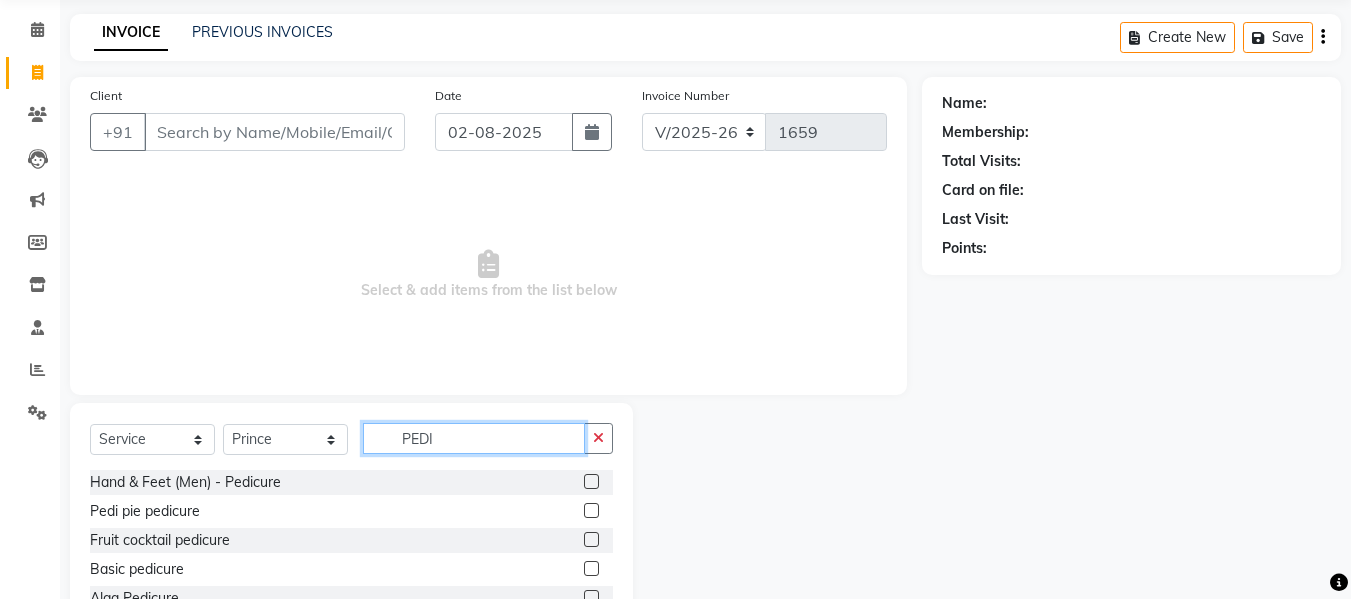 scroll, scrollTop: 74, scrollLeft: 0, axis: vertical 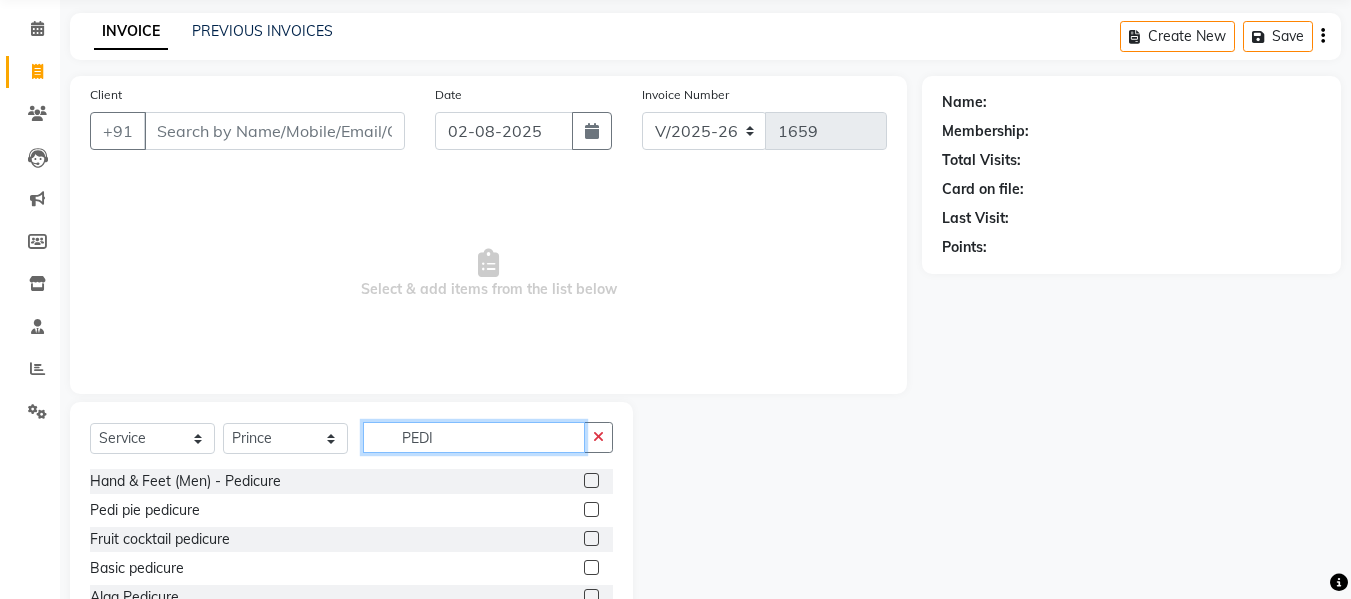 type on "PEDI" 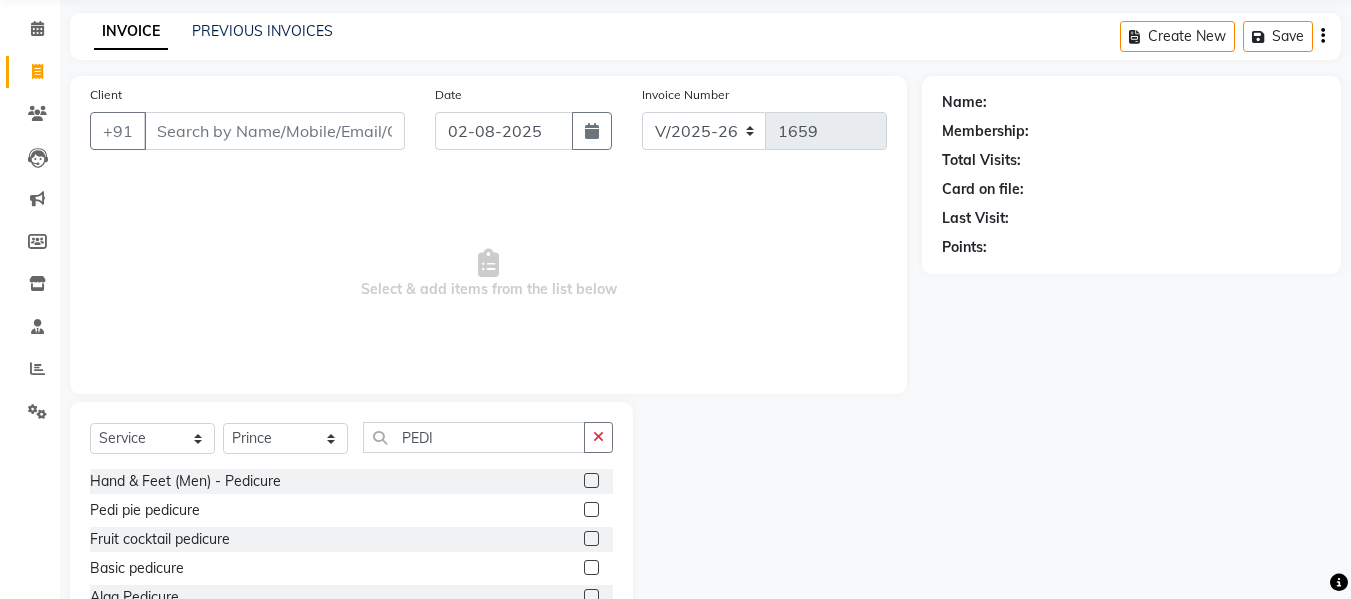 click 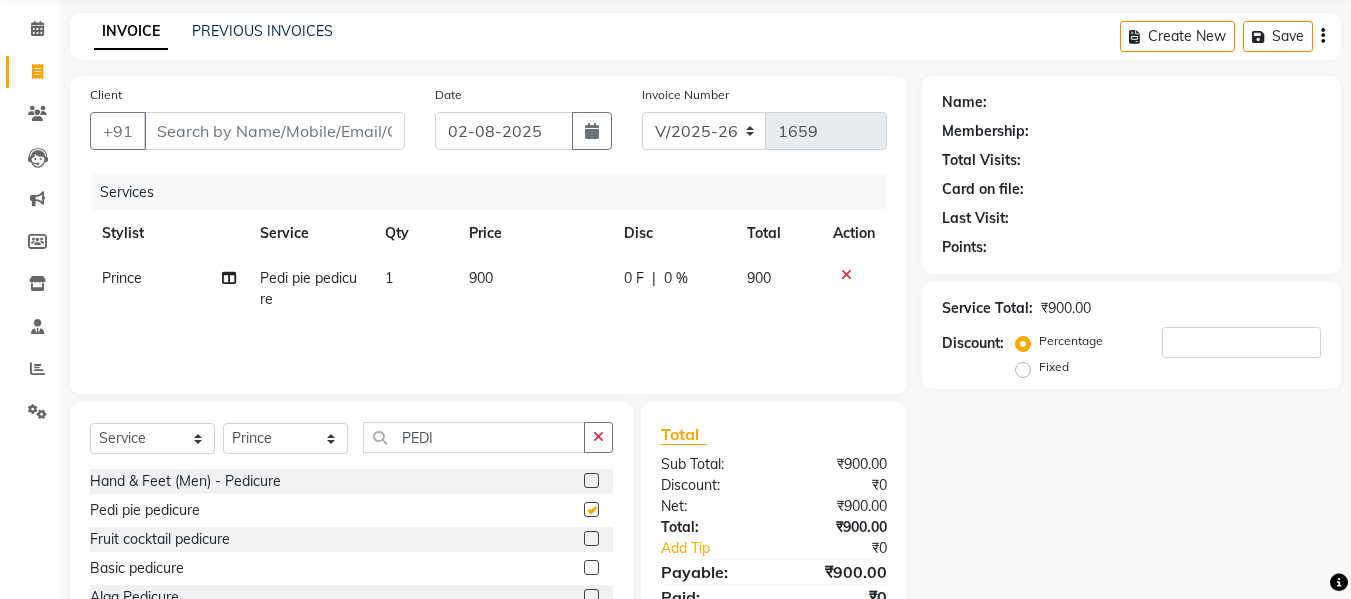 checkbox on "false" 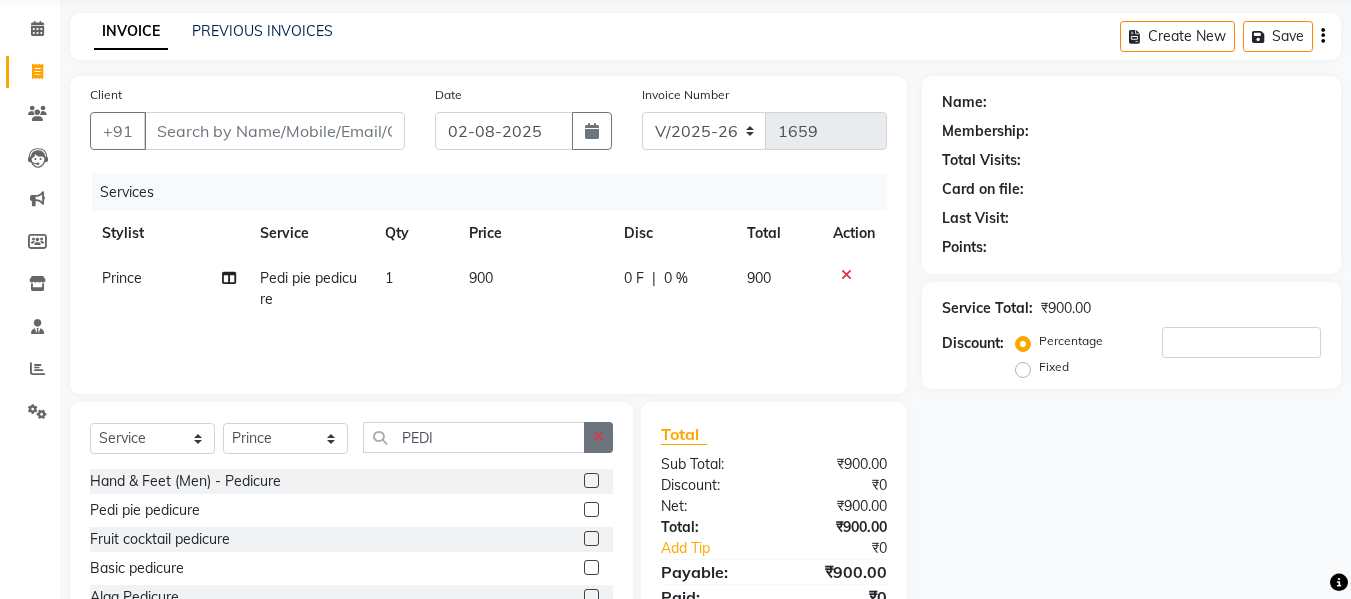 click 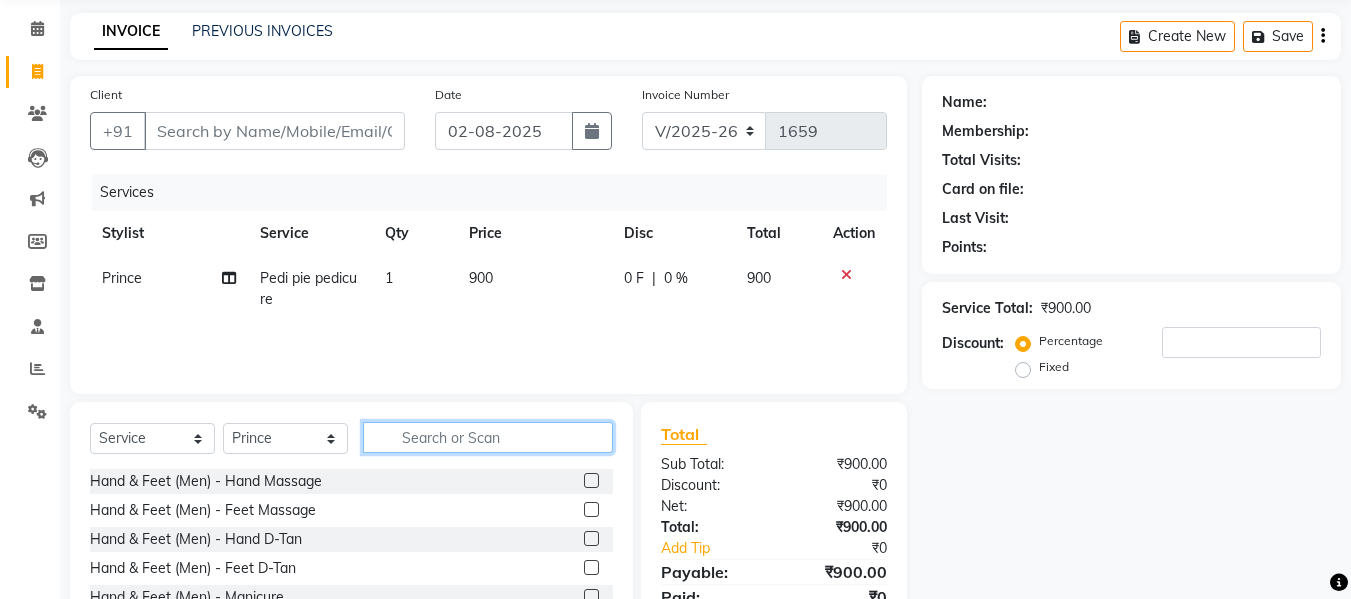 click 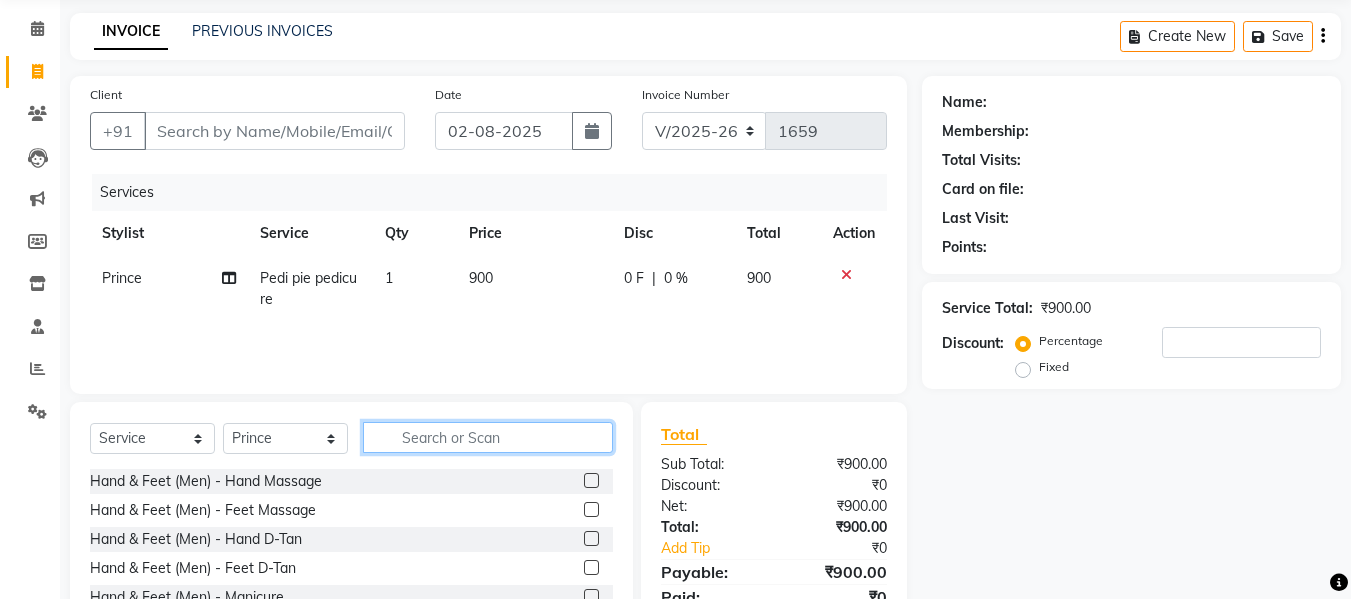click 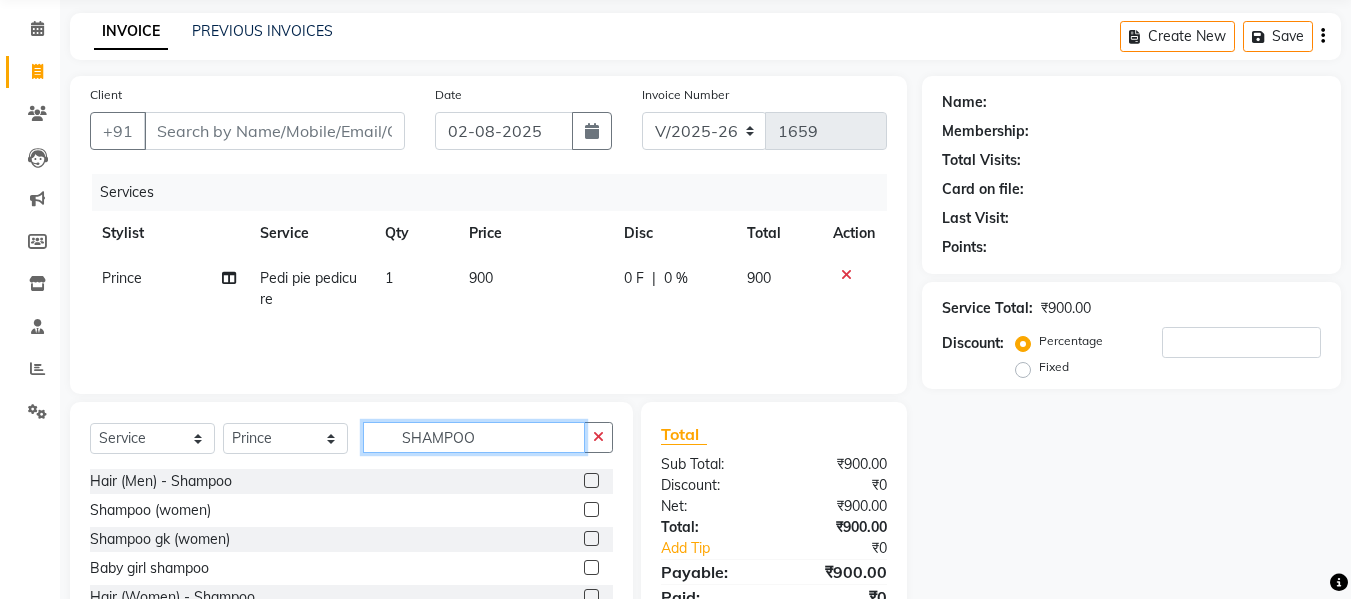 type on "SHAMPOO" 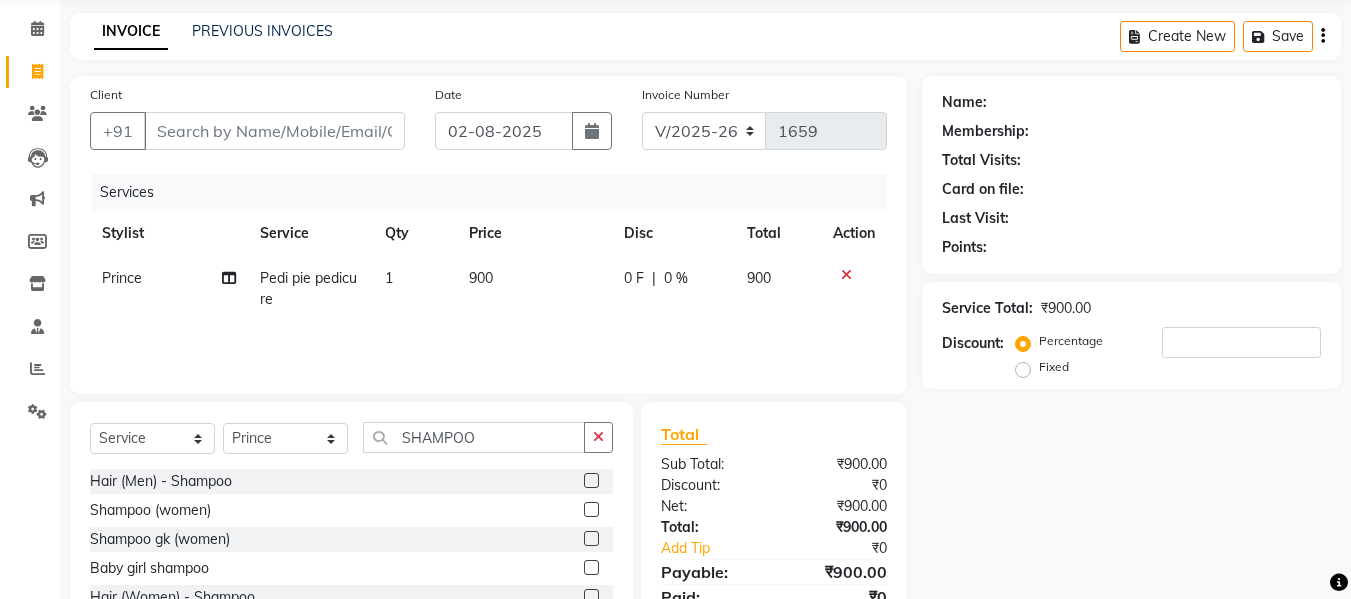 click 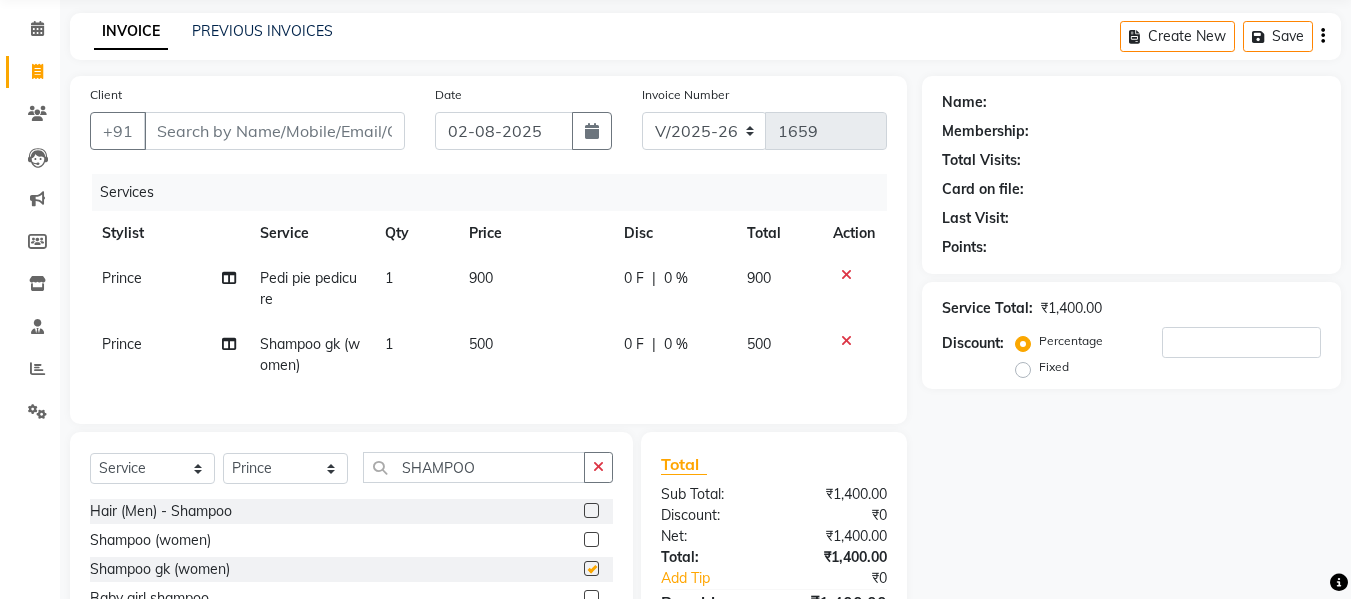 checkbox on "false" 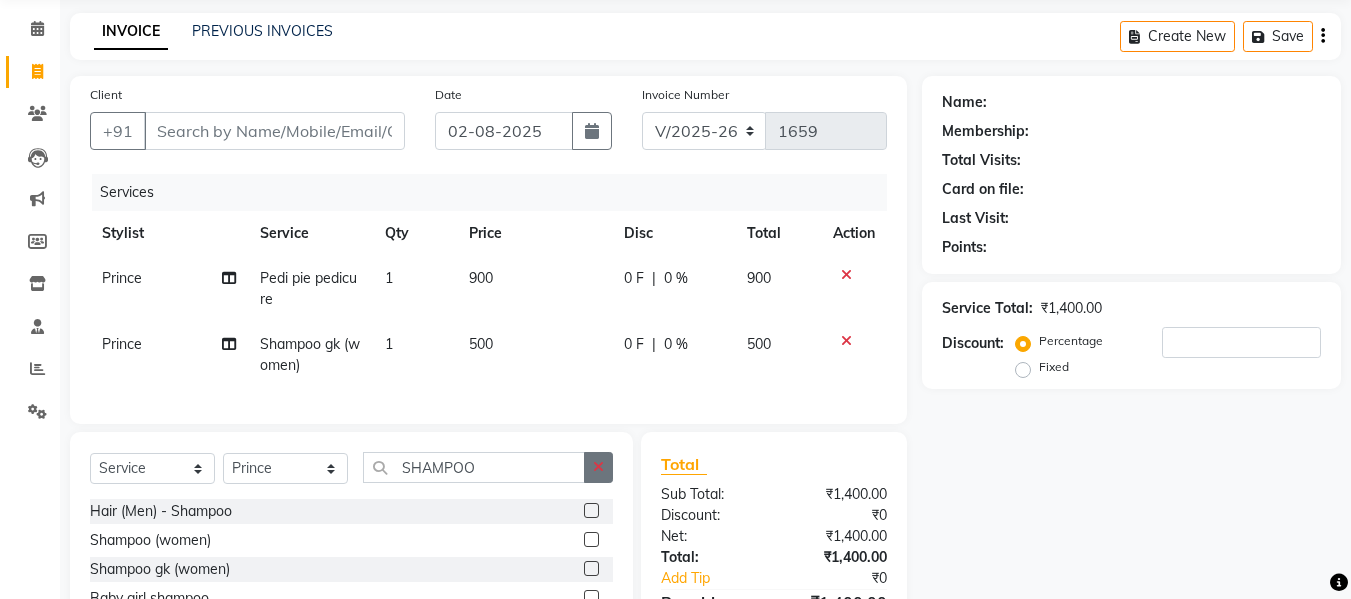 click 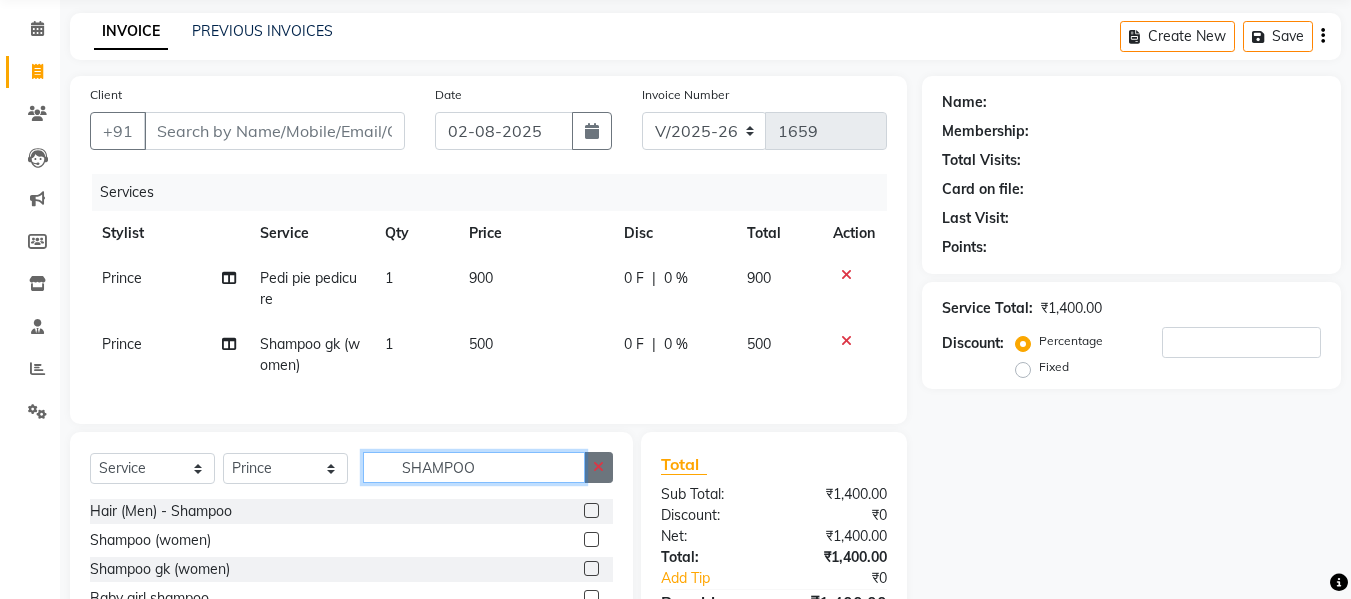 type 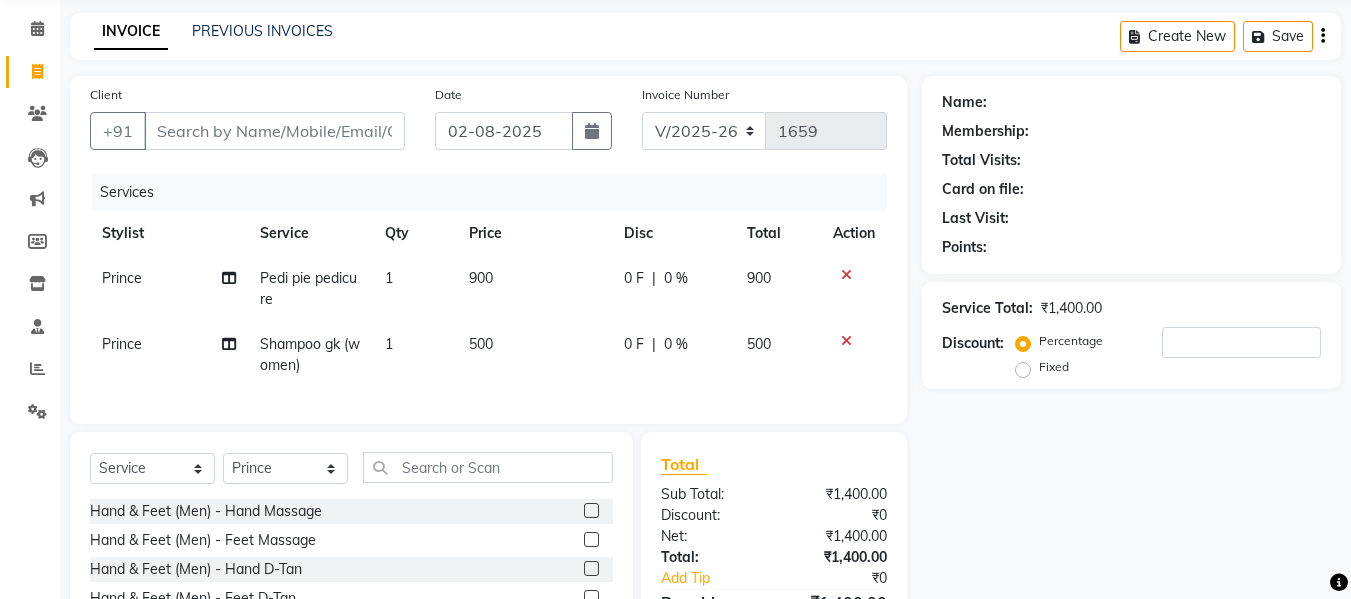 click on "Name: Membership: Total Visits: Card on file: Last Visit:  Points:  Service Total:  ₹1,400.00  Discount:  Percentage   Fixed" 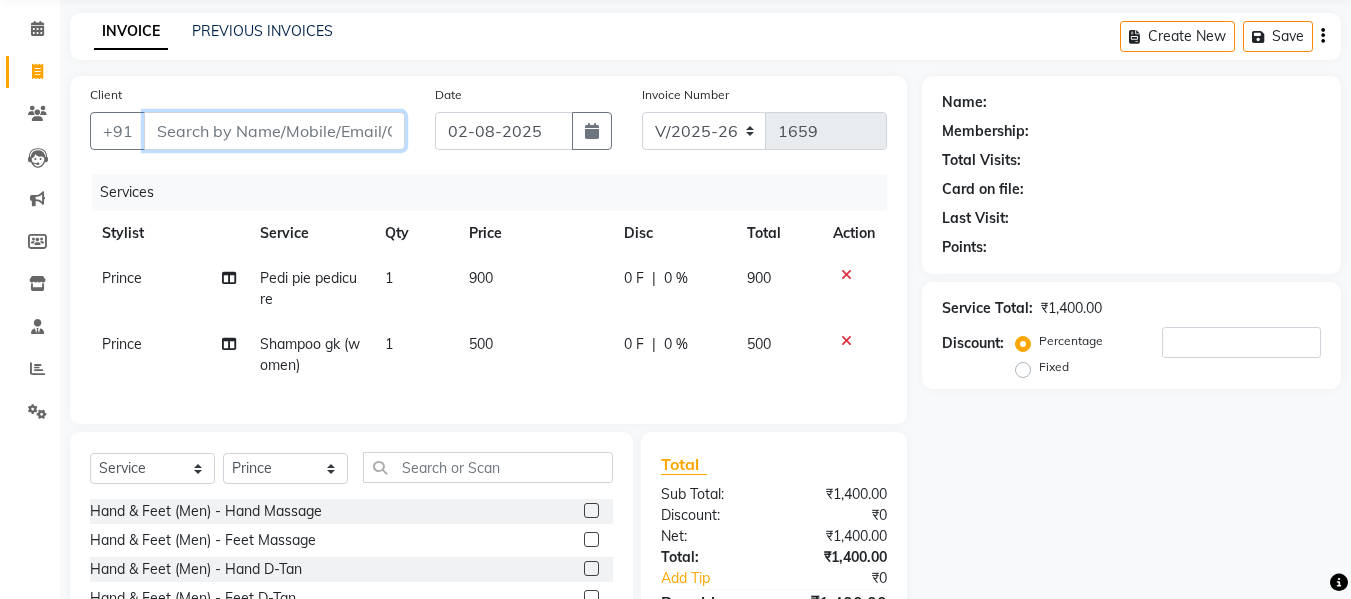 click on "Client" at bounding box center [274, 131] 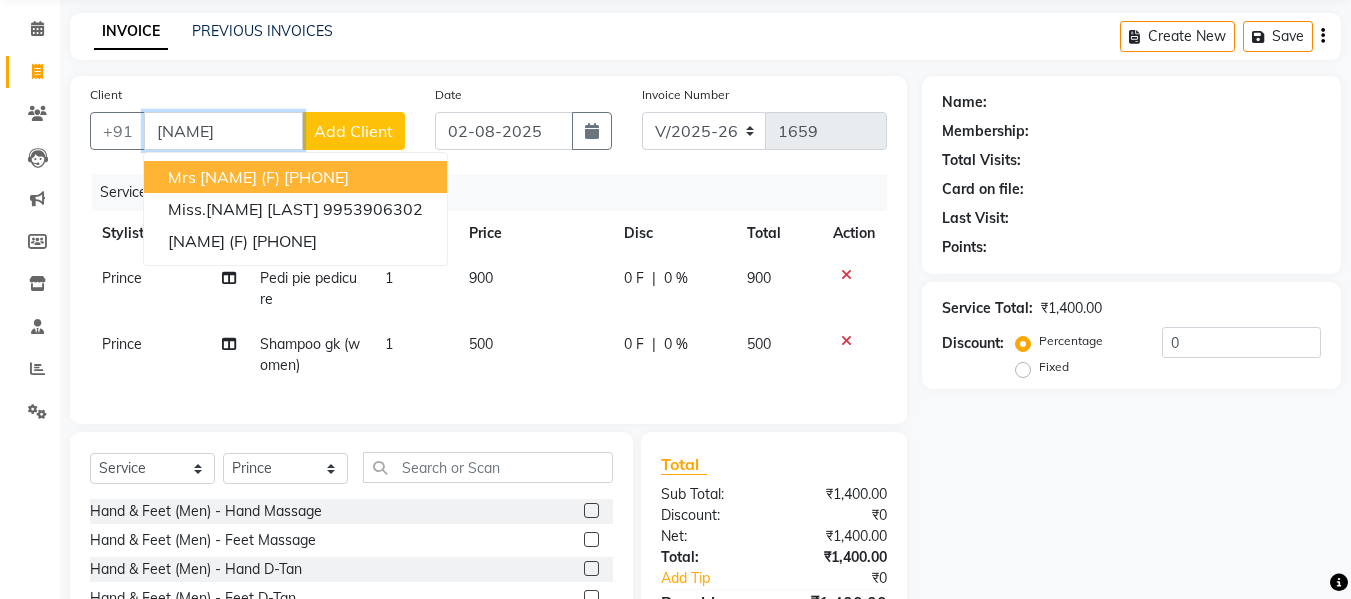 click on "Mrs Niharika (F)  9650506363" at bounding box center [295, 177] 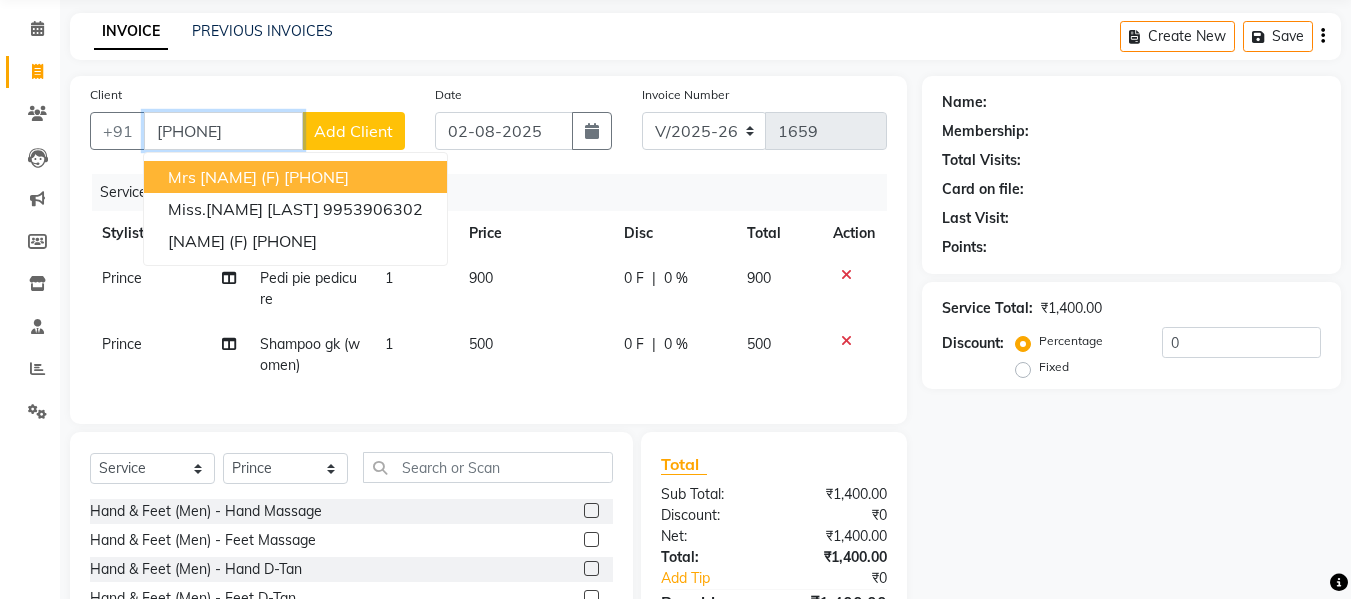type on "[PHONE]" 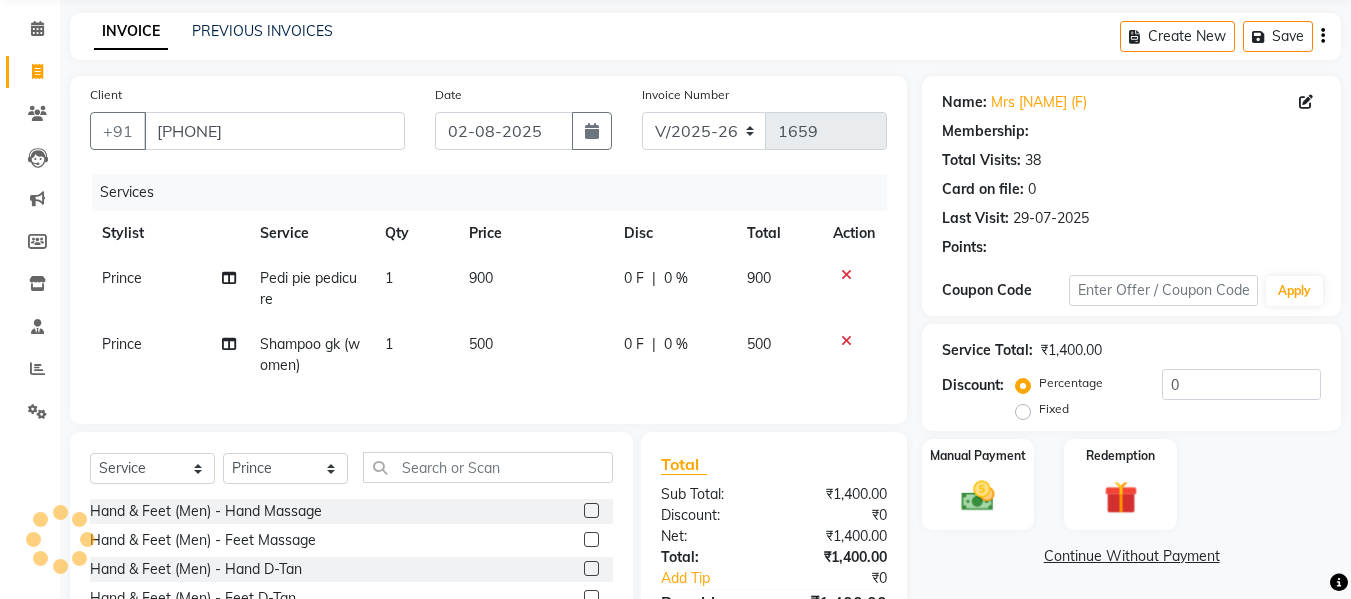 select on "1: Object" 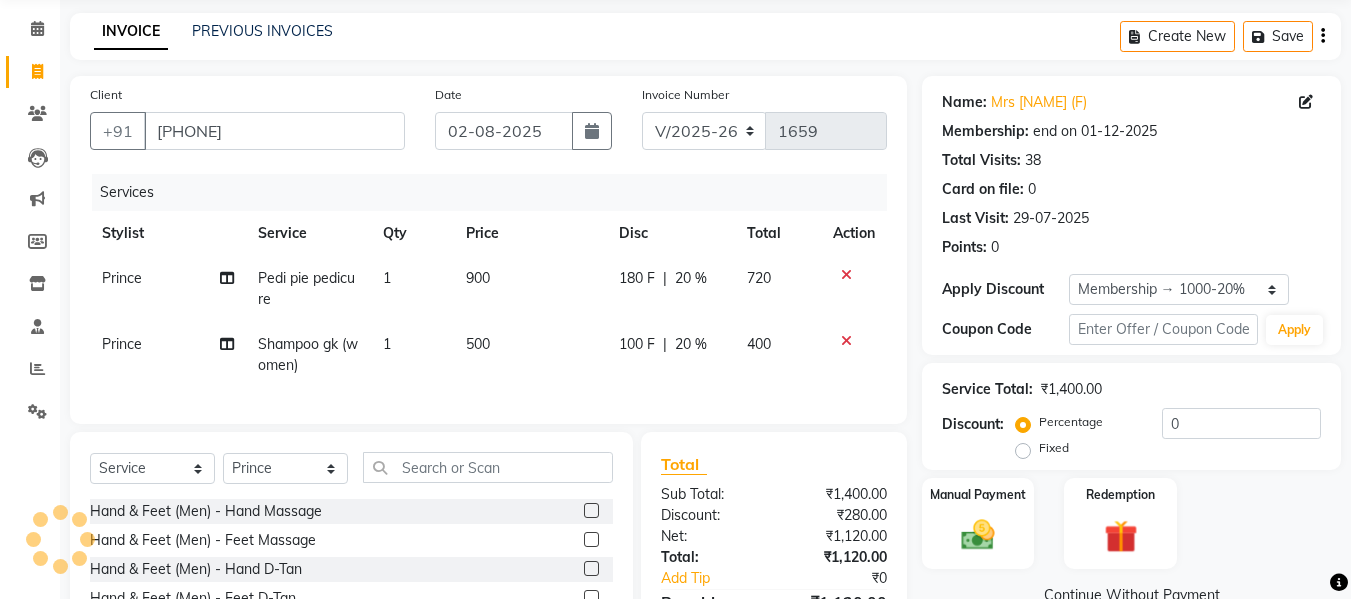 type on "20" 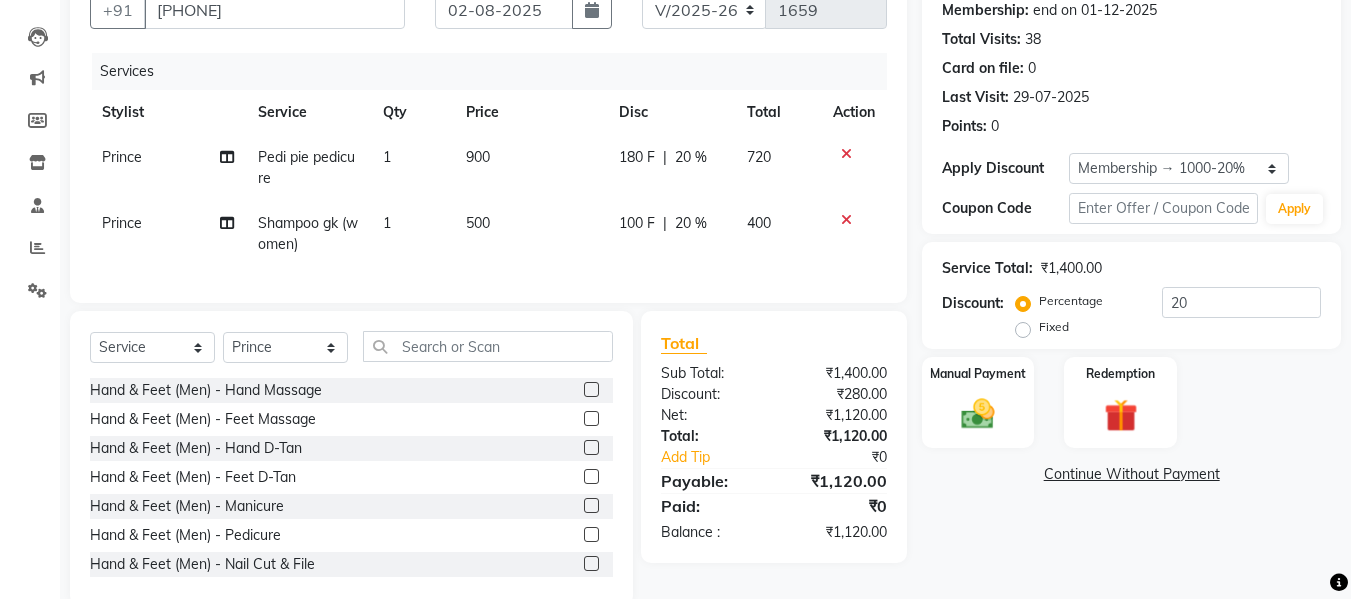 scroll, scrollTop: 247, scrollLeft: 0, axis: vertical 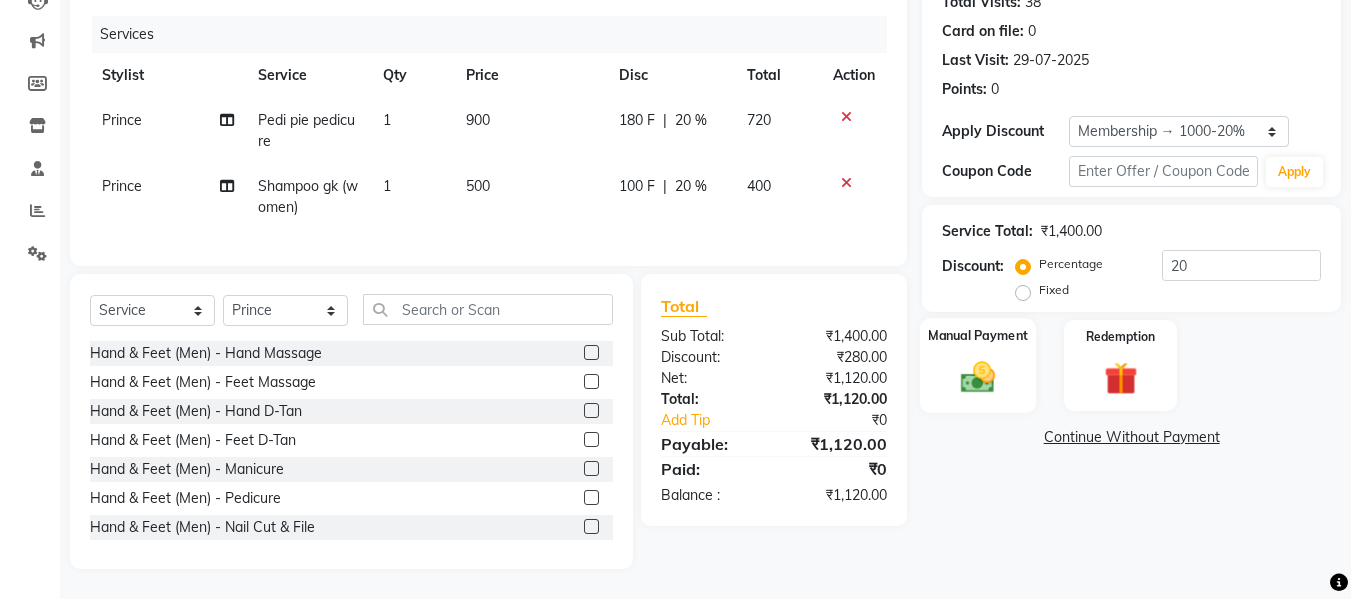 click 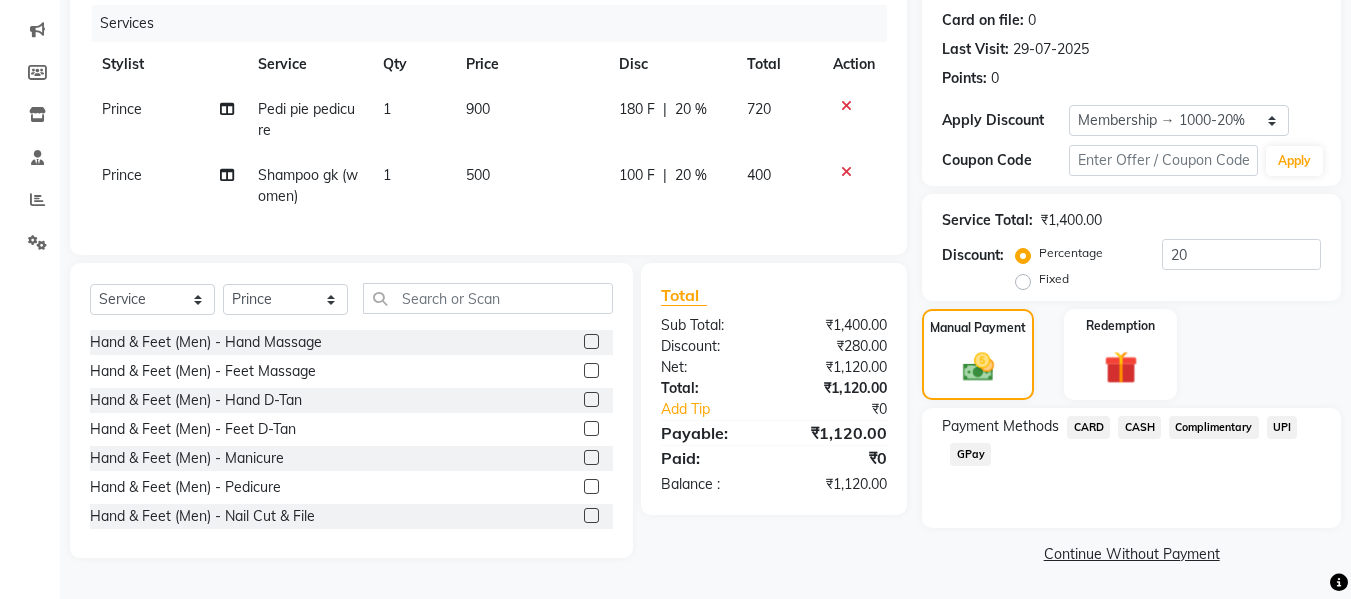 click on "GPay" 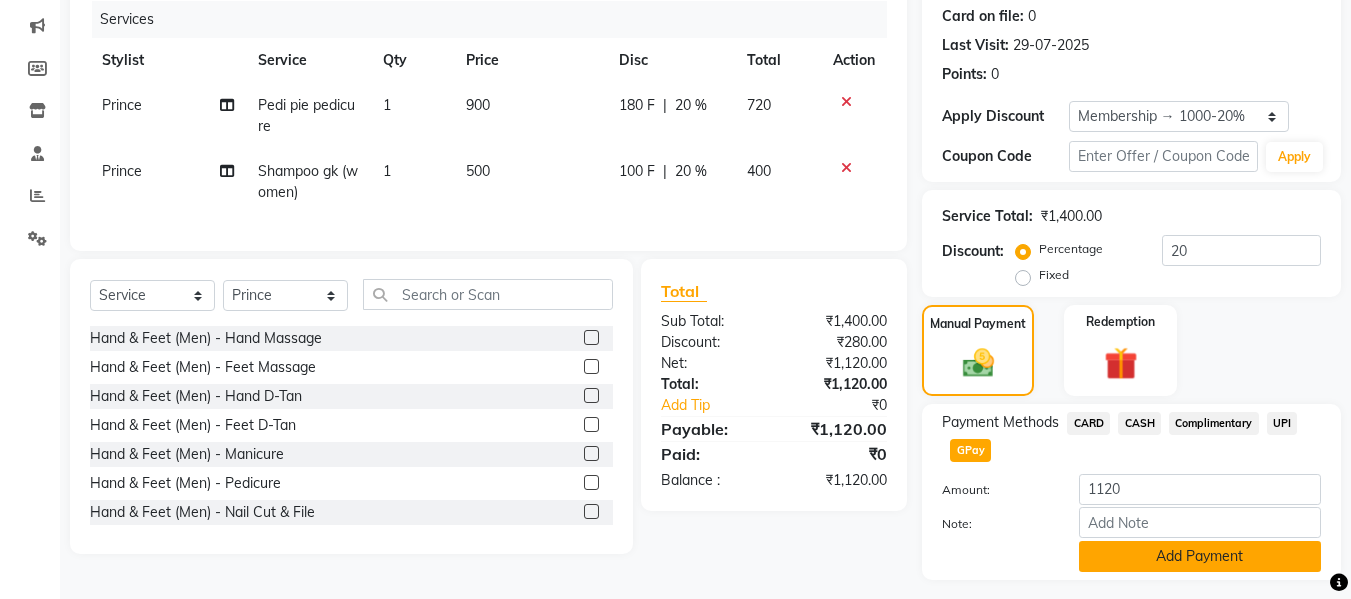 click on "Add Payment" 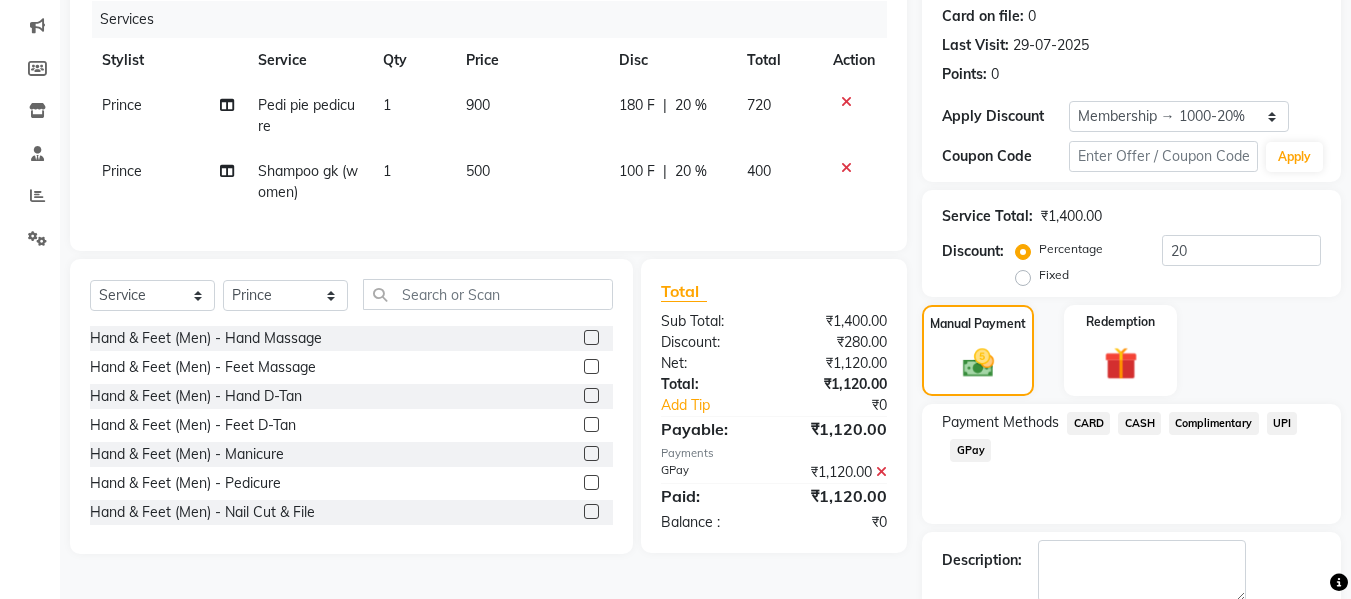 scroll, scrollTop: 356, scrollLeft: 0, axis: vertical 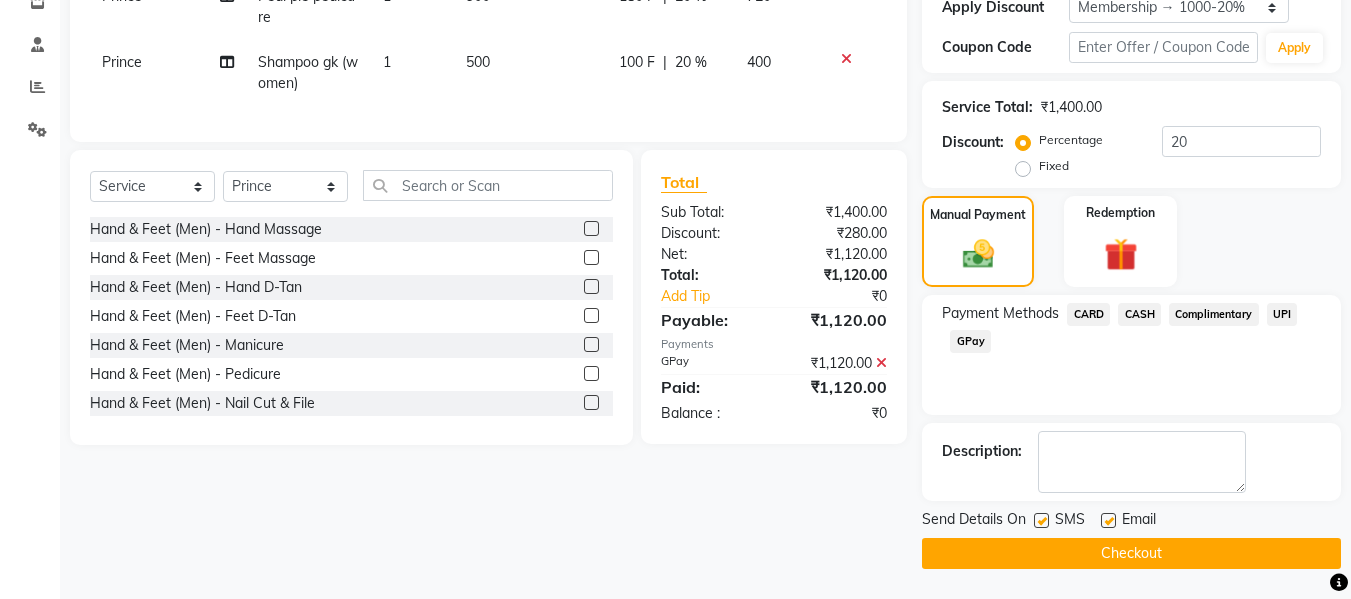 click on "Checkout" 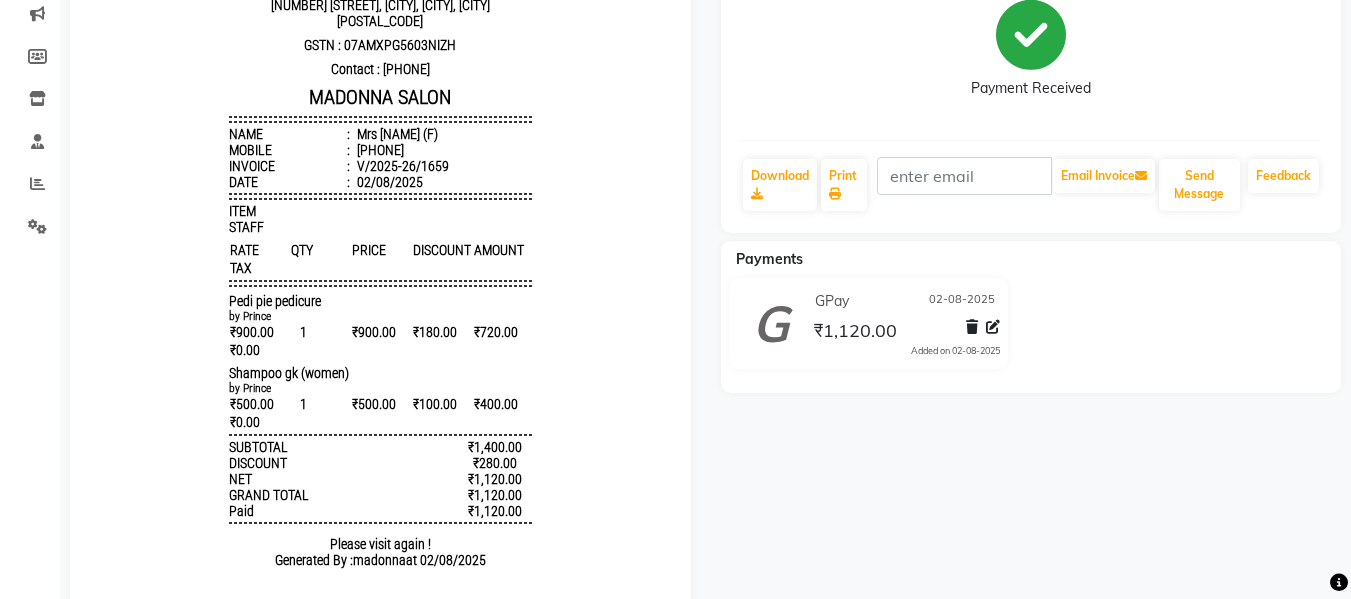 scroll, scrollTop: 0, scrollLeft: 0, axis: both 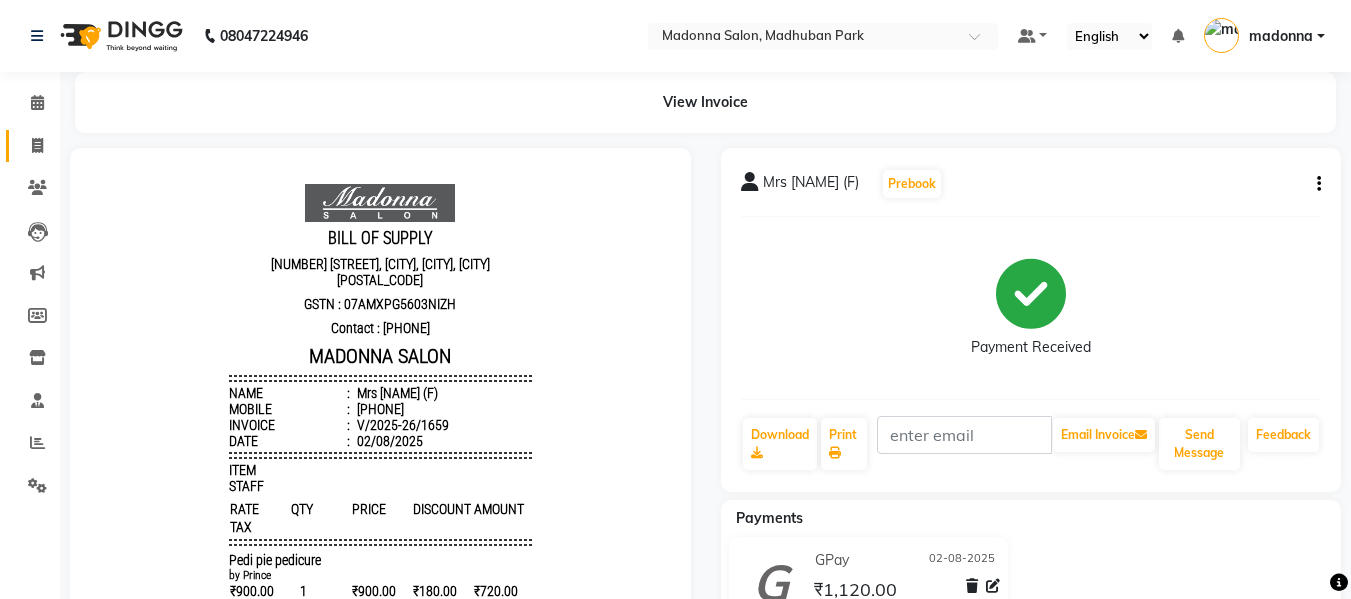click on "Invoice" 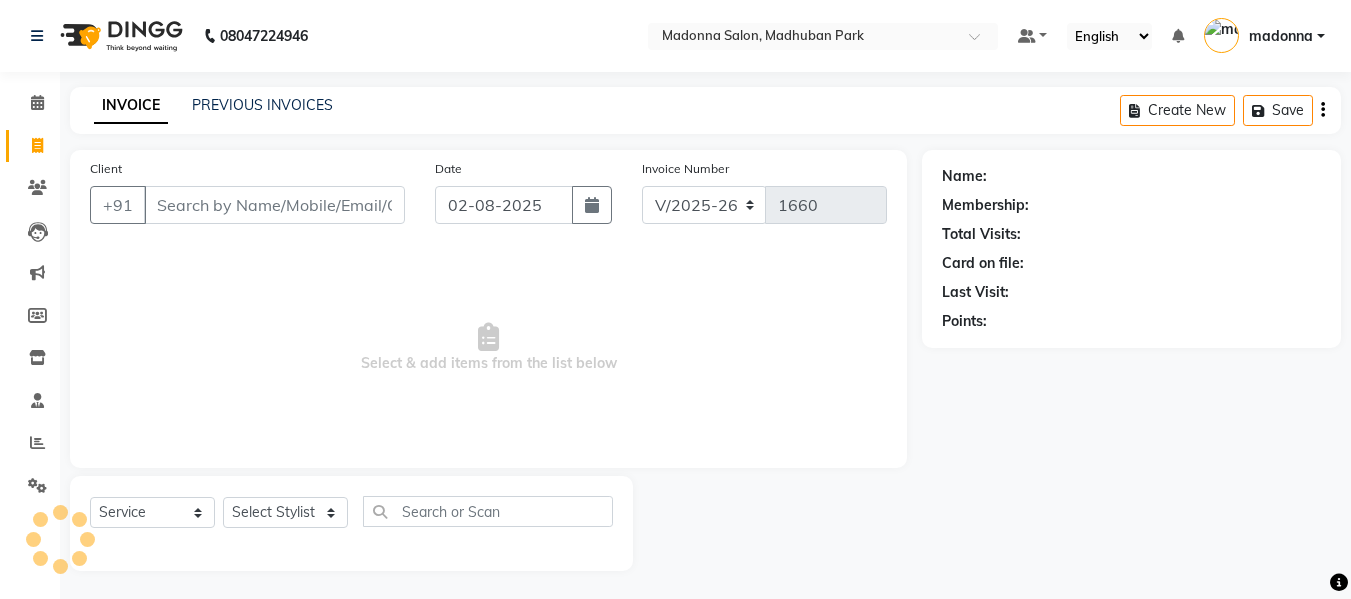 scroll, scrollTop: 2, scrollLeft: 0, axis: vertical 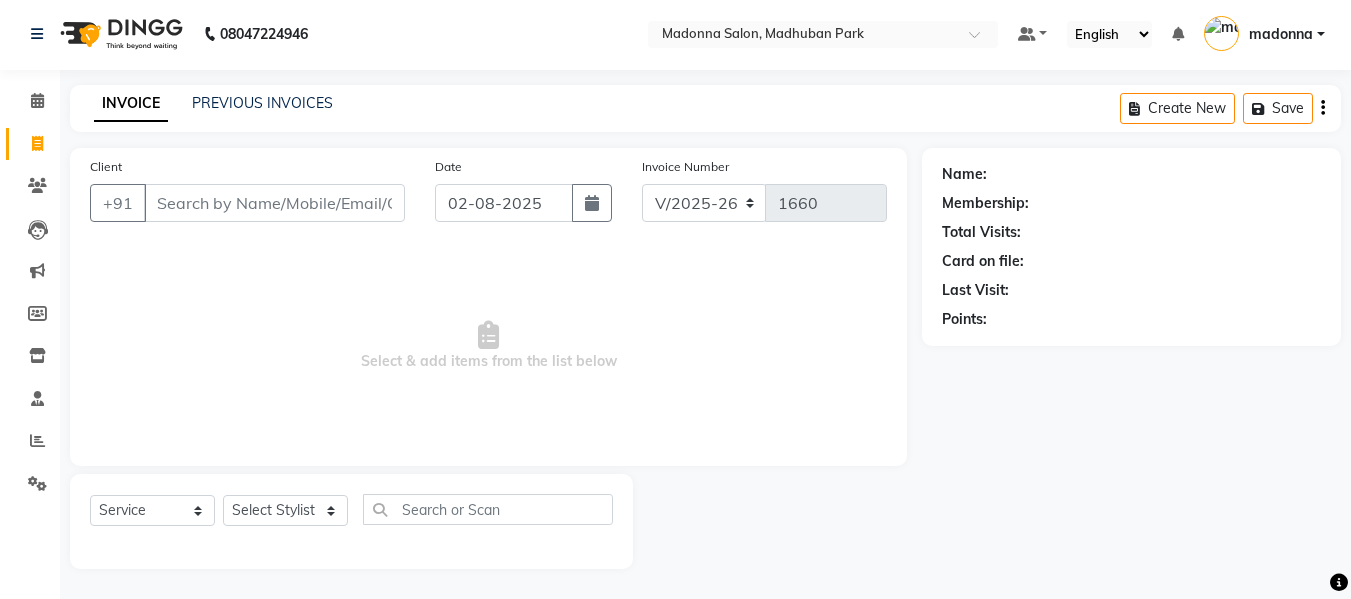 click on "08047224946 Select Location × Madonna Salon, Madhuban Park Default Panel My Panel English ENGLISH Español العربية मराठी हिंदी ગુજરાતી தமிழ் 中文 Notifications nothing to show madonna Manage Profile Change Password Sign out  Version:3.15.11" 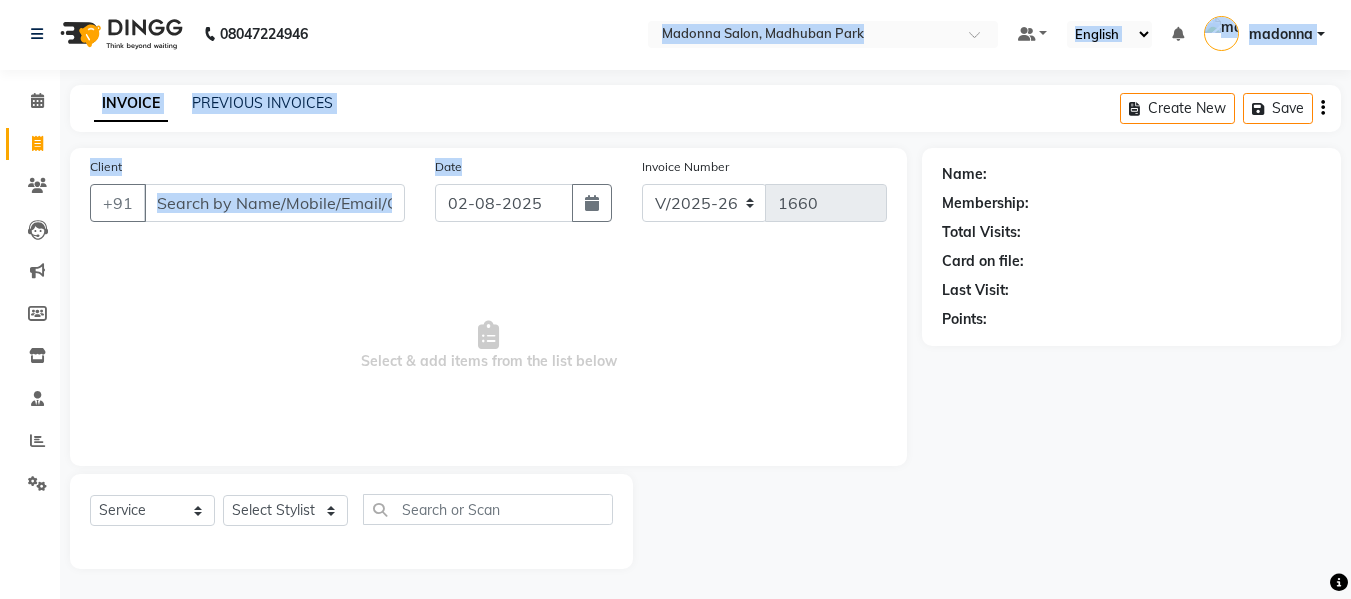 scroll, scrollTop: 0, scrollLeft: 0, axis: both 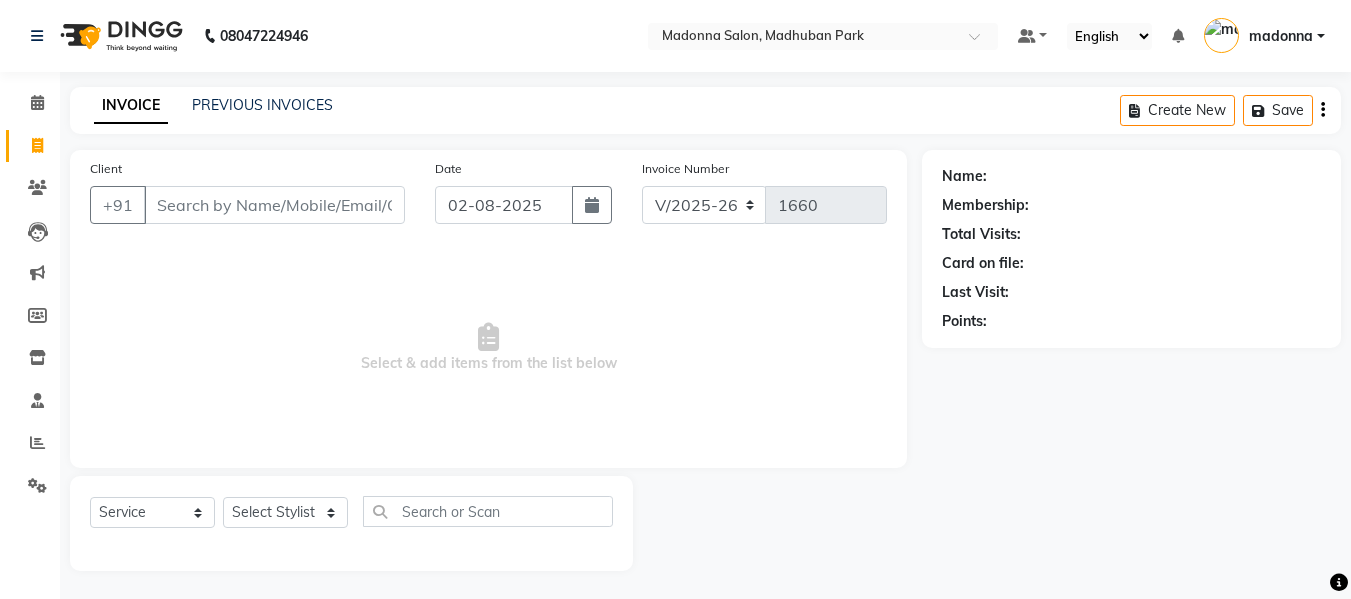 drag, startPoint x: 490, startPoint y: 138, endPoint x: 510, endPoint y: 421, distance: 283.70584 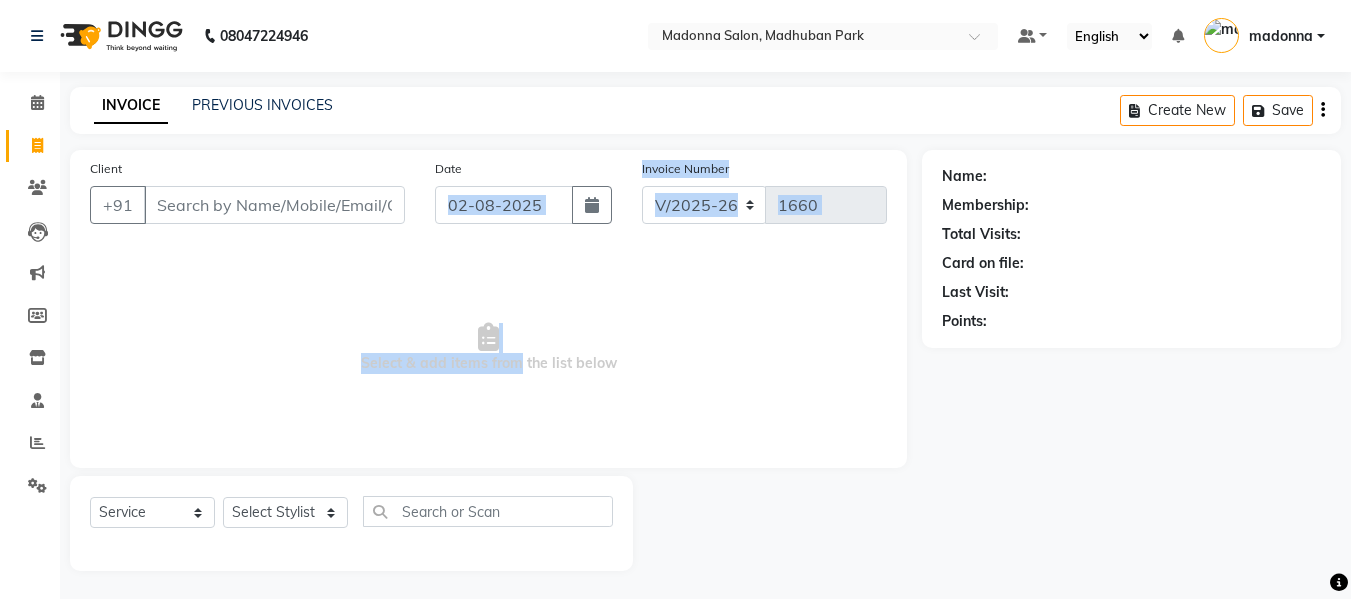 click on "Select & add items from the list below" at bounding box center (488, 348) 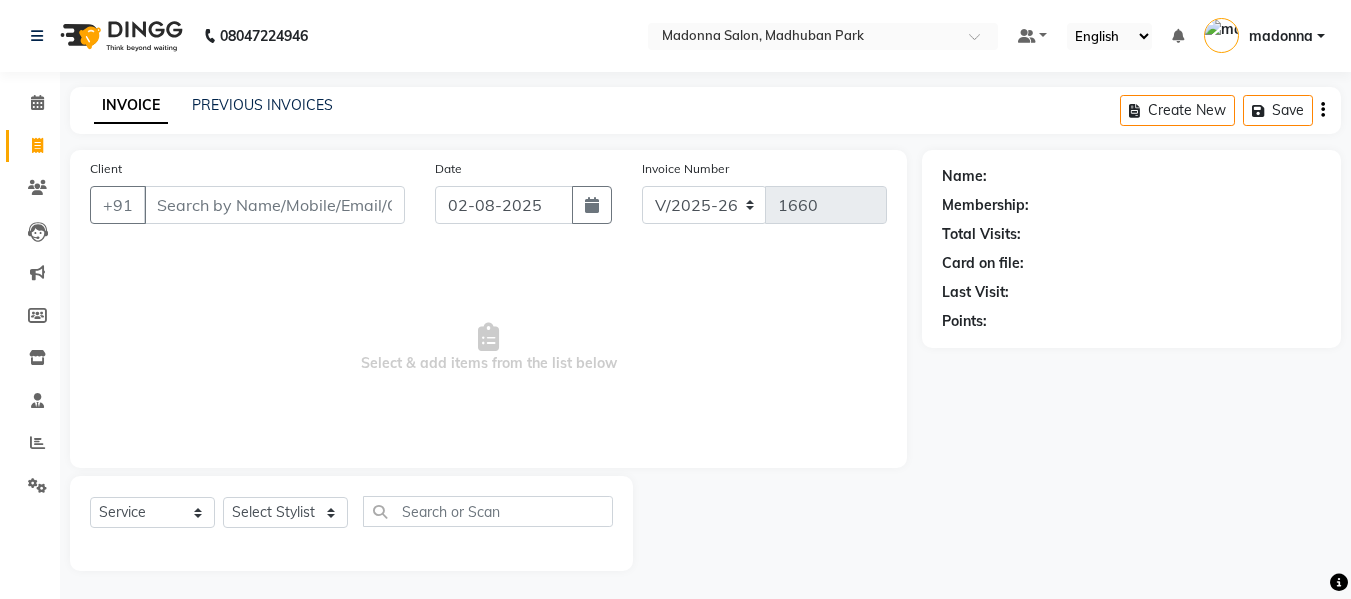 click on "Select & add items from the list below" at bounding box center [488, 348] 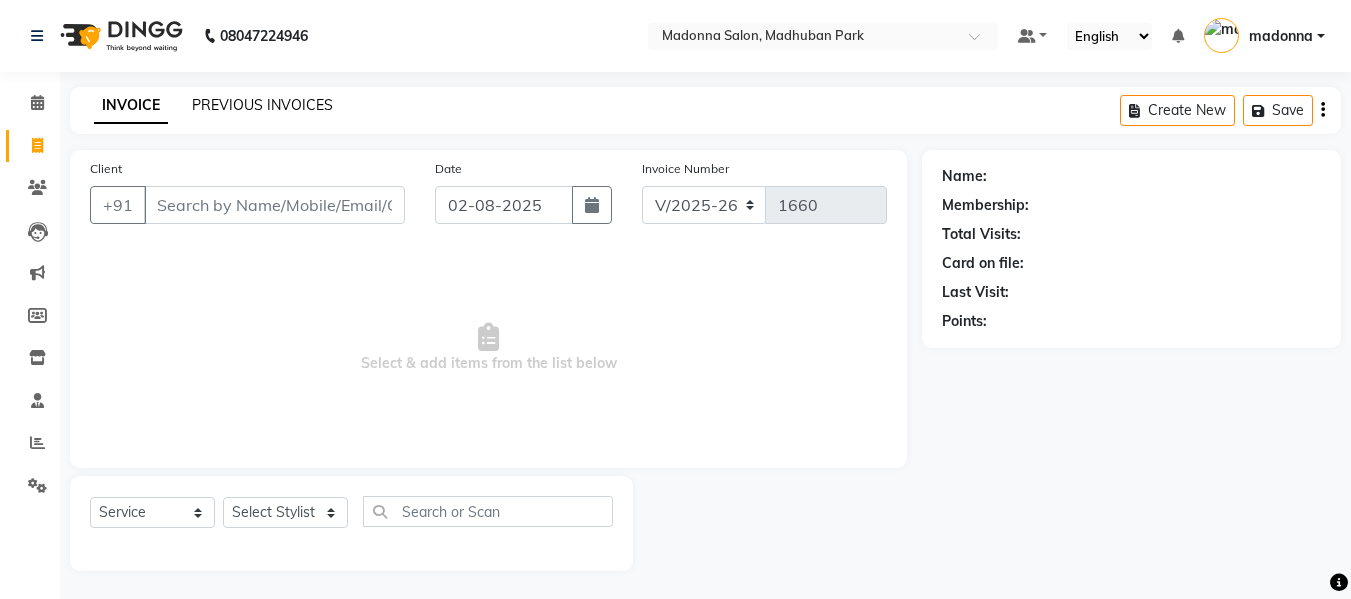 click on "PREVIOUS INVOICES" 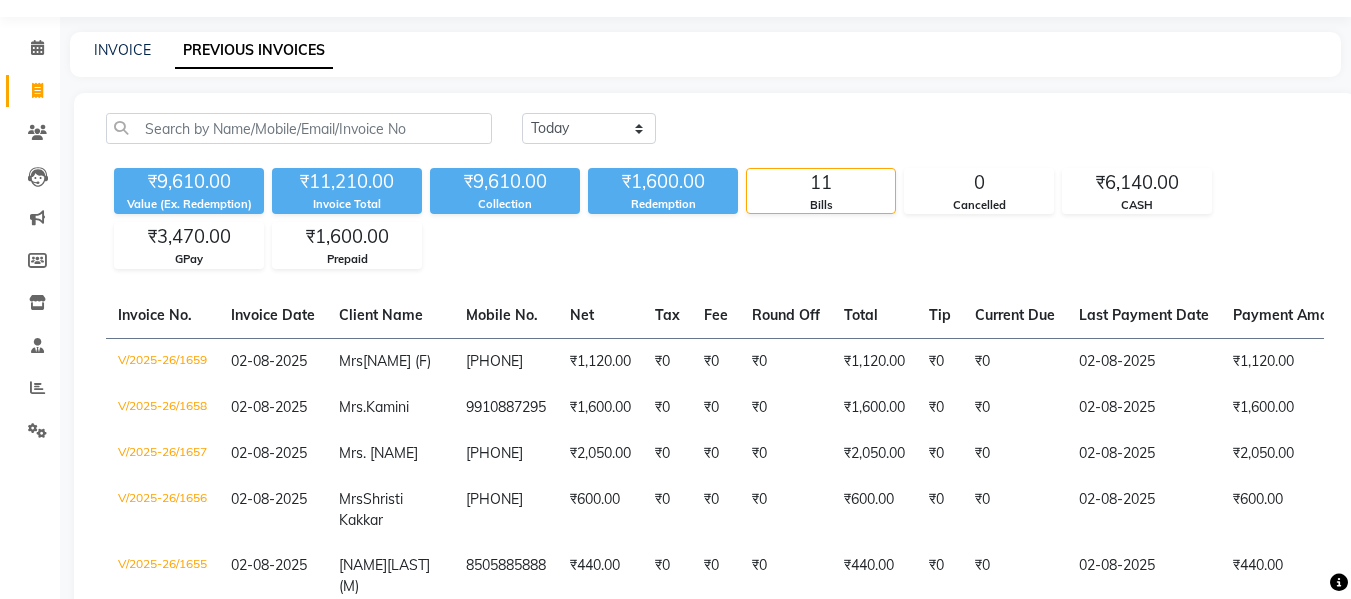 scroll, scrollTop: 0, scrollLeft: 0, axis: both 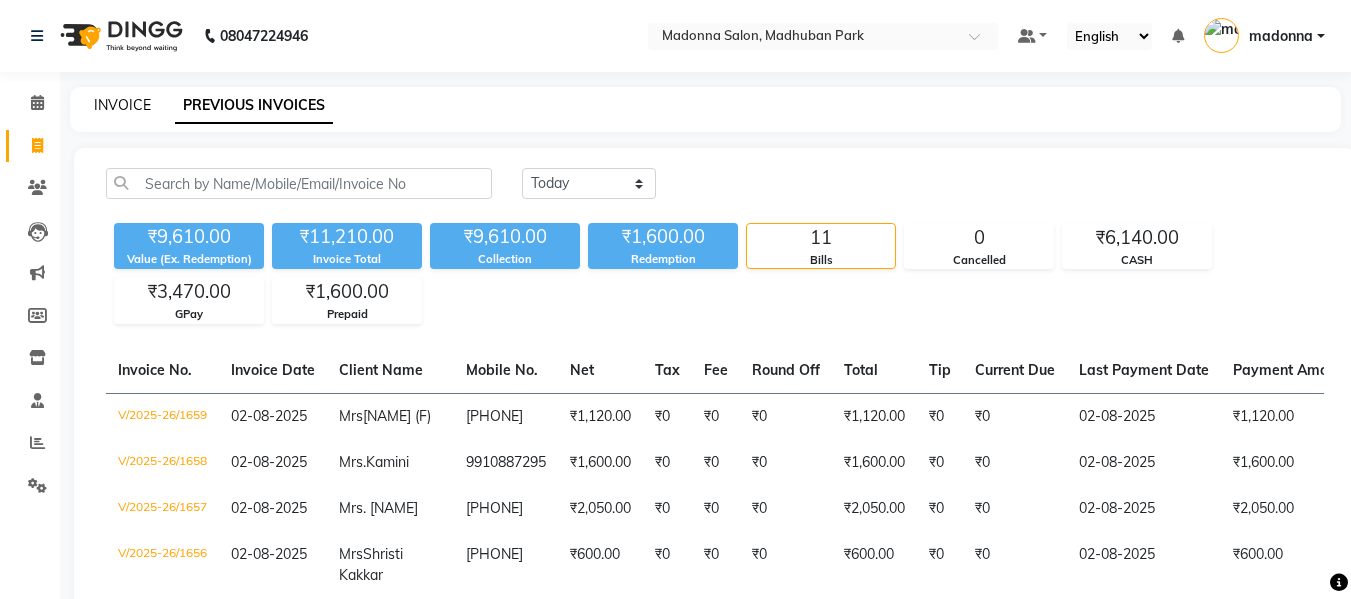 click on "INVOICE" 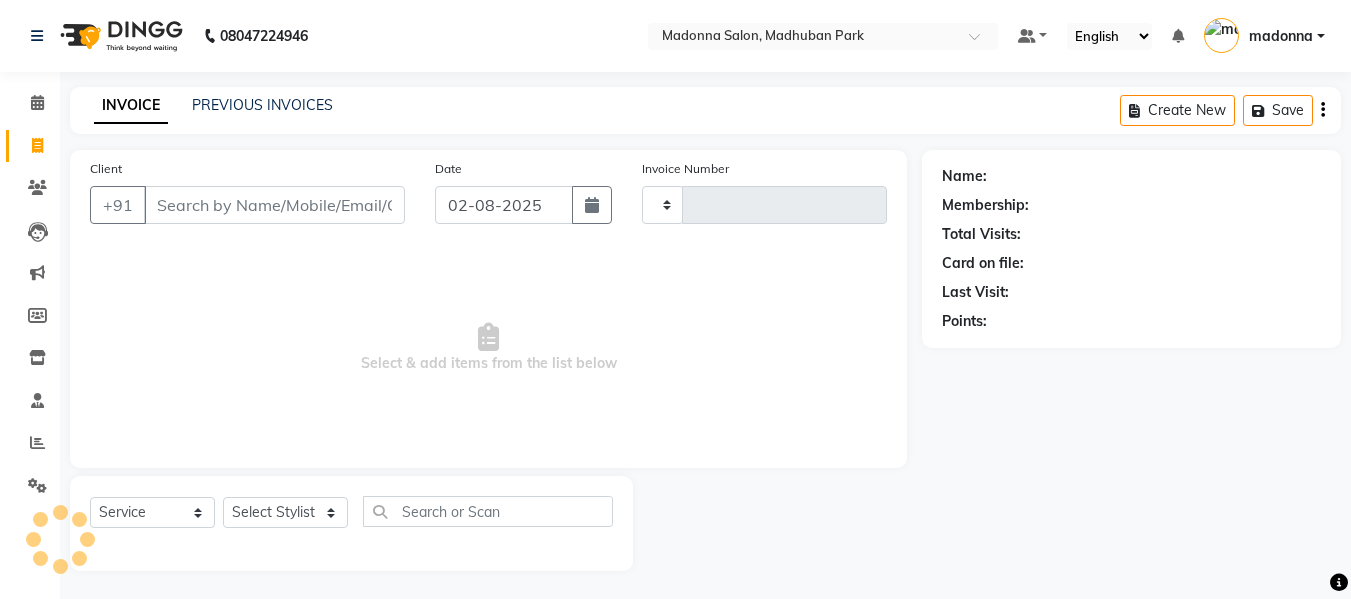 scroll, scrollTop: 2, scrollLeft: 0, axis: vertical 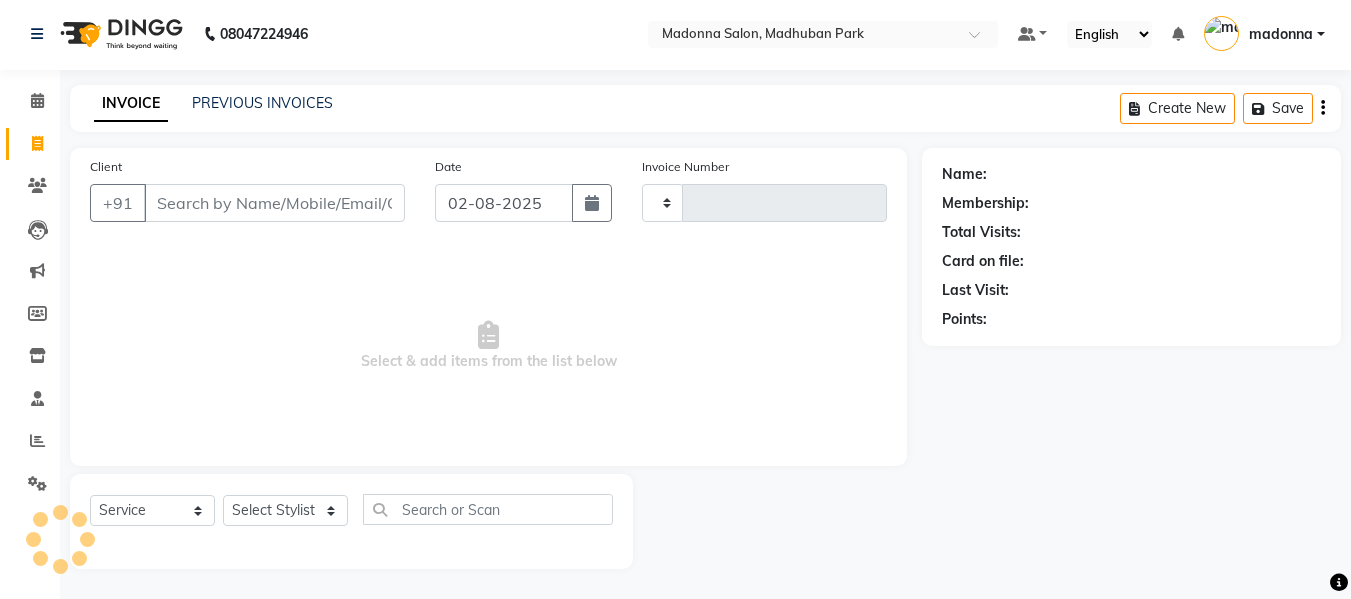 type on "1660" 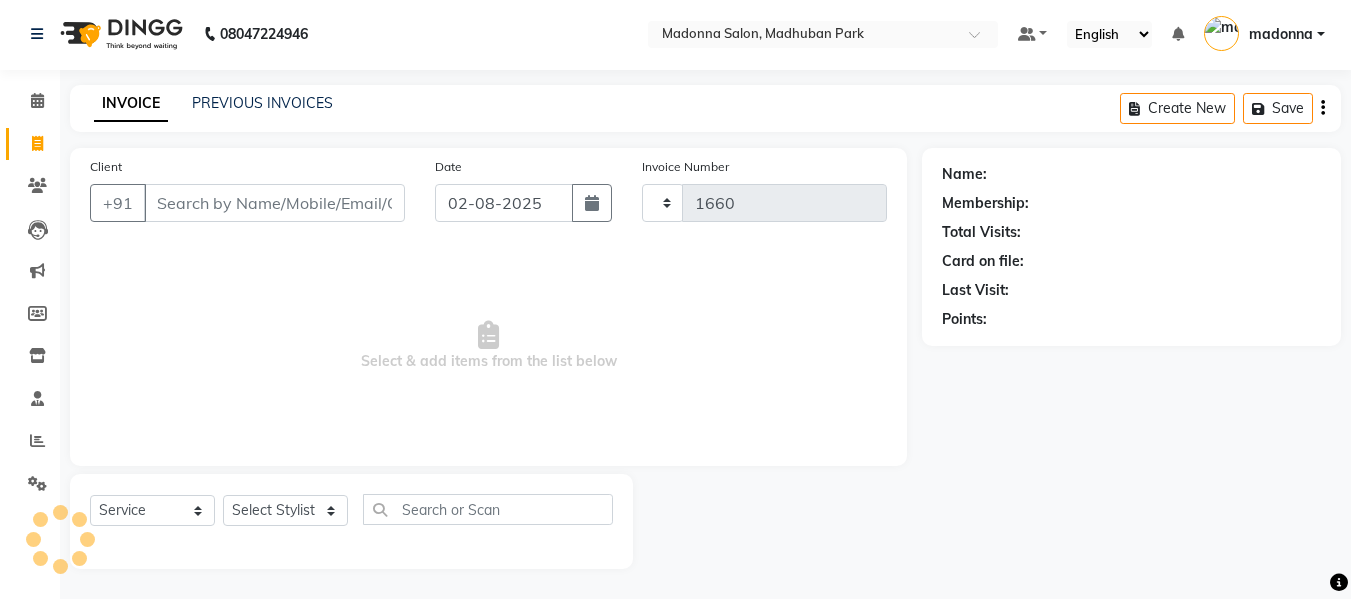 select on "6469" 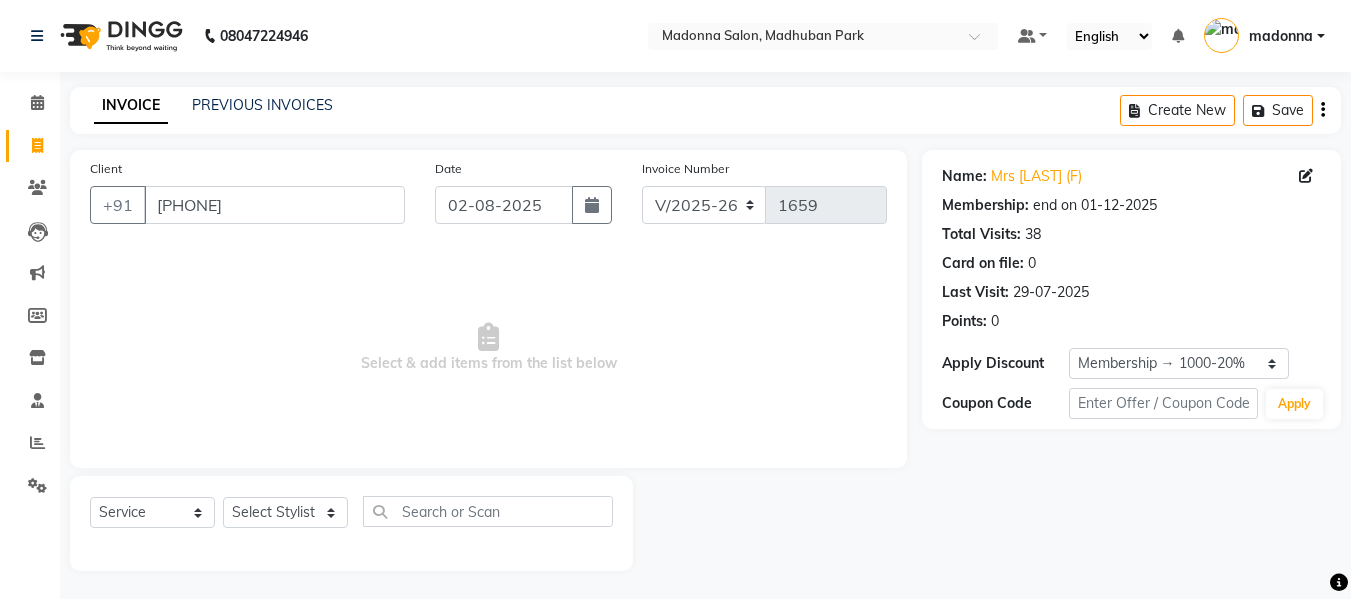 select on "6469" 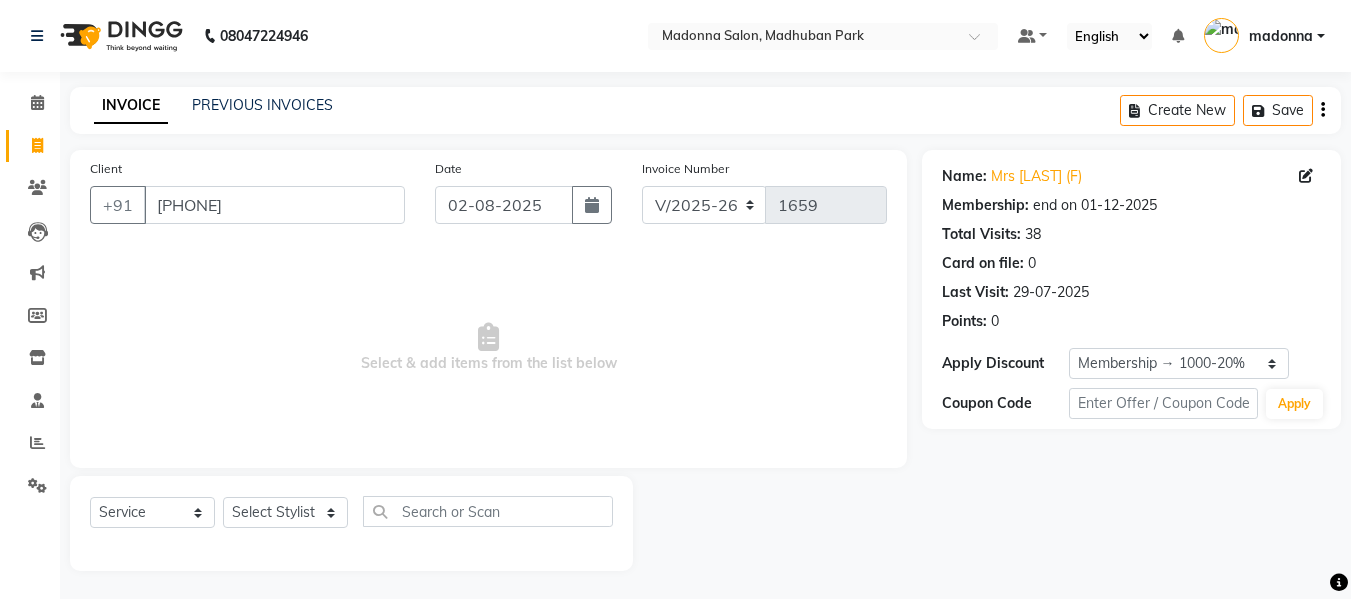 select on "service" 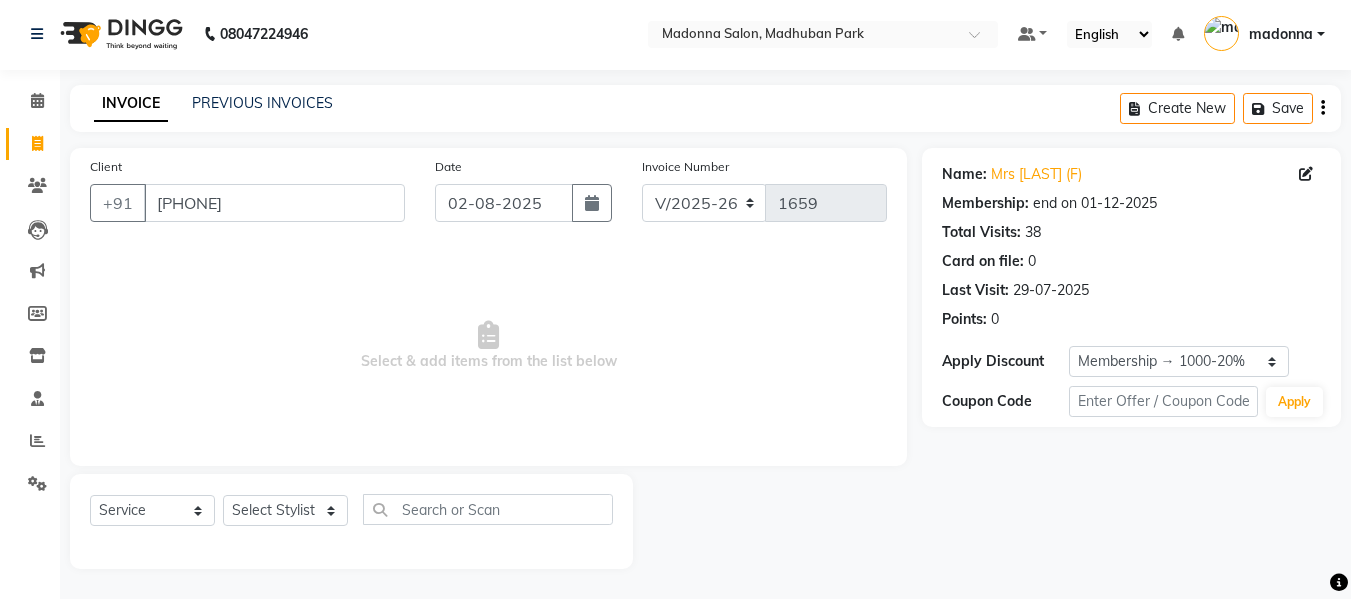 scroll, scrollTop: 0, scrollLeft: 0, axis: both 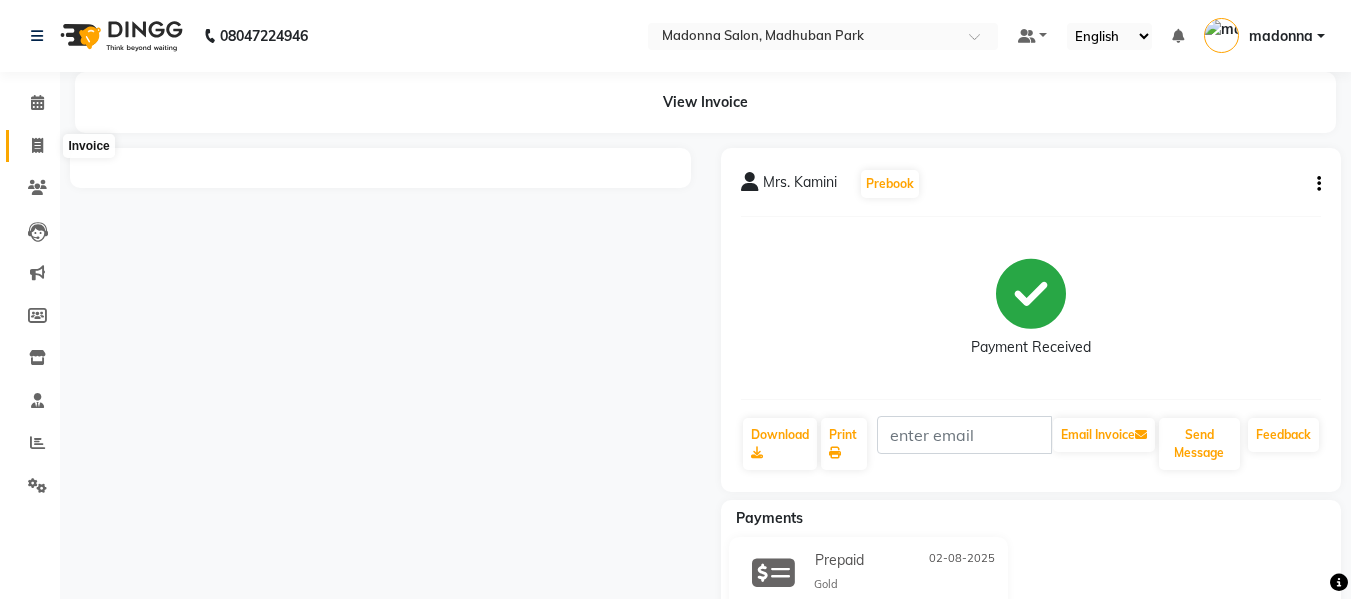 click 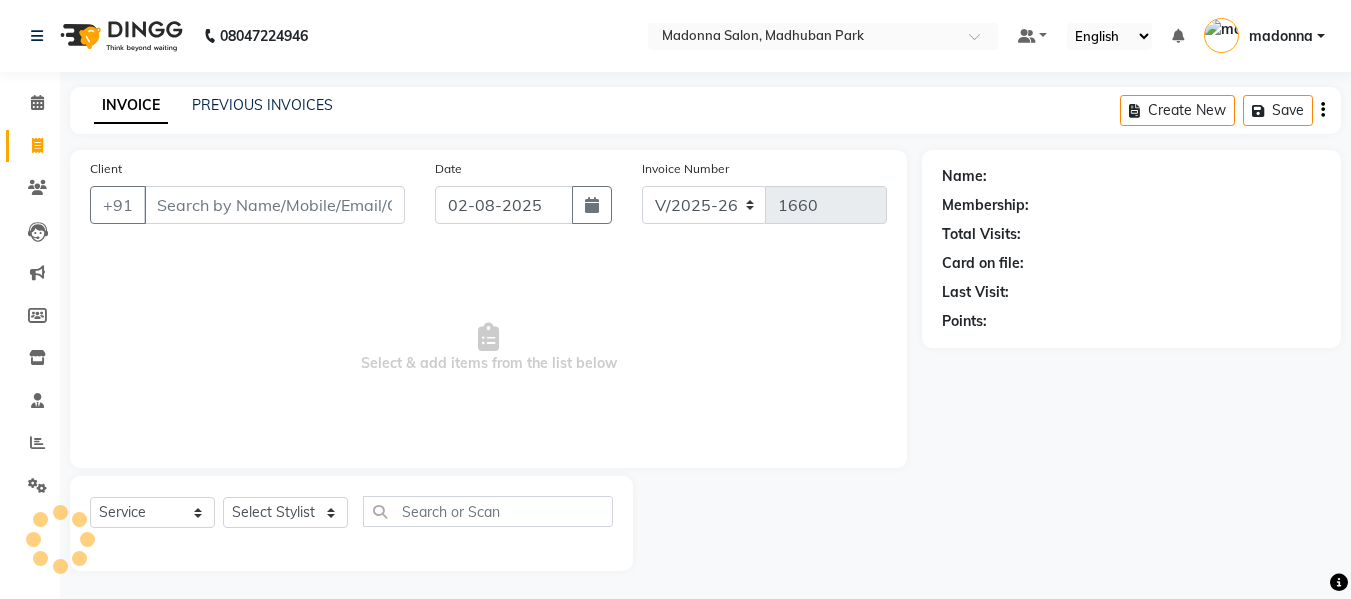 scroll, scrollTop: 2, scrollLeft: 0, axis: vertical 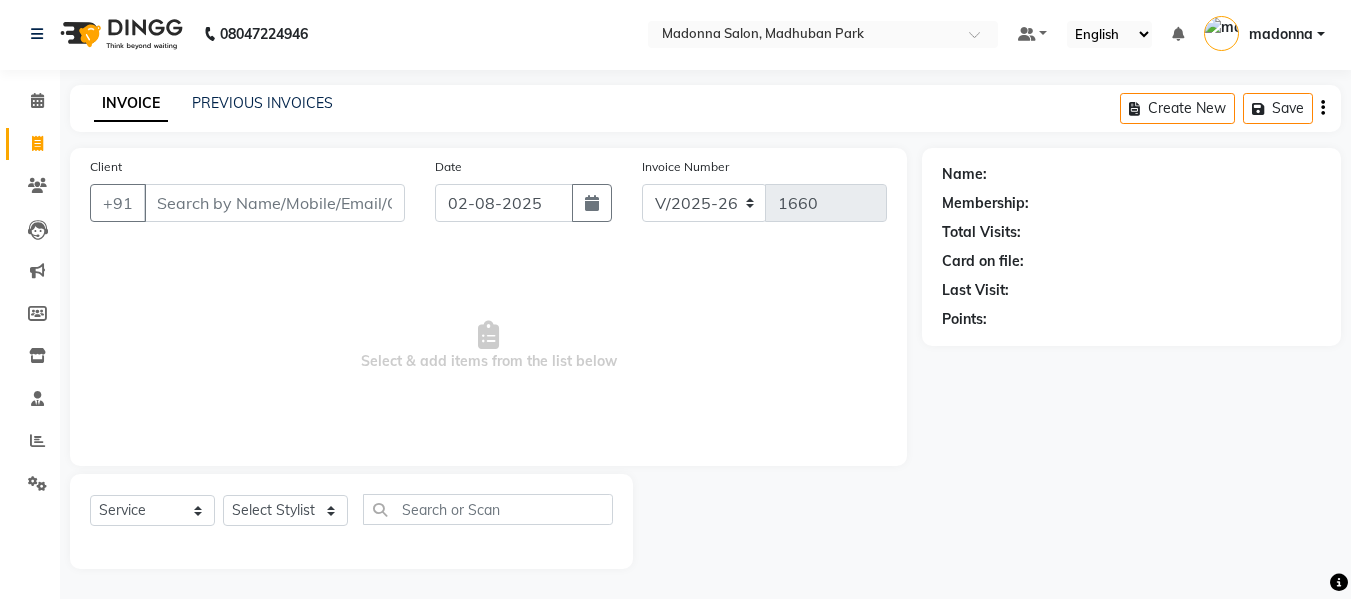 click on "Client" at bounding box center (274, 203) 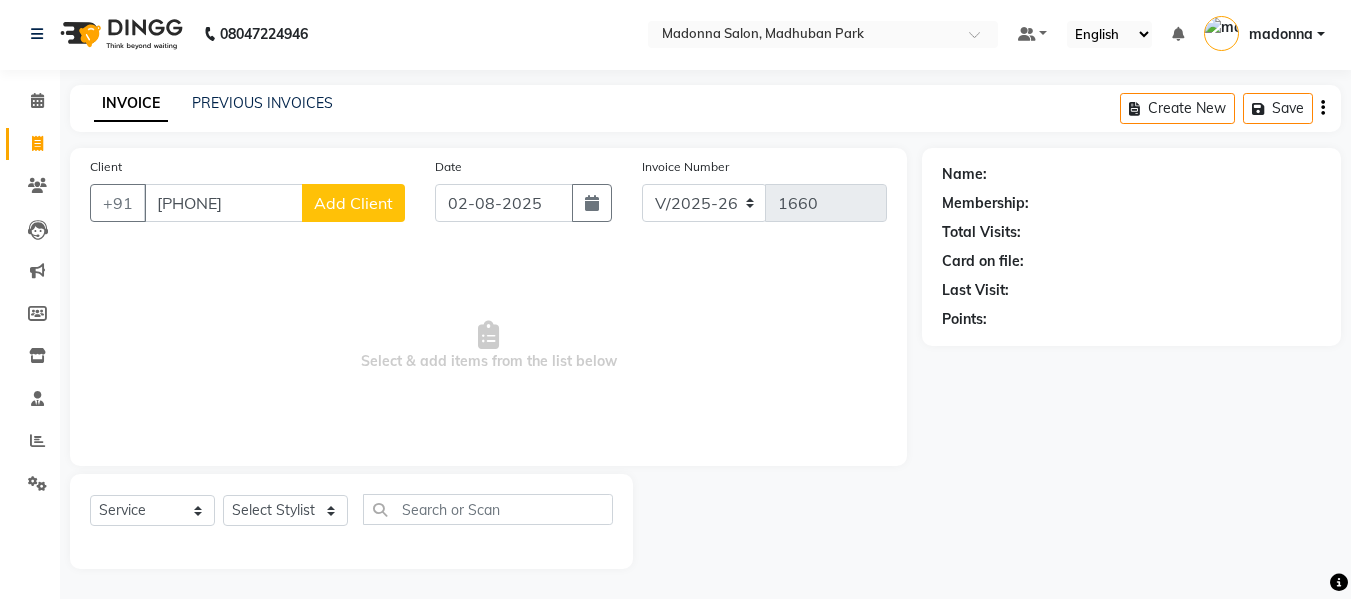 click on "989924555" at bounding box center (223, 203) 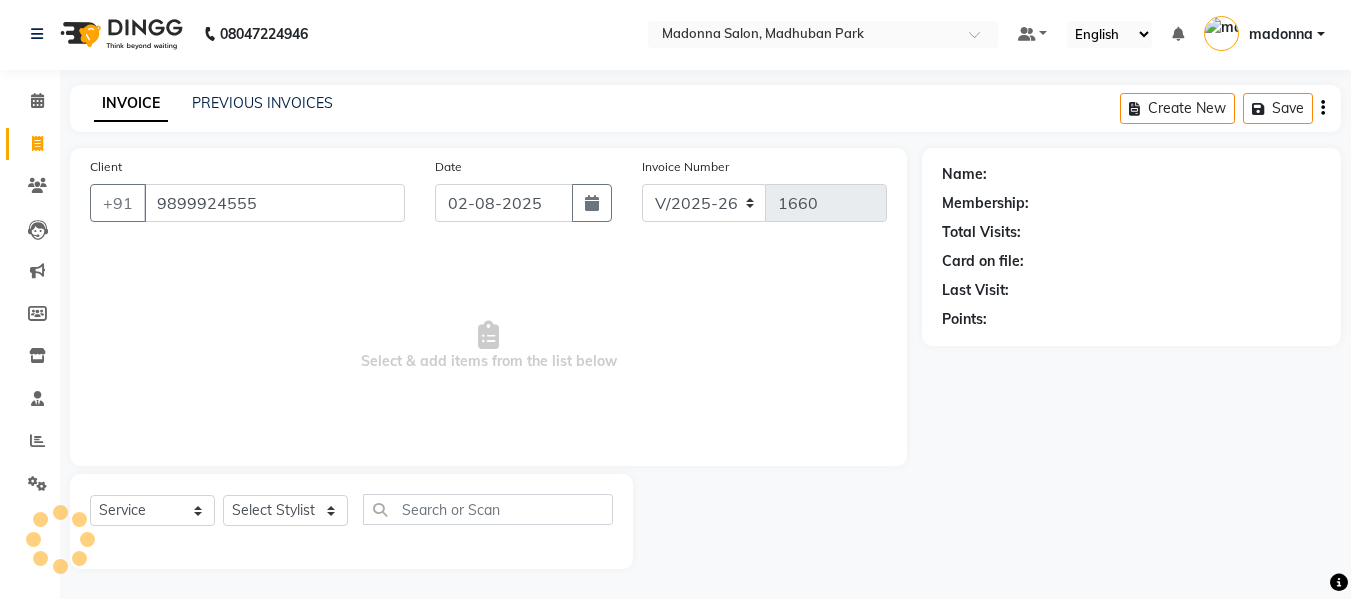 type on "9899924555" 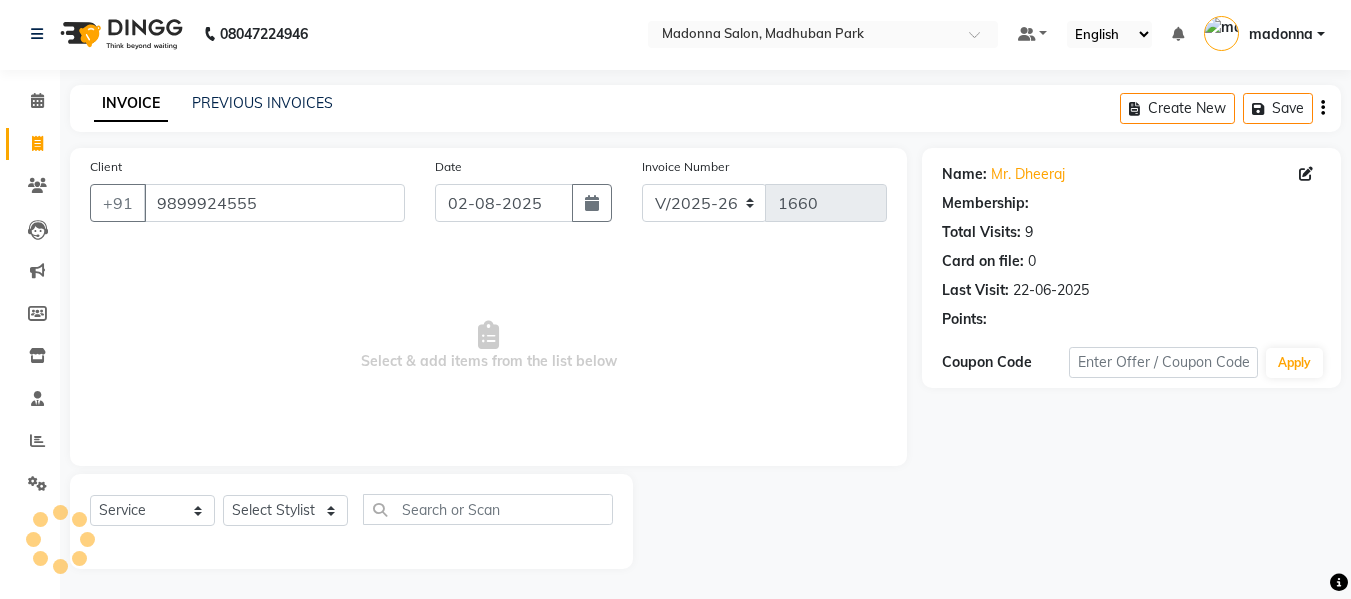 select on "1: Object" 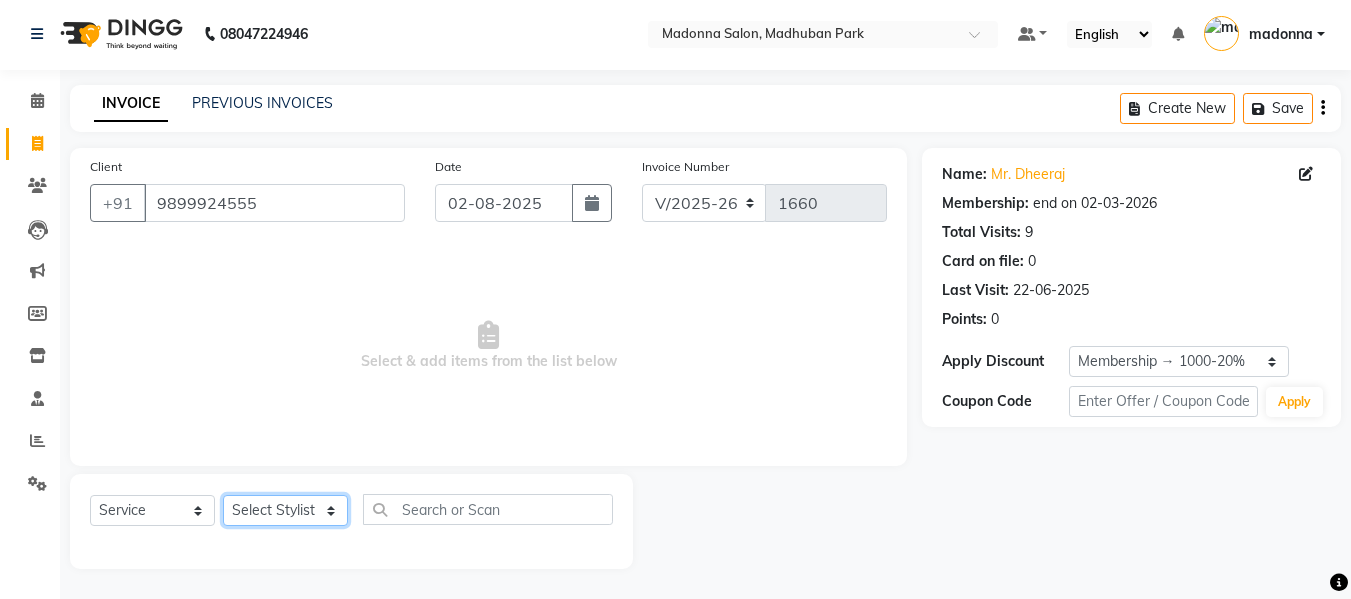 click on "Select Stylist Afsar salmani Amjad Khan Armaan  Dipika fardeen Kajal Tyagi Kirti Rajput madonna Nikhil Prince Rizwan Samaksh Shahnawaz Shoib Ahmad  Twinkle Gupta" 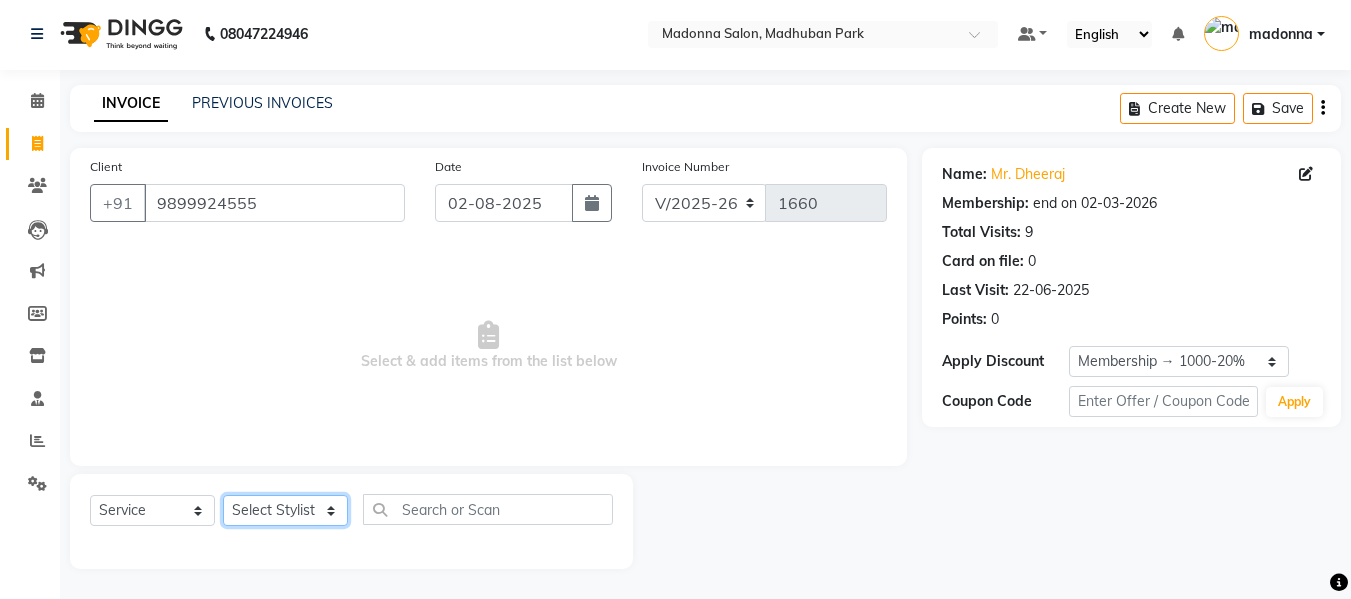 select on "87830" 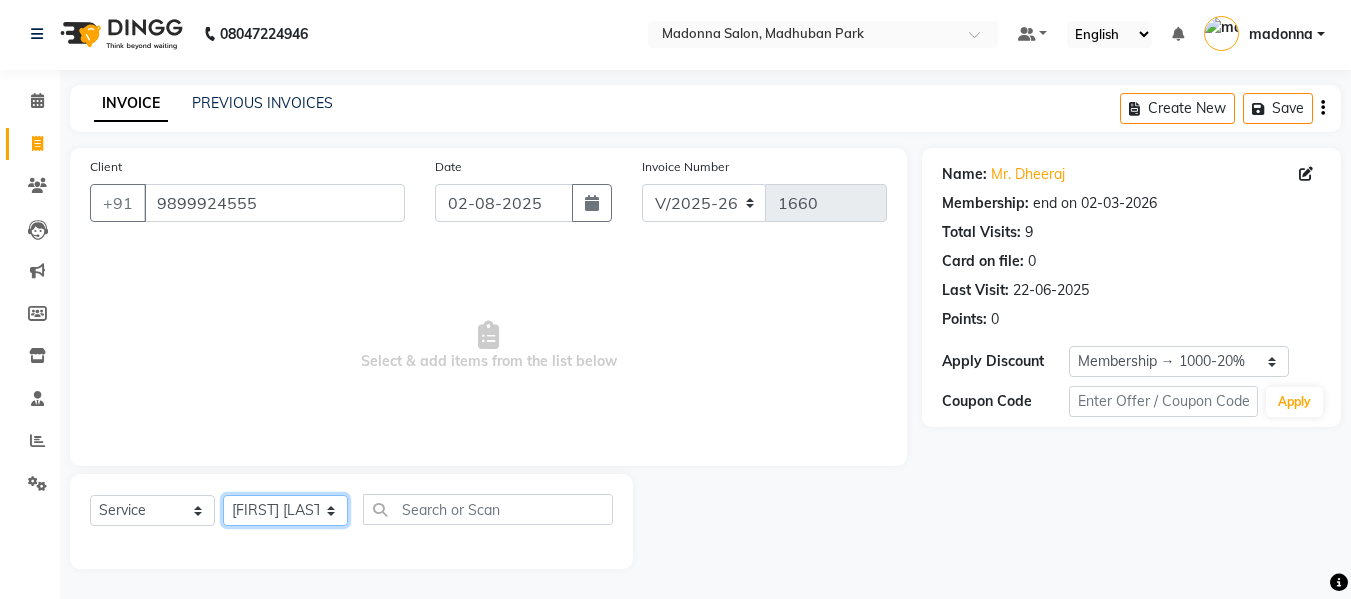 click on "Select Stylist Afsar salmani Amjad Khan Armaan  Dipika fardeen Kajal Tyagi Kirti Rajput madonna Nikhil Prince Rizwan Samaksh Shahnawaz Shoib Ahmad  Twinkle Gupta" 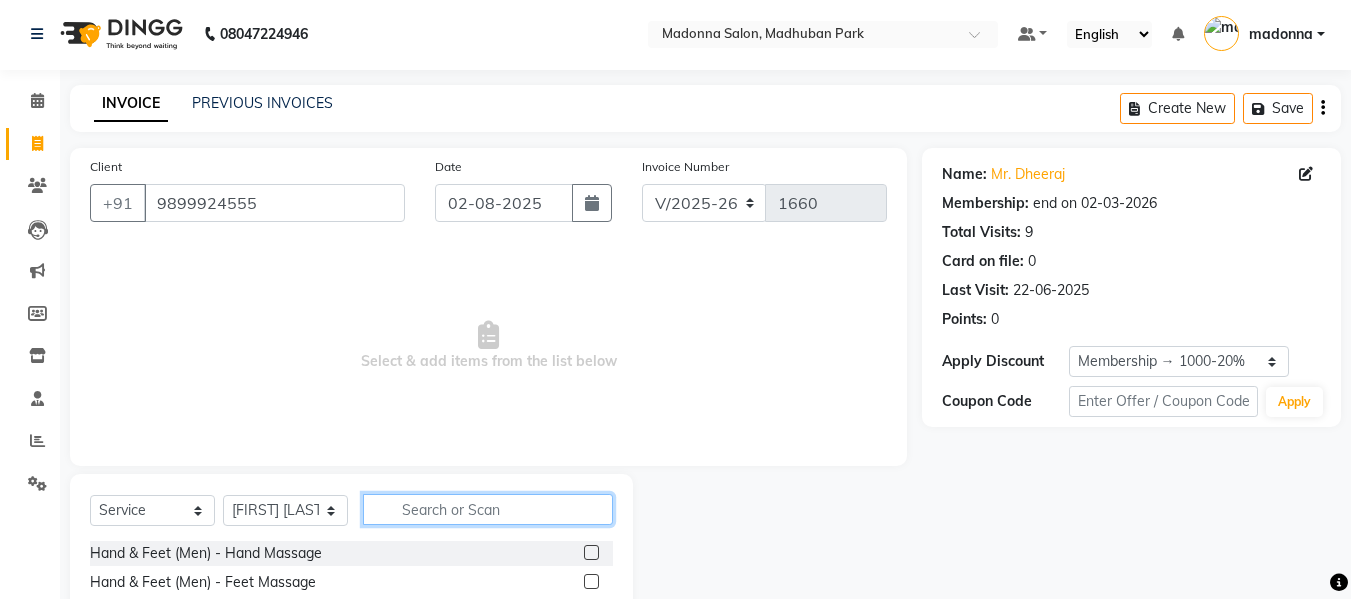 click 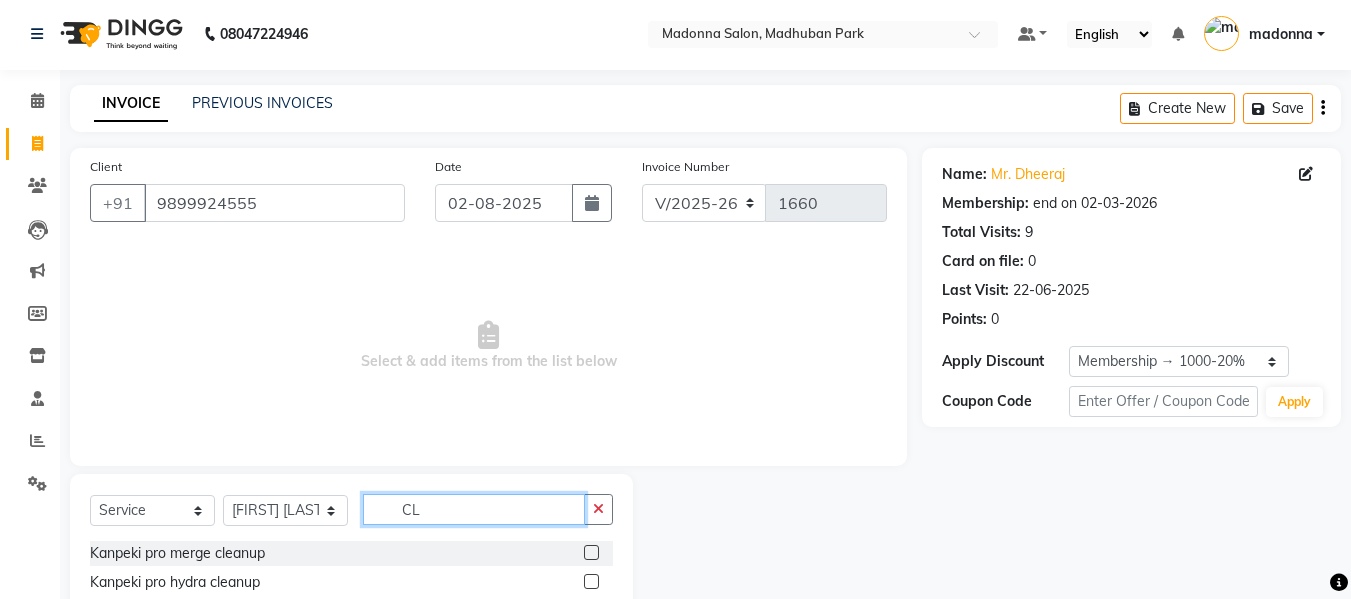 type on "C" 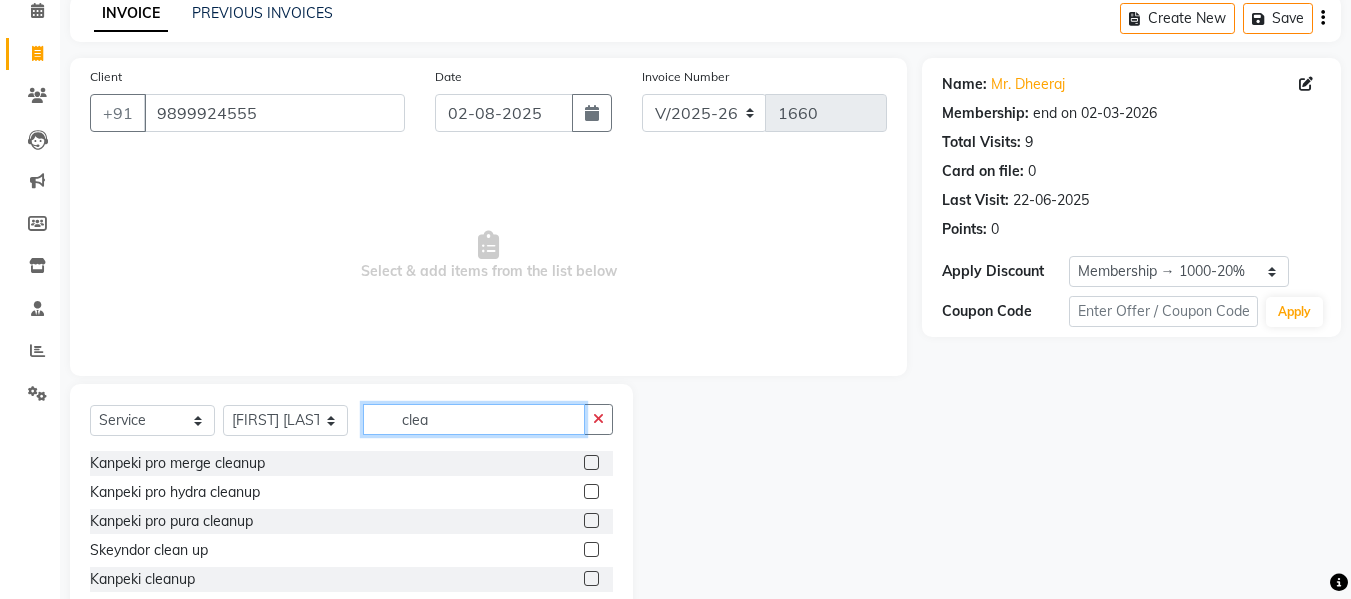 scroll, scrollTop: 118, scrollLeft: 0, axis: vertical 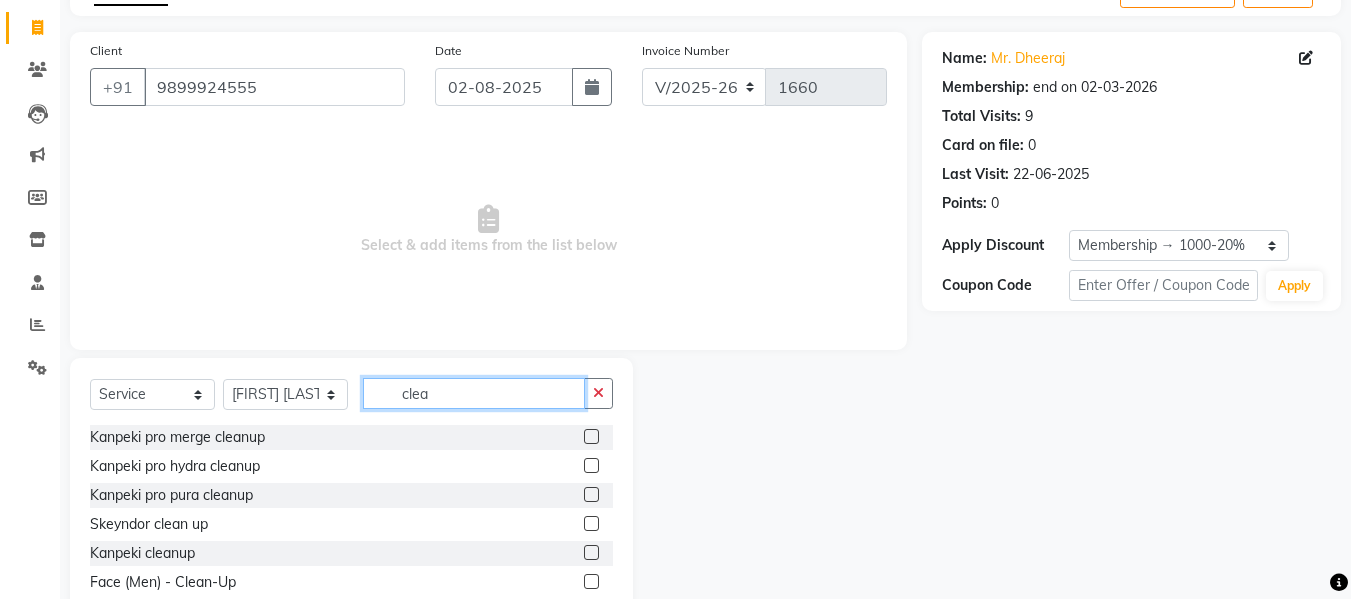 click on "clea" 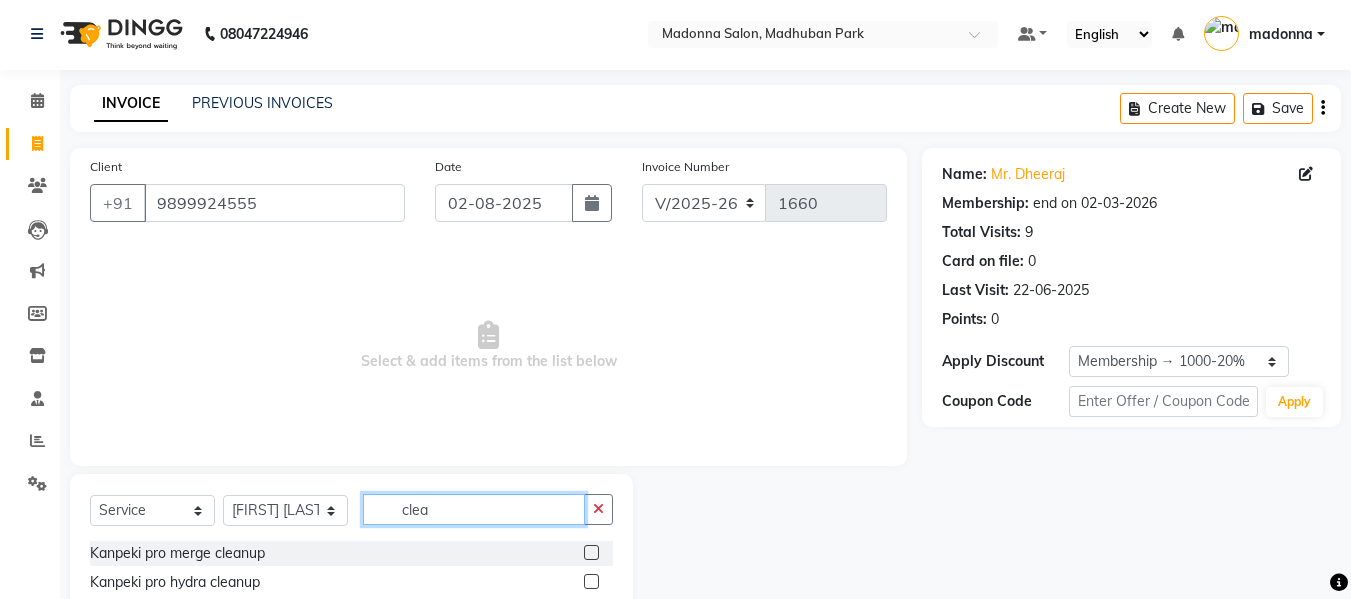 scroll, scrollTop: 118, scrollLeft: 0, axis: vertical 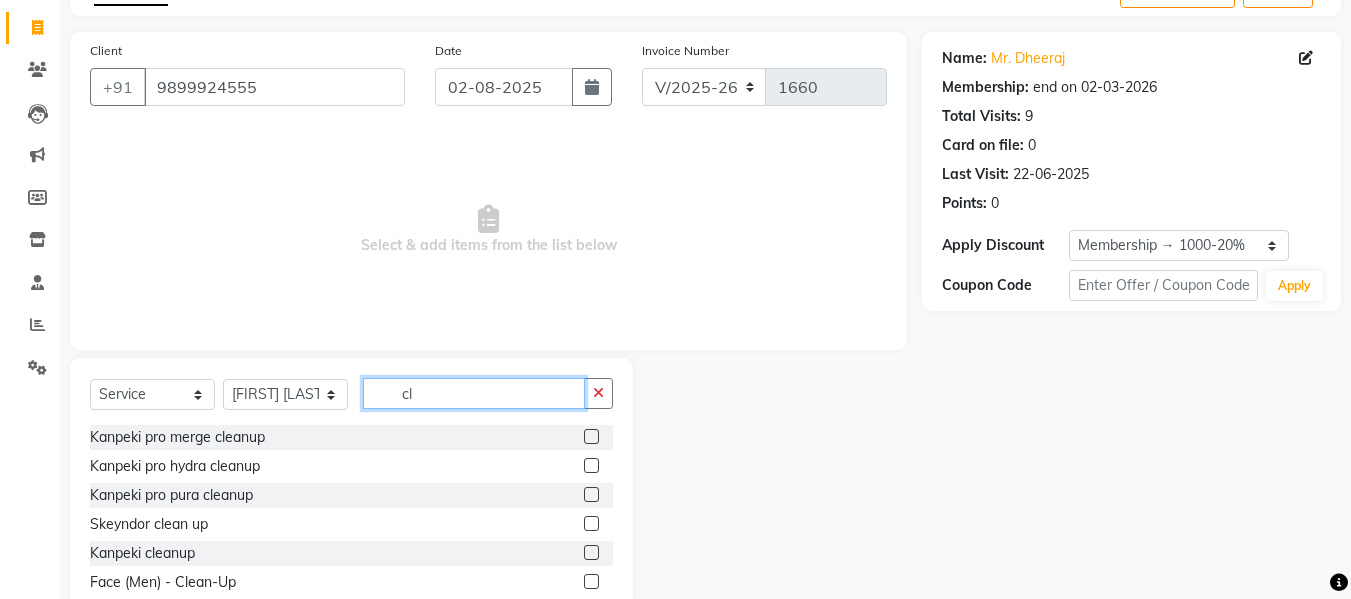 type on "c" 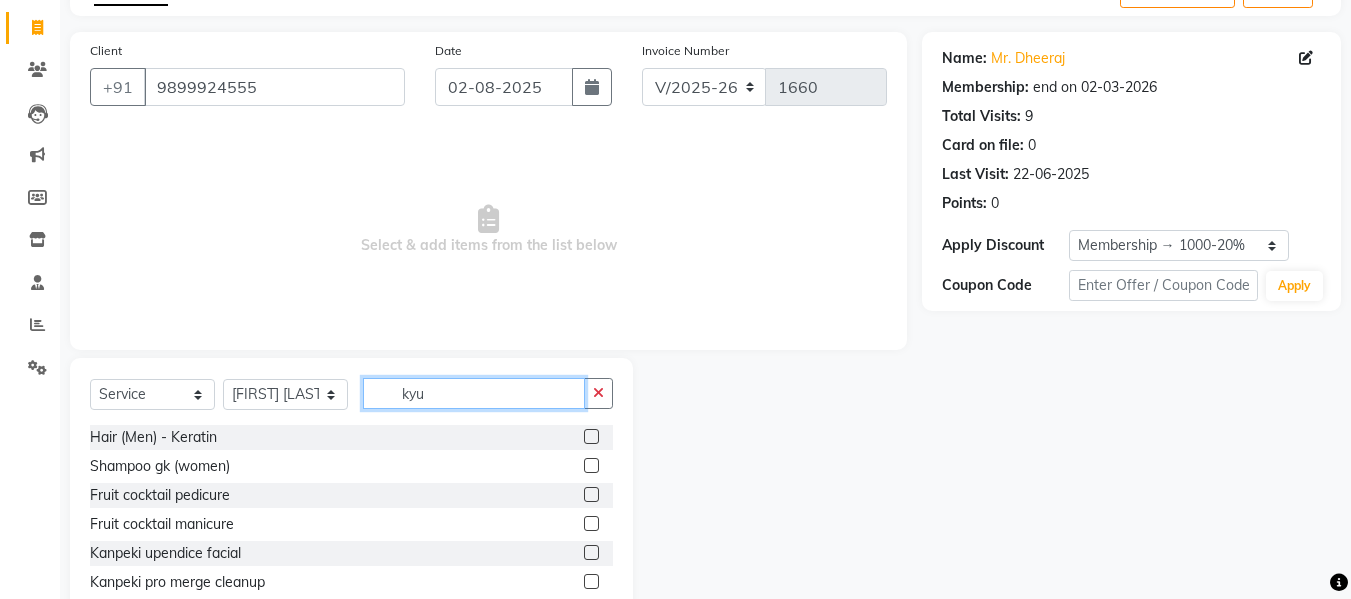 scroll, scrollTop: 2, scrollLeft: 0, axis: vertical 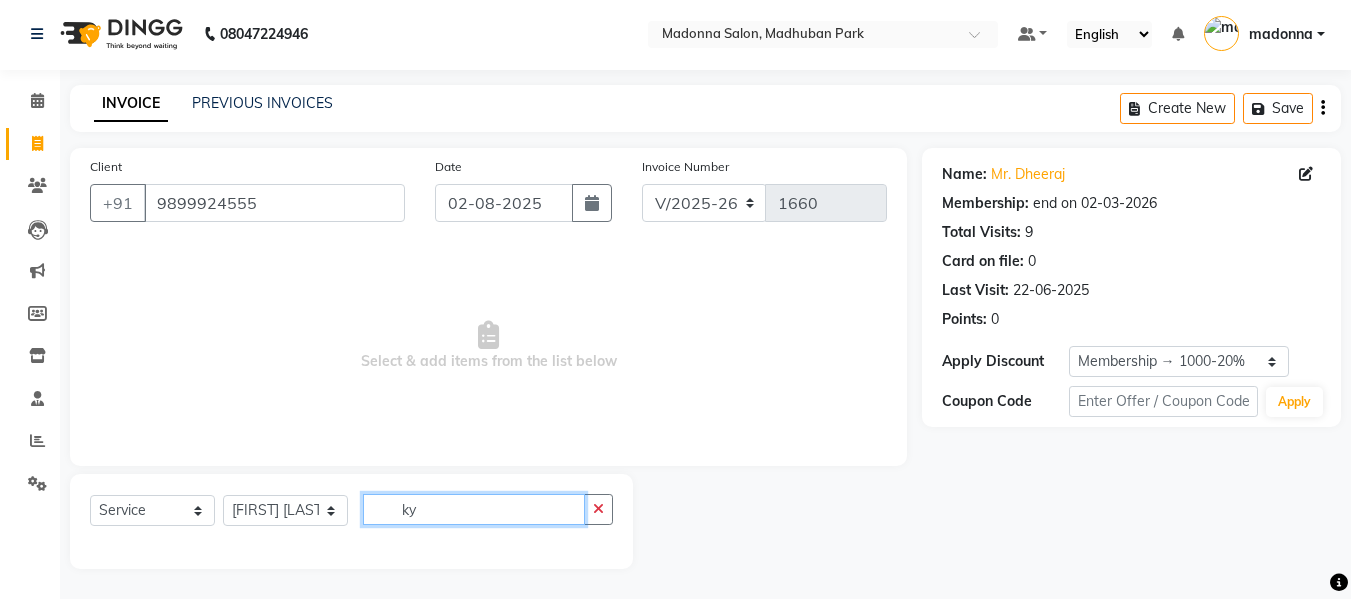 type on "k" 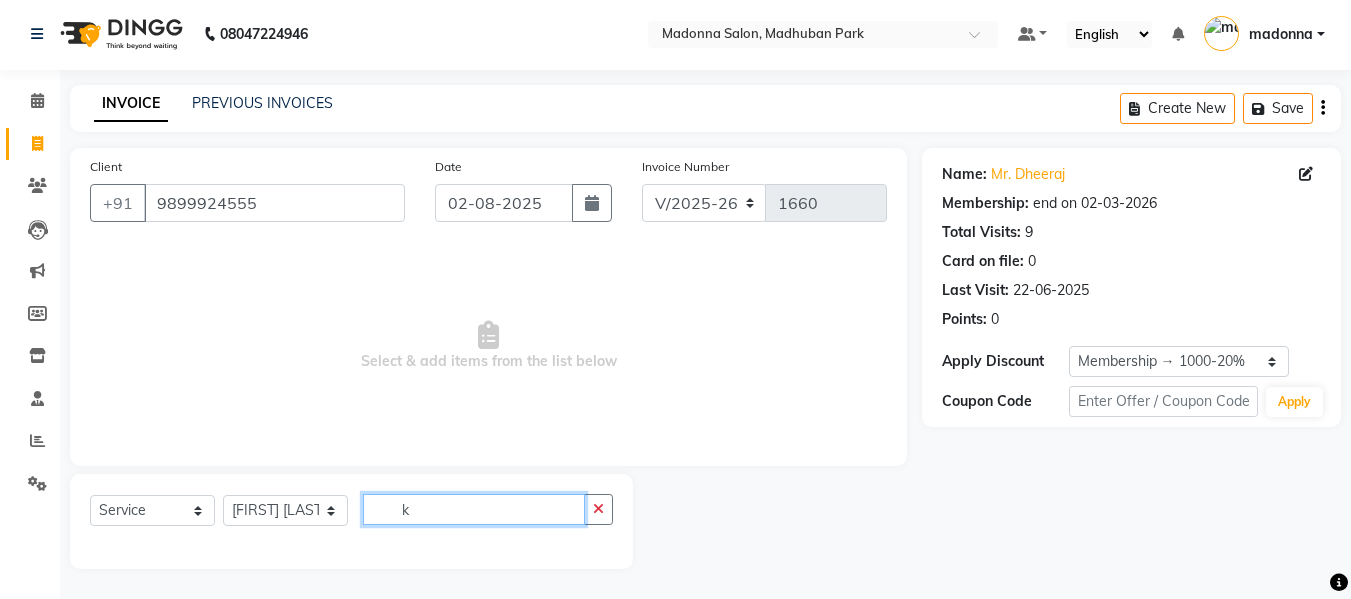 scroll, scrollTop: 118, scrollLeft: 0, axis: vertical 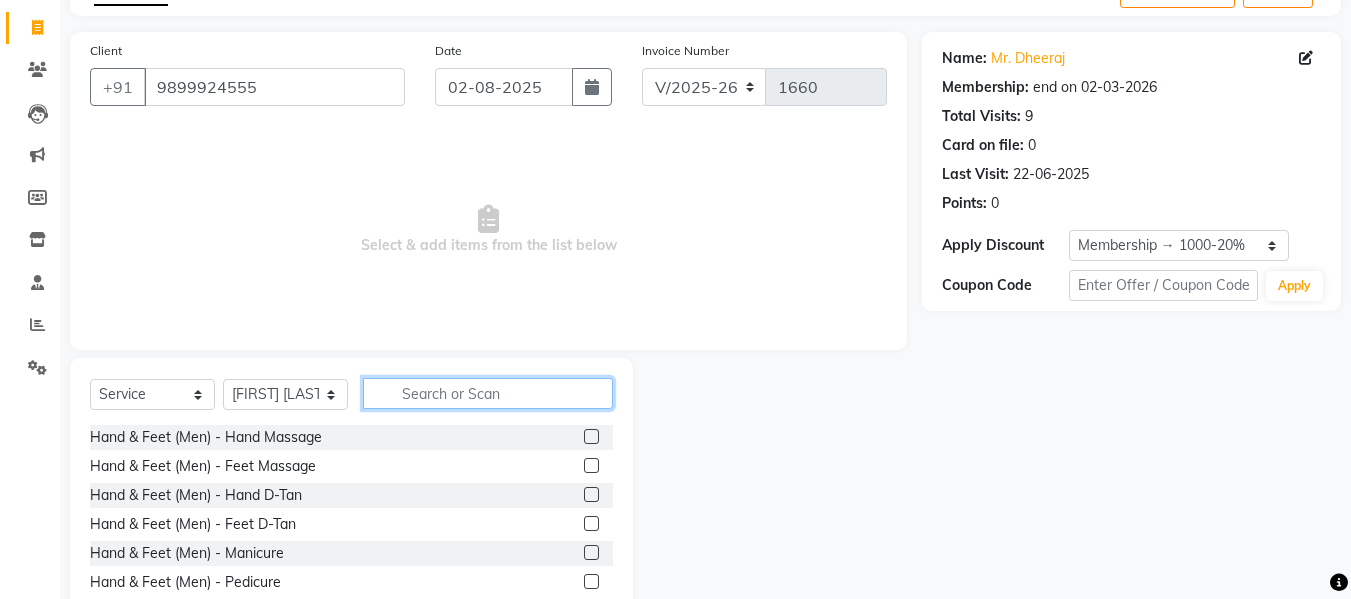type on "k" 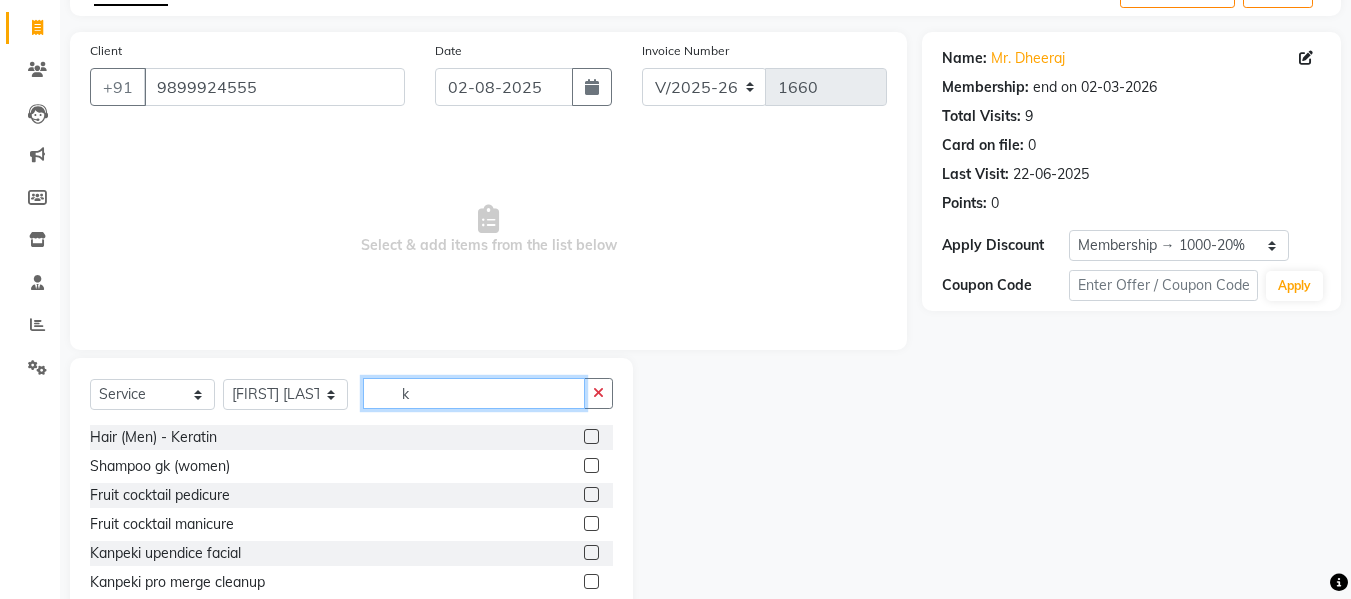 scroll, scrollTop: 202, scrollLeft: 0, axis: vertical 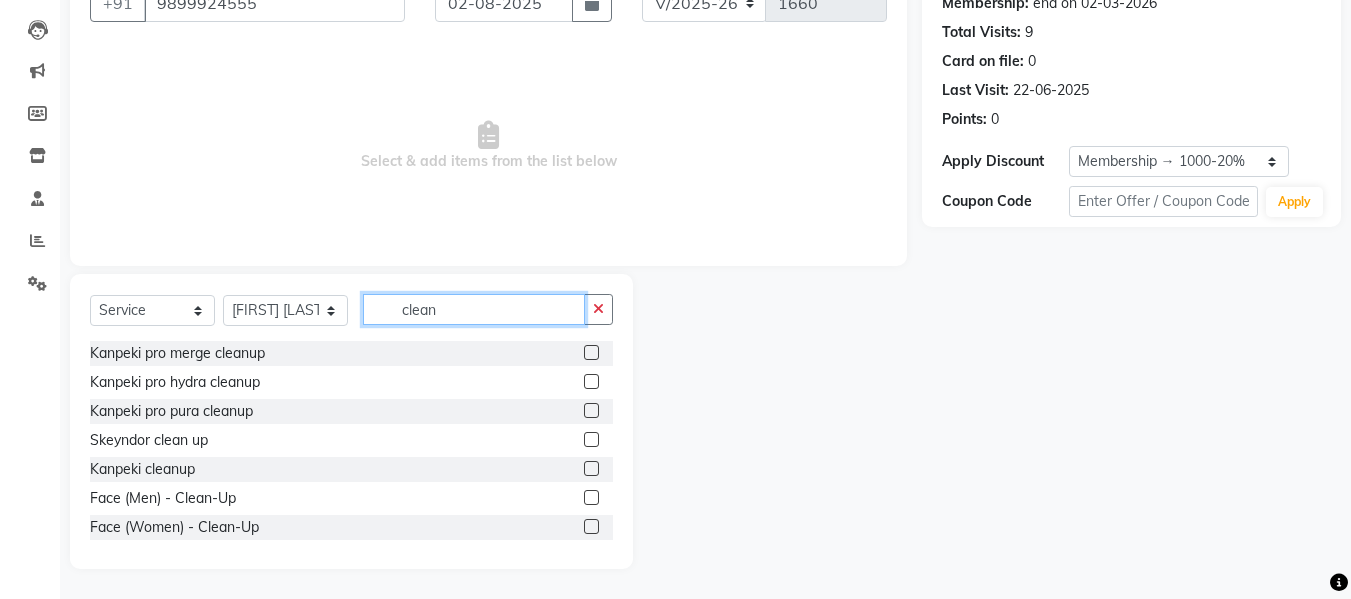 type on "clean" 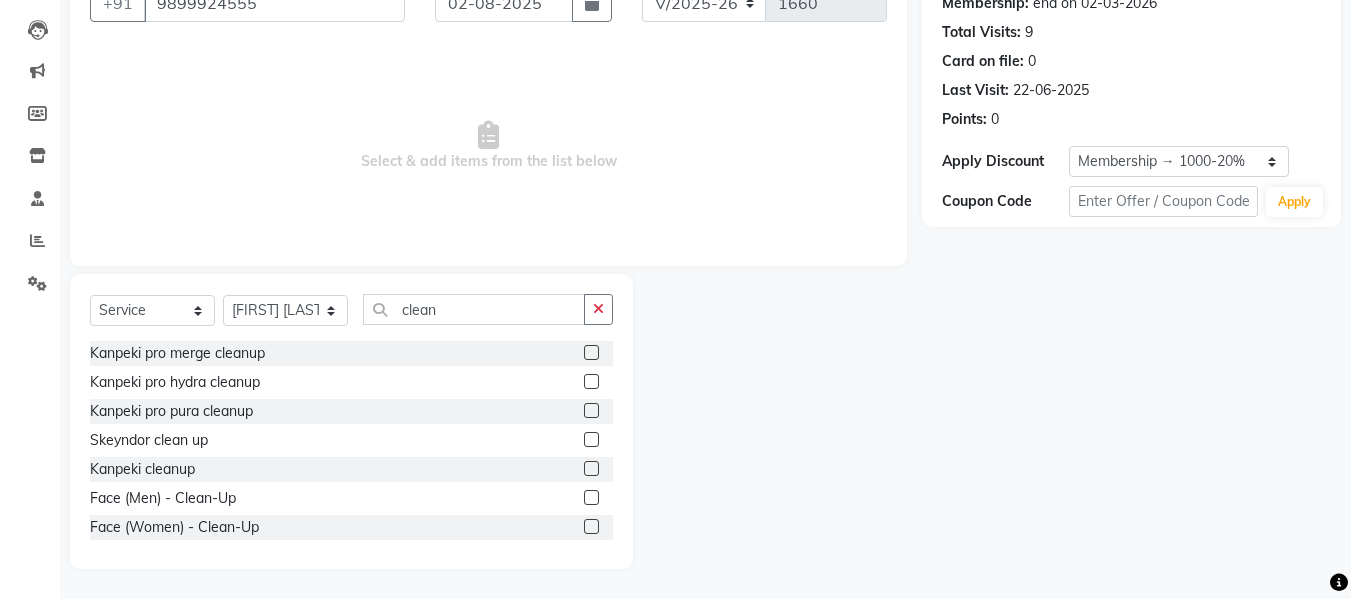 click 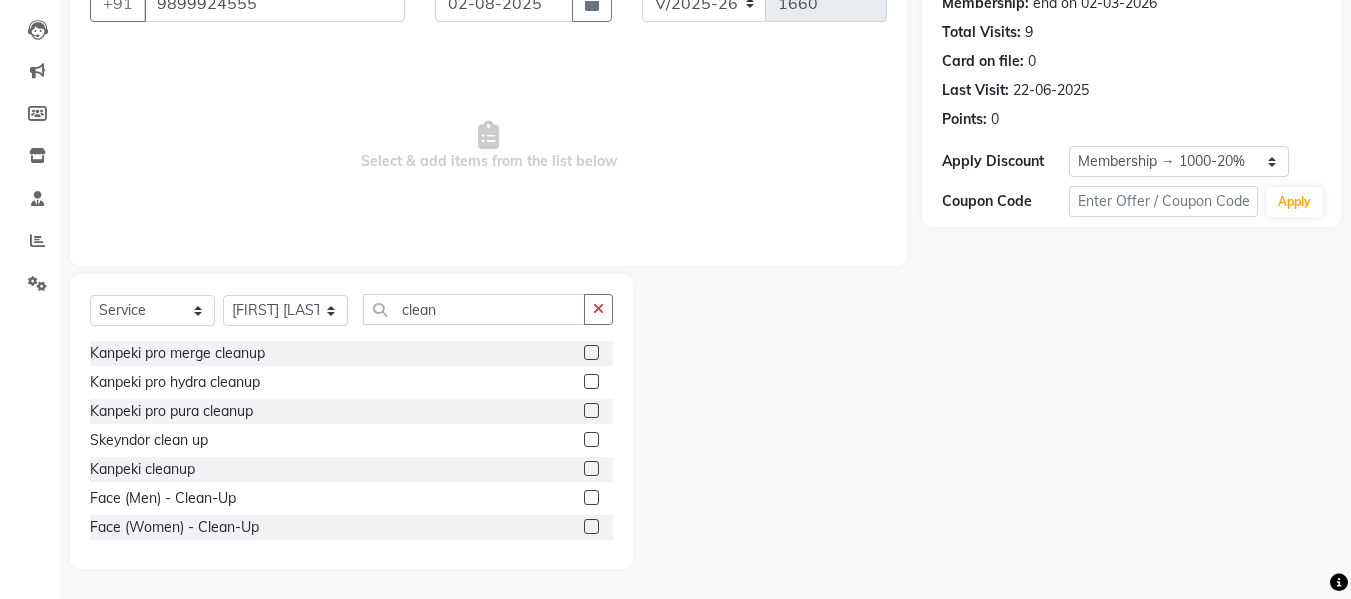 click at bounding box center (590, 469) 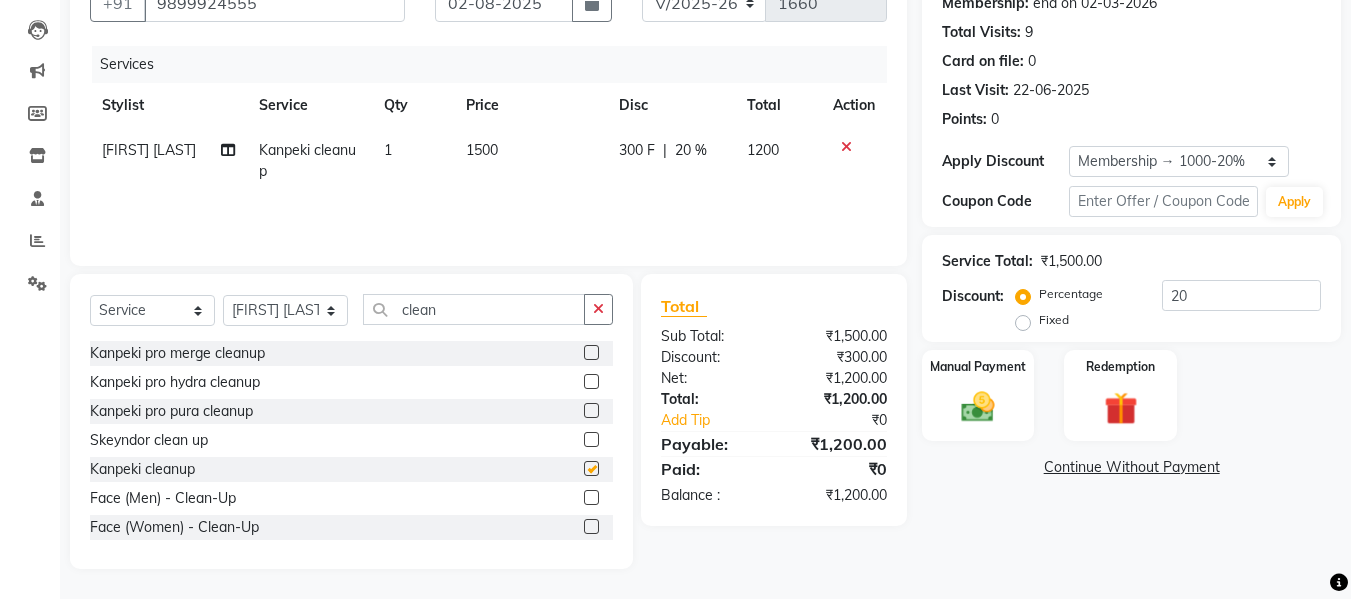checkbox on "false" 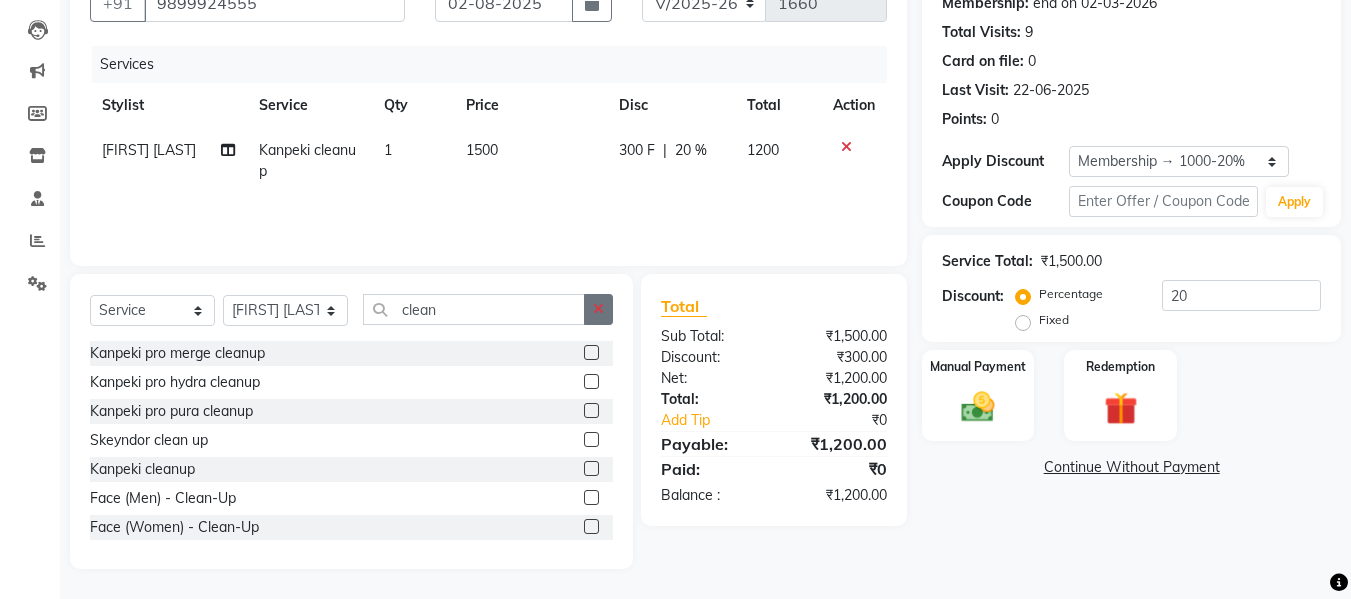 click 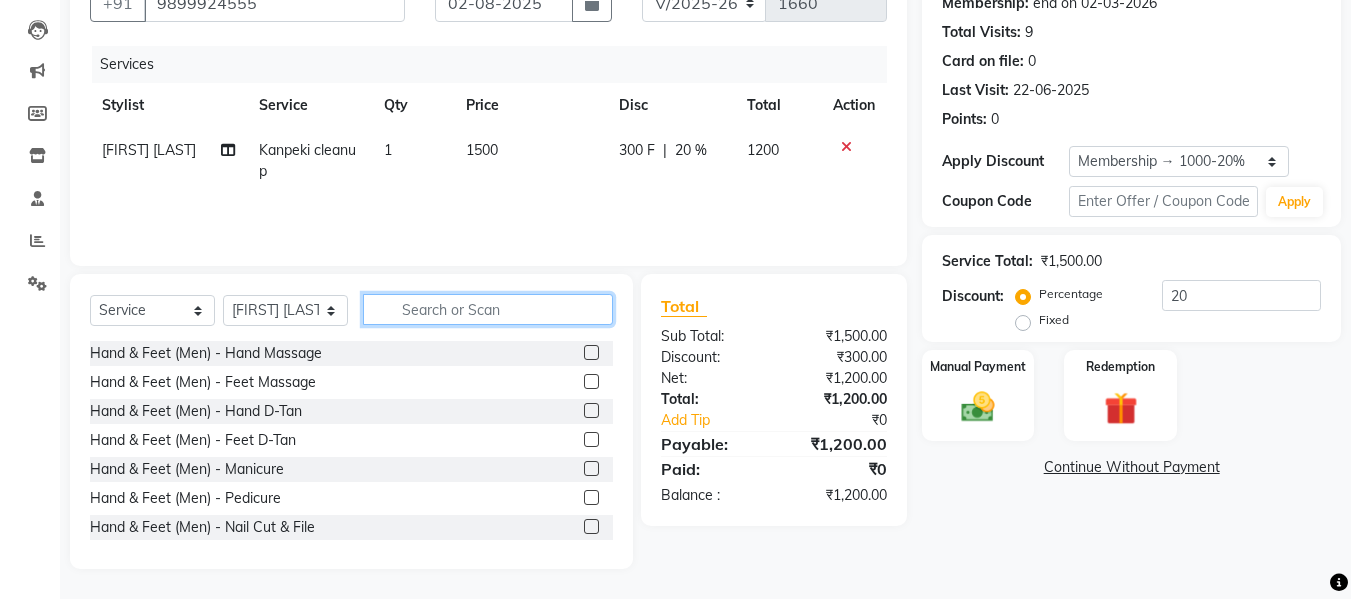 click 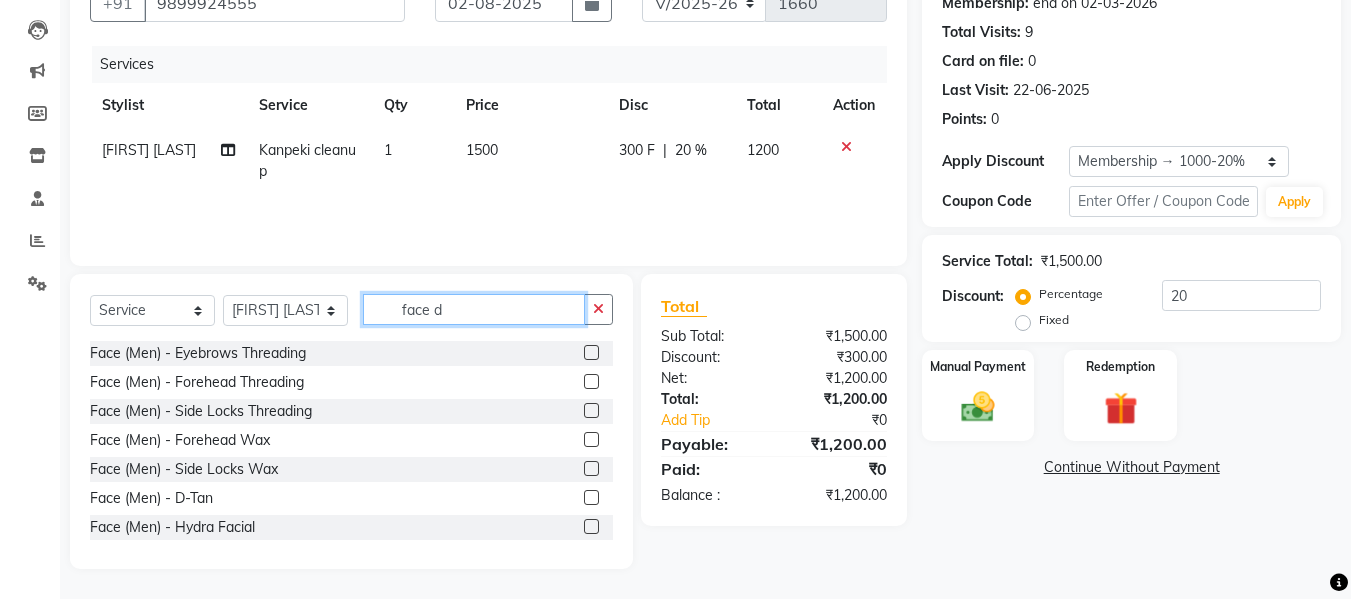 type on "face d" 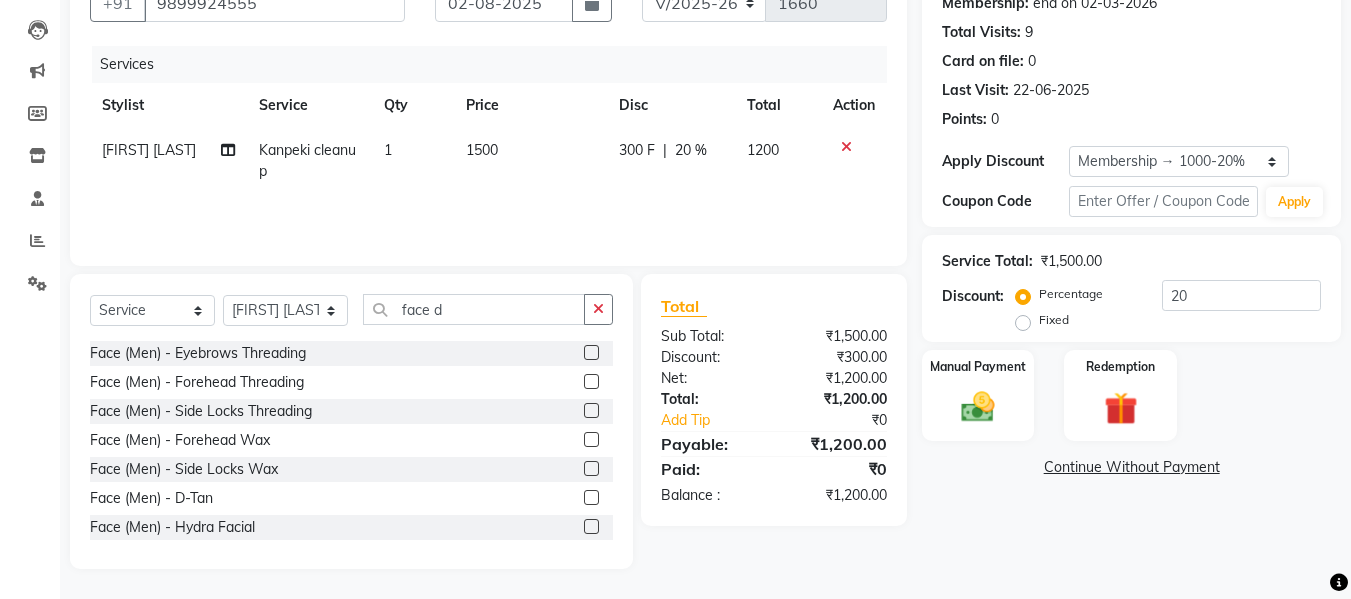 click 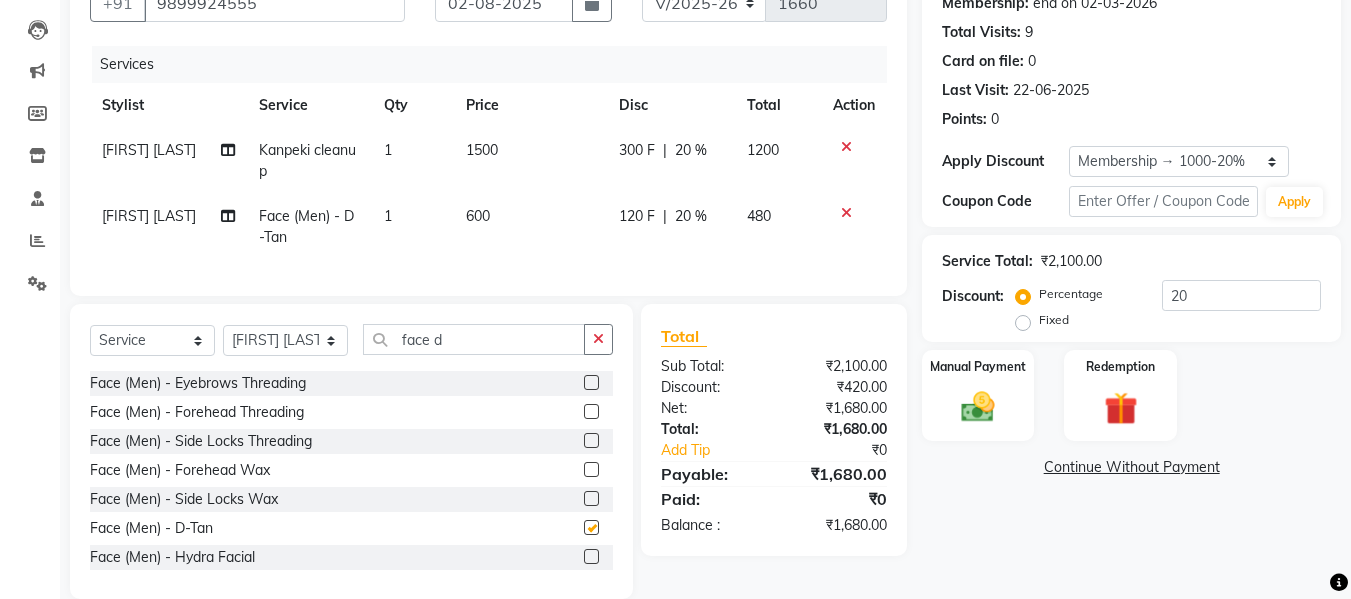 checkbox on "false" 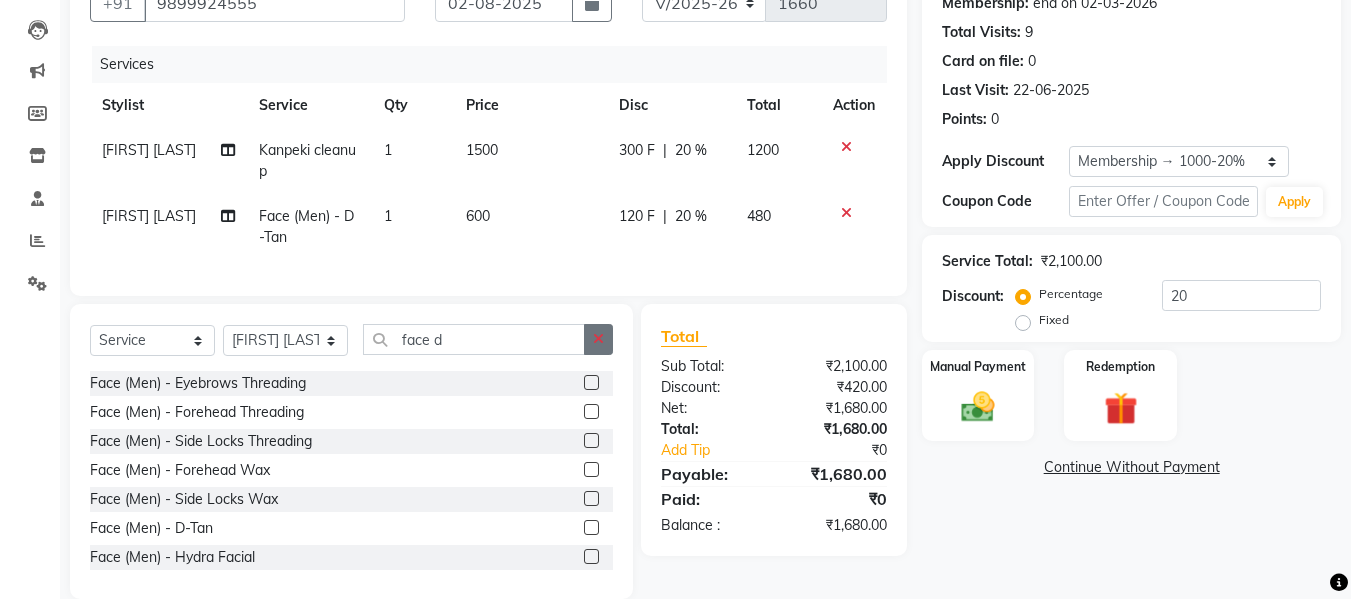 click 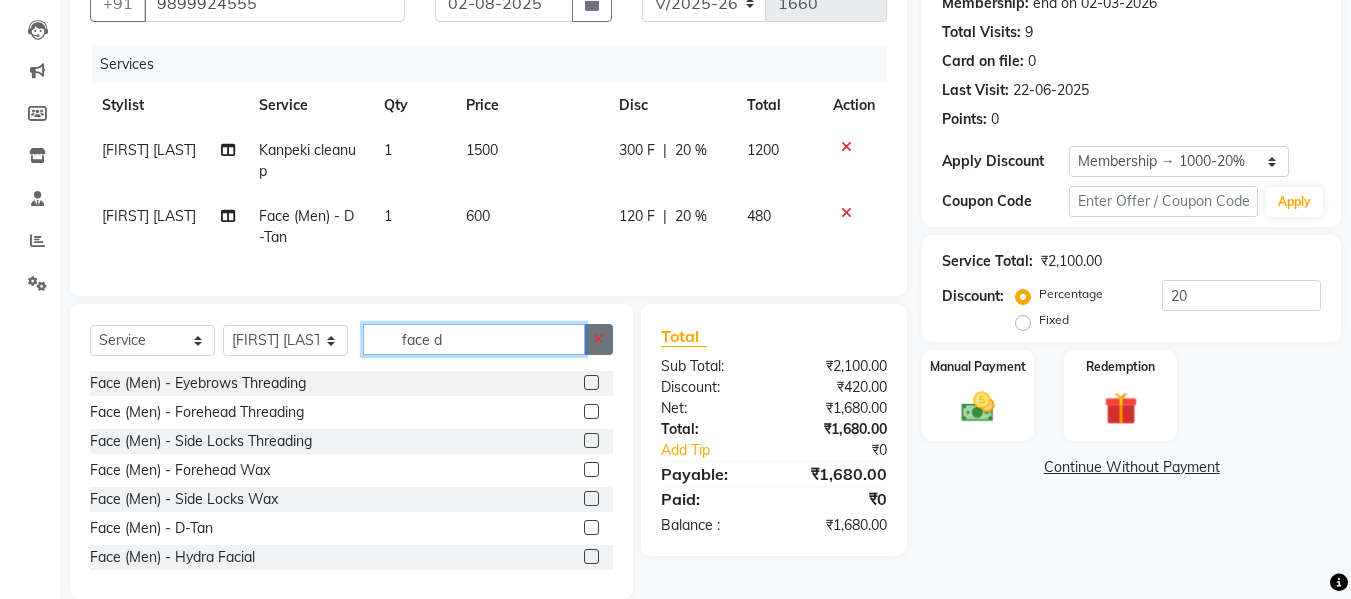 type 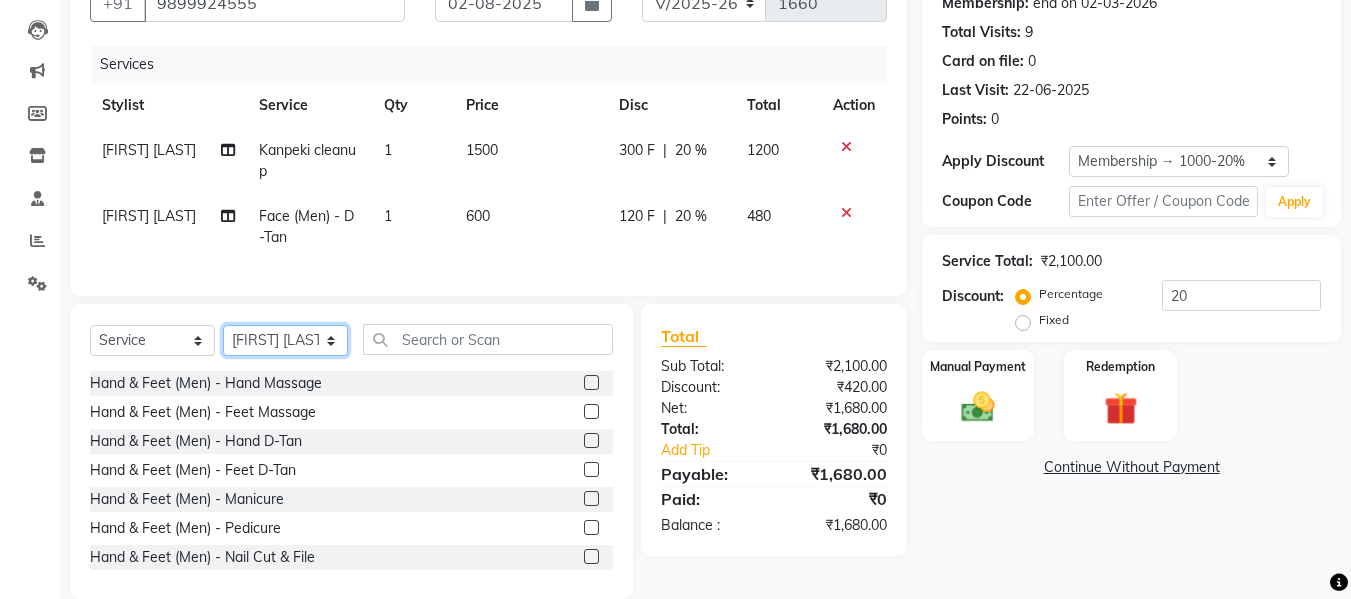 click on "Select Stylist Afsar salmani Amjad Khan Armaan  Dipika fardeen Kajal Tyagi Kirti Rajput madonna Nikhil Prince Rizwan Samaksh Shahnawaz Shoib Ahmad  Twinkle Gupta" 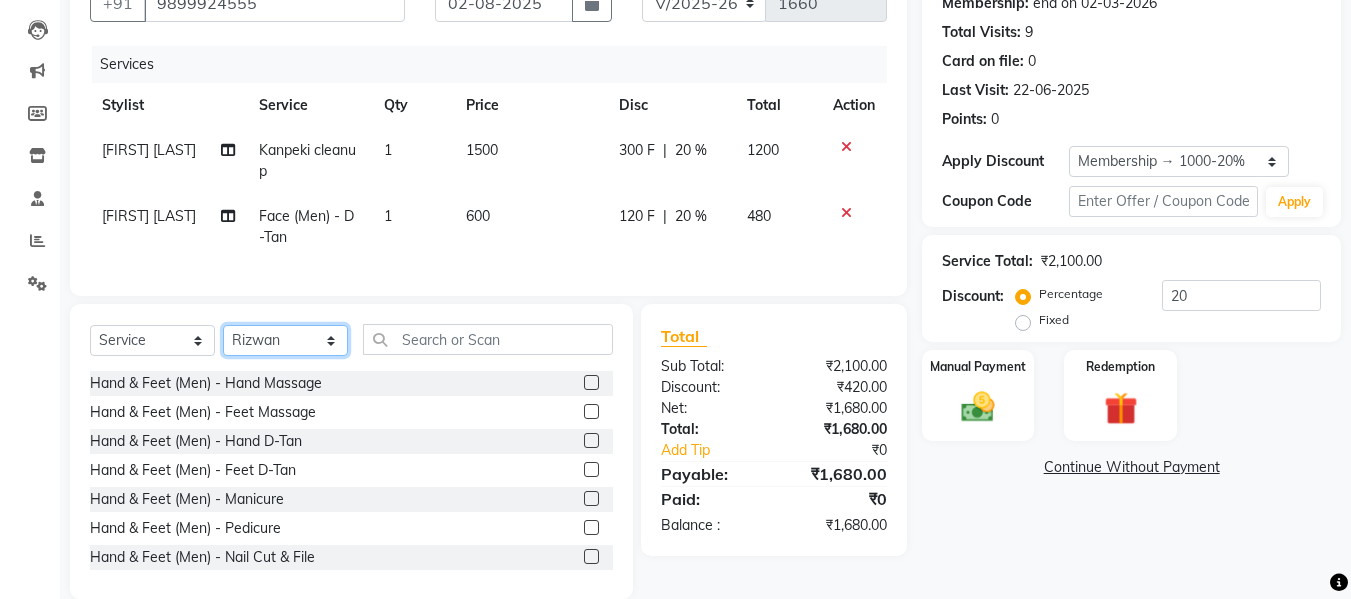 click on "Select Stylist Afsar salmani Amjad Khan Armaan  Dipika fardeen Kajal Tyagi Kirti Rajput madonna Nikhil Prince Rizwan Samaksh Shahnawaz Shoib Ahmad  Twinkle Gupta" 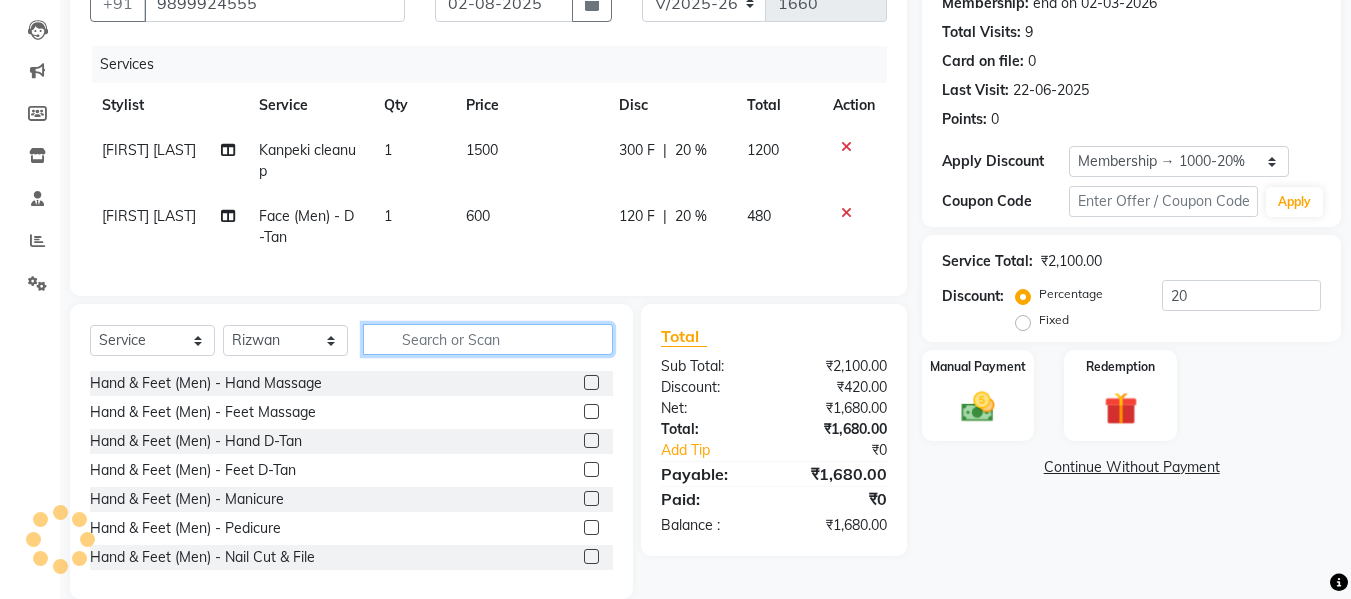 click 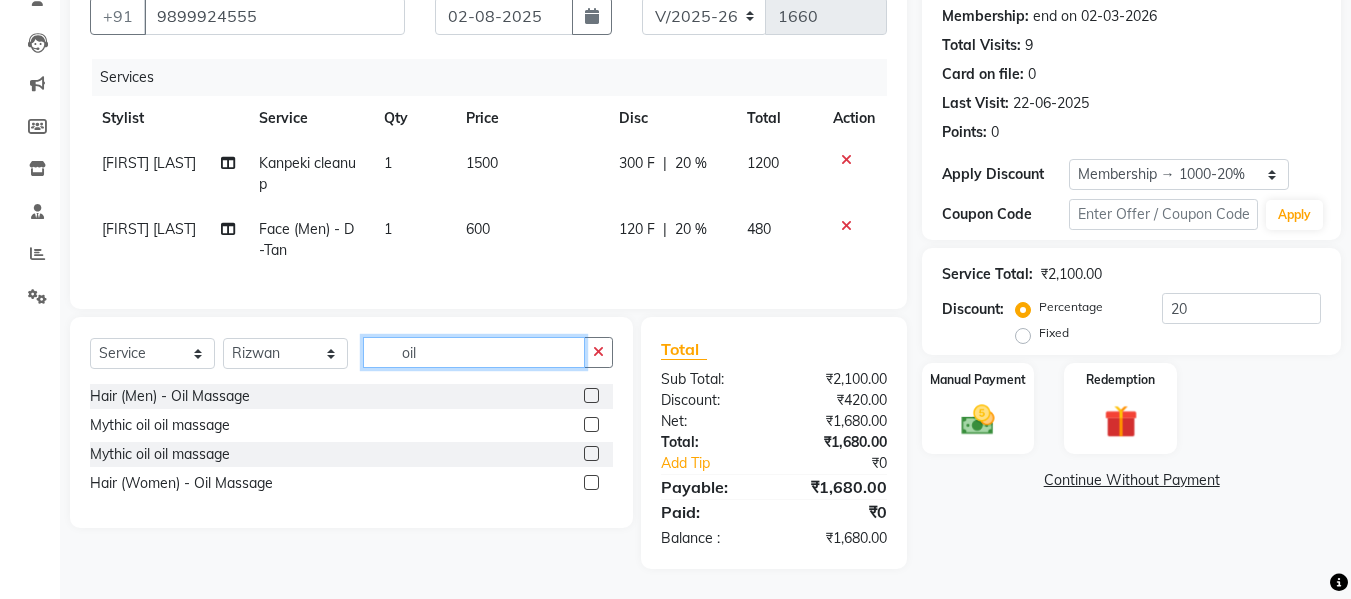 type on "oil" 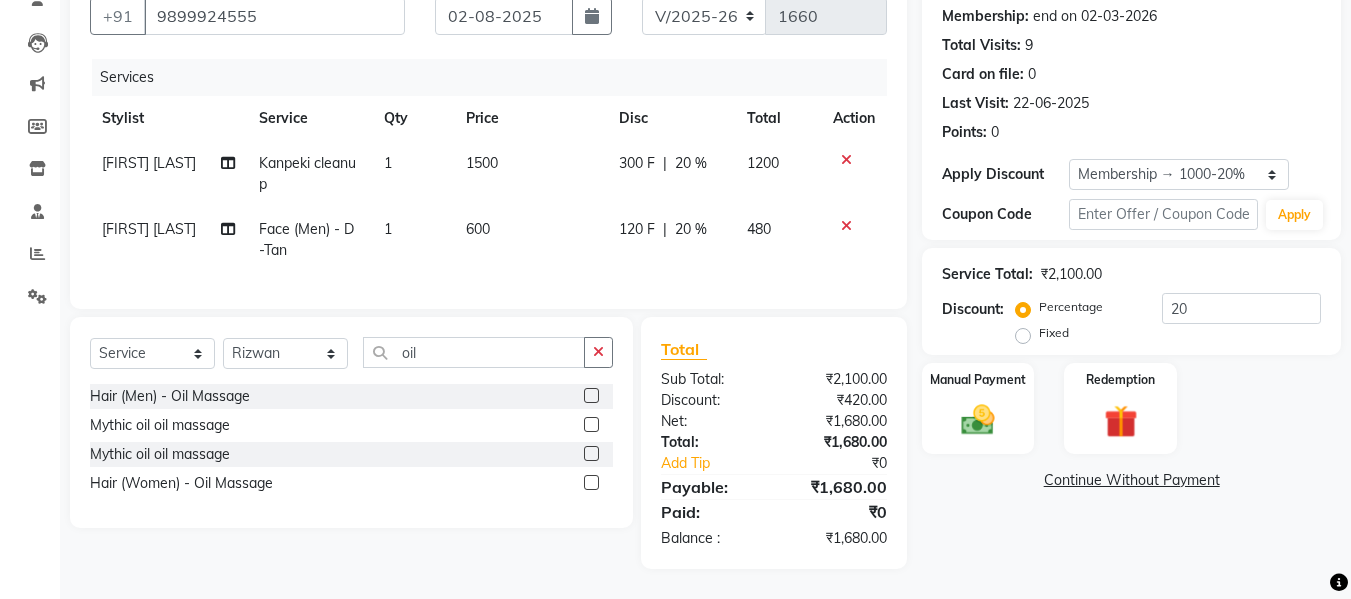 click 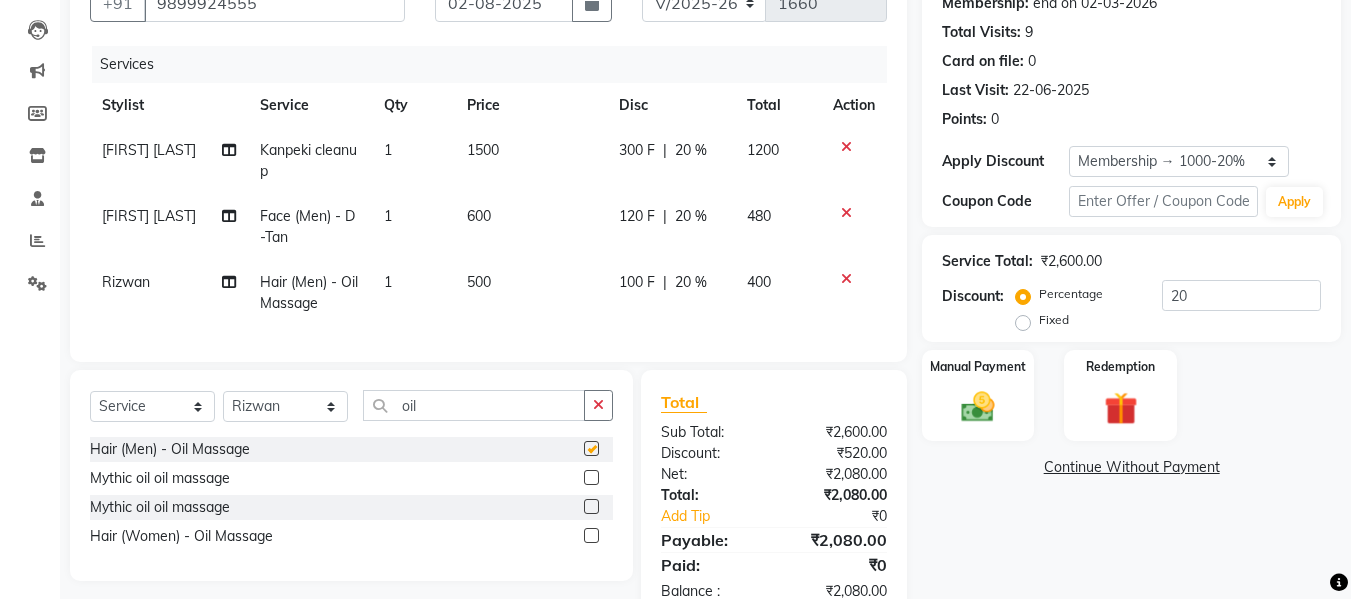 checkbox on "false" 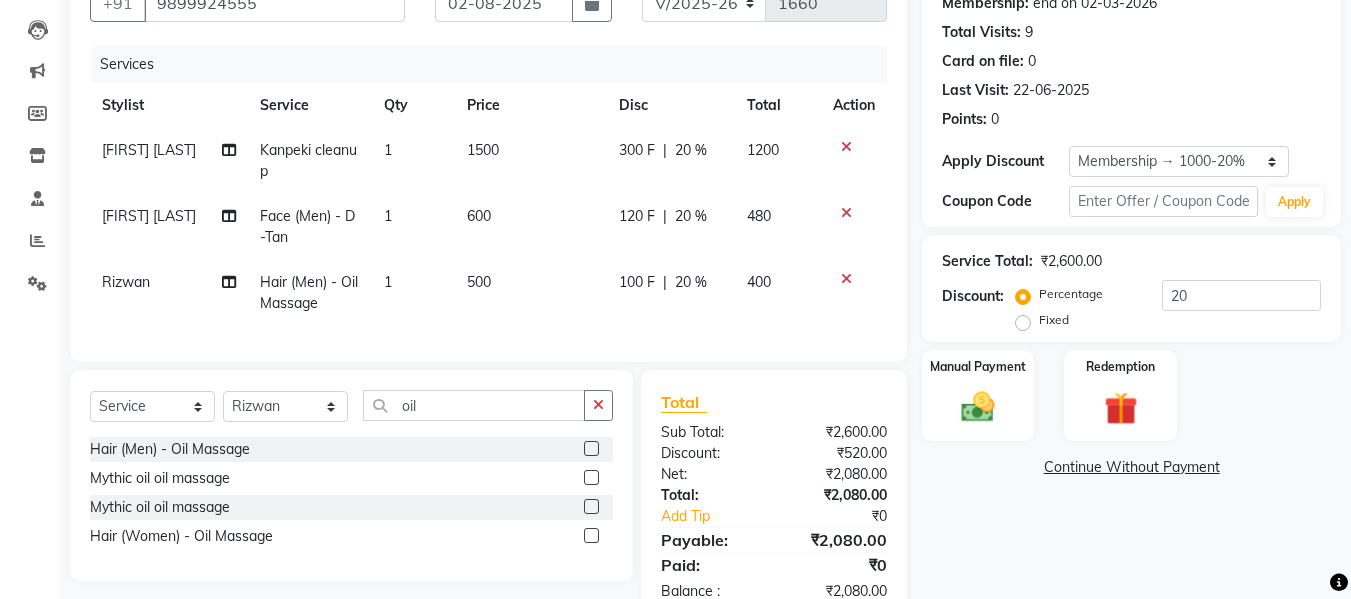 click on "600" 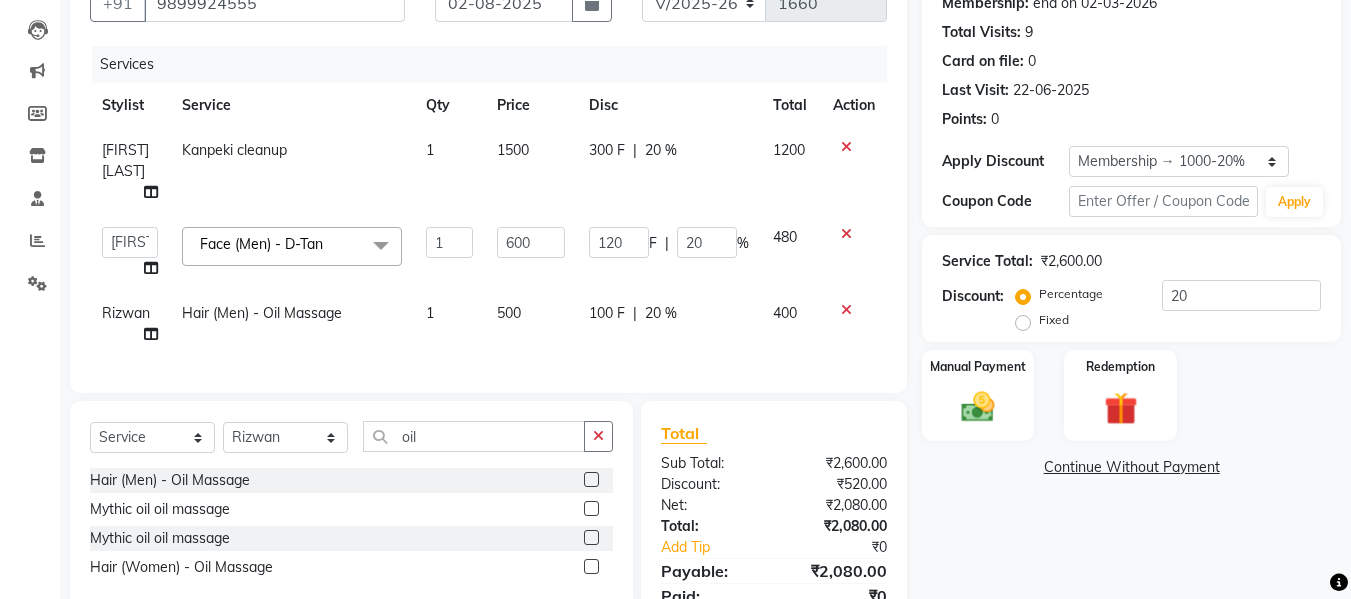 click on "600" 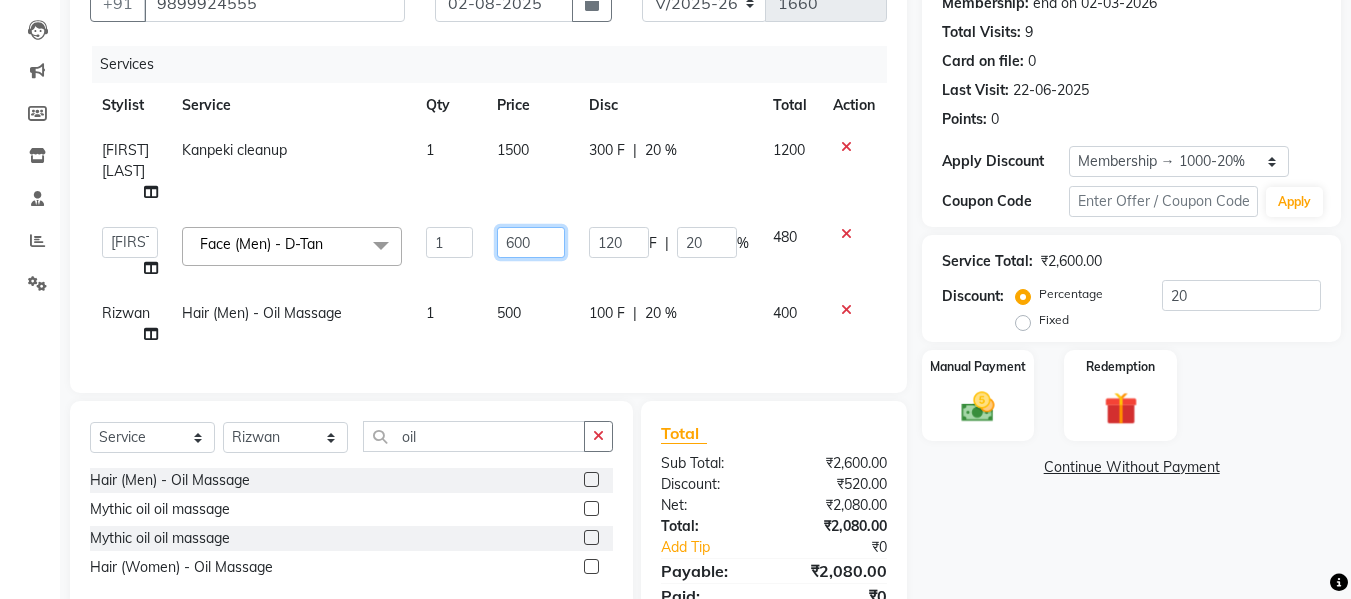 click on "600" 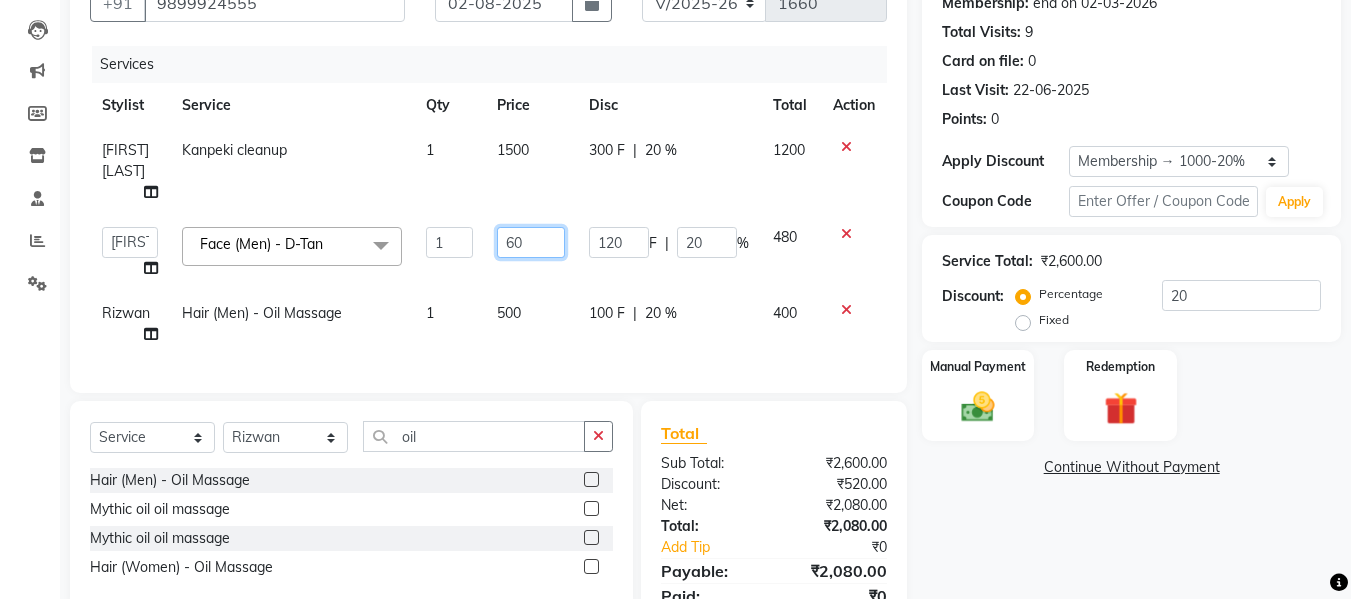 type on "6" 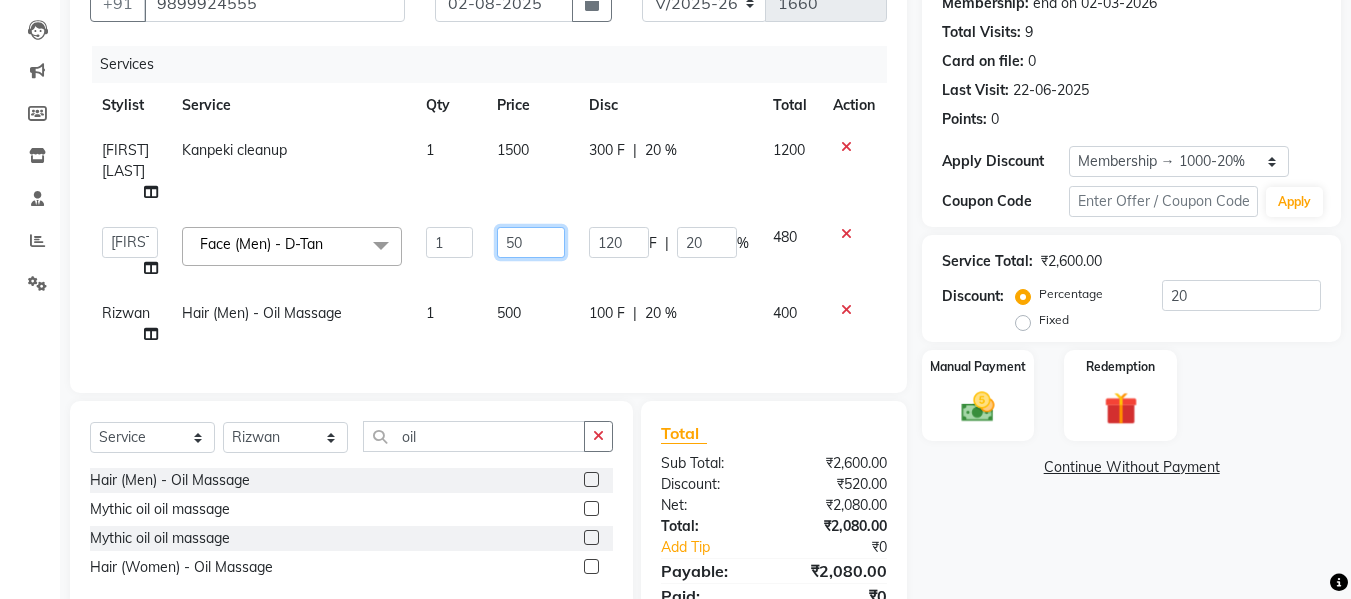 type on "500" 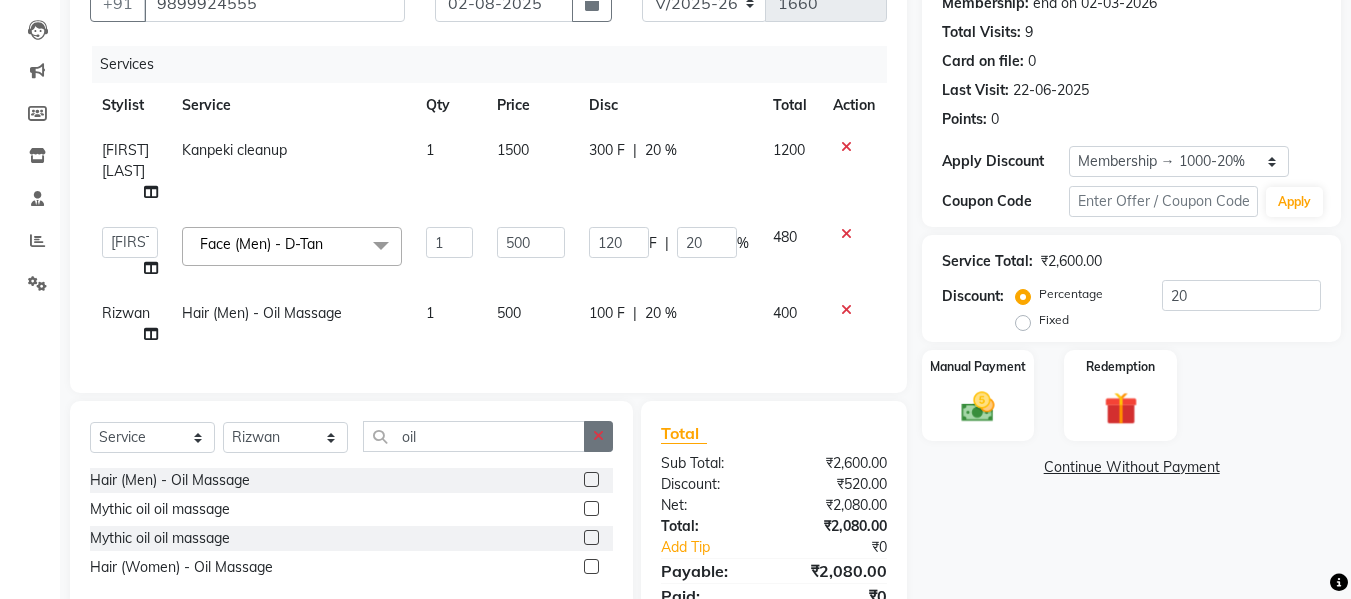 click on "Select  Service  Product  Membership  Package Voucher Prepaid Gift Card  Select Stylist Afsar salmani Amjad Khan Armaan  Dipika fardeen Kajal Tyagi Kirti Rajput madonna Nikhil Prince Rizwan Samaksh Shahnawaz Shoib Ahmad  Twinkle Gupta oil" 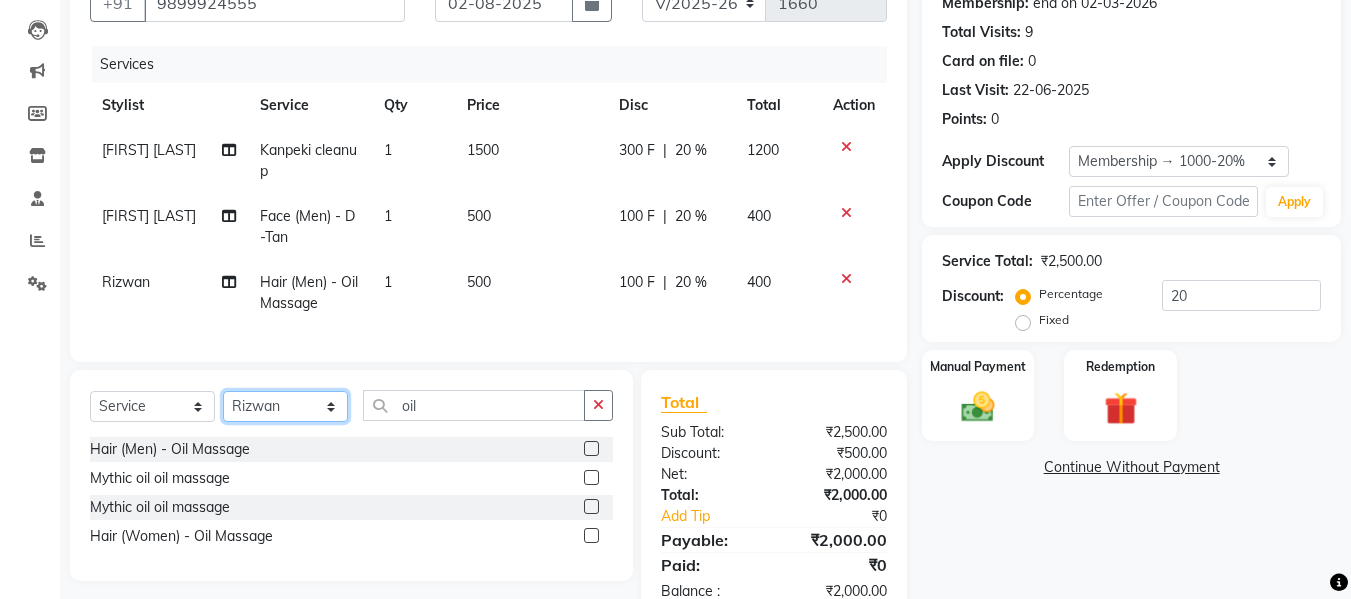 click on "Select Stylist Afsar salmani Amjad Khan Armaan  Dipika fardeen Kajal Tyagi Kirti Rajput madonna Nikhil Prince Rizwan Samaksh Shahnawaz Shoib Ahmad  Twinkle Gupta" 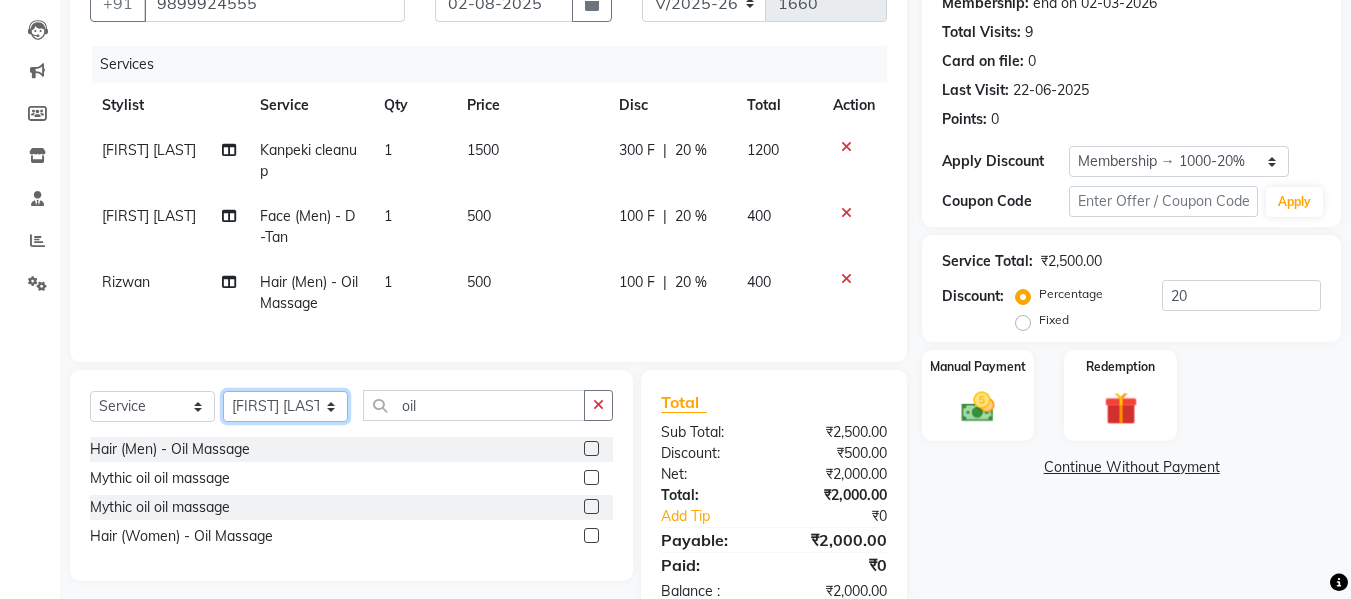 click on "Select Stylist Afsar salmani Amjad Khan Armaan  Dipika fardeen Kajal Tyagi Kirti Rajput madonna Nikhil Prince Rizwan Samaksh Shahnawaz Shoib Ahmad  Twinkle Gupta" 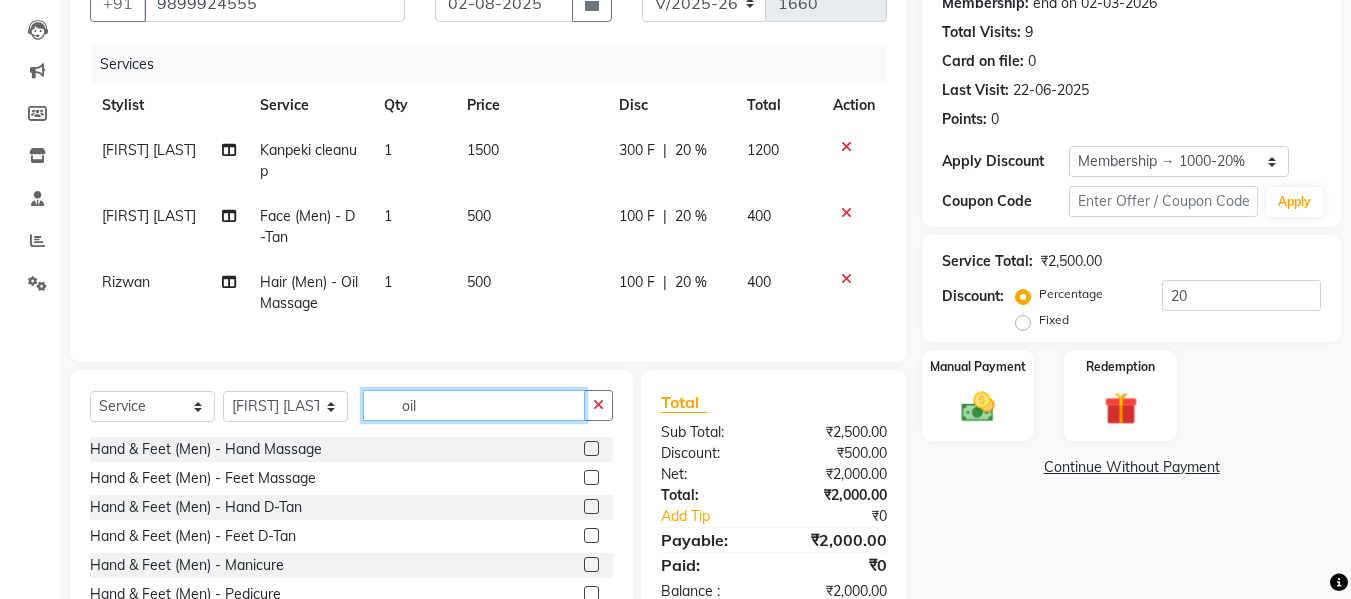 click on "oil" 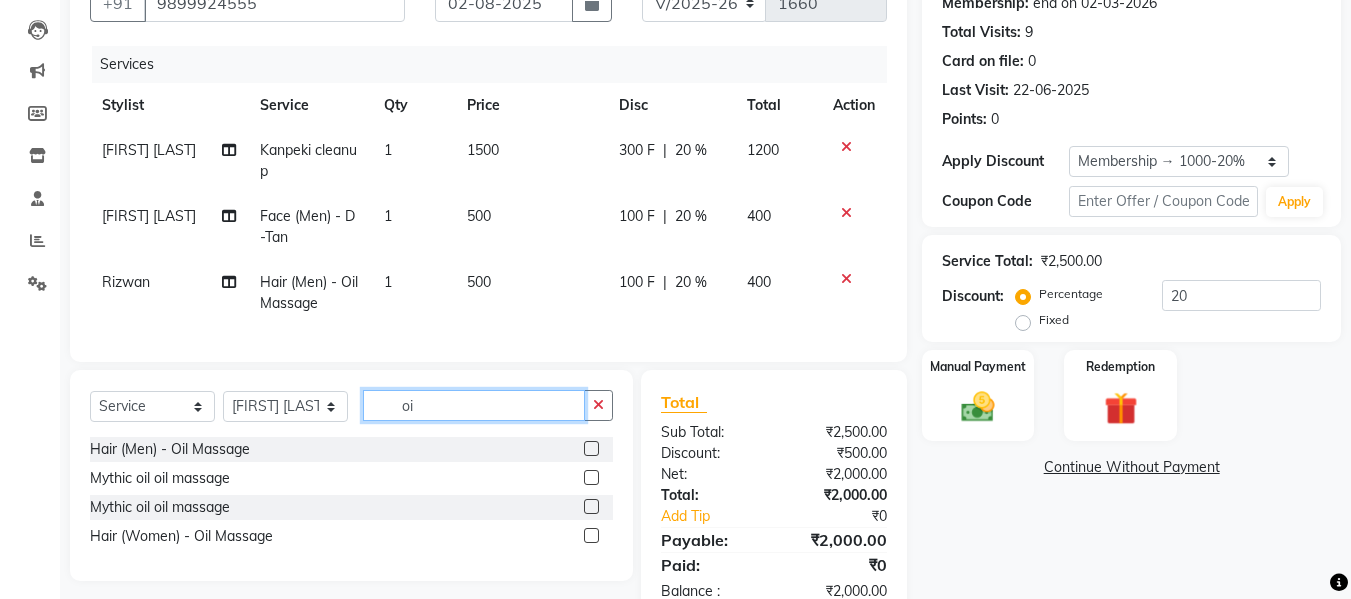 type on "o" 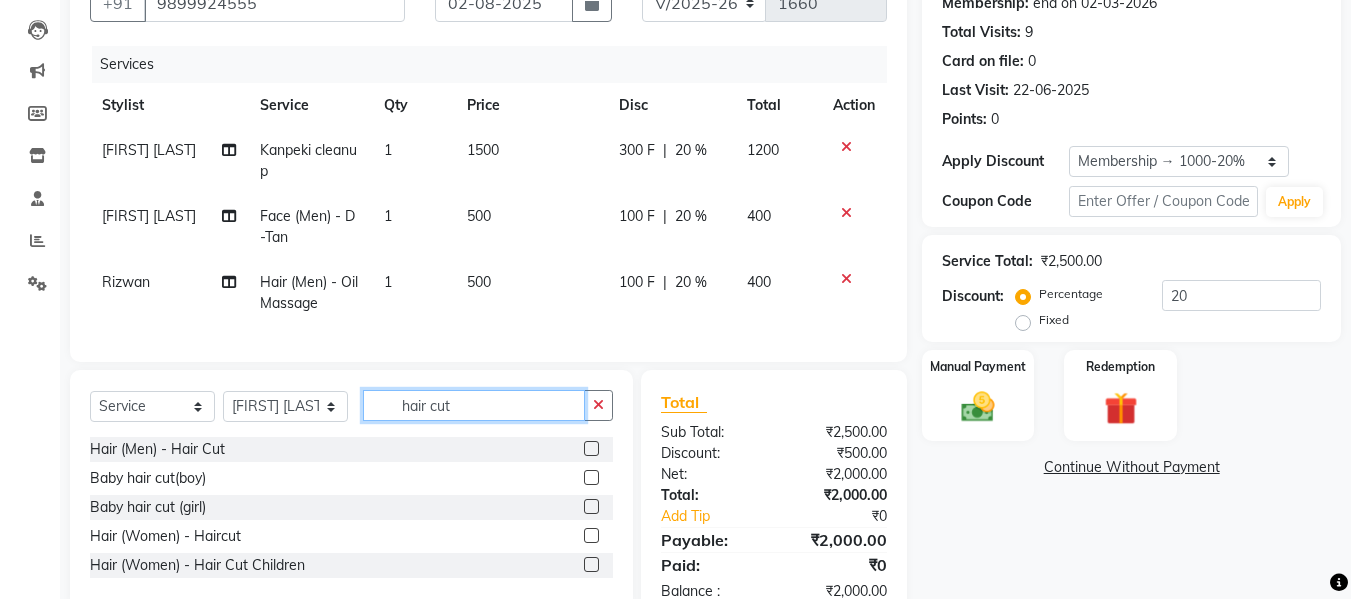 type on "hair cut" 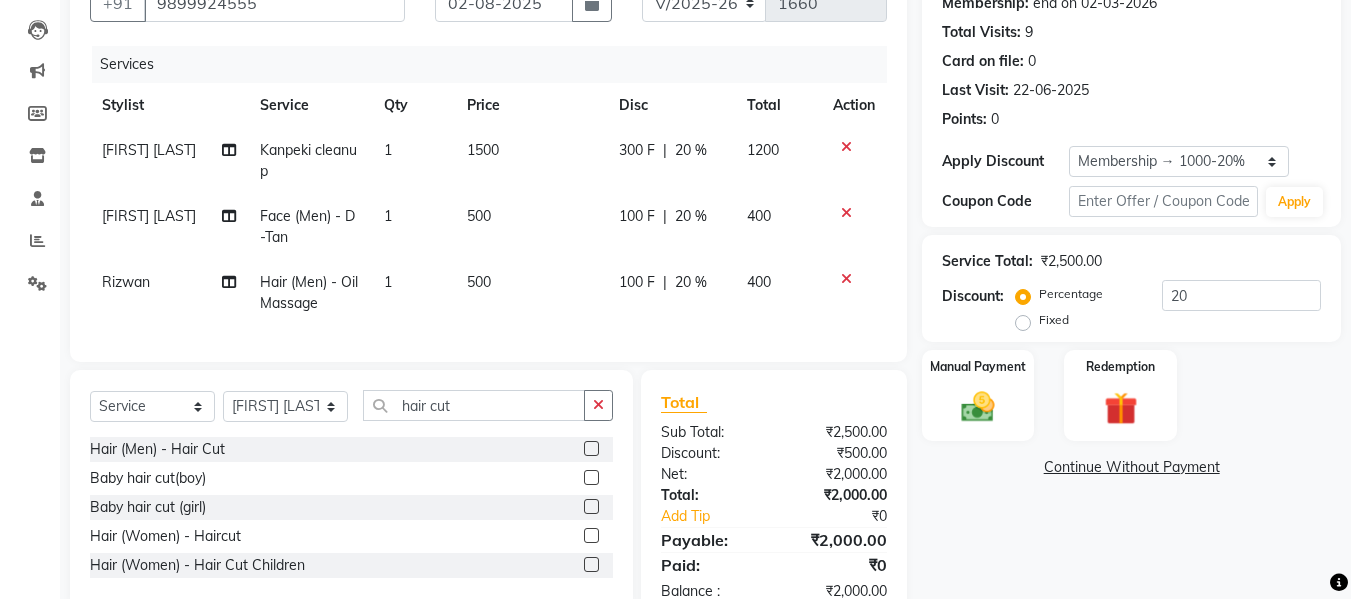 click 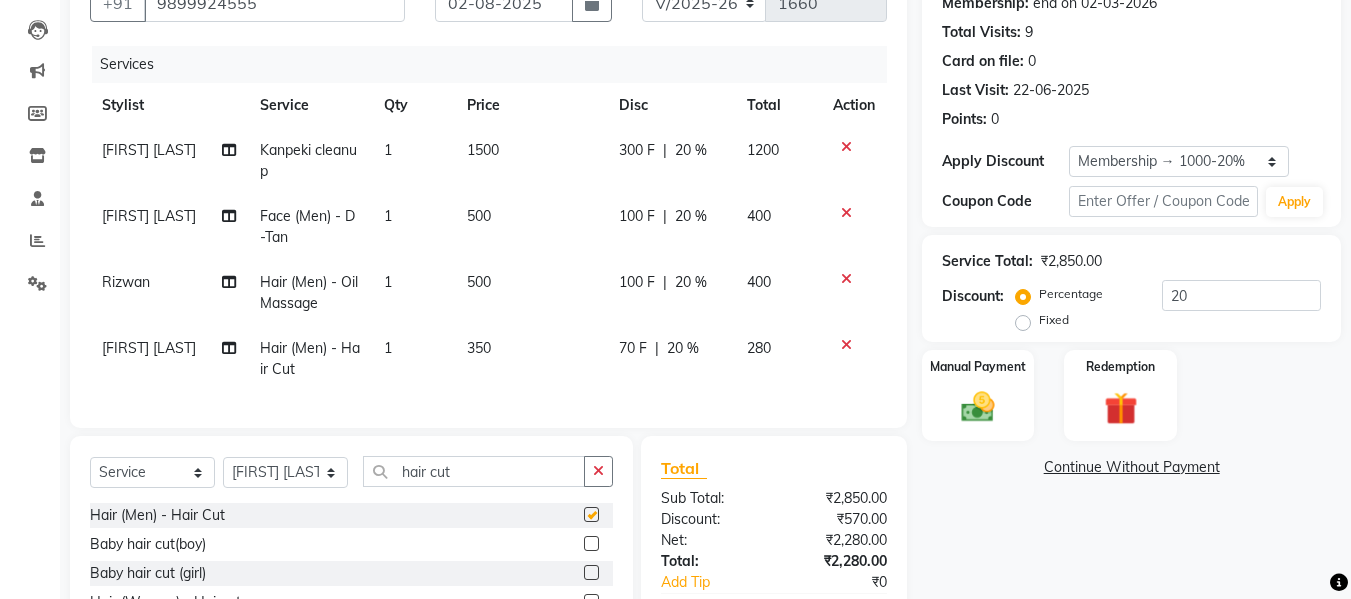 checkbox on "false" 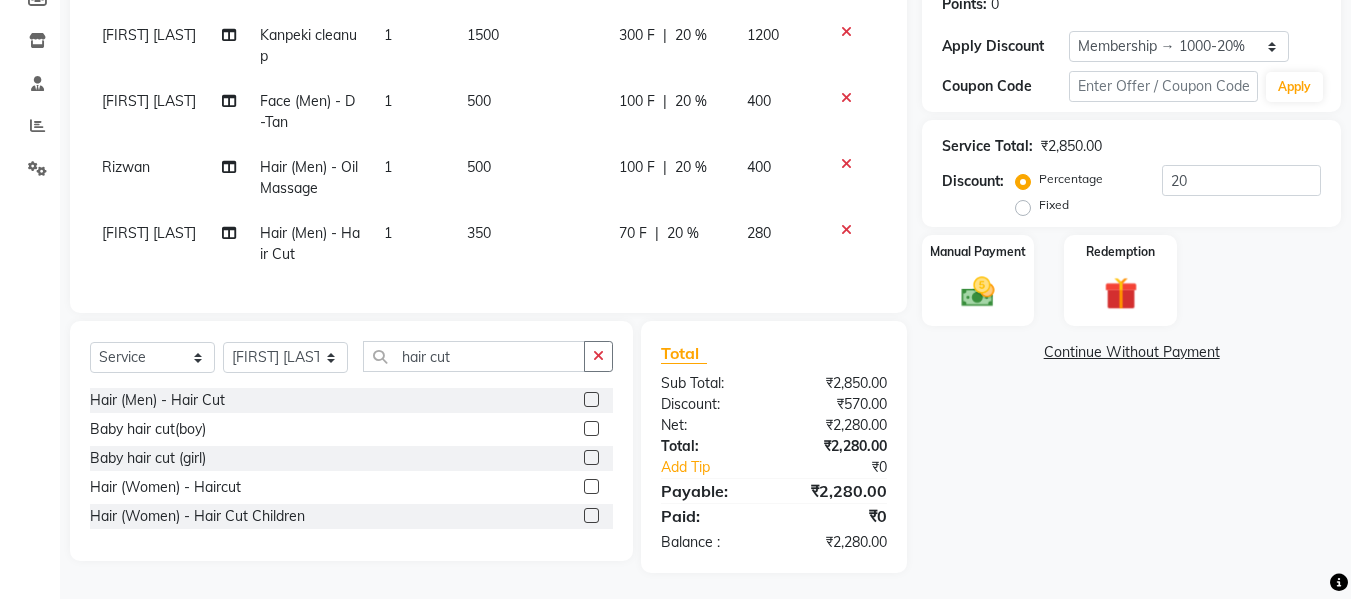 scroll, scrollTop: 336, scrollLeft: 0, axis: vertical 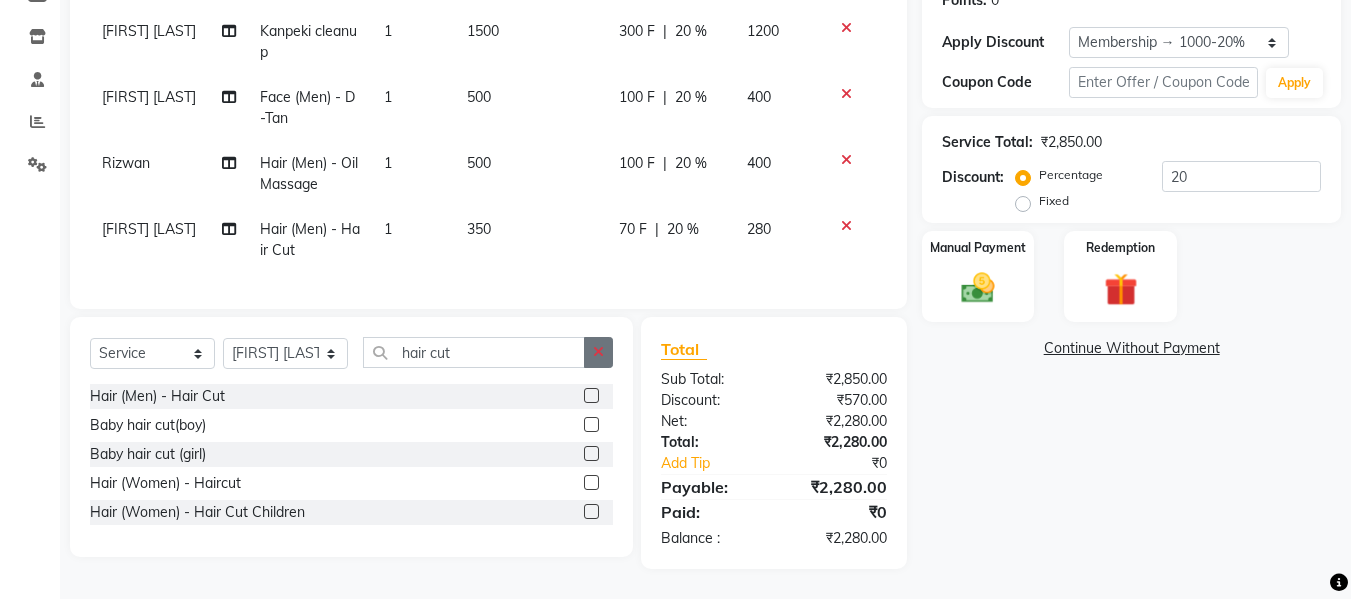 click 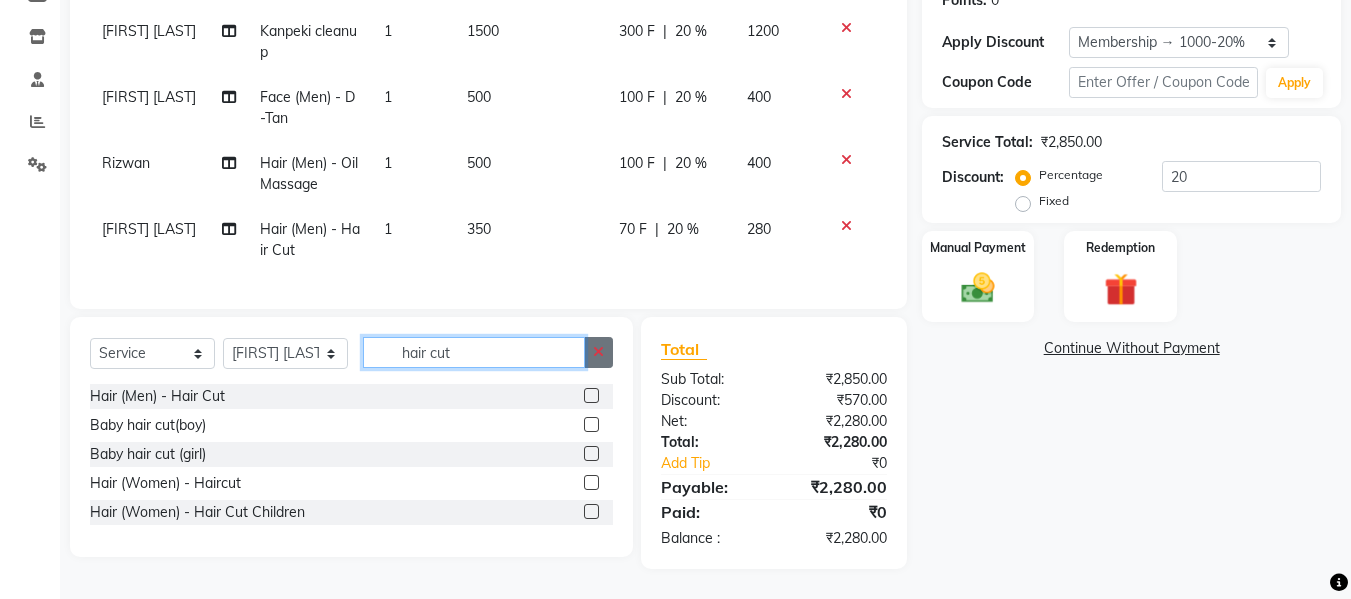 type 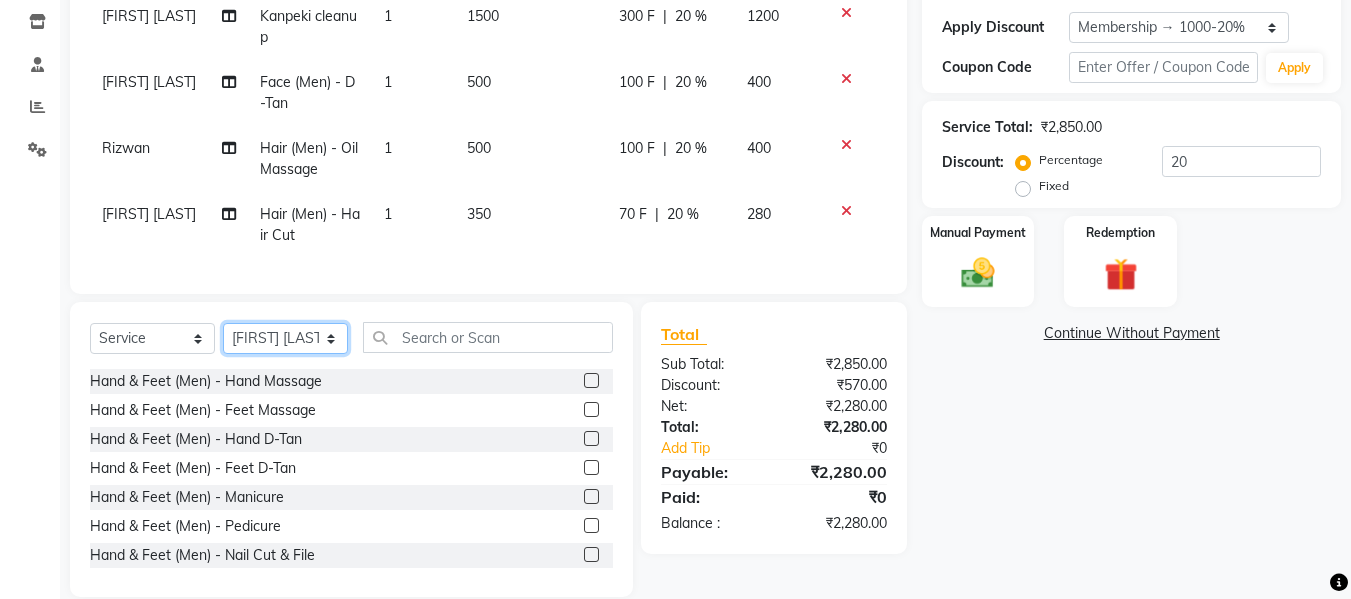 click on "Select Stylist Afsar salmani Amjad Khan Armaan  Dipika fardeen Kajal Tyagi Kirti Rajput madonna Nikhil Prince Rizwan Samaksh Shahnawaz Shoib Ahmad  Twinkle Gupta" 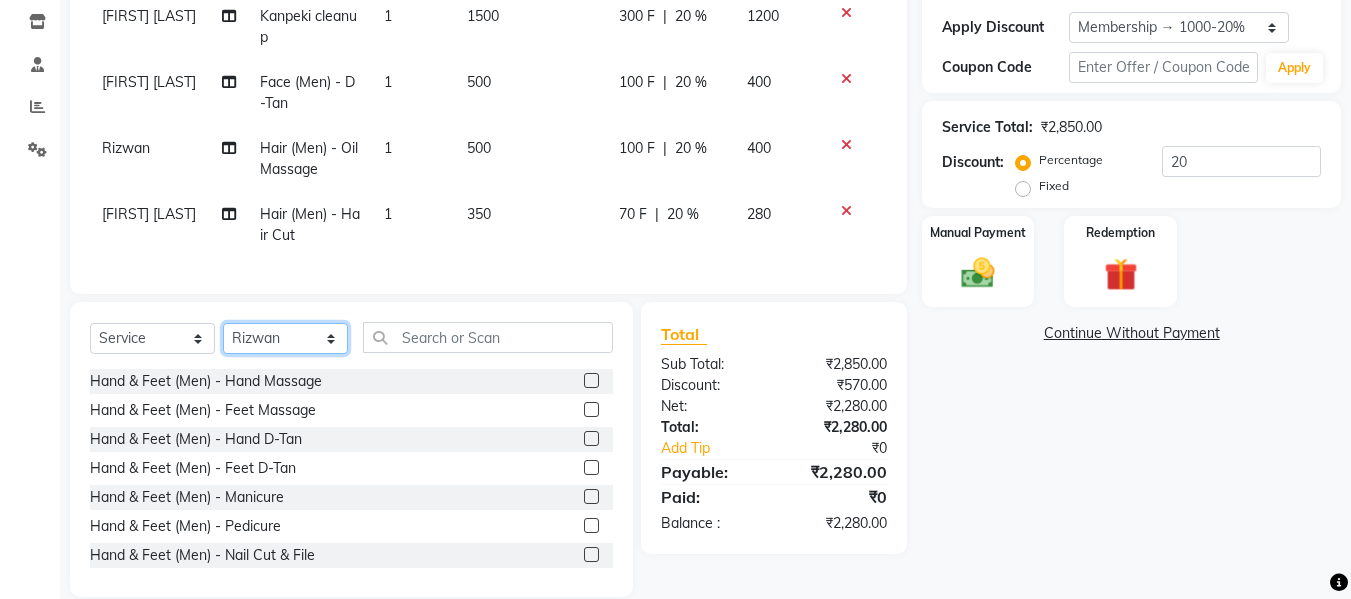 click on "Select Stylist Afsar salmani Amjad Khan Armaan  Dipika fardeen Kajal Tyagi Kirti Rajput madonna Nikhil Prince Rizwan Samaksh Shahnawaz Shoib Ahmad  Twinkle Gupta" 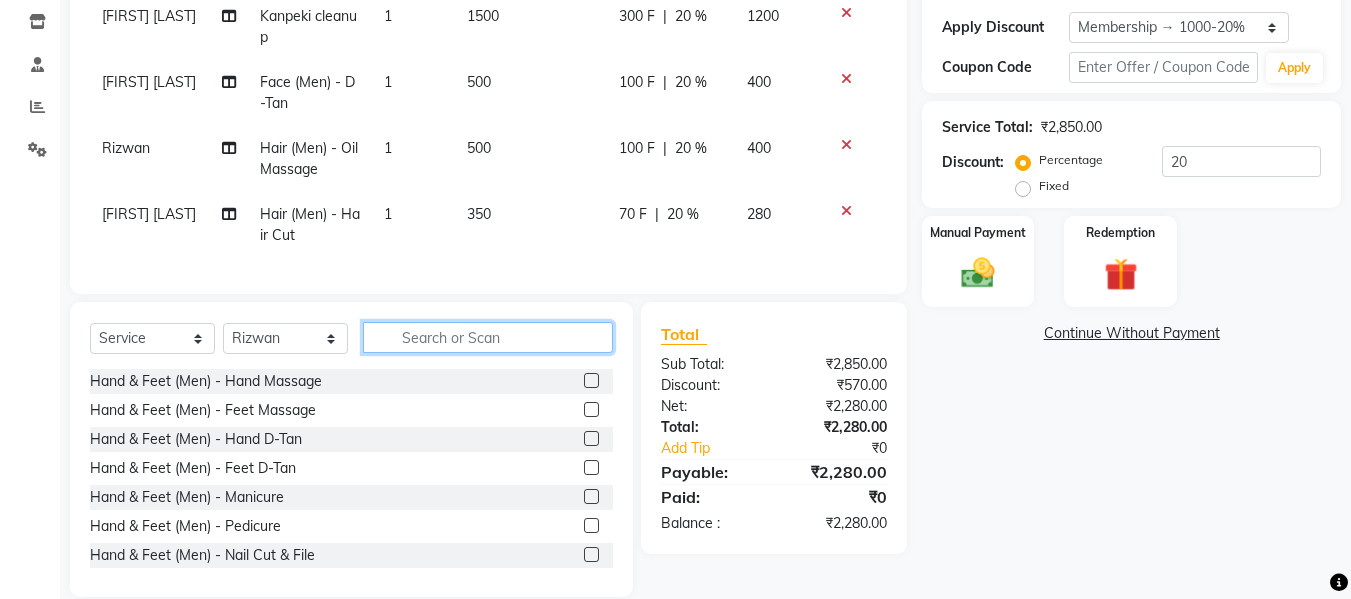 click 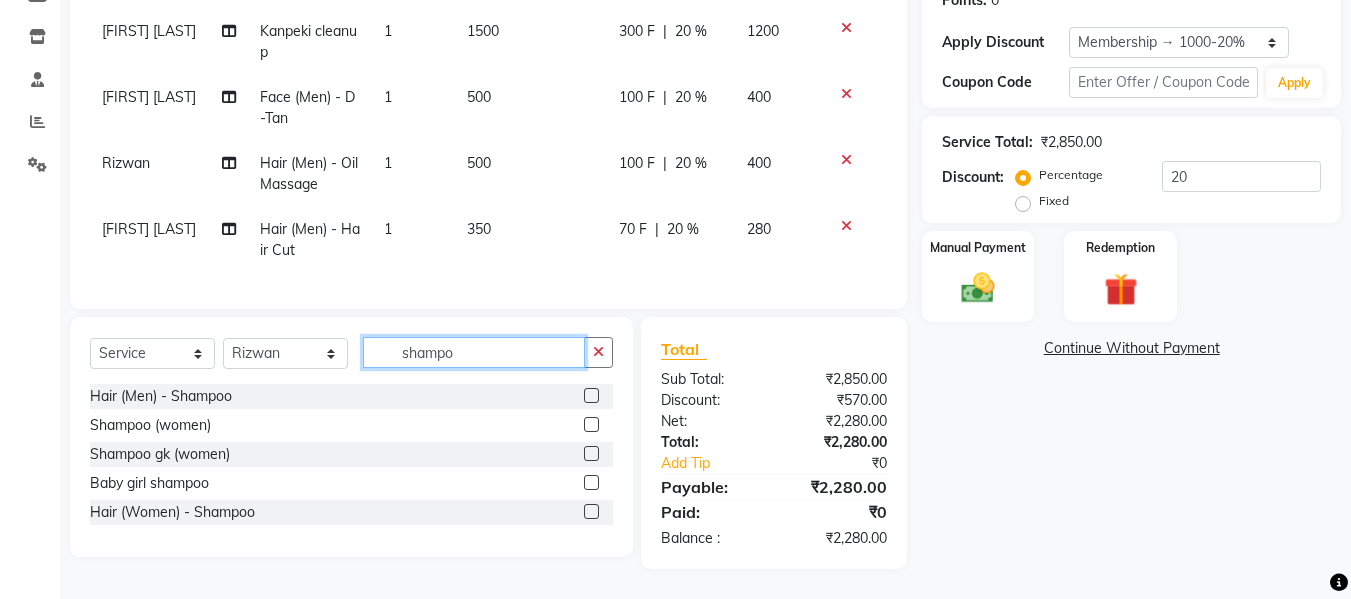 type on "shampo" 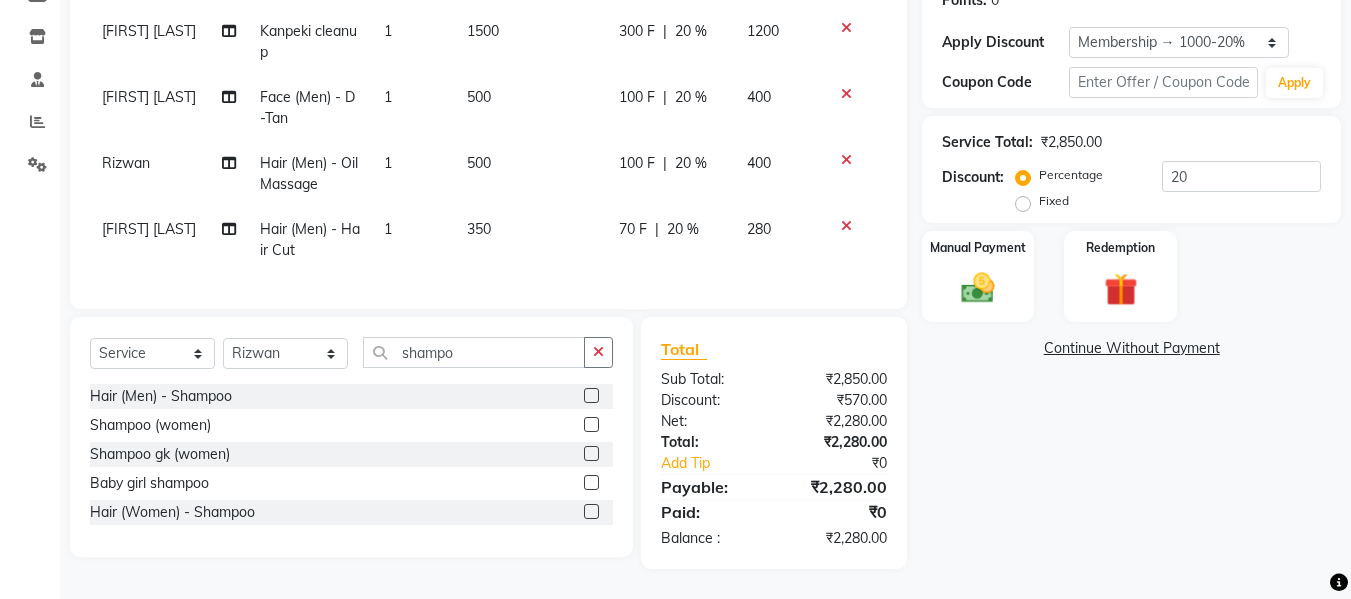 click 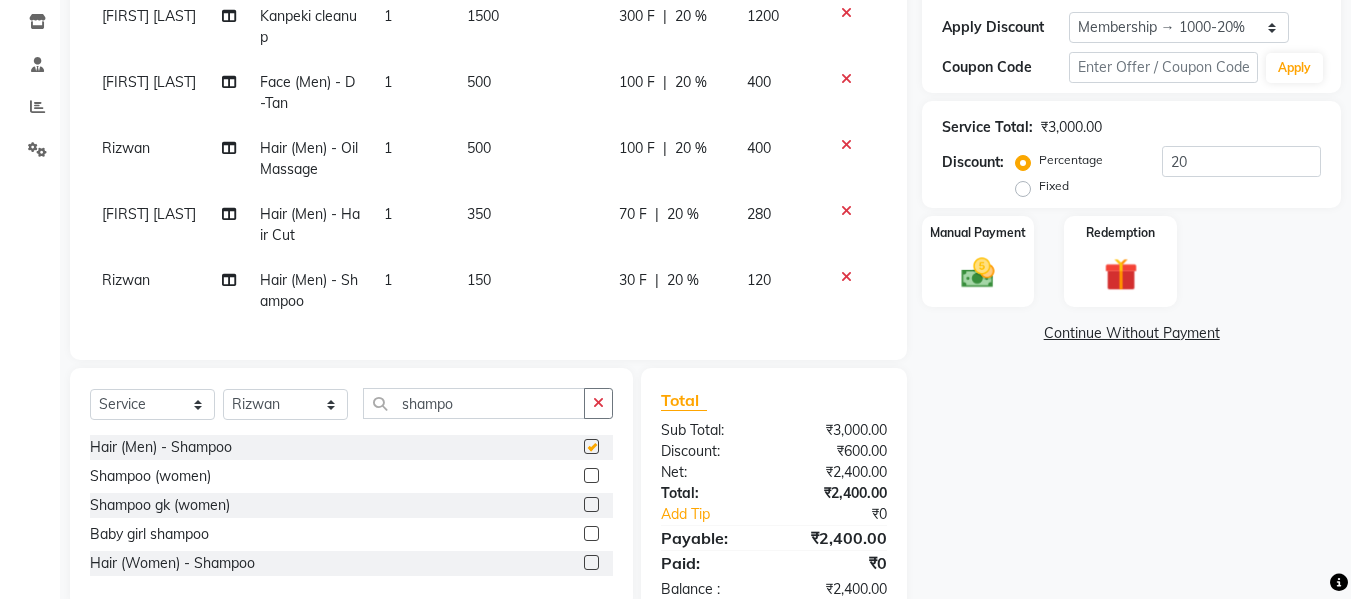 checkbox on "false" 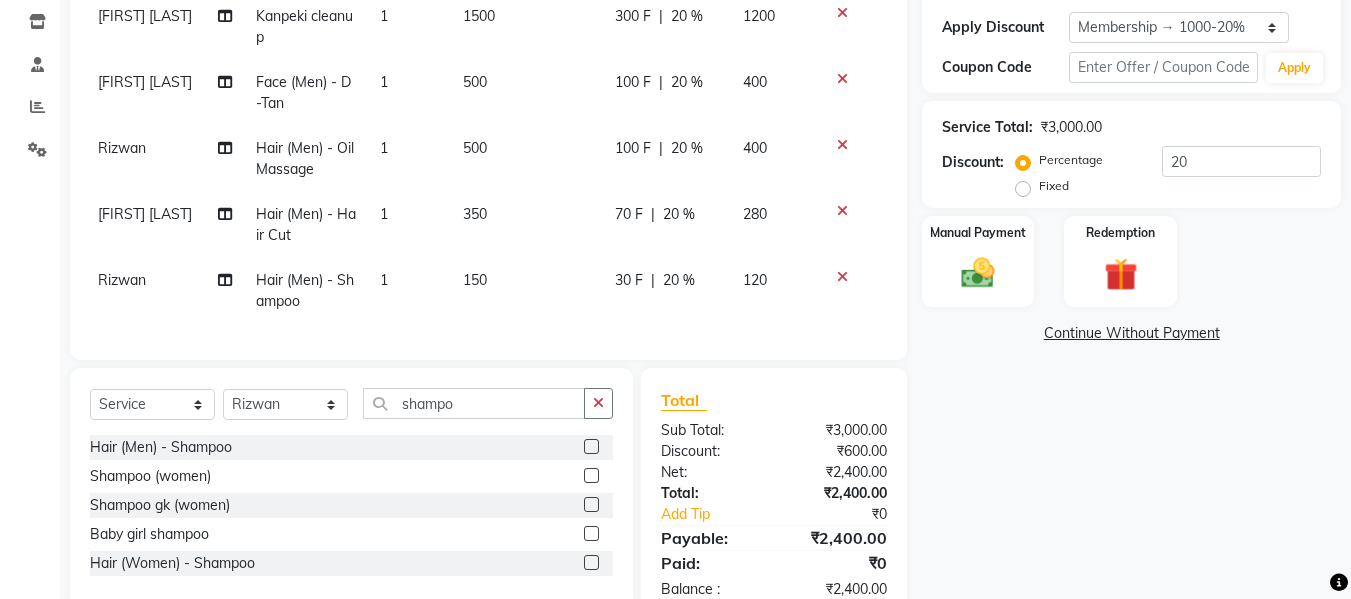 scroll, scrollTop: 0, scrollLeft: 0, axis: both 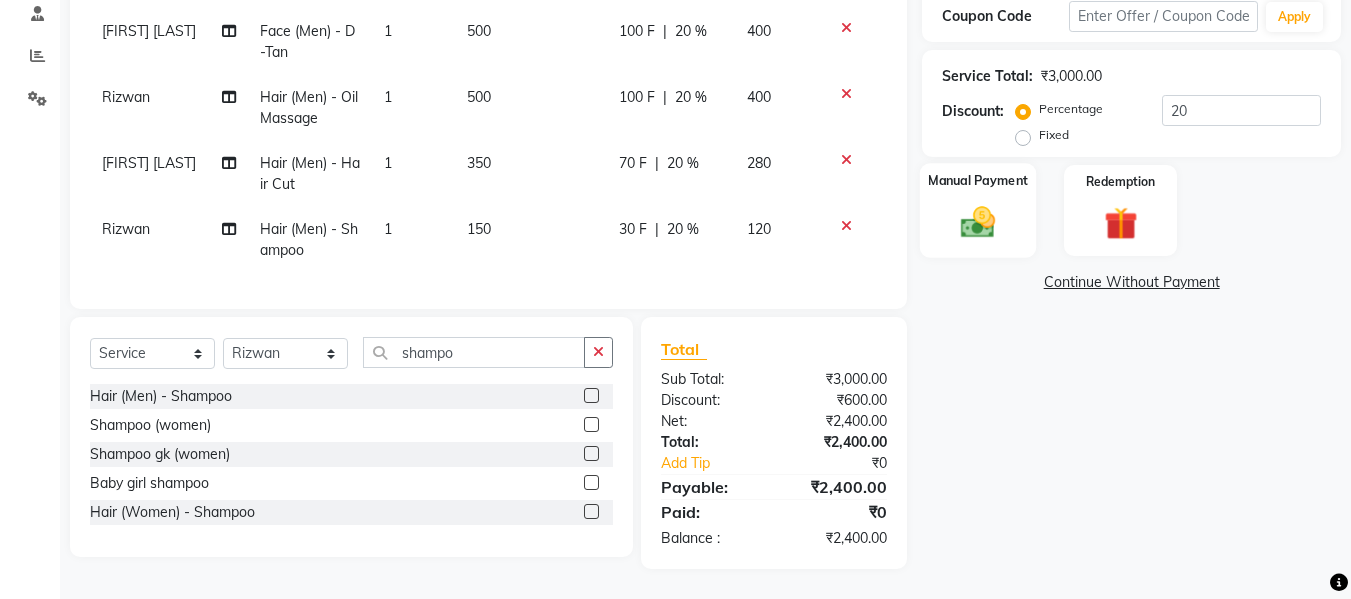 click 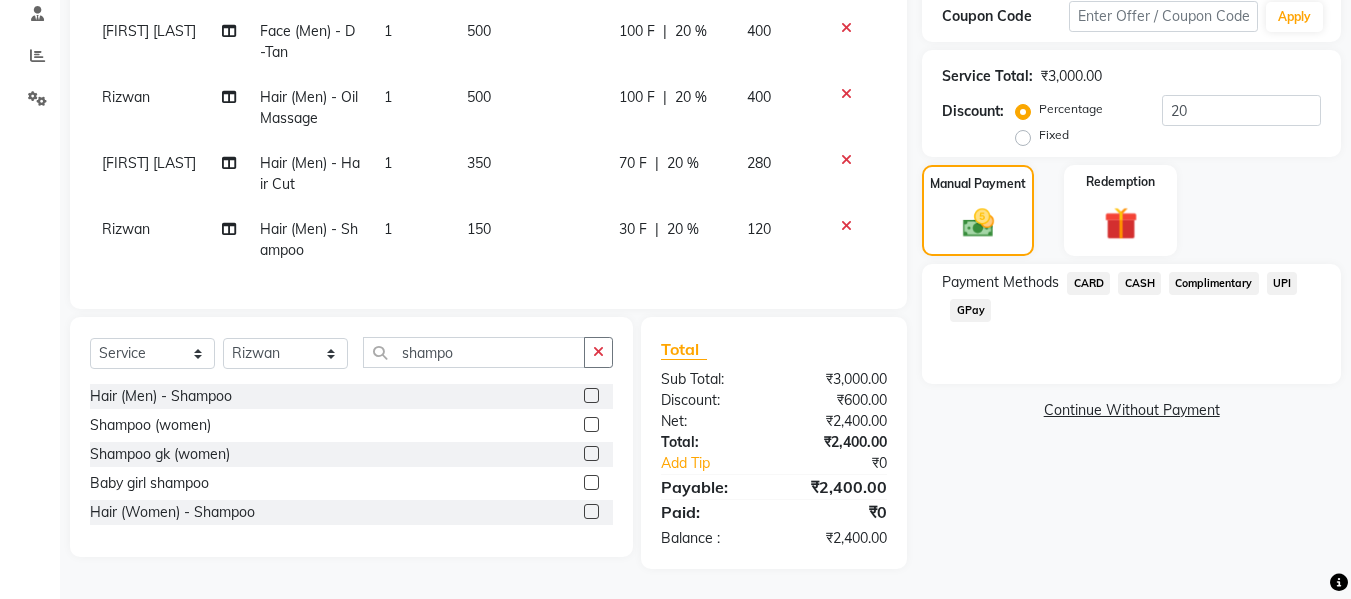 click on "GPay" 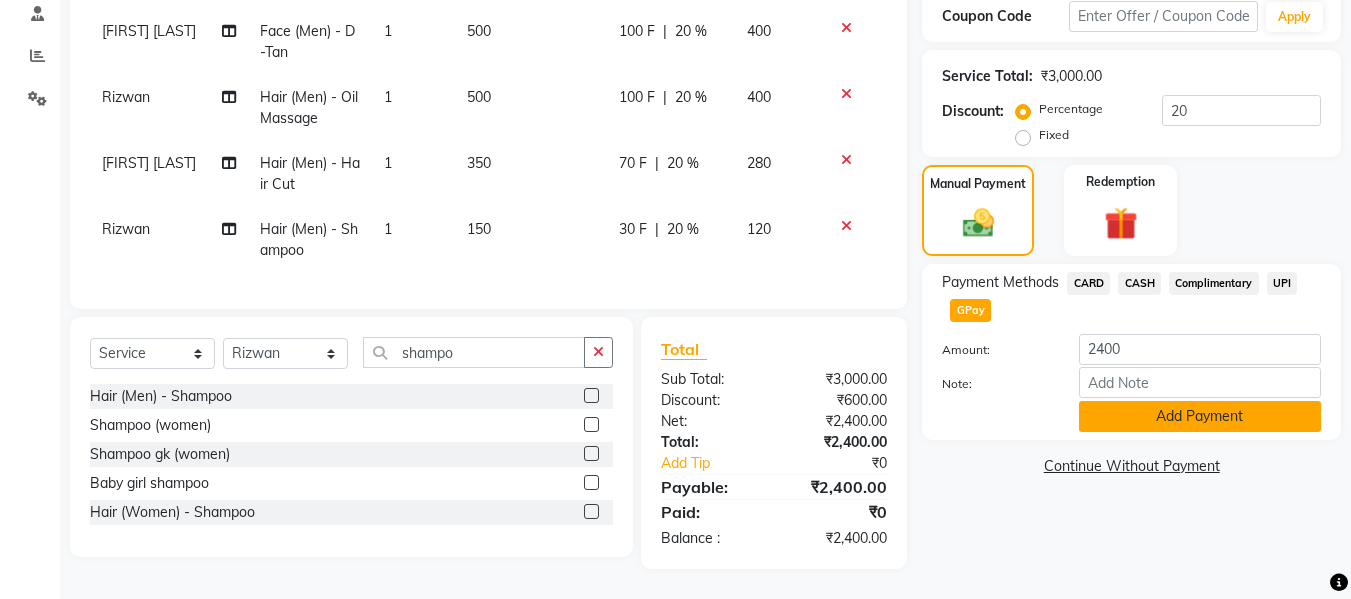 click on "Add Payment" 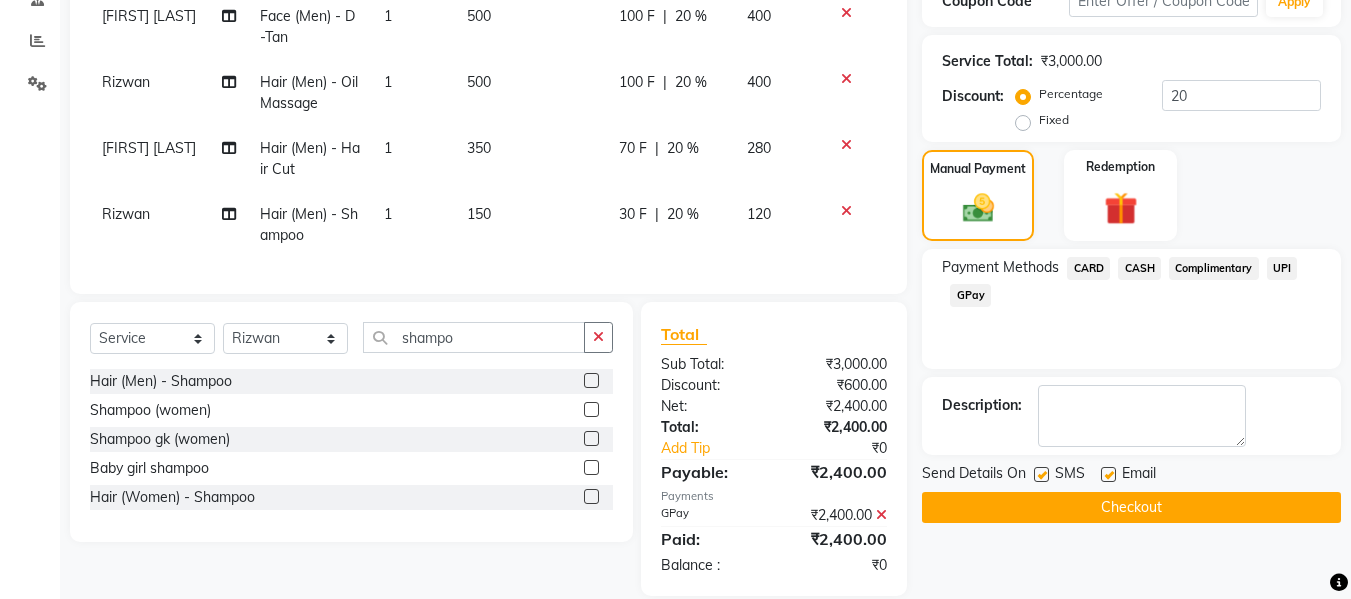 scroll, scrollTop: 444, scrollLeft: 0, axis: vertical 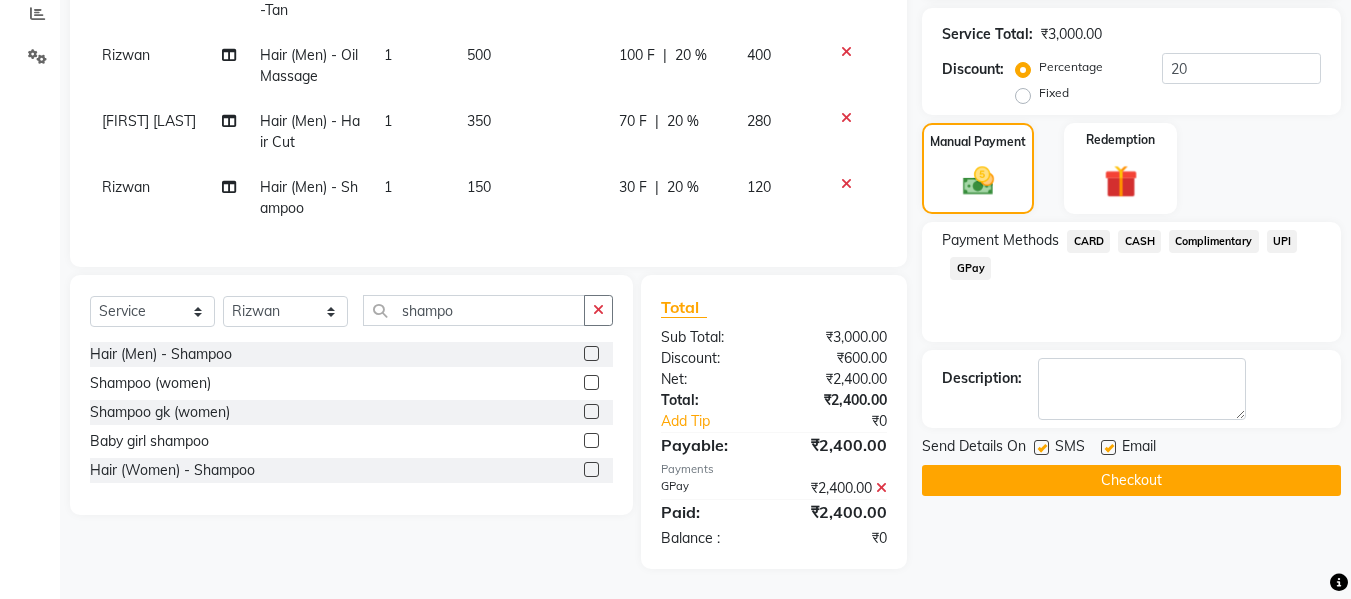 click on "Checkout" 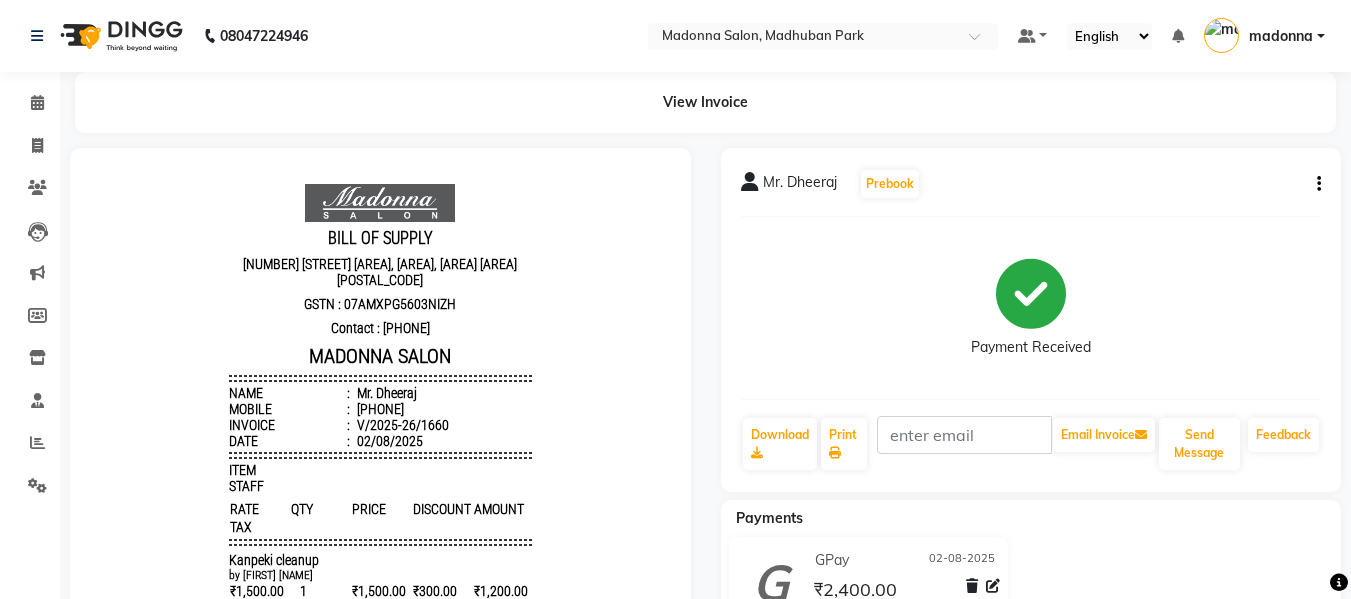scroll, scrollTop: 0, scrollLeft: 0, axis: both 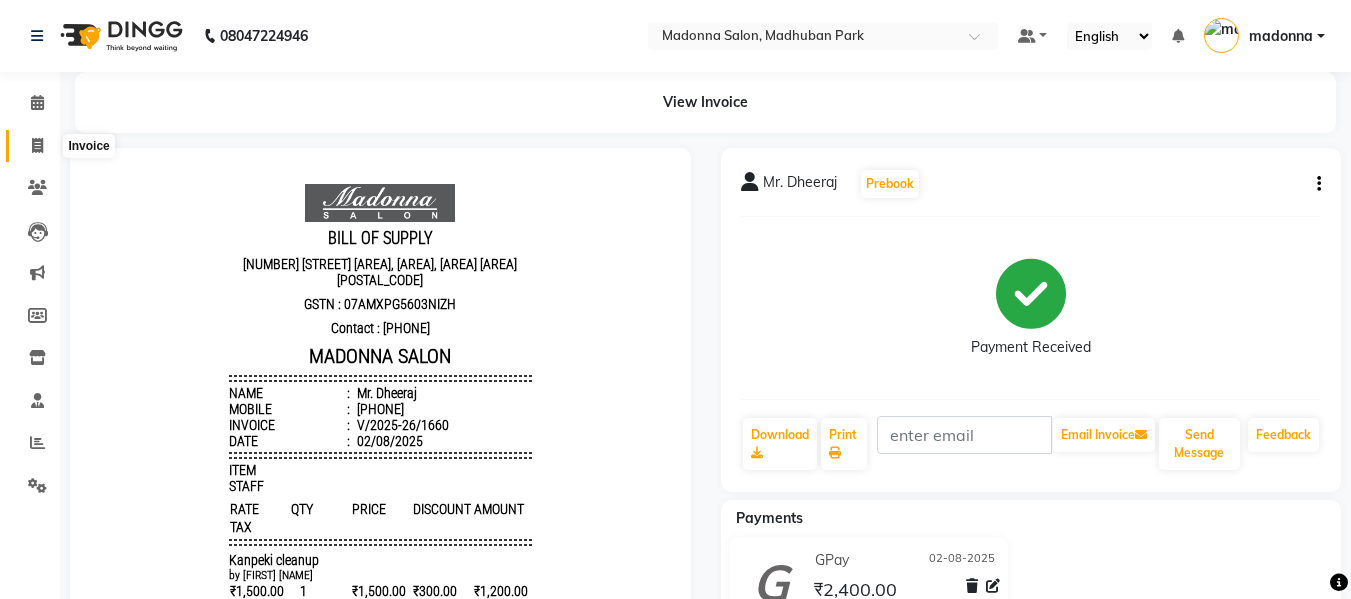 click 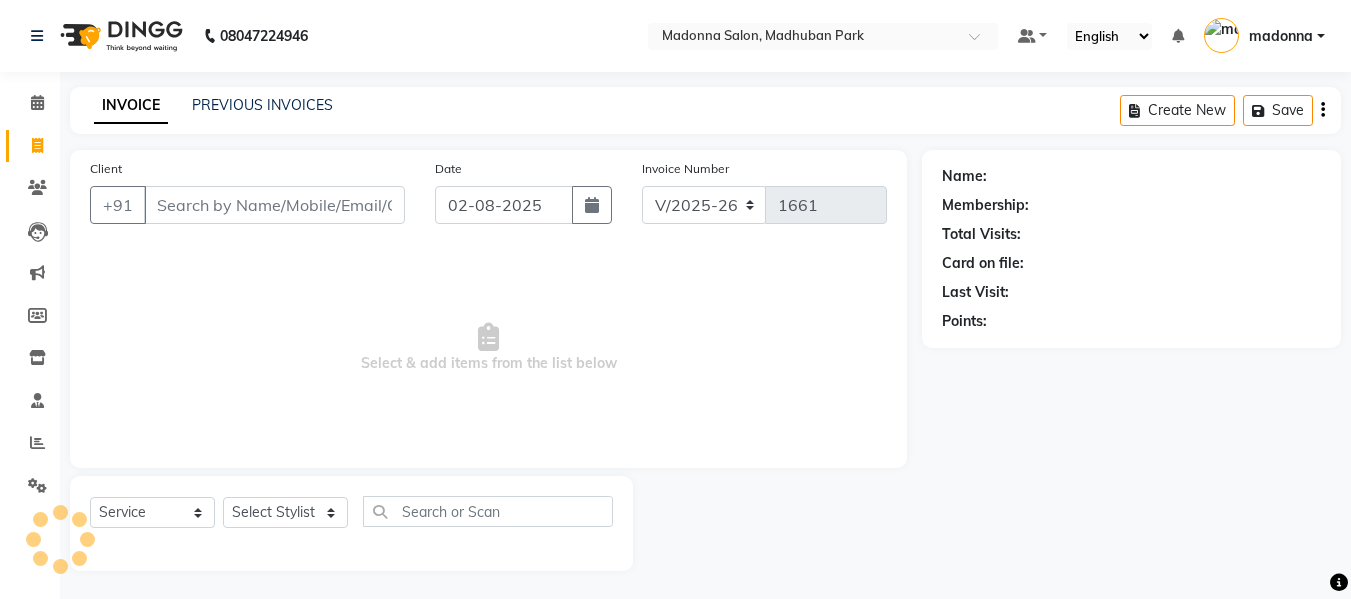 scroll, scrollTop: 2, scrollLeft: 0, axis: vertical 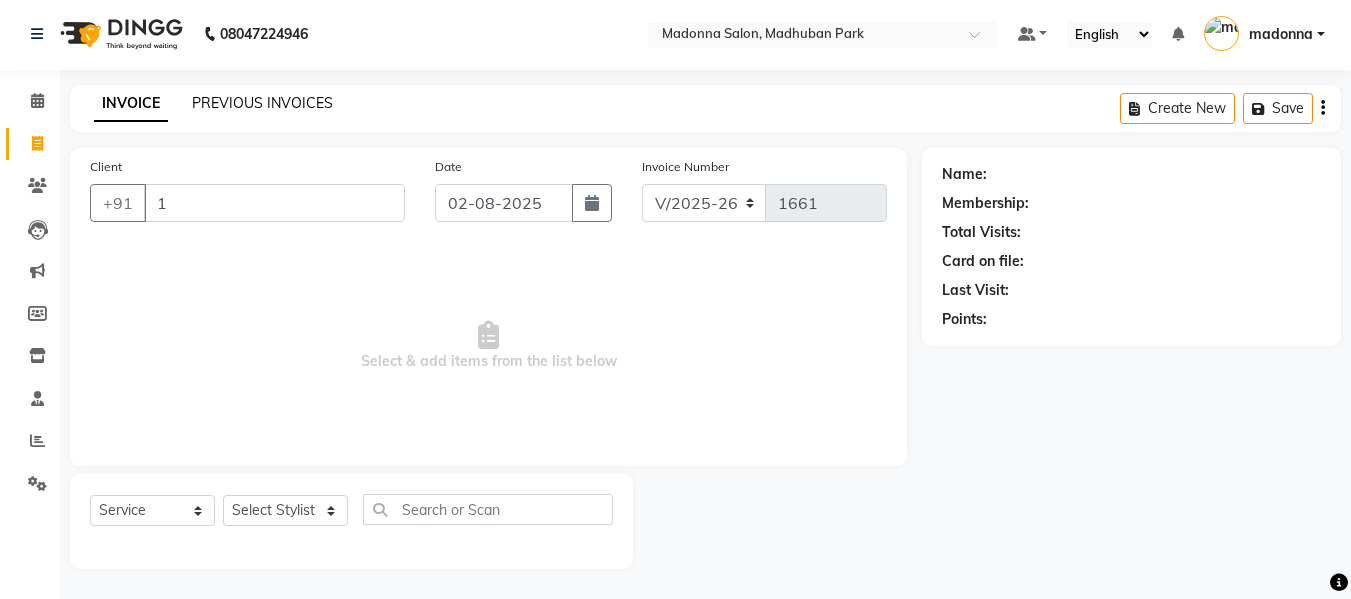 type on "1" 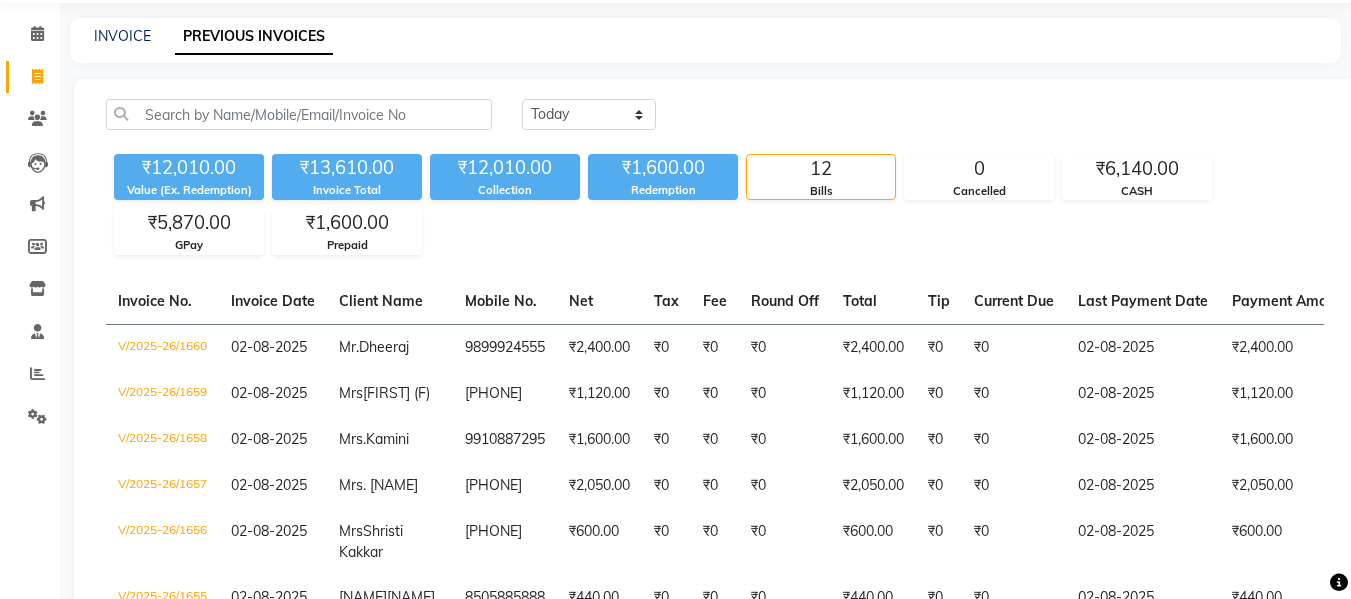scroll, scrollTop: 96, scrollLeft: 0, axis: vertical 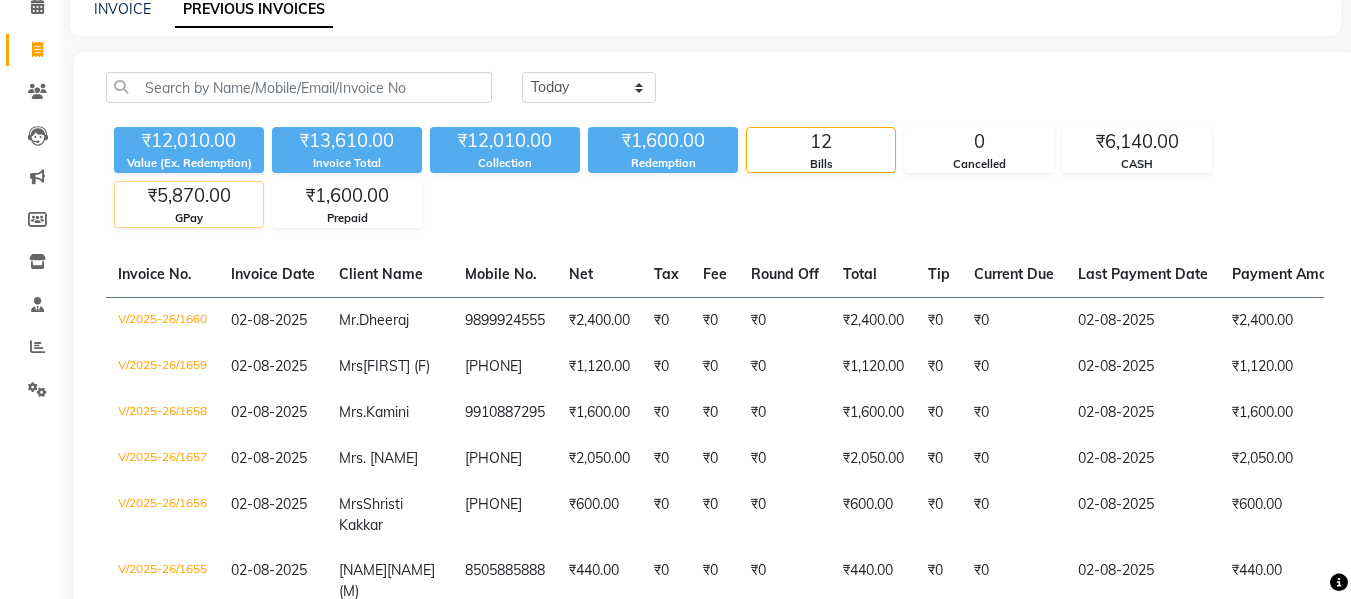click on "₹5,870.00" 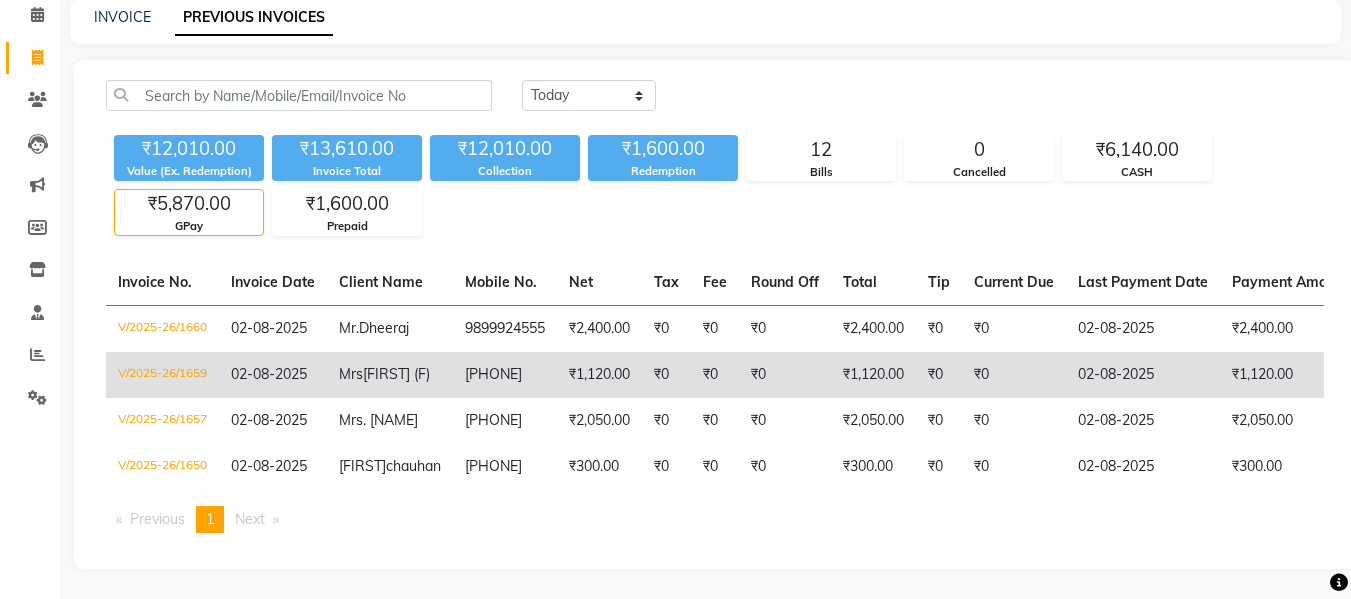 scroll, scrollTop: 143, scrollLeft: 0, axis: vertical 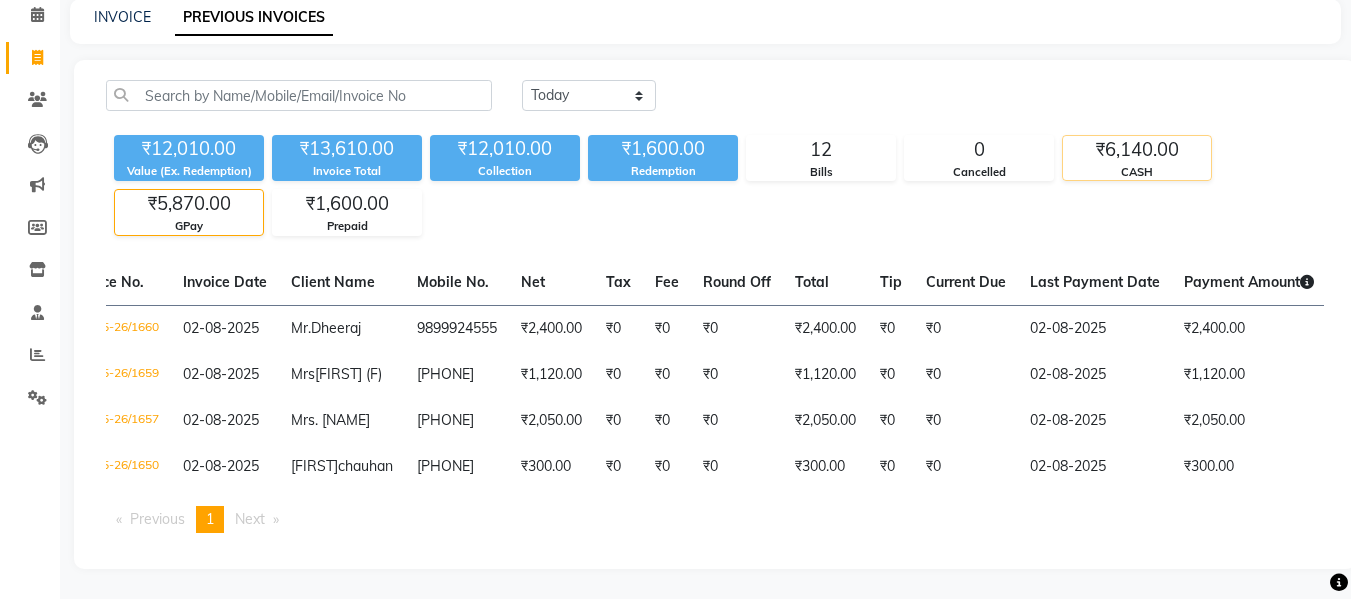 click on "₹6,140.00" 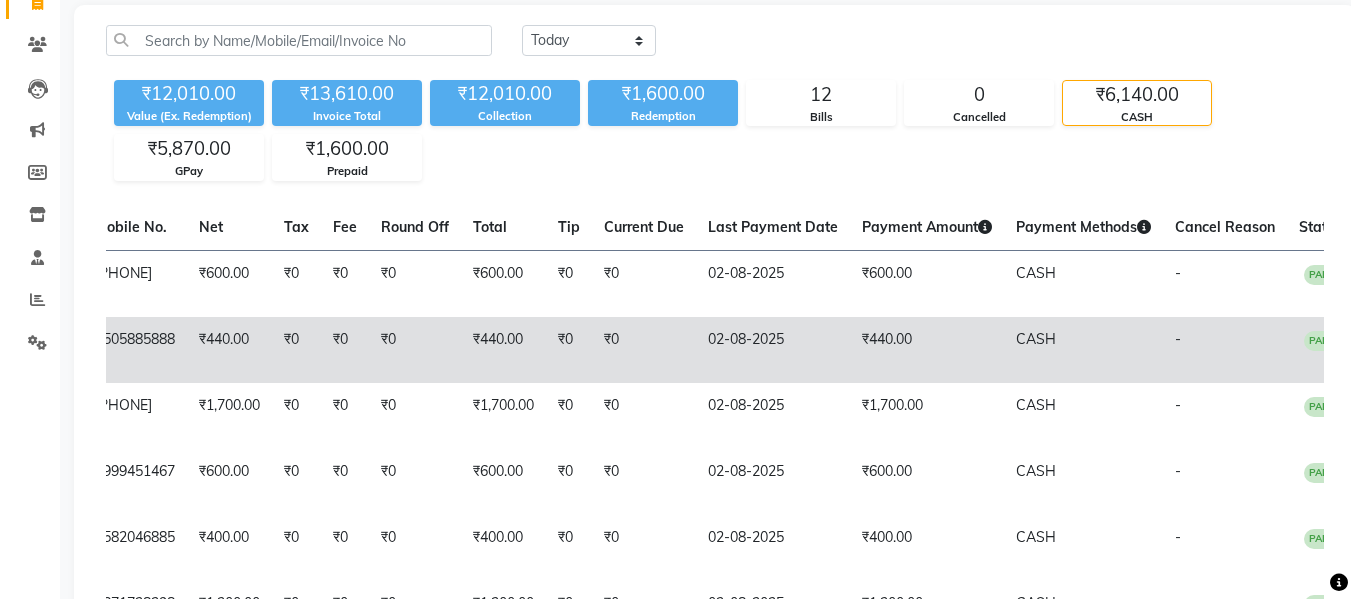 scroll, scrollTop: 0, scrollLeft: 353, axis: horizontal 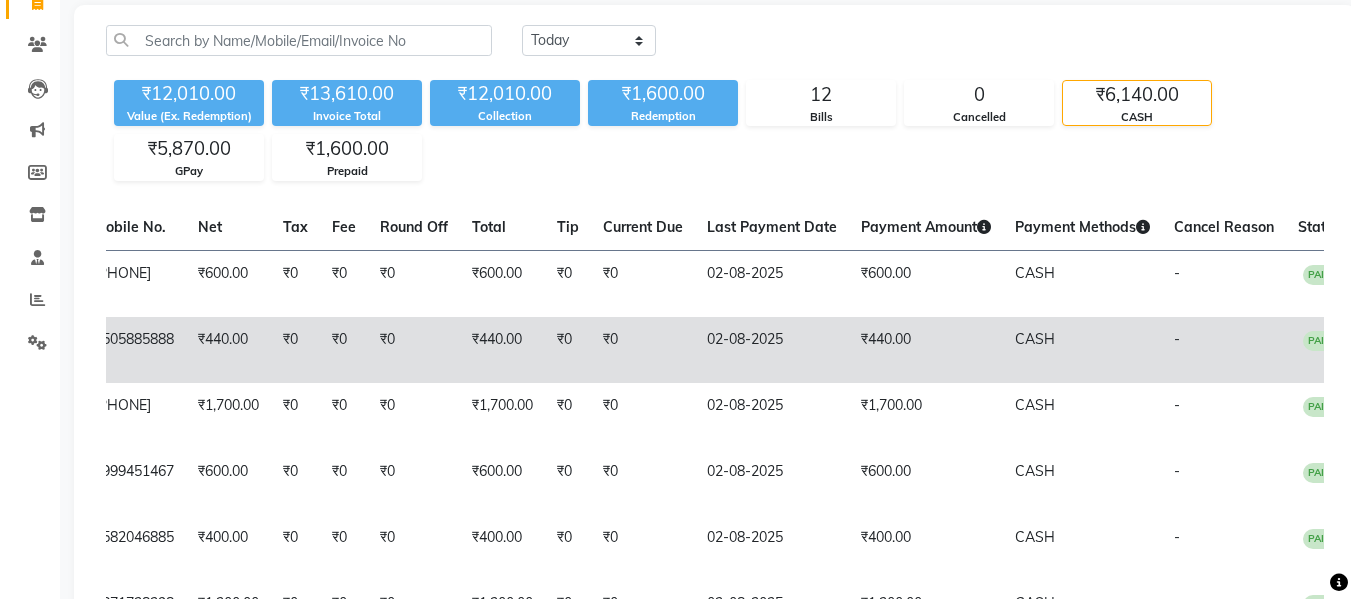 click on "₹440.00" 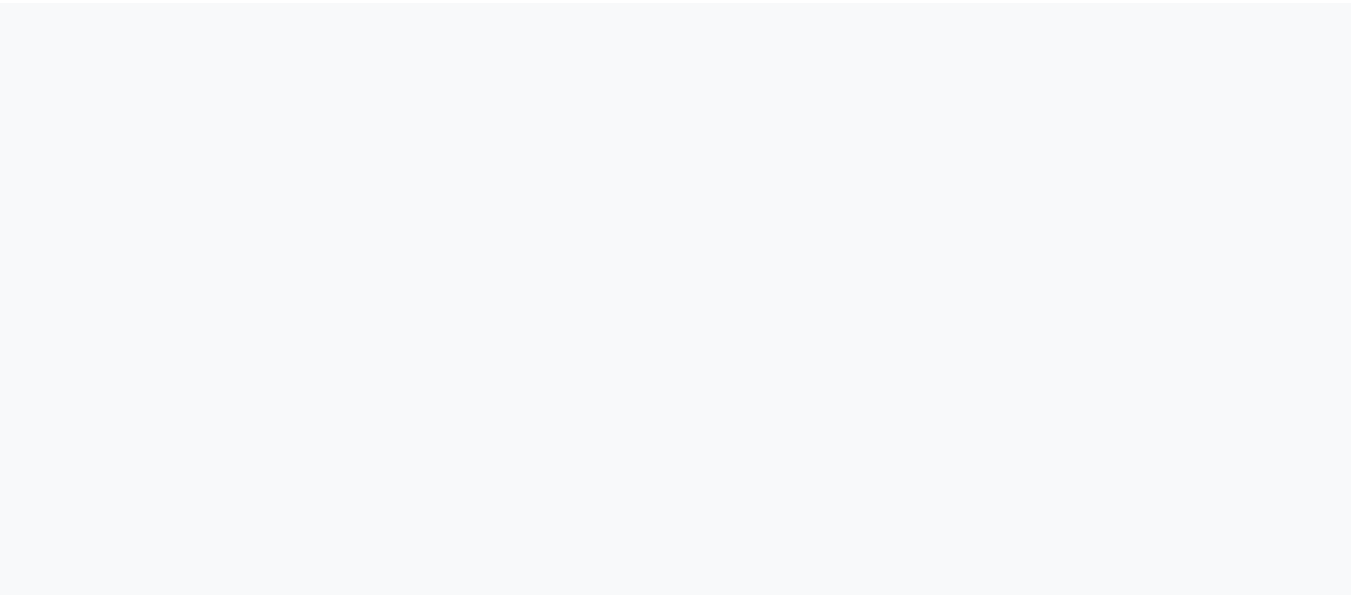 scroll, scrollTop: 0, scrollLeft: 0, axis: both 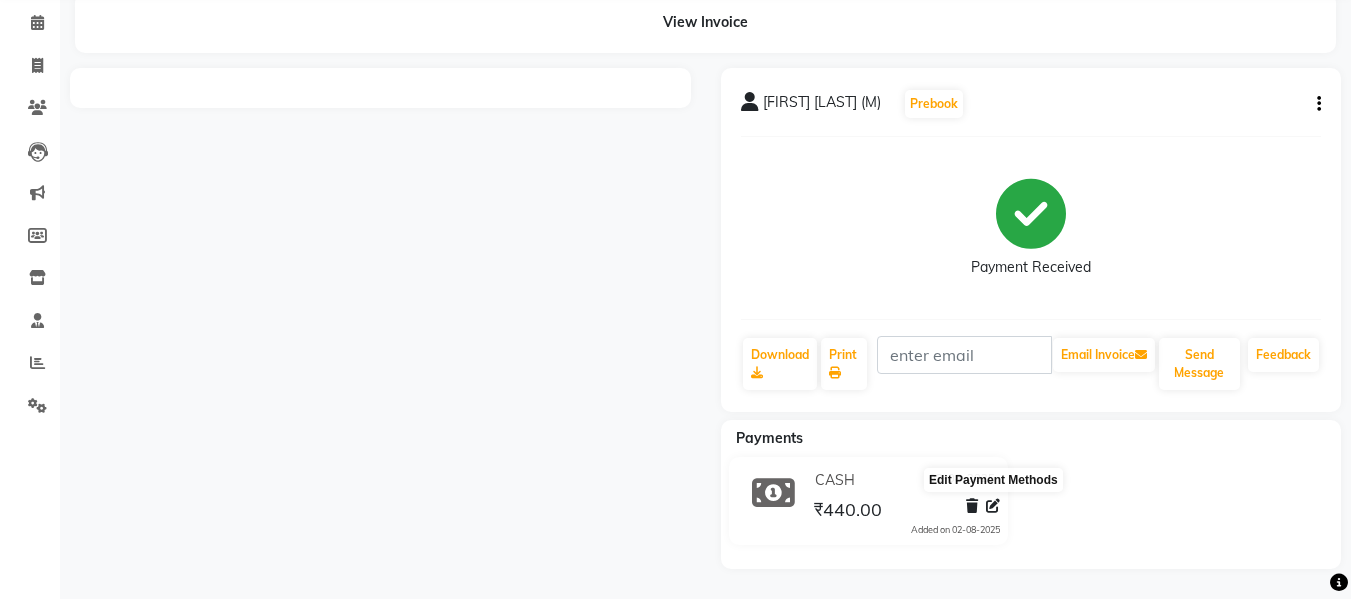 click 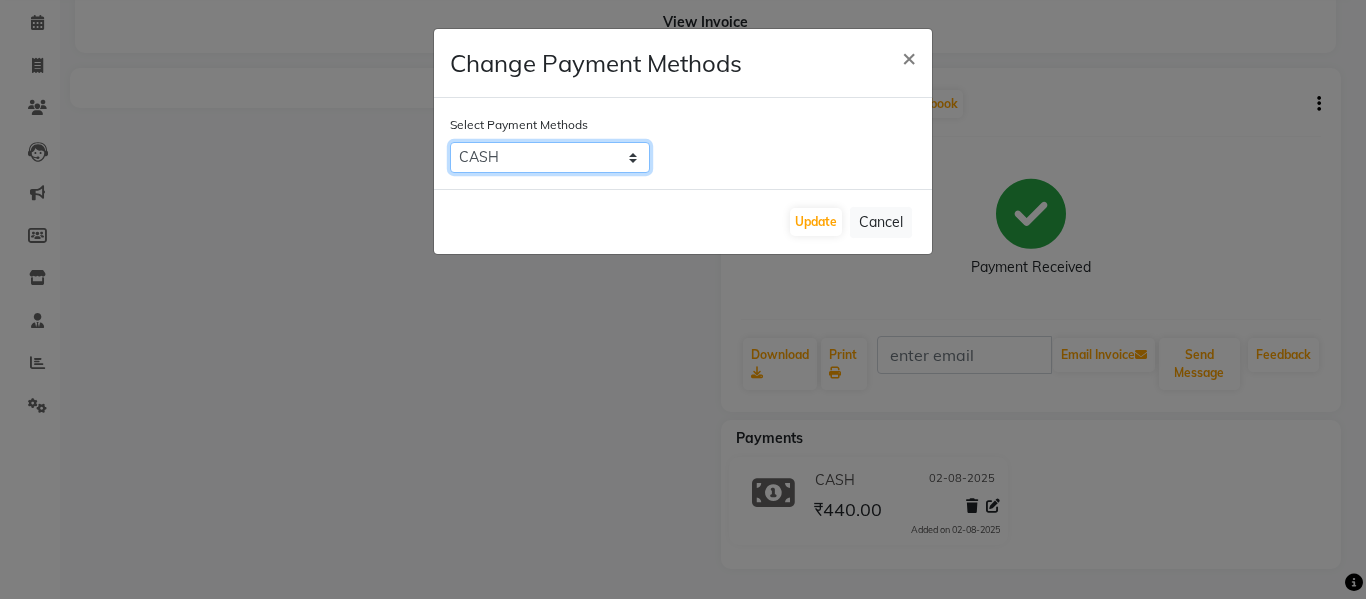 click on "CARD   CASH   Complimentary   UPI   GPay" 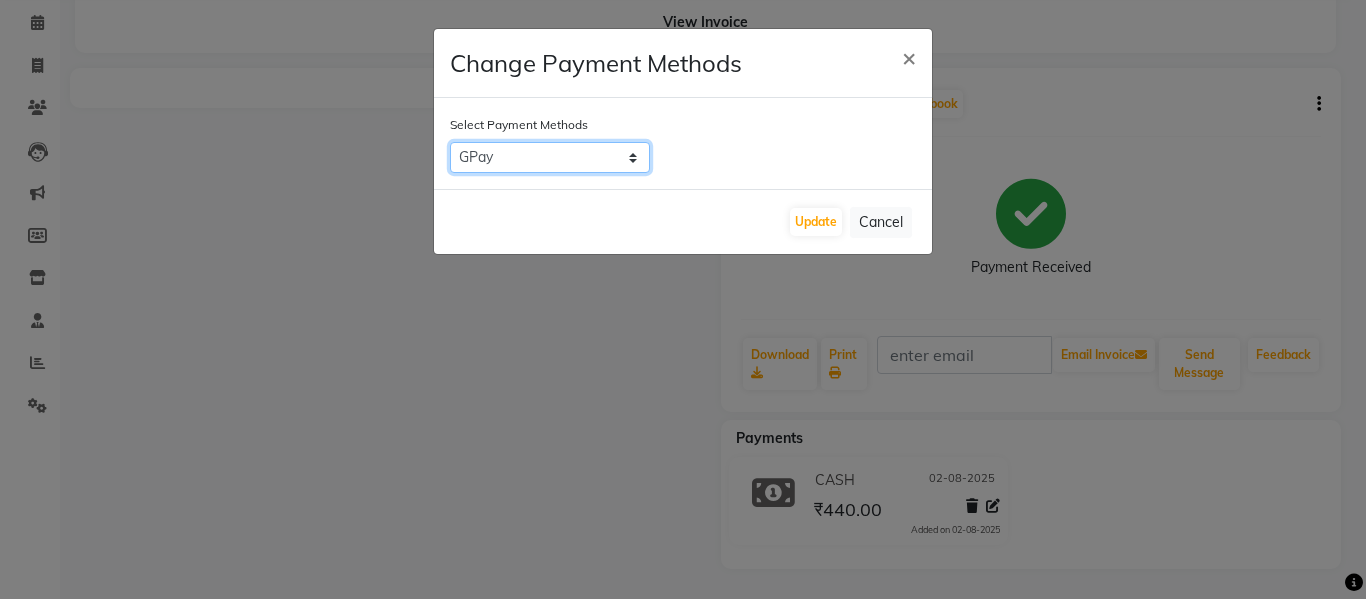 click on "CARD   CASH   Complimentary   UPI   GPay" 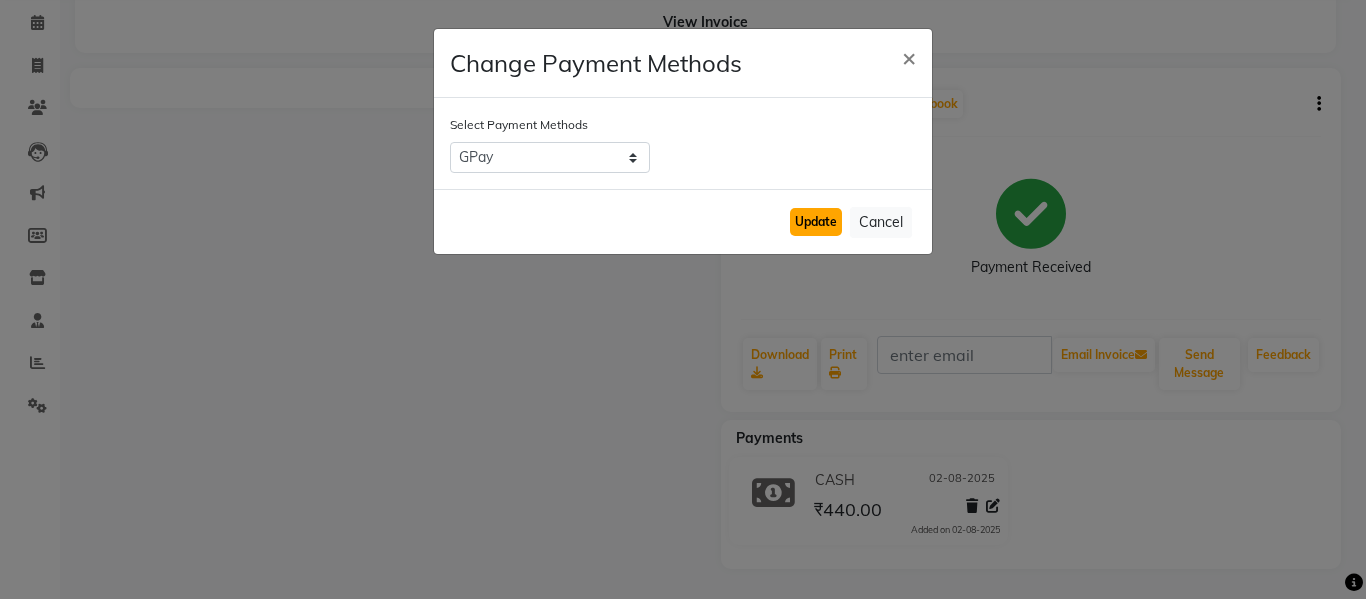 click on "Update" 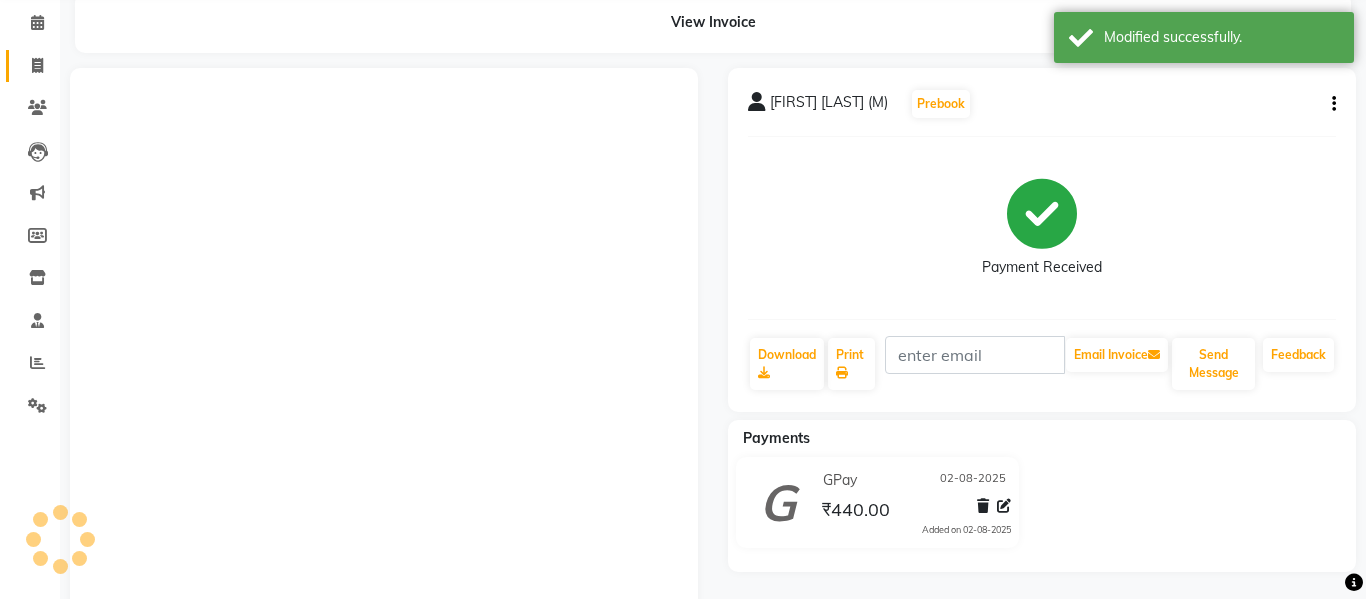 click 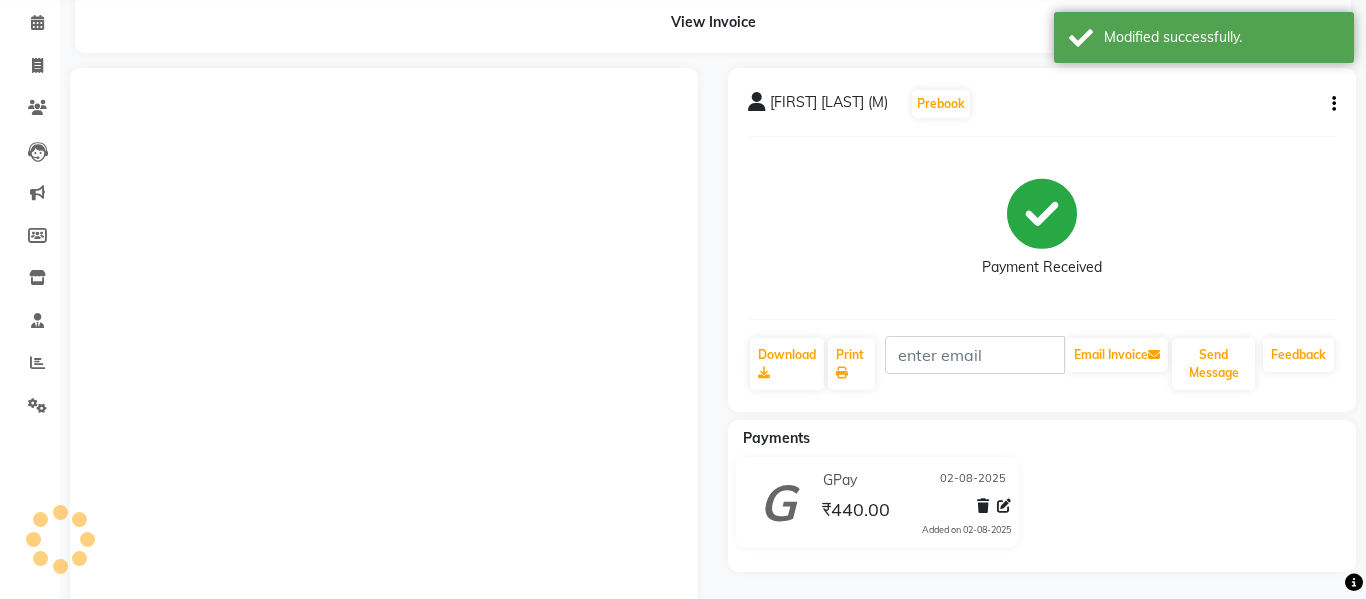 click on "Calendar  Invoice  Clients  Leads   Marketing  Members  Inventory  Staff  Reports  Settings Completed InProgress Upcoming Dropped Tentative Check-In Confirm Bookings Segments Page Builder" 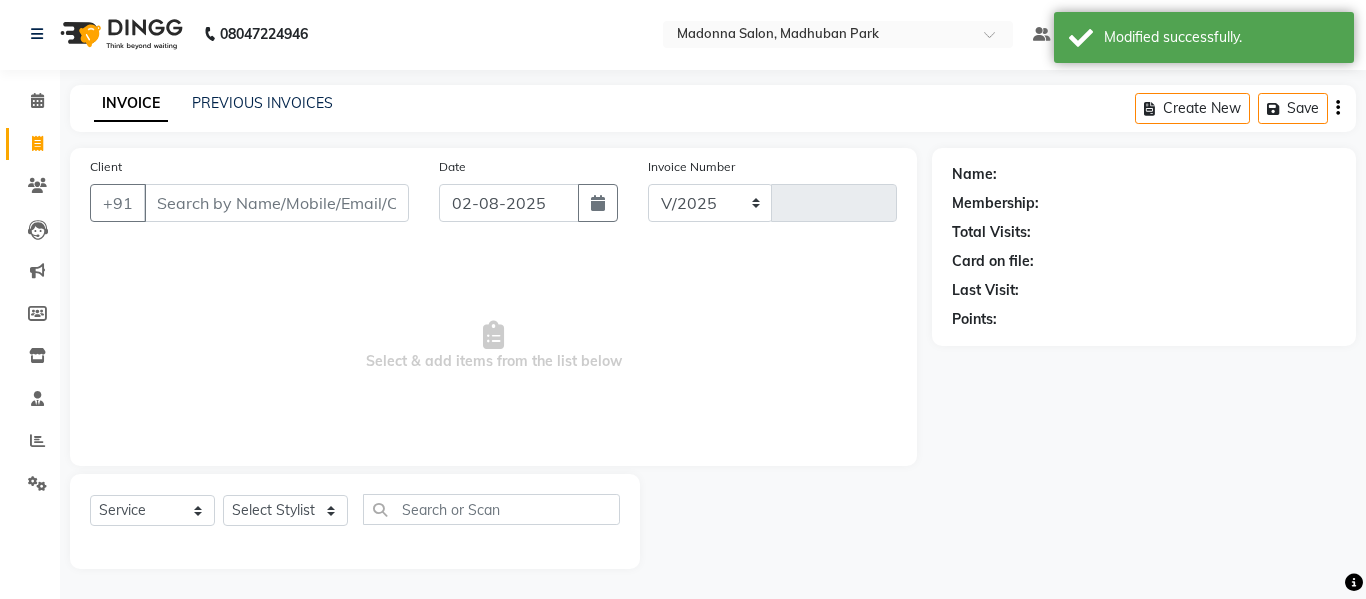 select on "6469" 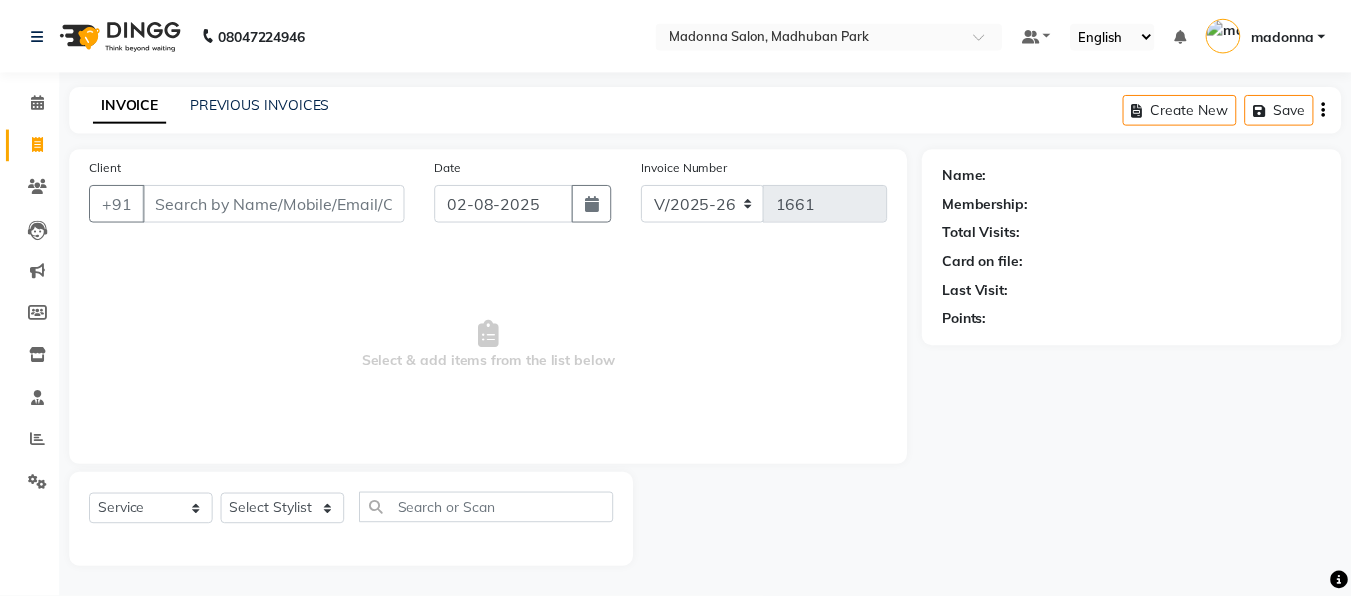 scroll, scrollTop: 2, scrollLeft: 0, axis: vertical 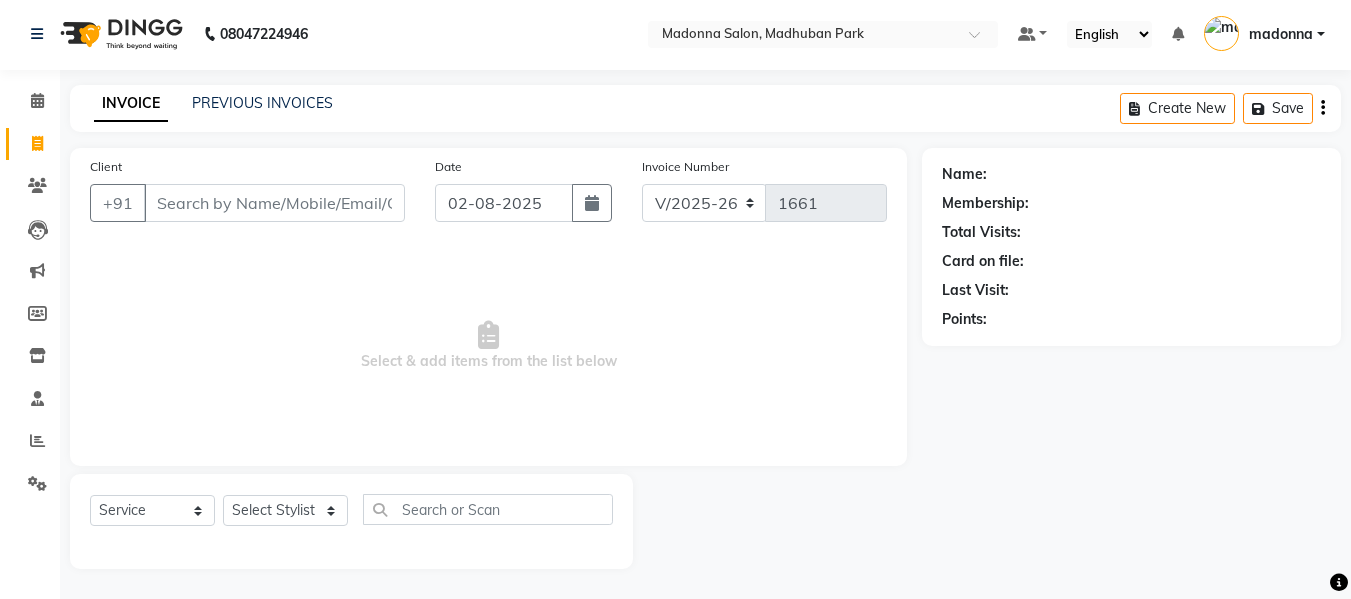 click on "INVOICE PREVIOUS INVOICES Create New   Save" 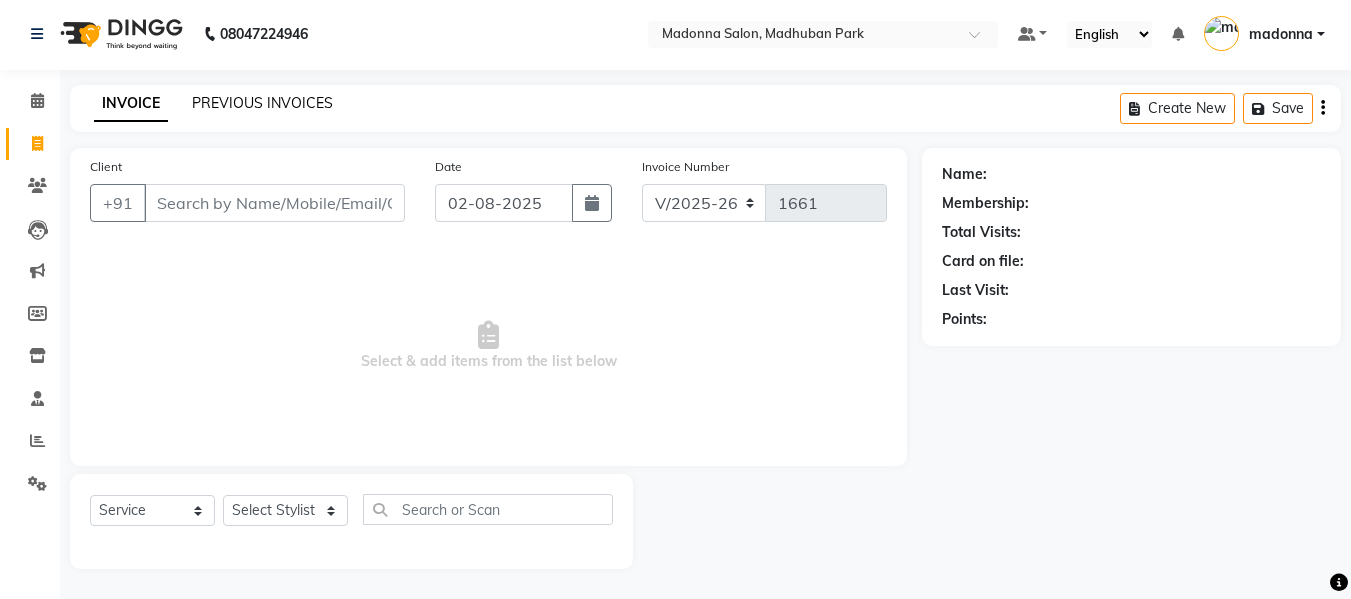 click on "PREVIOUS INVOICES" 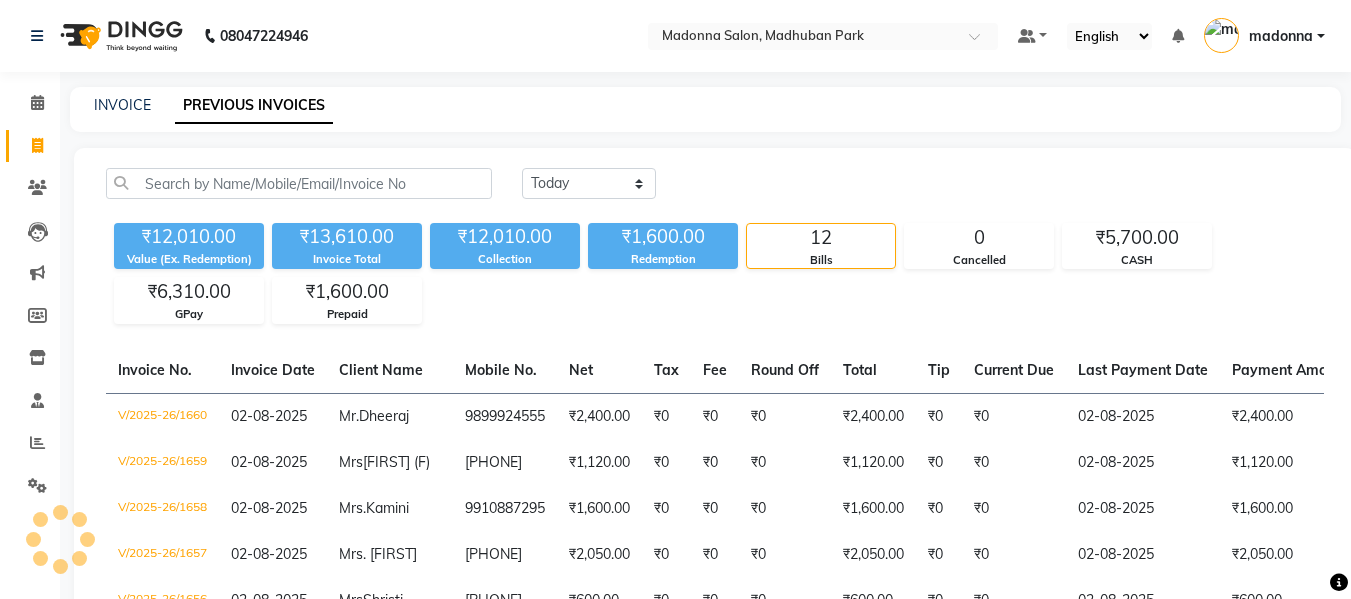 scroll, scrollTop: 524, scrollLeft: 0, axis: vertical 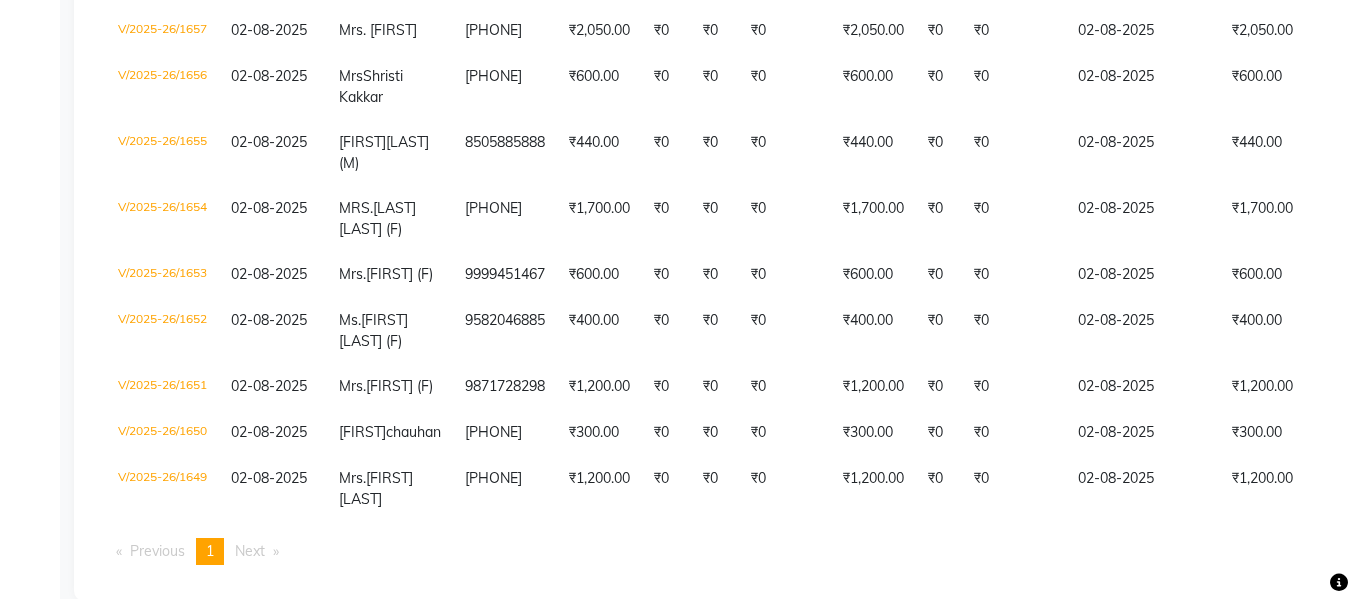 click on "MRS.[LAST]" 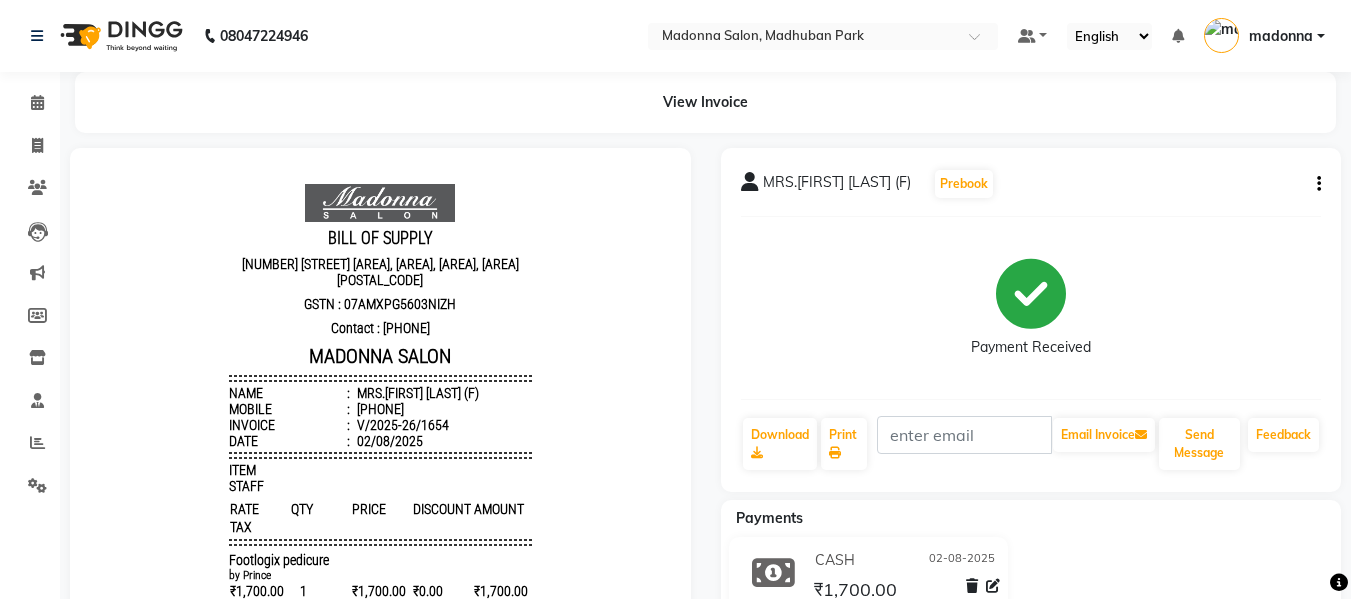 scroll, scrollTop: 0, scrollLeft: 0, axis: both 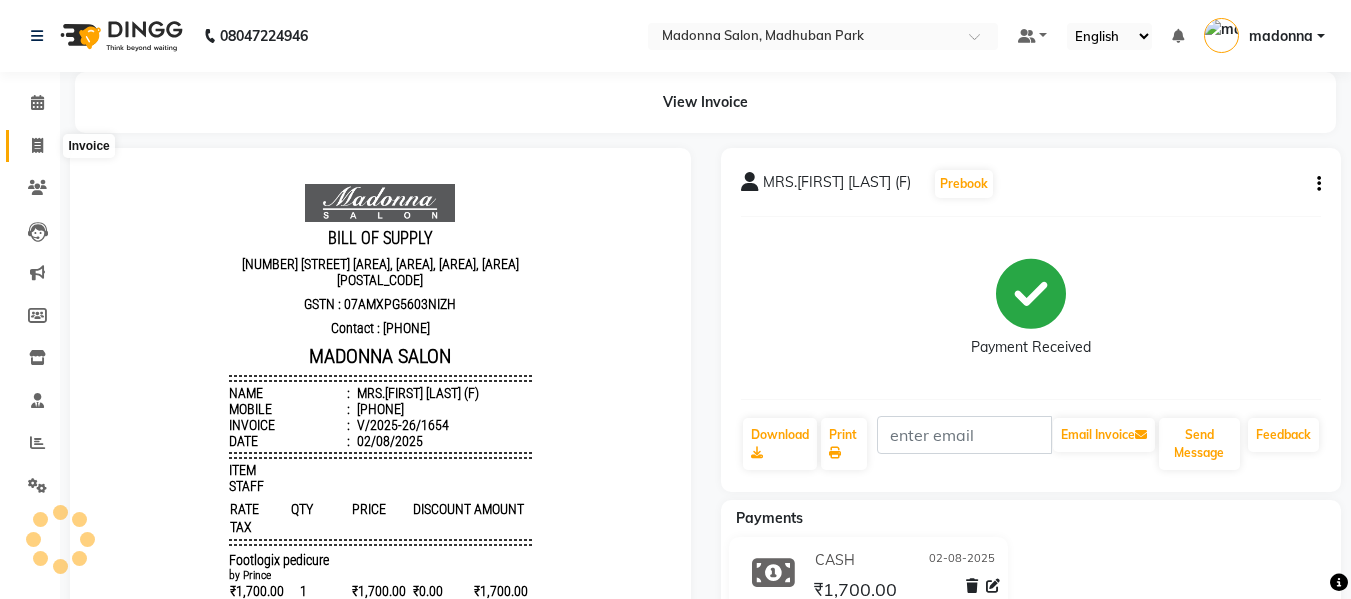 click 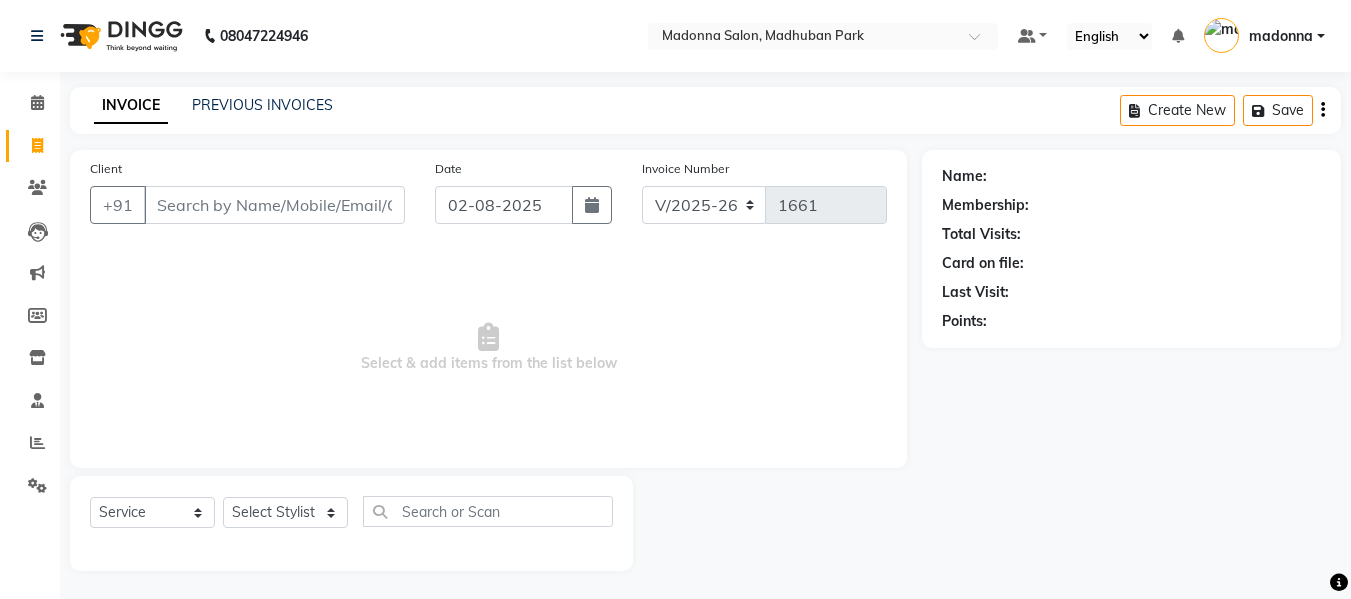 scroll, scrollTop: 2, scrollLeft: 0, axis: vertical 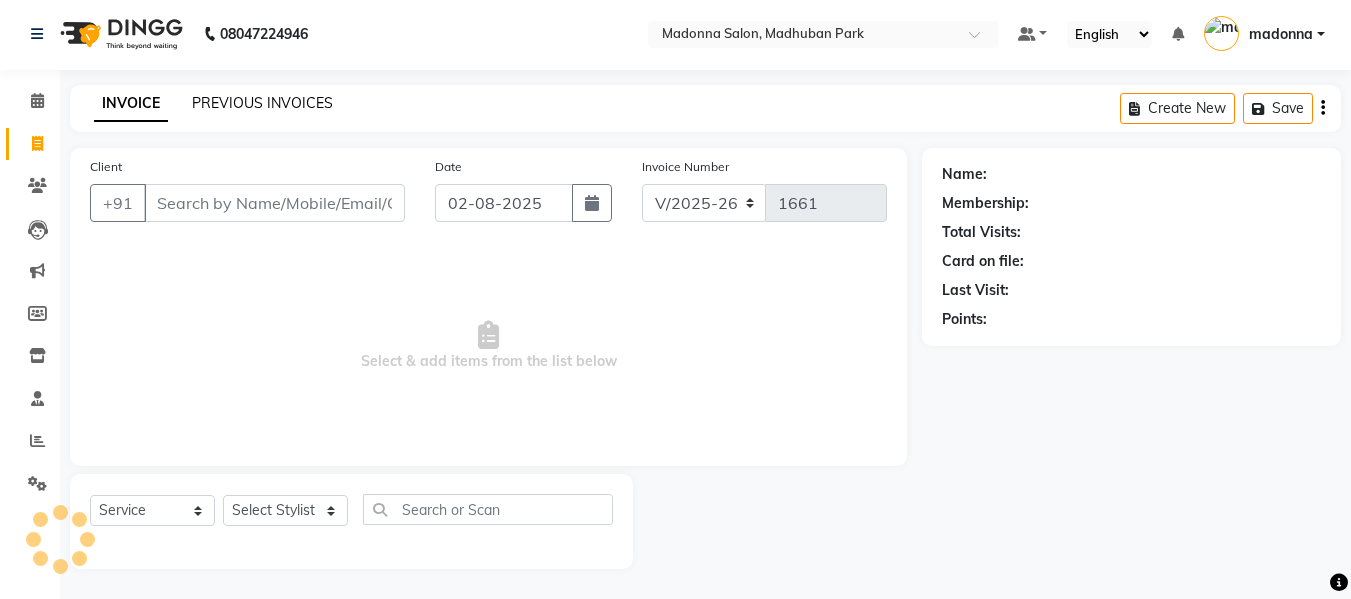 click on "PREVIOUS INVOICES" 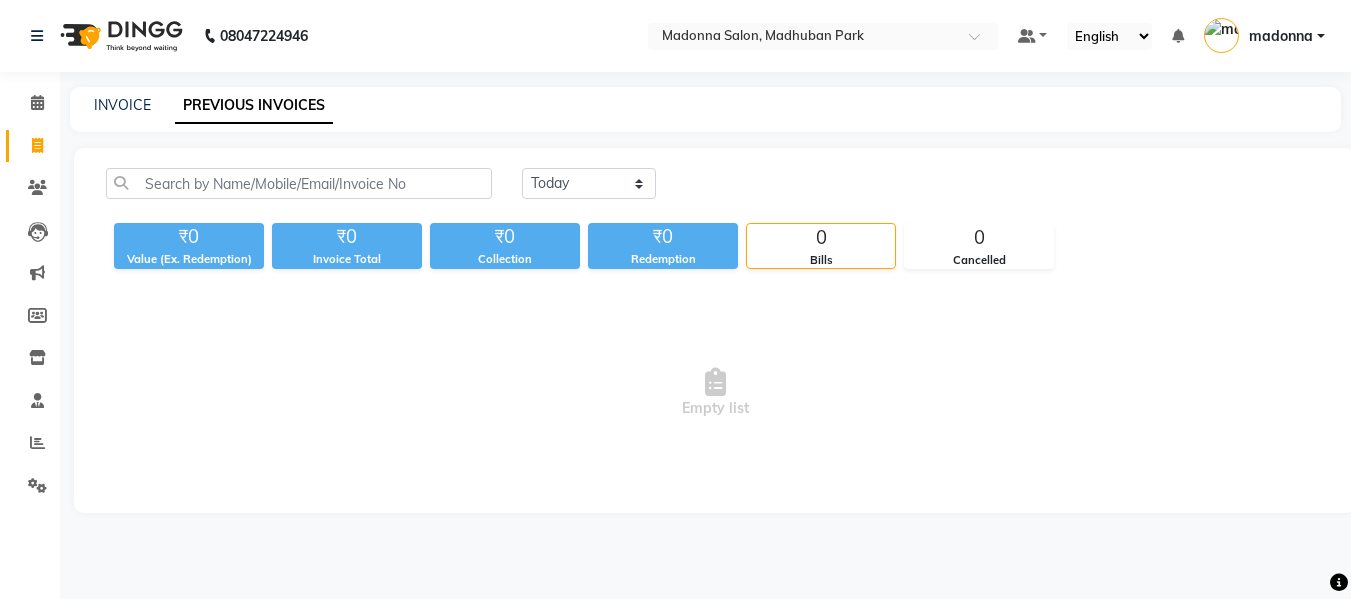 scroll, scrollTop: 0, scrollLeft: 0, axis: both 